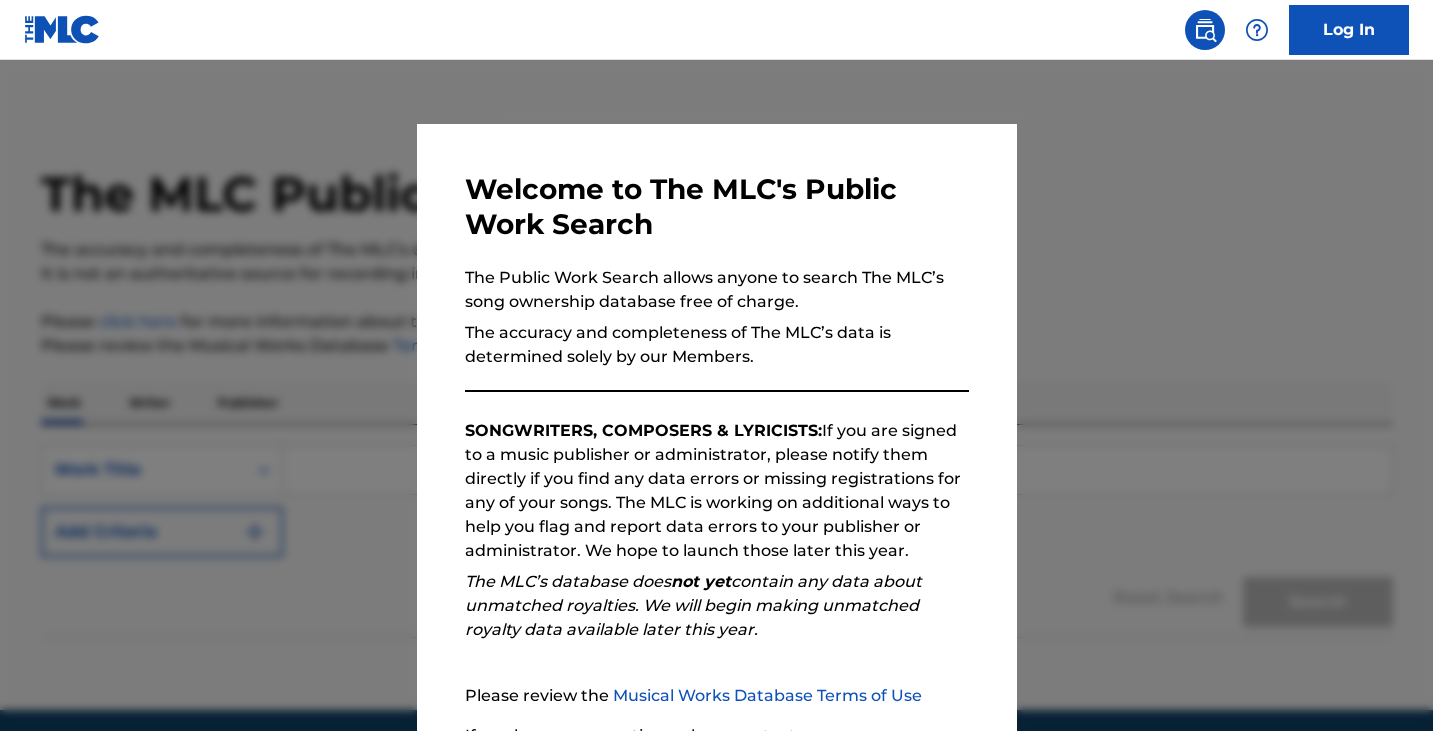 scroll, scrollTop: 0, scrollLeft: 0, axis: both 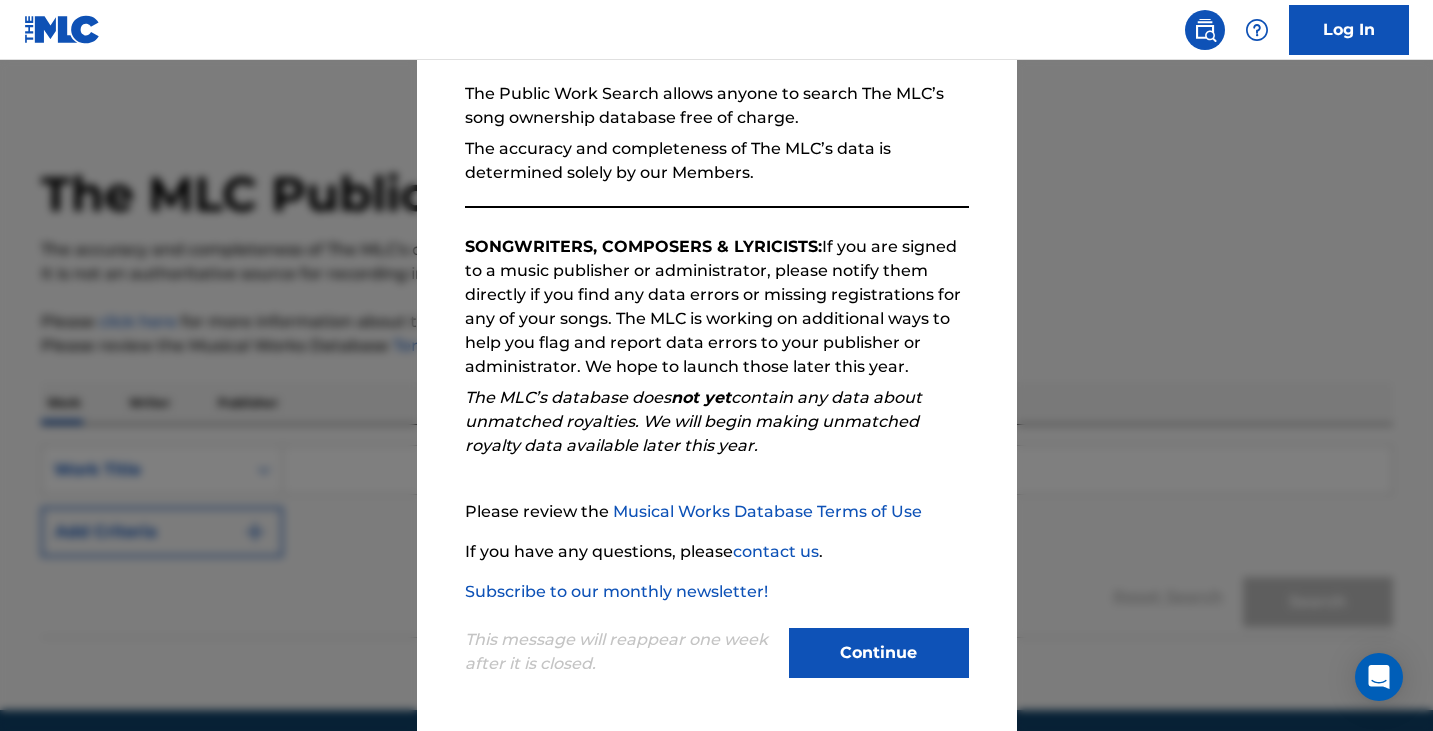 click on "Continue" at bounding box center (879, 653) 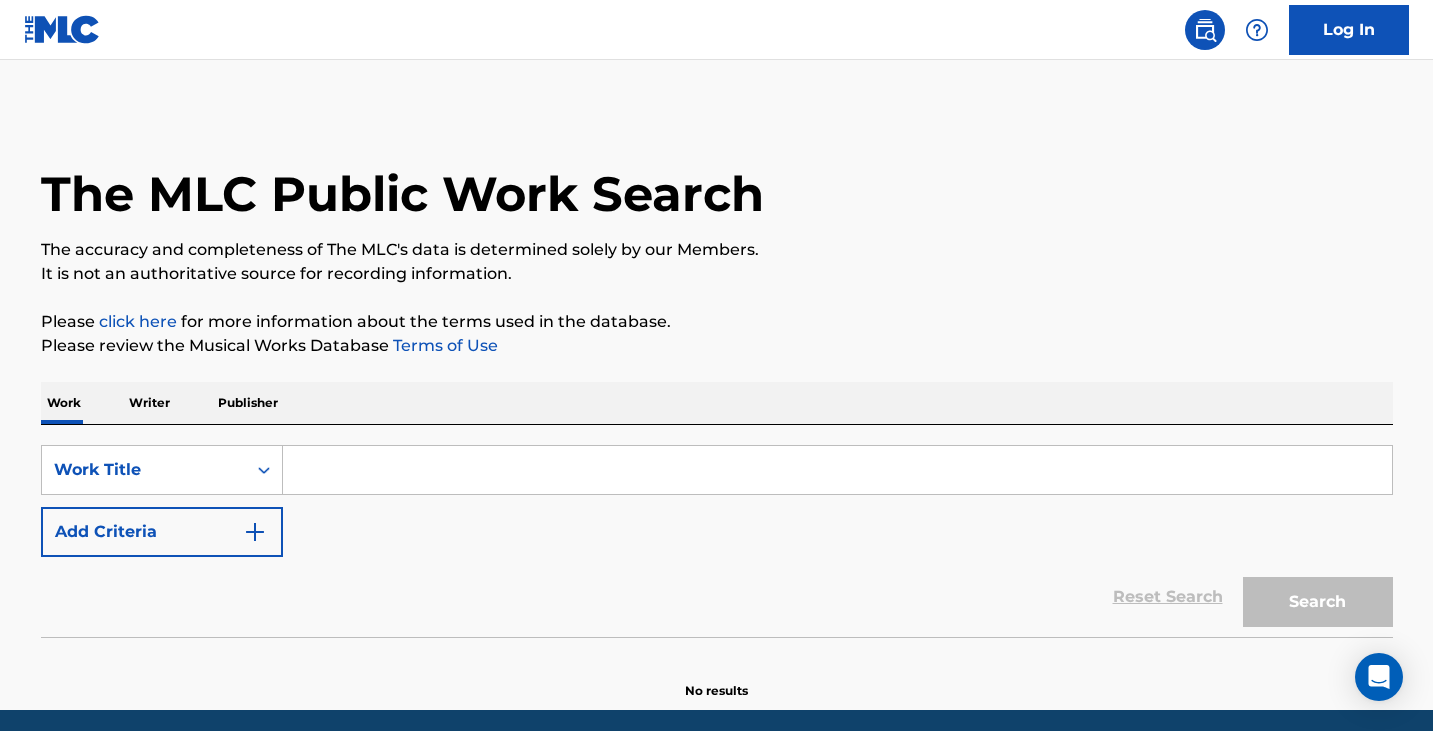 click at bounding box center (837, 470) 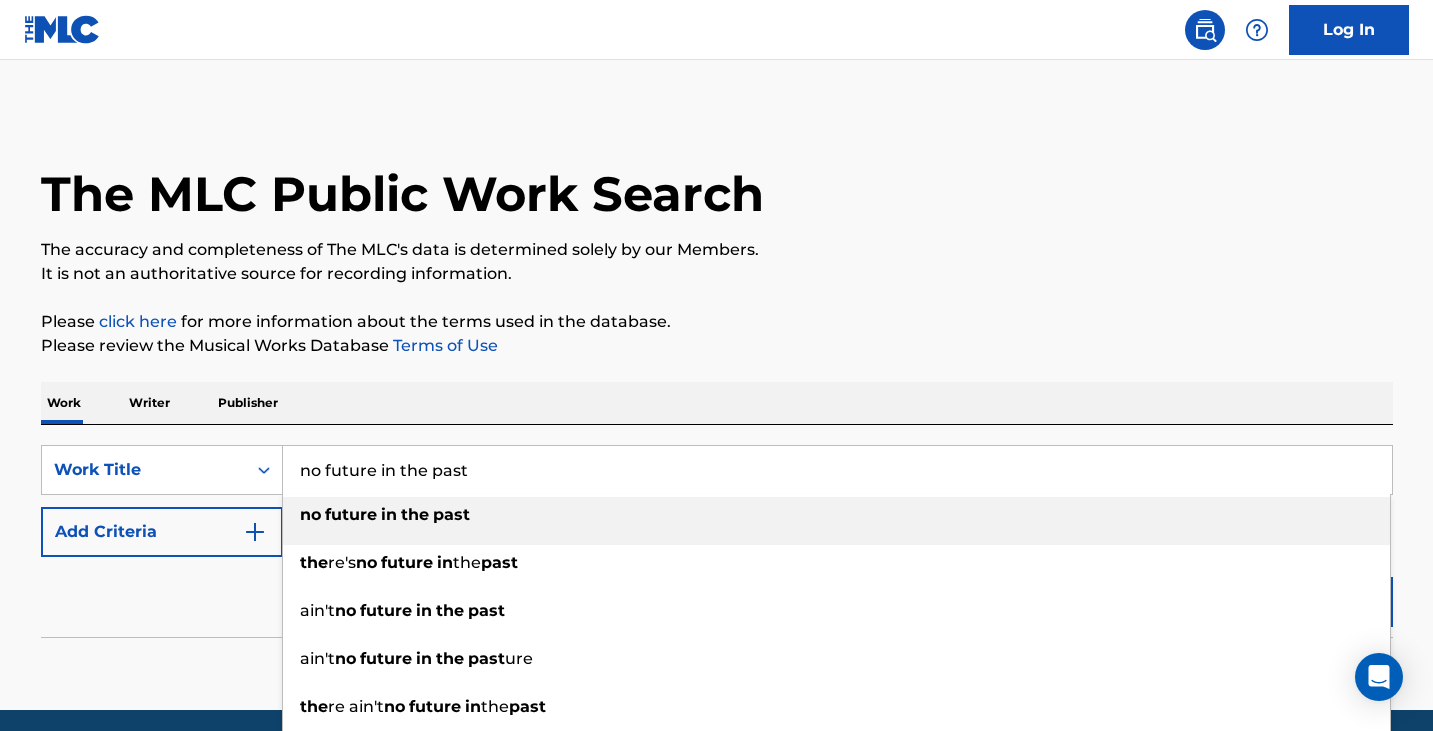type on "no future in the past" 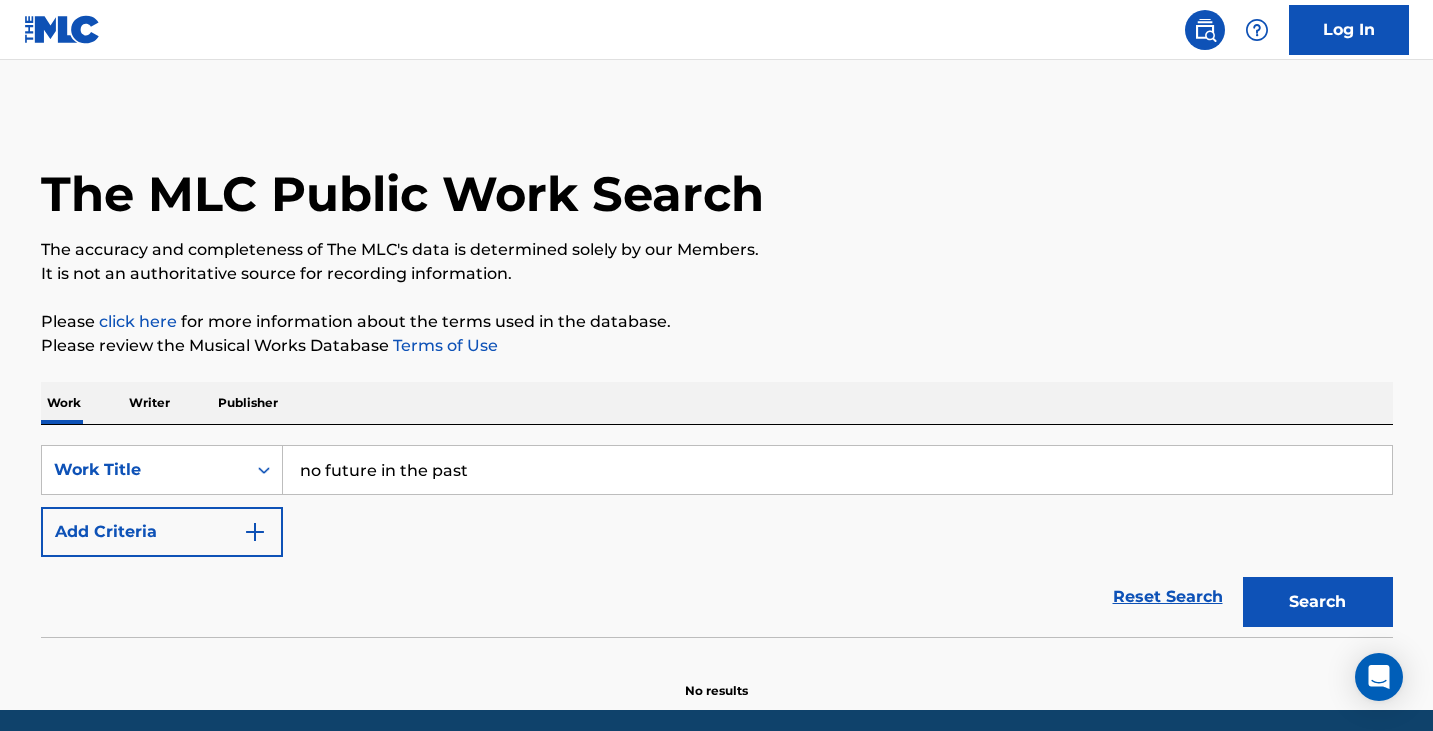 click on "Add Criteria" at bounding box center [162, 532] 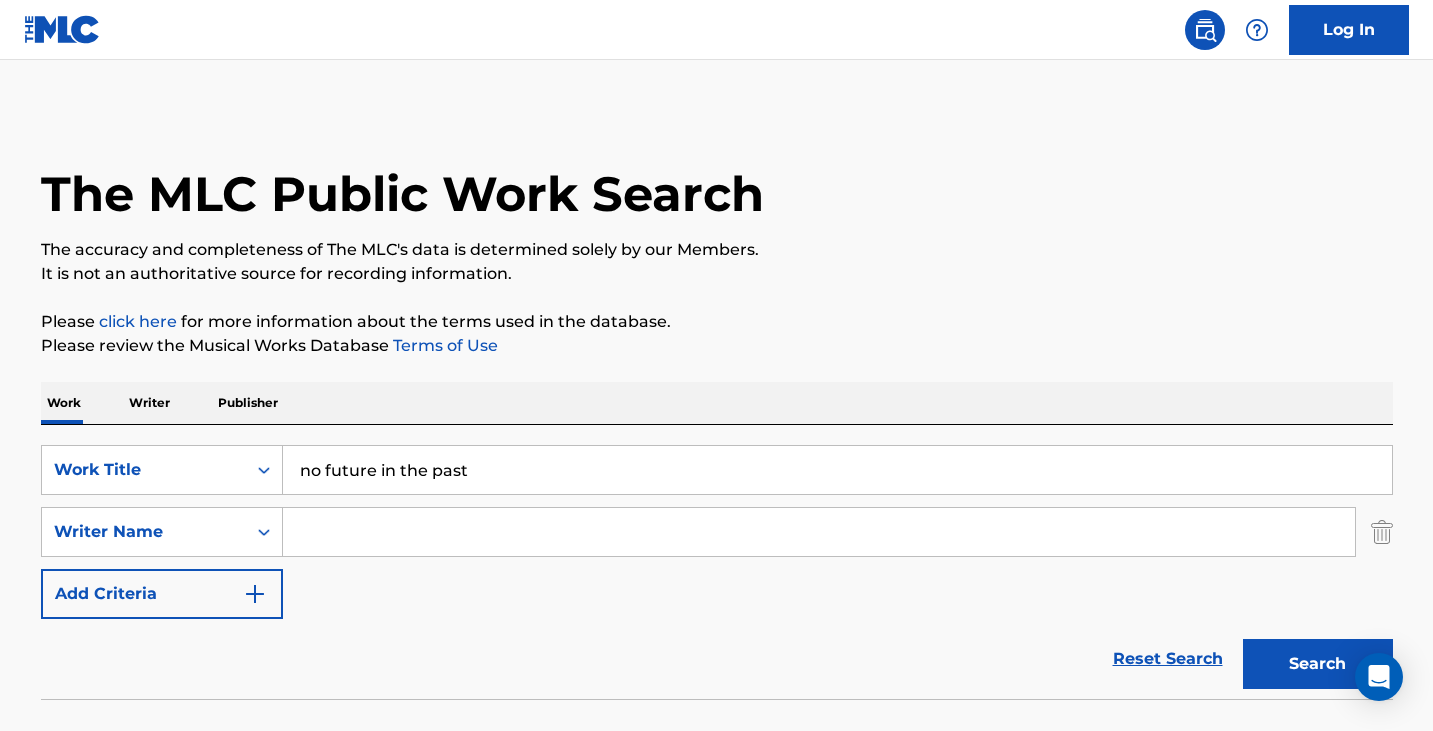 click at bounding box center (819, 532) 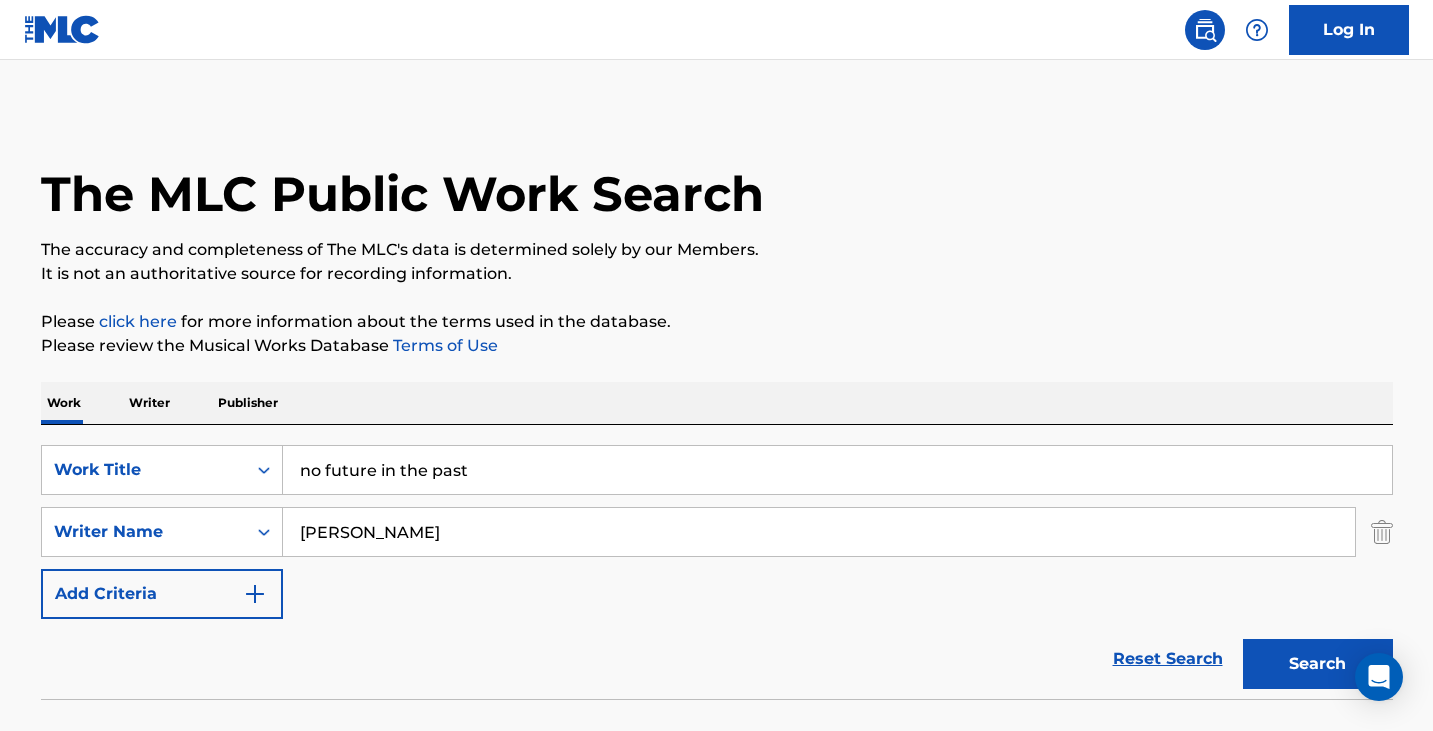 type on "[PERSON_NAME]" 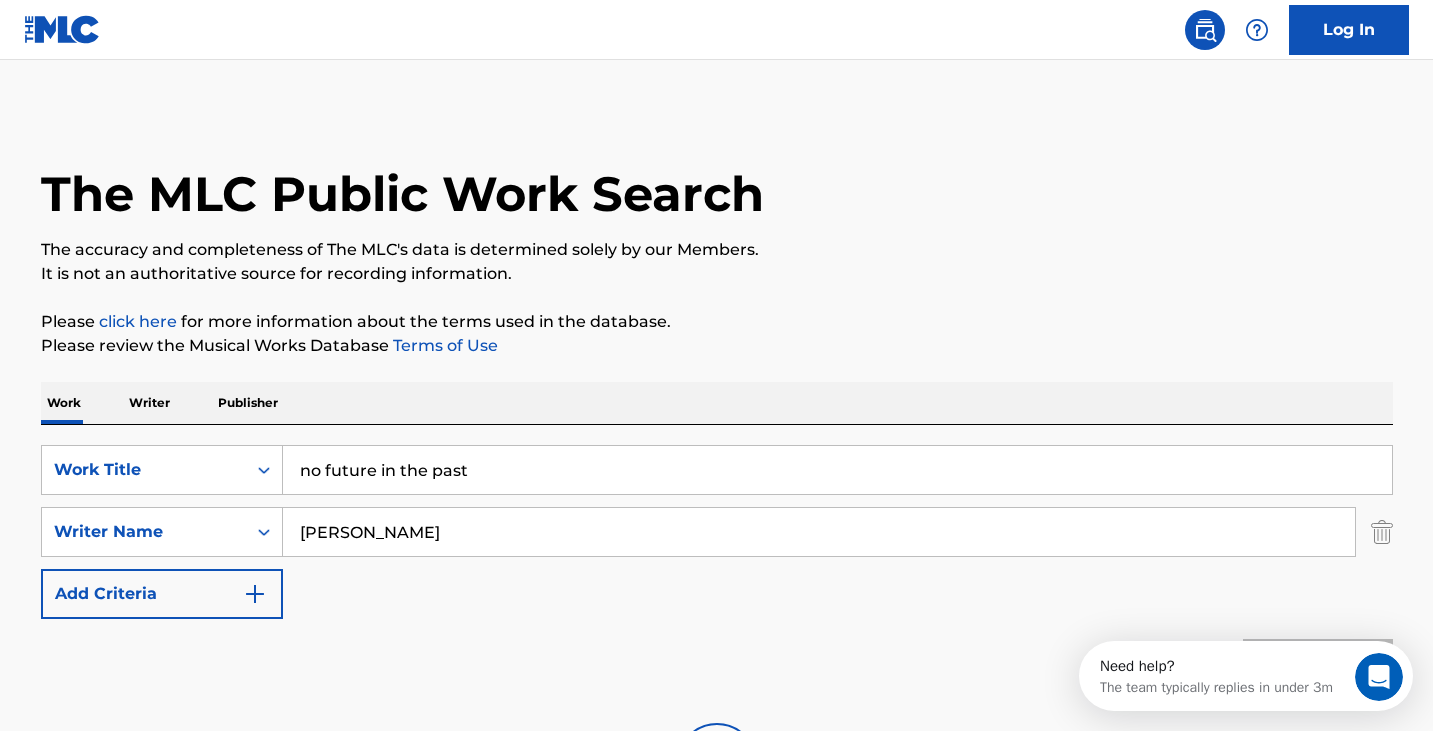 scroll, scrollTop: 0, scrollLeft: 0, axis: both 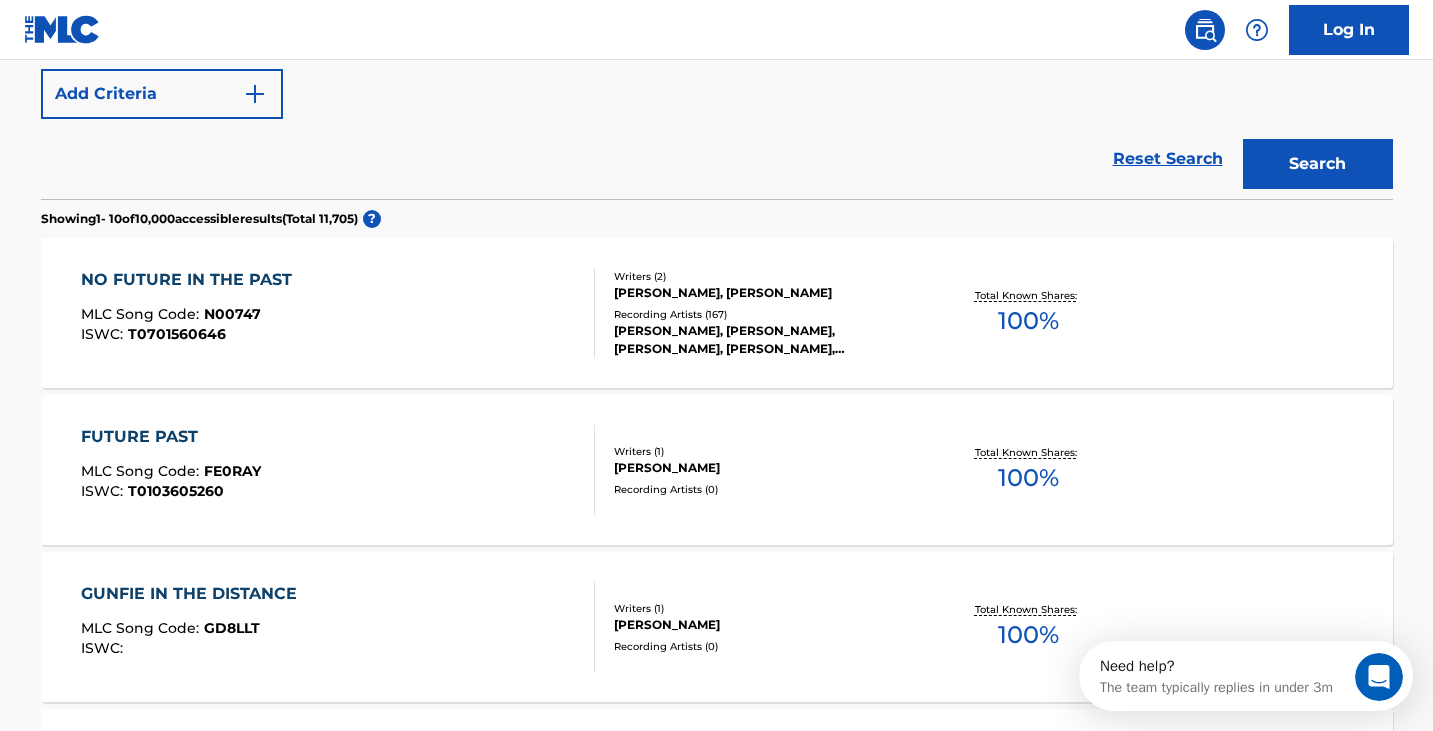 click 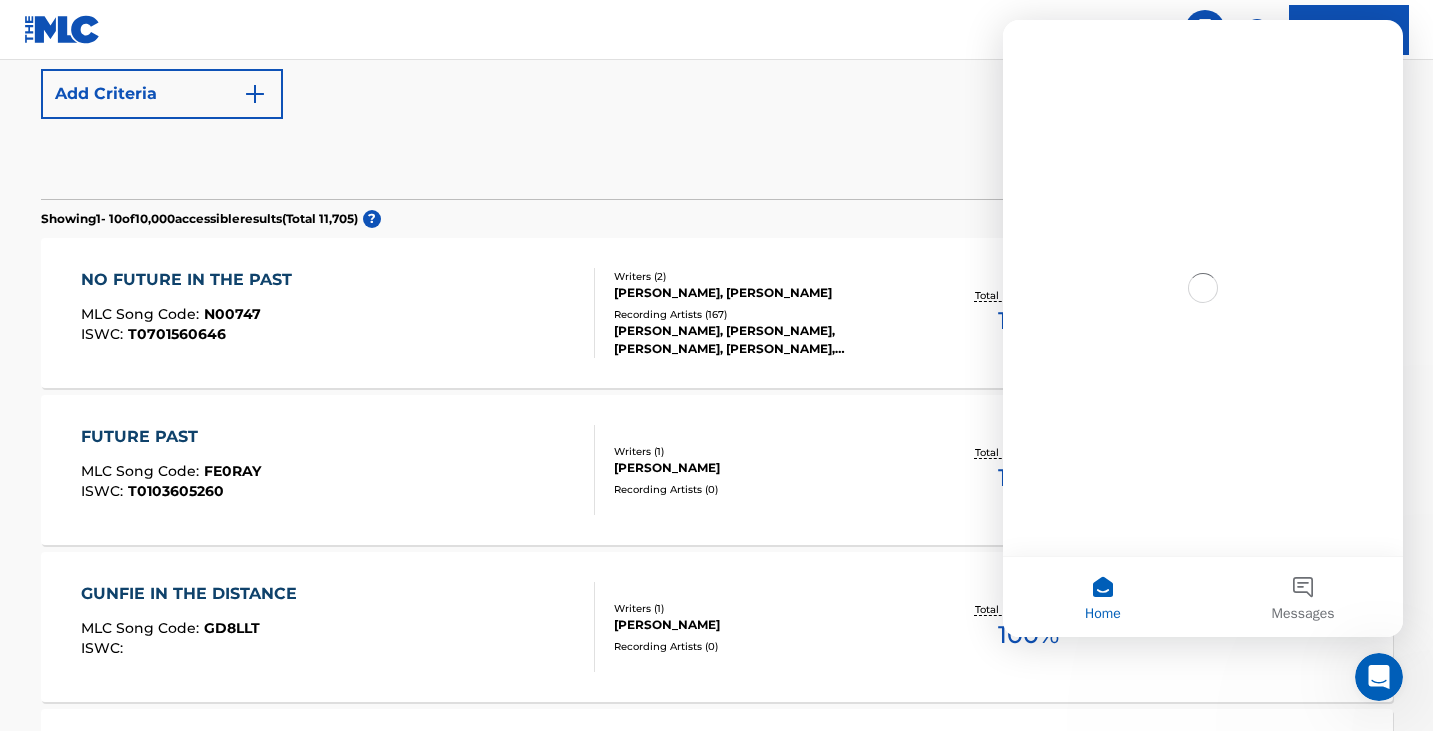 scroll, scrollTop: 0, scrollLeft: 0, axis: both 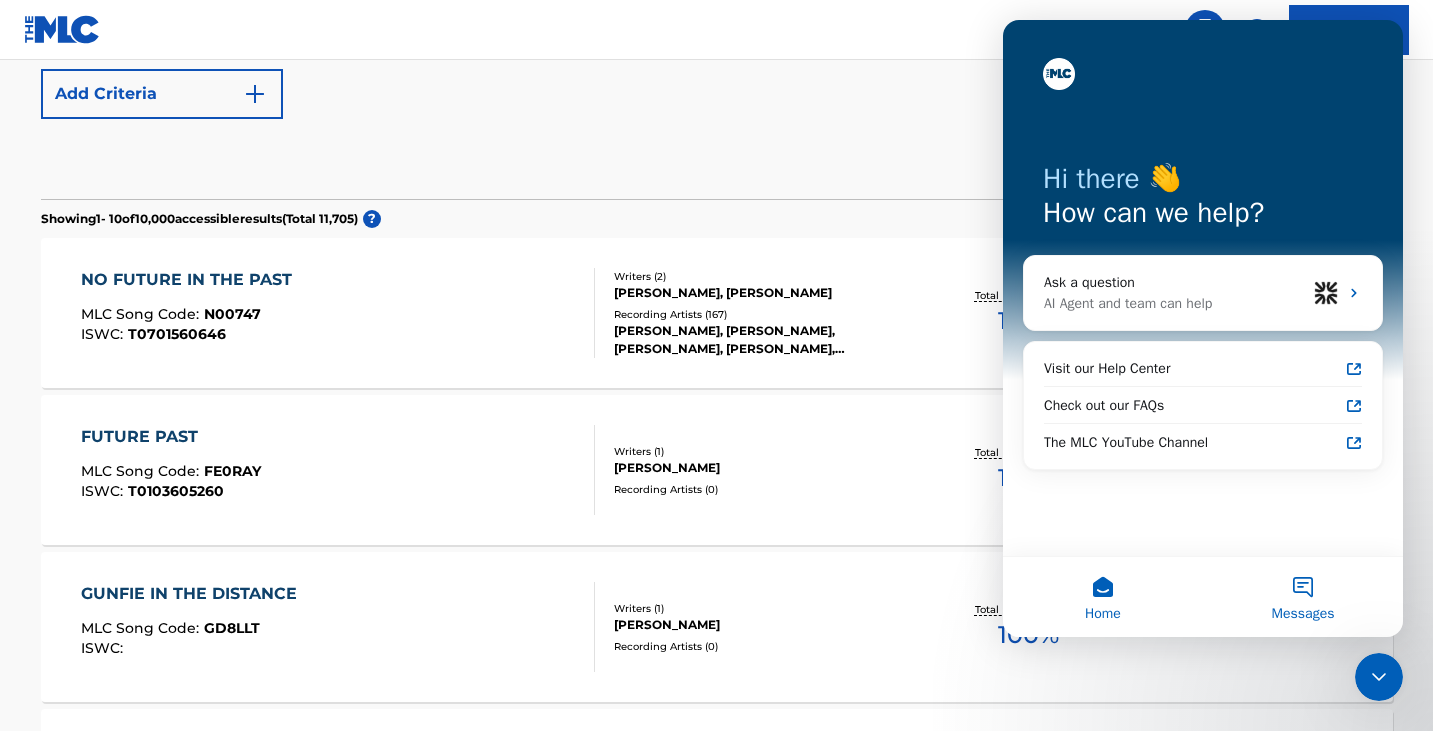 click on "Messages" at bounding box center [1303, 614] 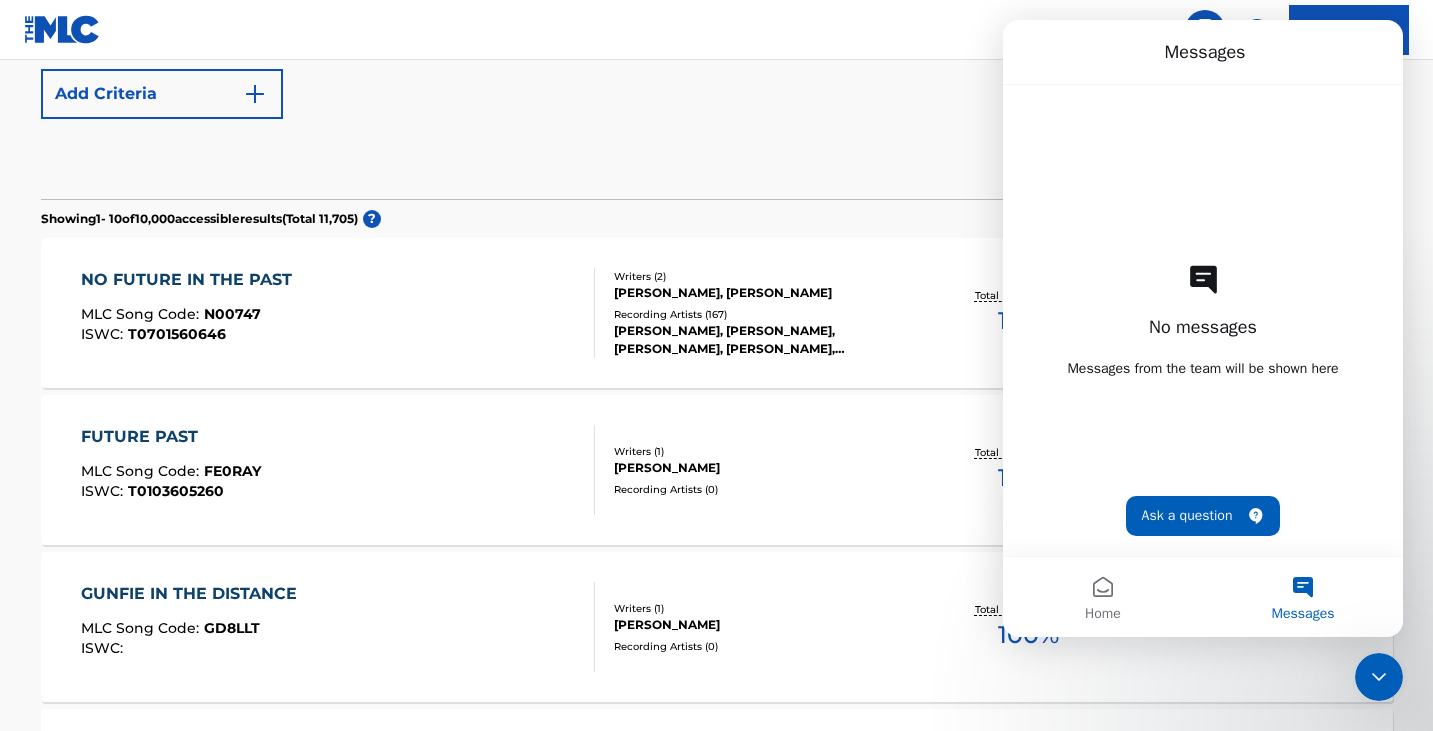 click at bounding box center [1379, 677] 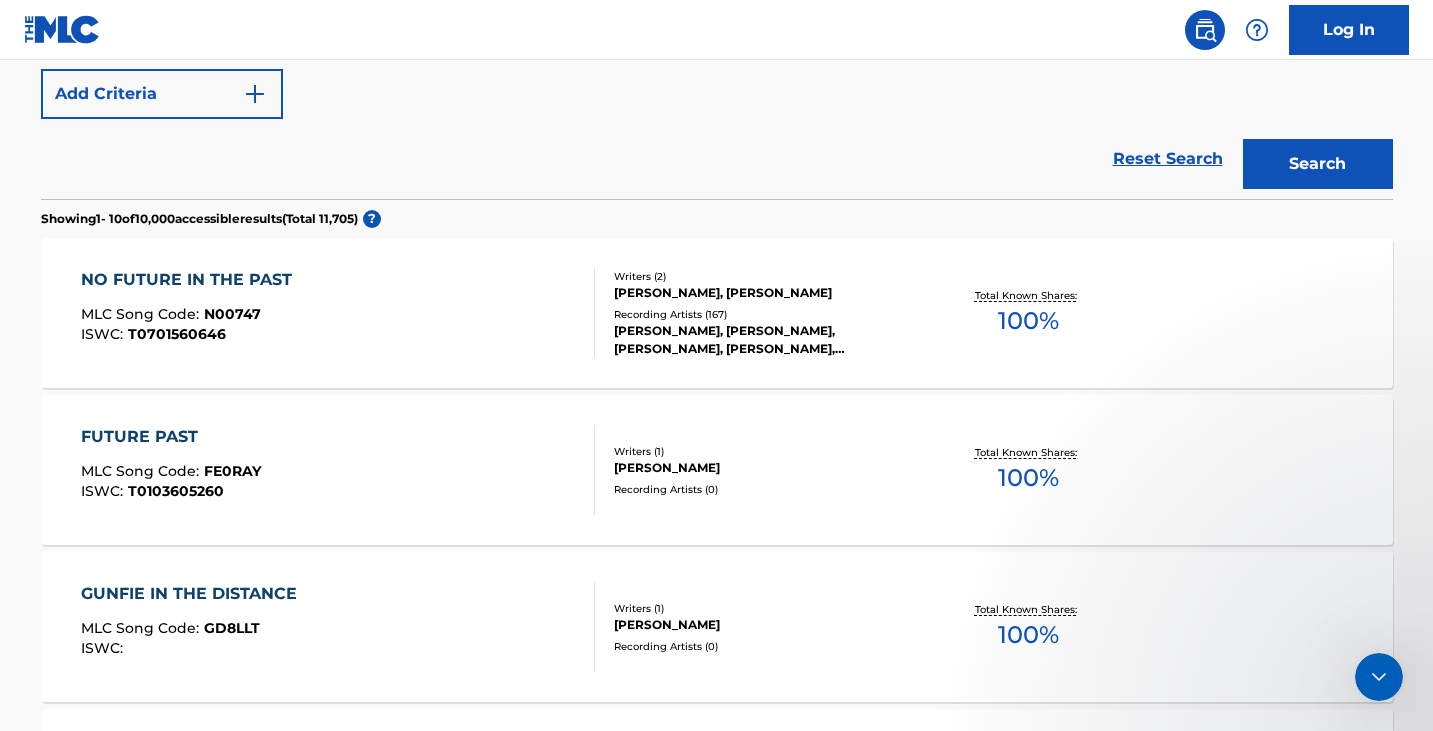 scroll, scrollTop: 0, scrollLeft: 0, axis: both 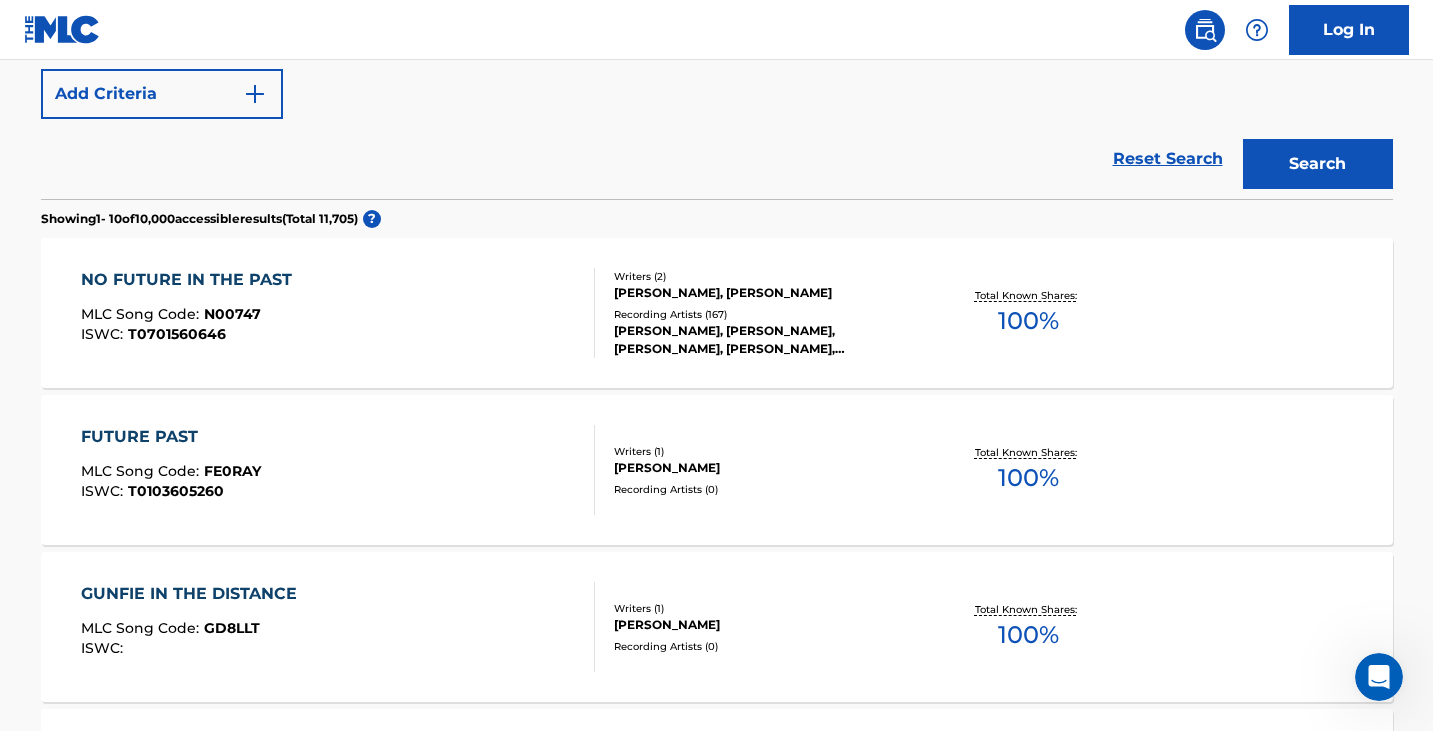 click on "NO FUTURE IN THE PAST MLC Song Code : N00747 ISWC : T0701560646" at bounding box center [338, 313] 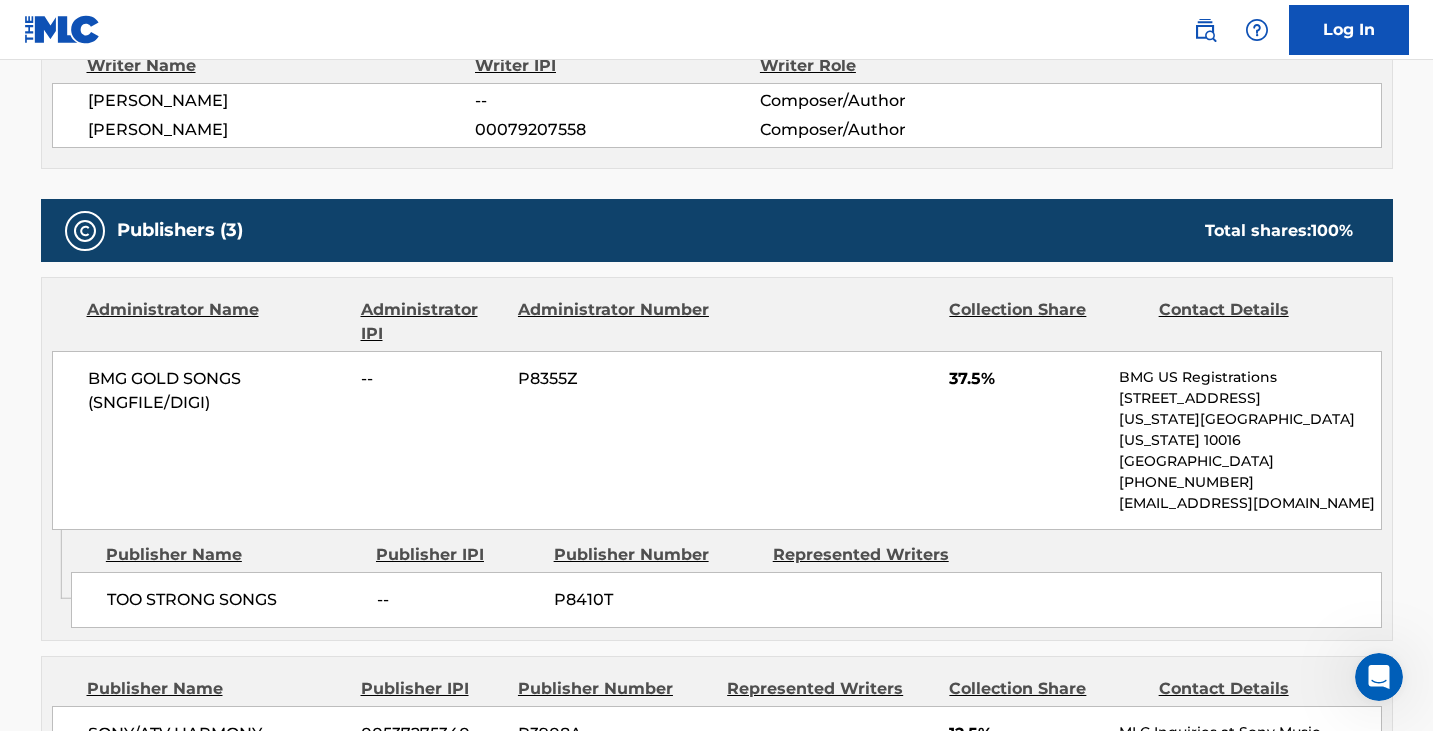 scroll, scrollTop: 874, scrollLeft: 0, axis: vertical 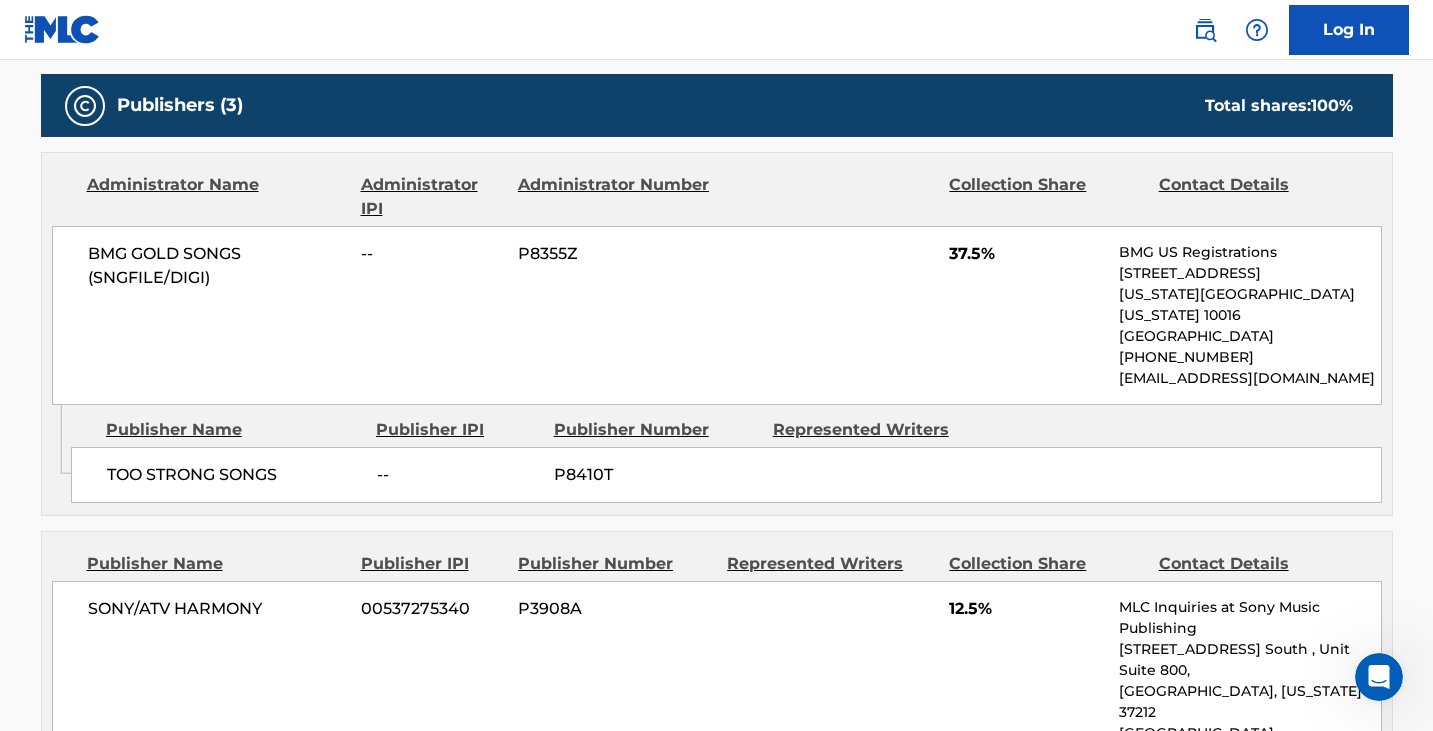 drag, startPoint x: 753, startPoint y: 468, endPoint x: 773, endPoint y: 476, distance: 21.540659 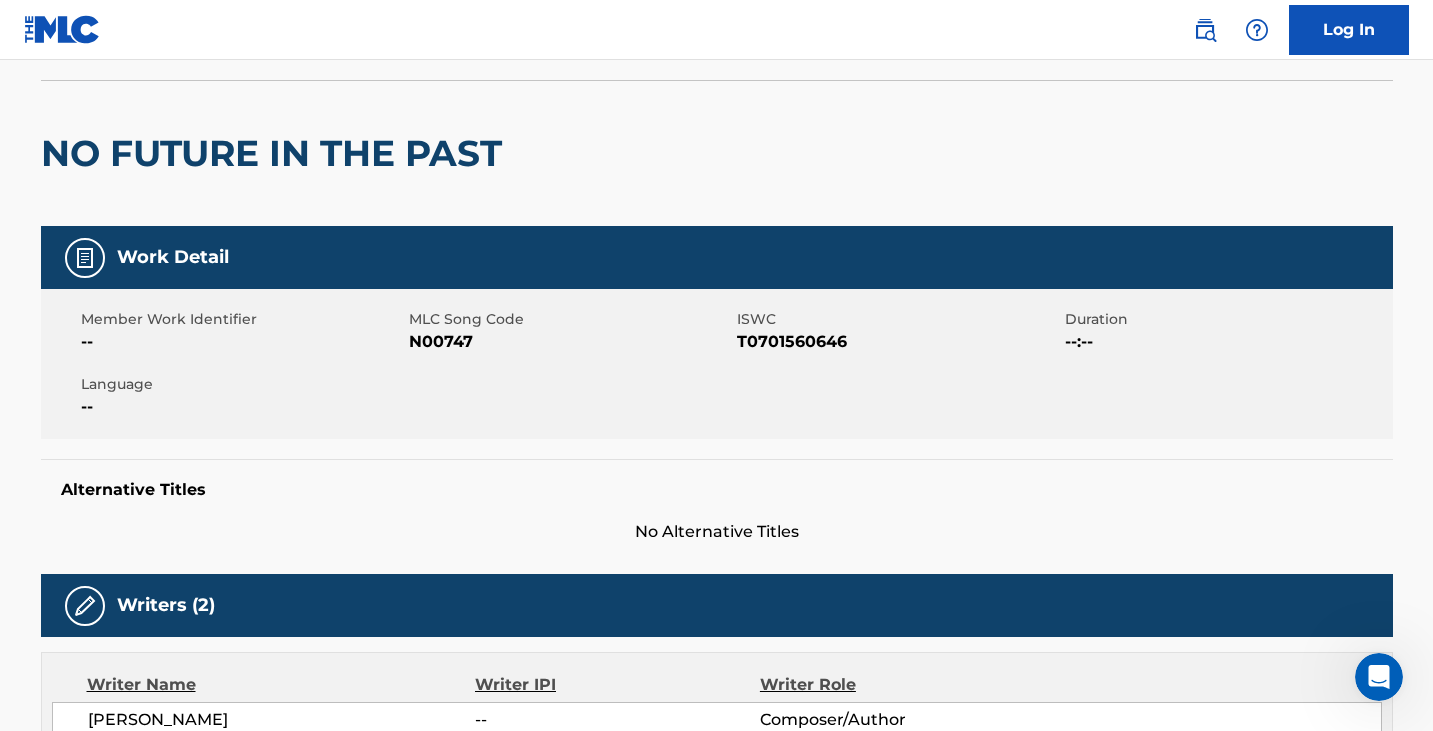 scroll, scrollTop: 0, scrollLeft: 0, axis: both 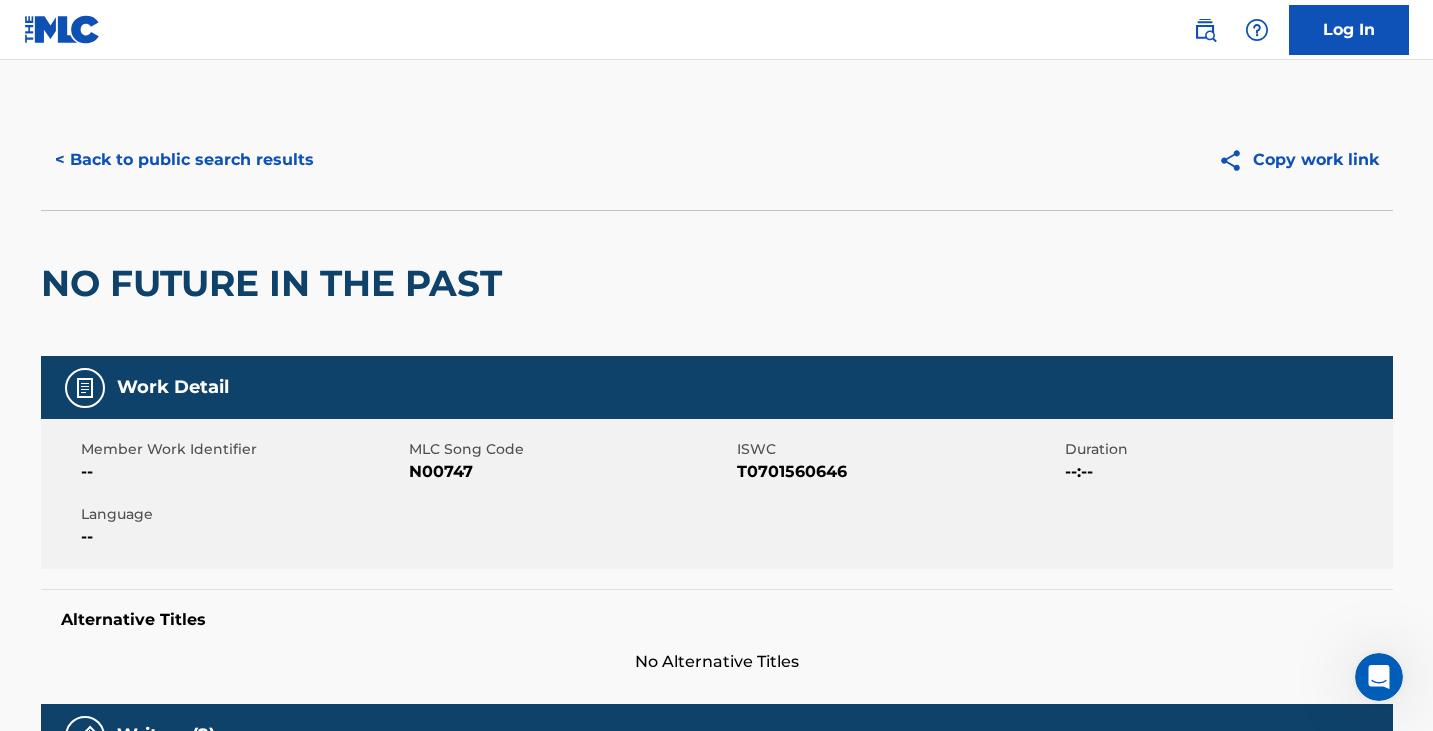 click on "N00747" at bounding box center (570, 472) 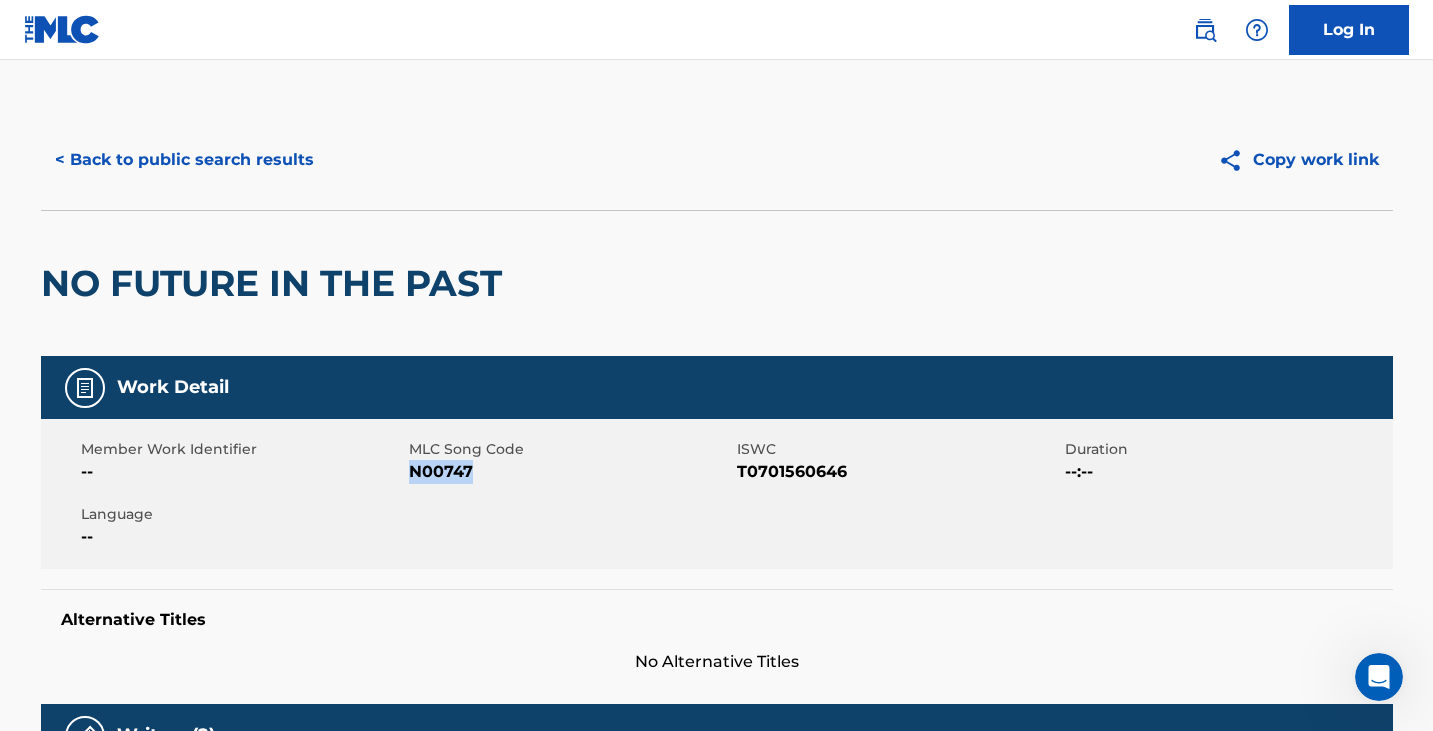 click on "N00747" at bounding box center (570, 472) 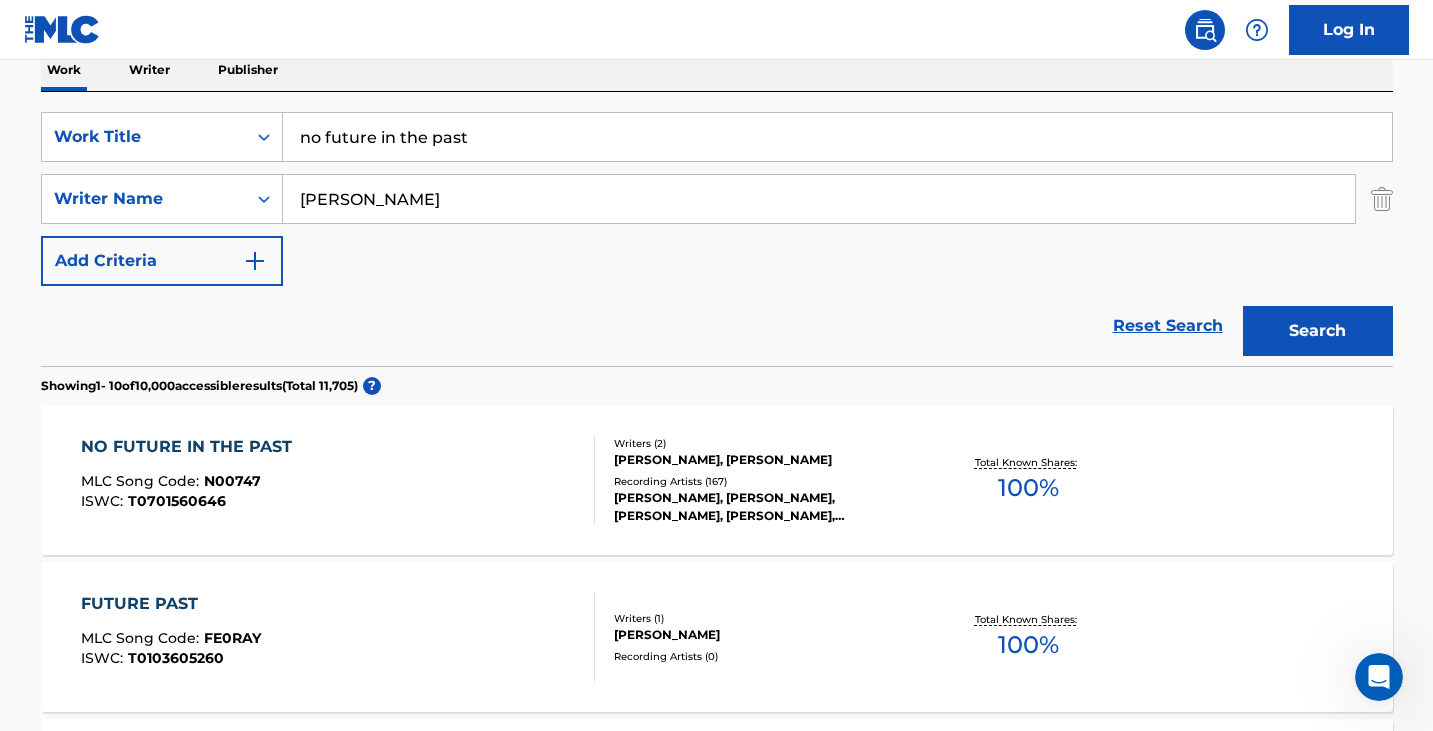 scroll, scrollTop: 0, scrollLeft: 0, axis: both 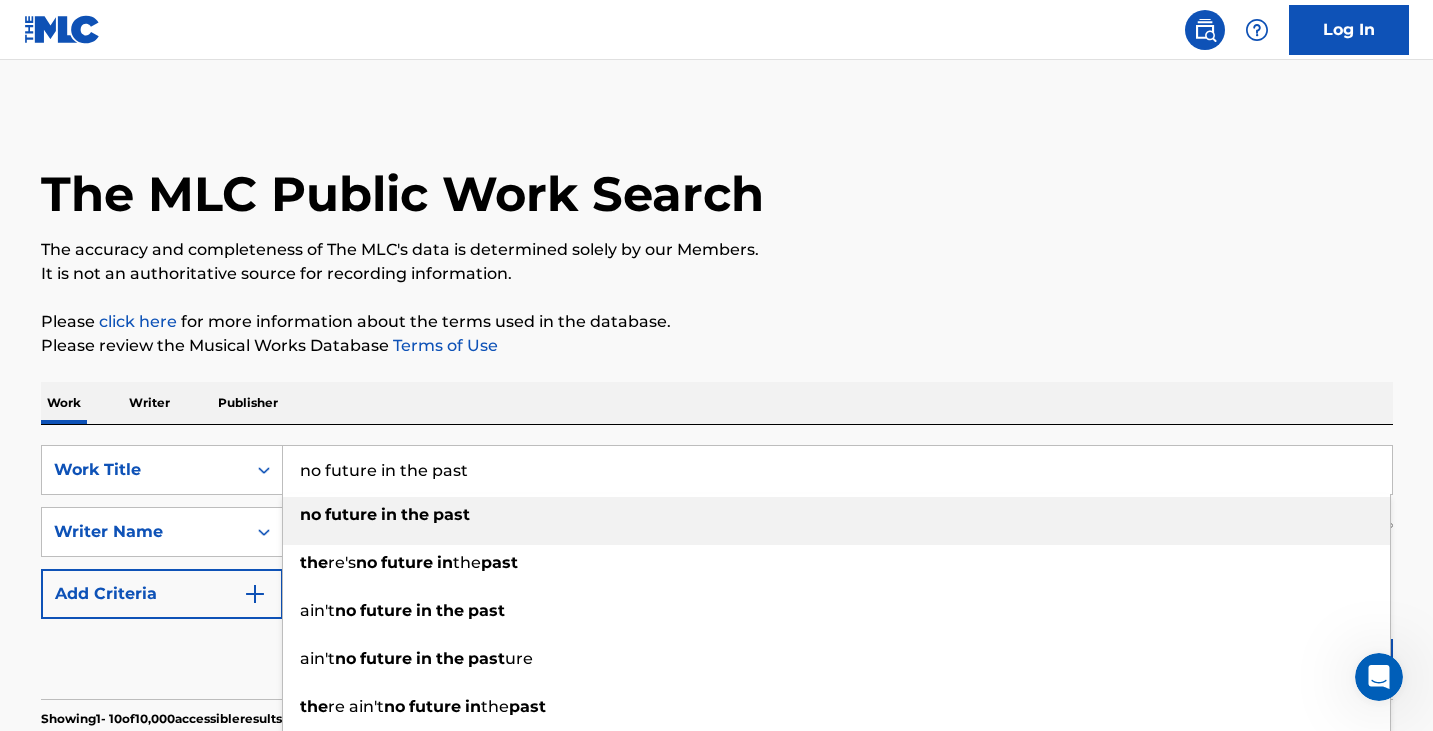drag, startPoint x: 694, startPoint y: 461, endPoint x: 256, endPoint y: 406, distance: 441.4397 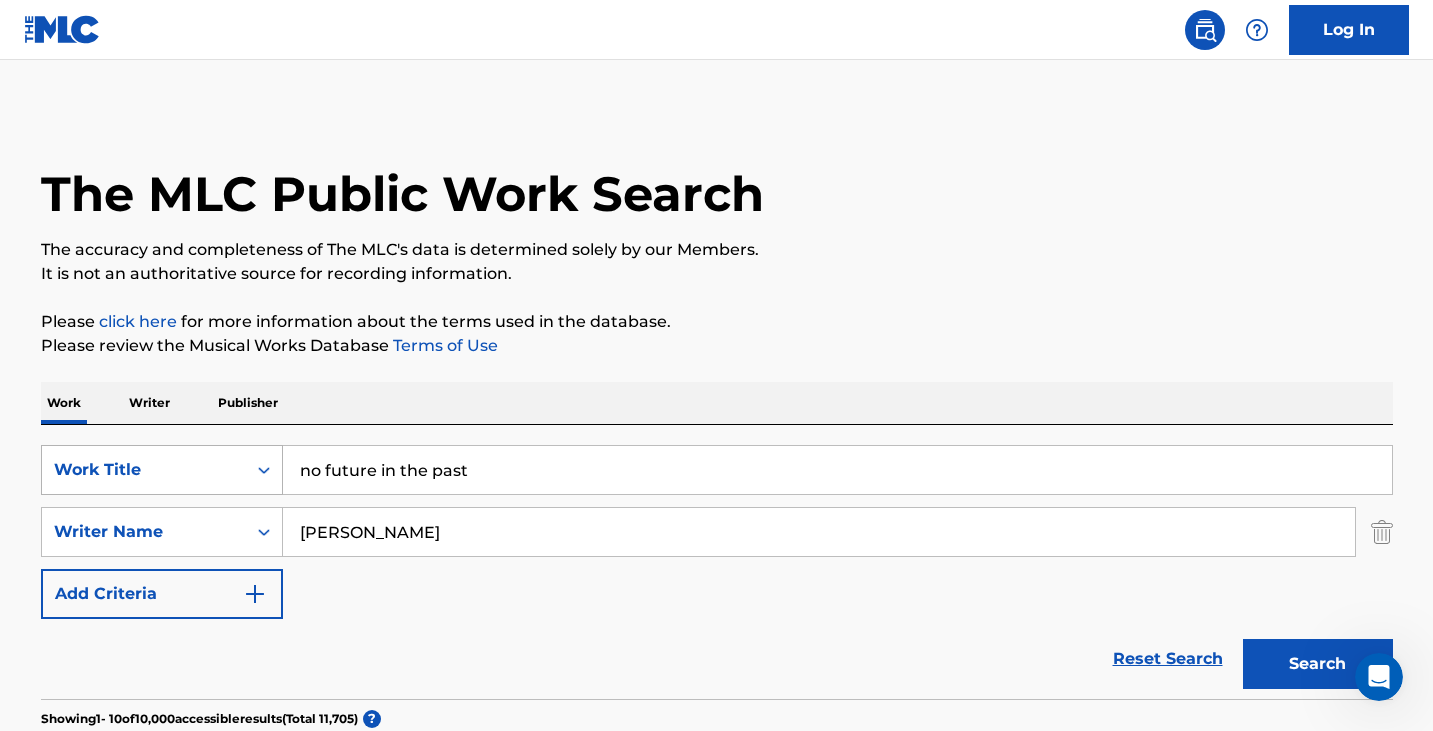 drag, startPoint x: 541, startPoint y: 469, endPoint x: 257, endPoint y: 466, distance: 284.01584 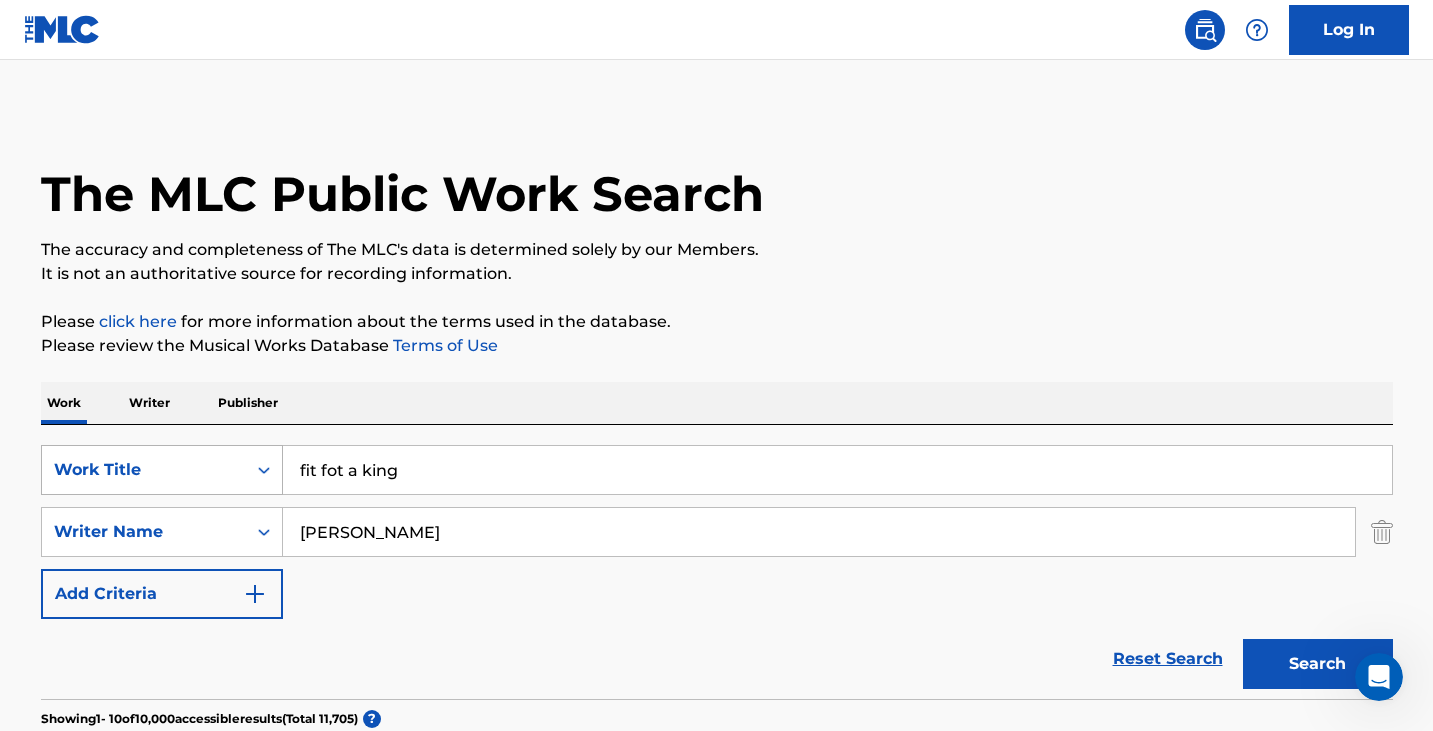 click on "Search" at bounding box center [1318, 664] 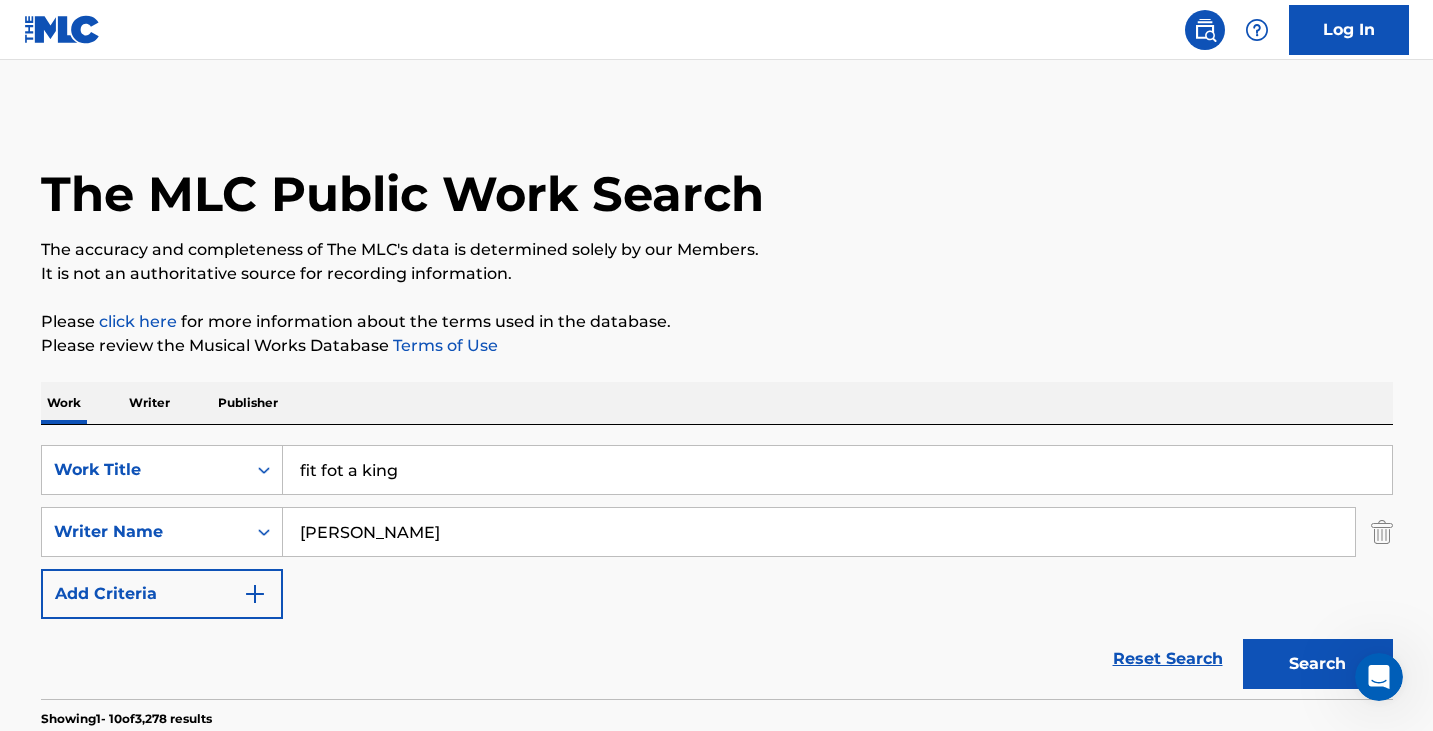click on "fit fot a king" at bounding box center (837, 470) 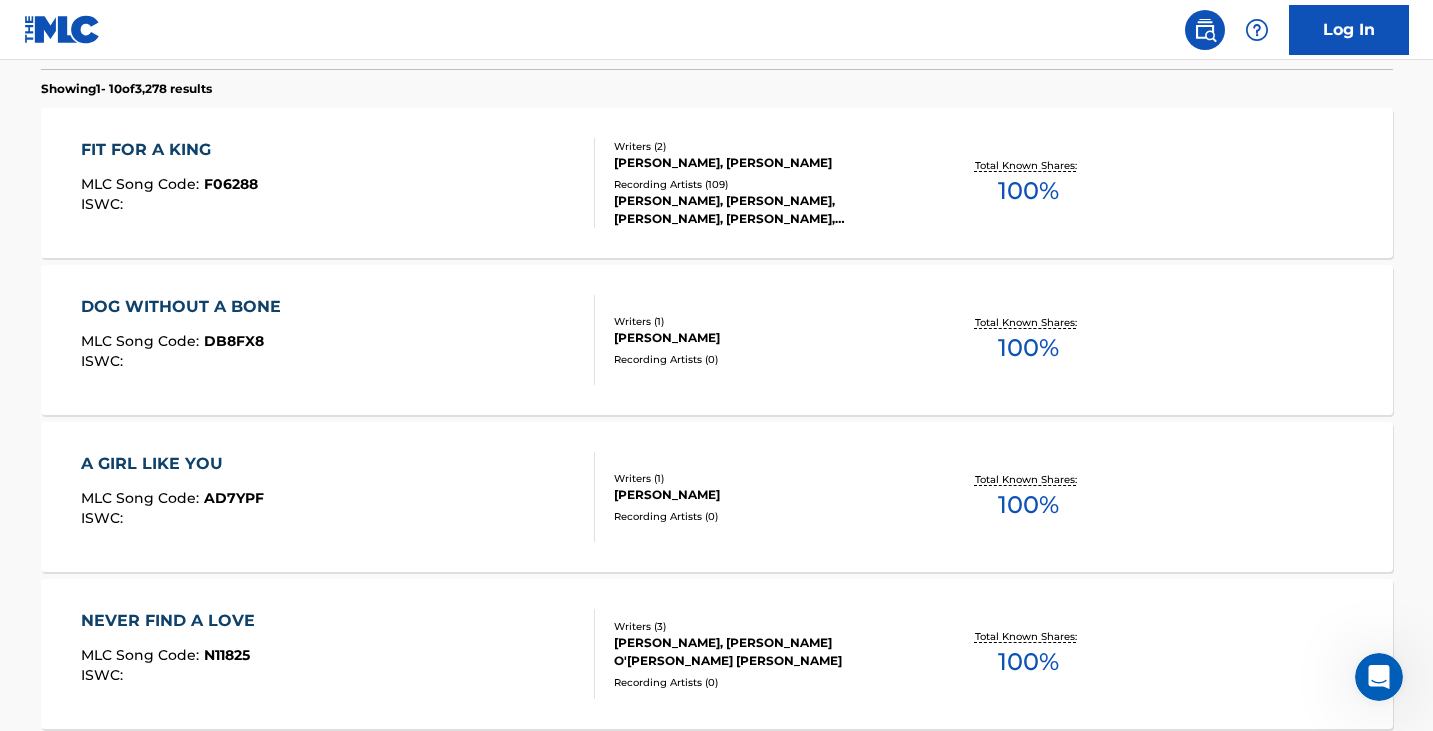 scroll, scrollTop: 600, scrollLeft: 0, axis: vertical 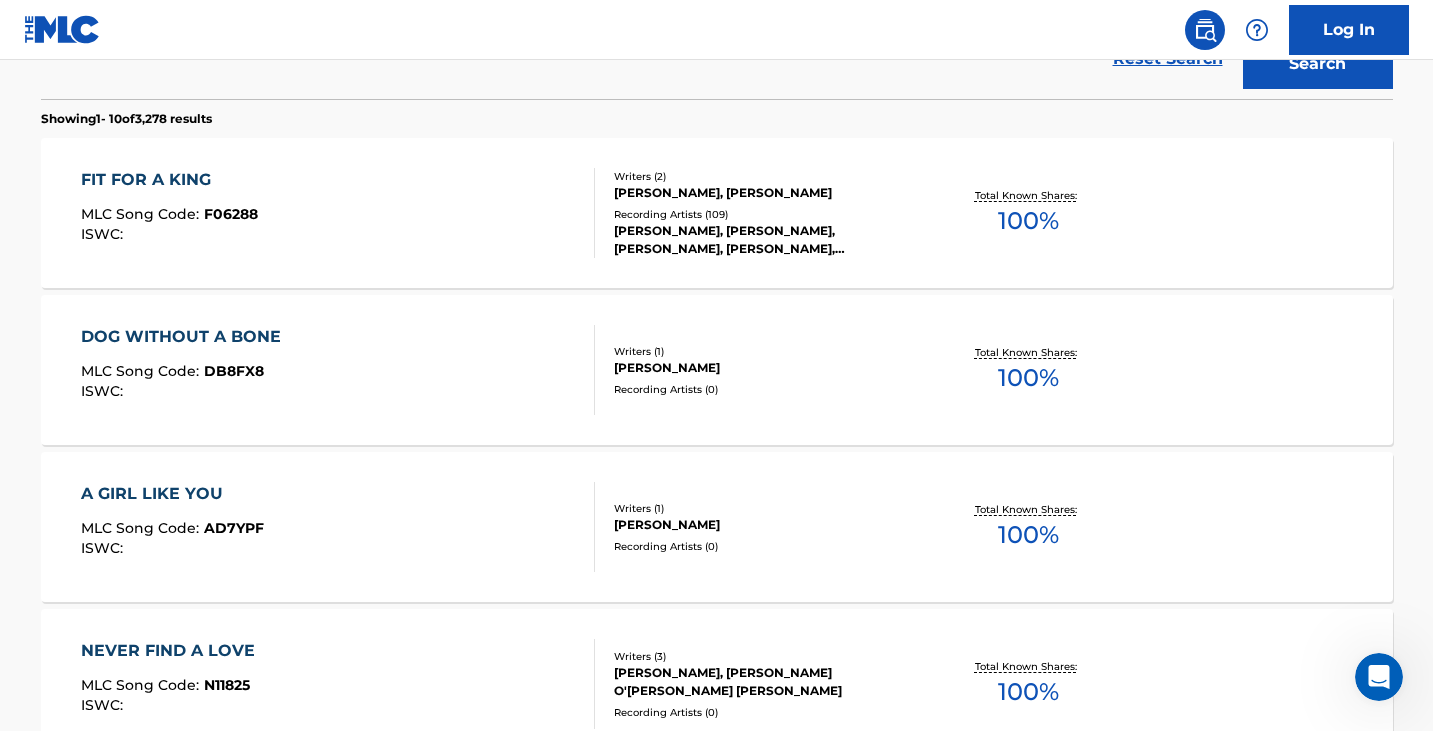 type on "fit for a king" 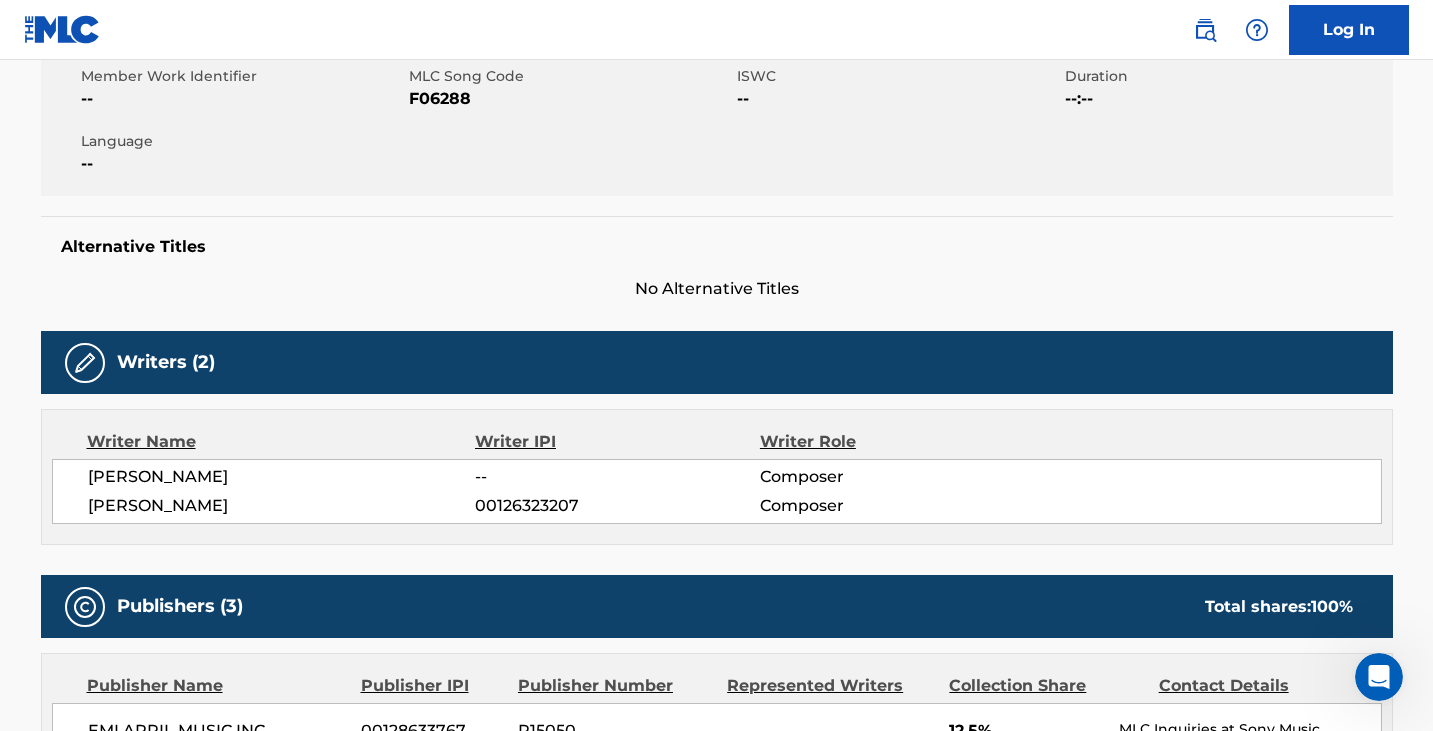 scroll, scrollTop: 200, scrollLeft: 0, axis: vertical 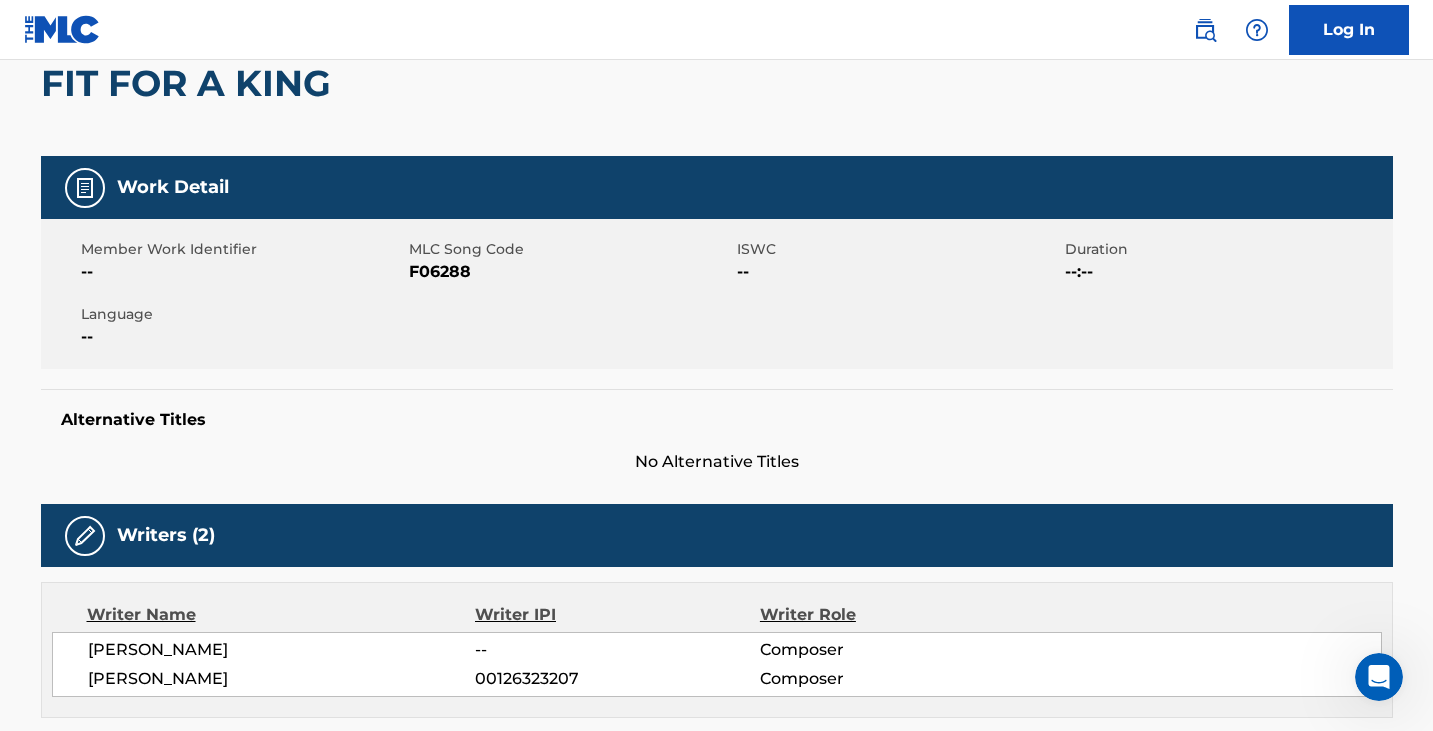 click on "F06288" at bounding box center [570, 272] 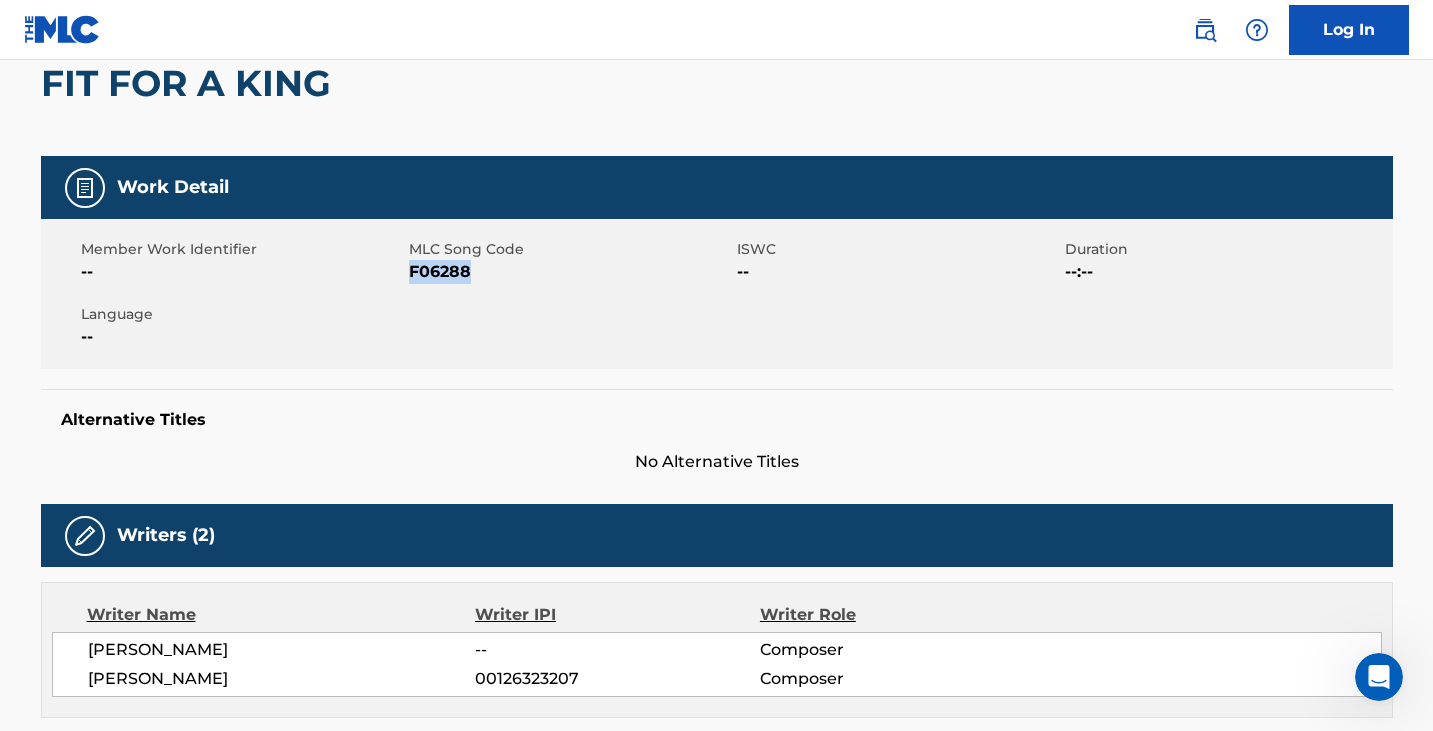 click on "F06288" at bounding box center (570, 272) 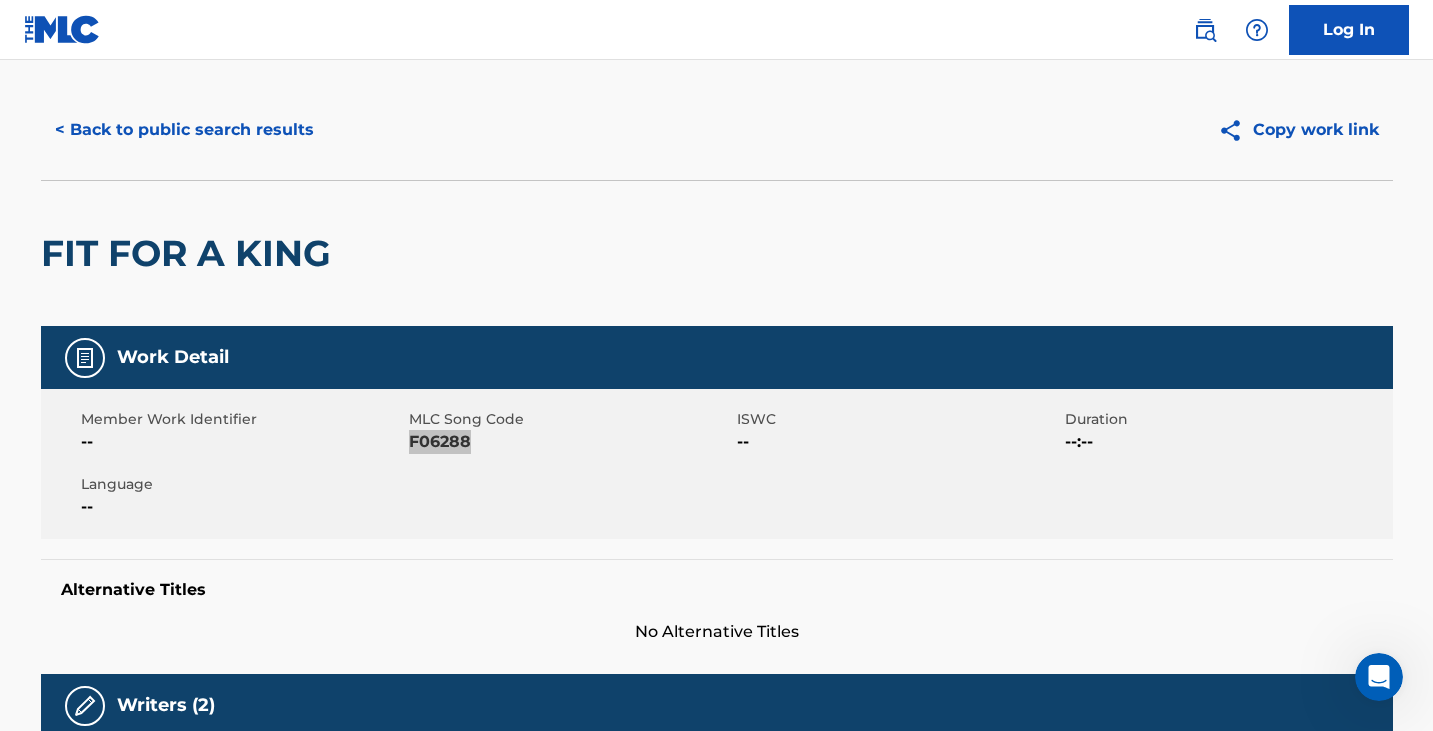 scroll, scrollTop: 0, scrollLeft: 0, axis: both 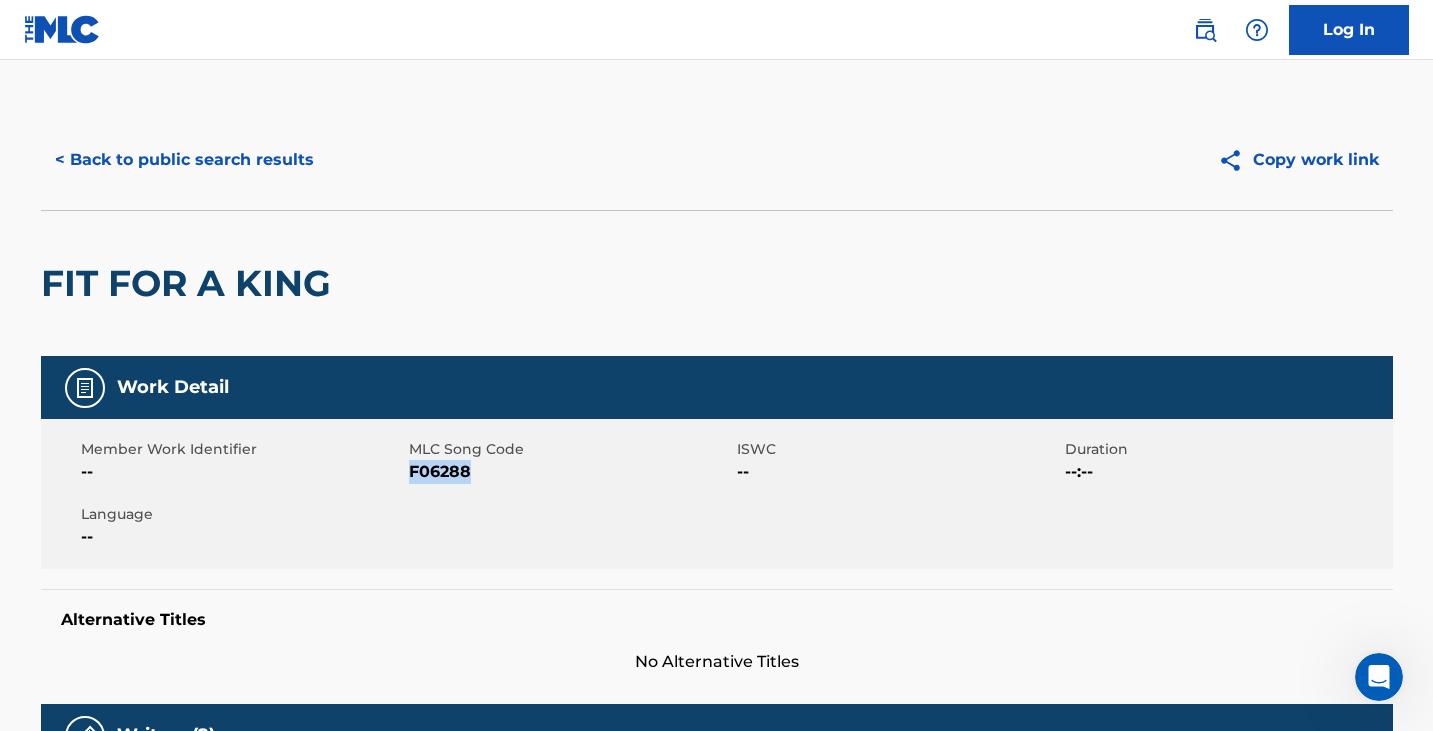 click on "< Back to public search results" at bounding box center [184, 160] 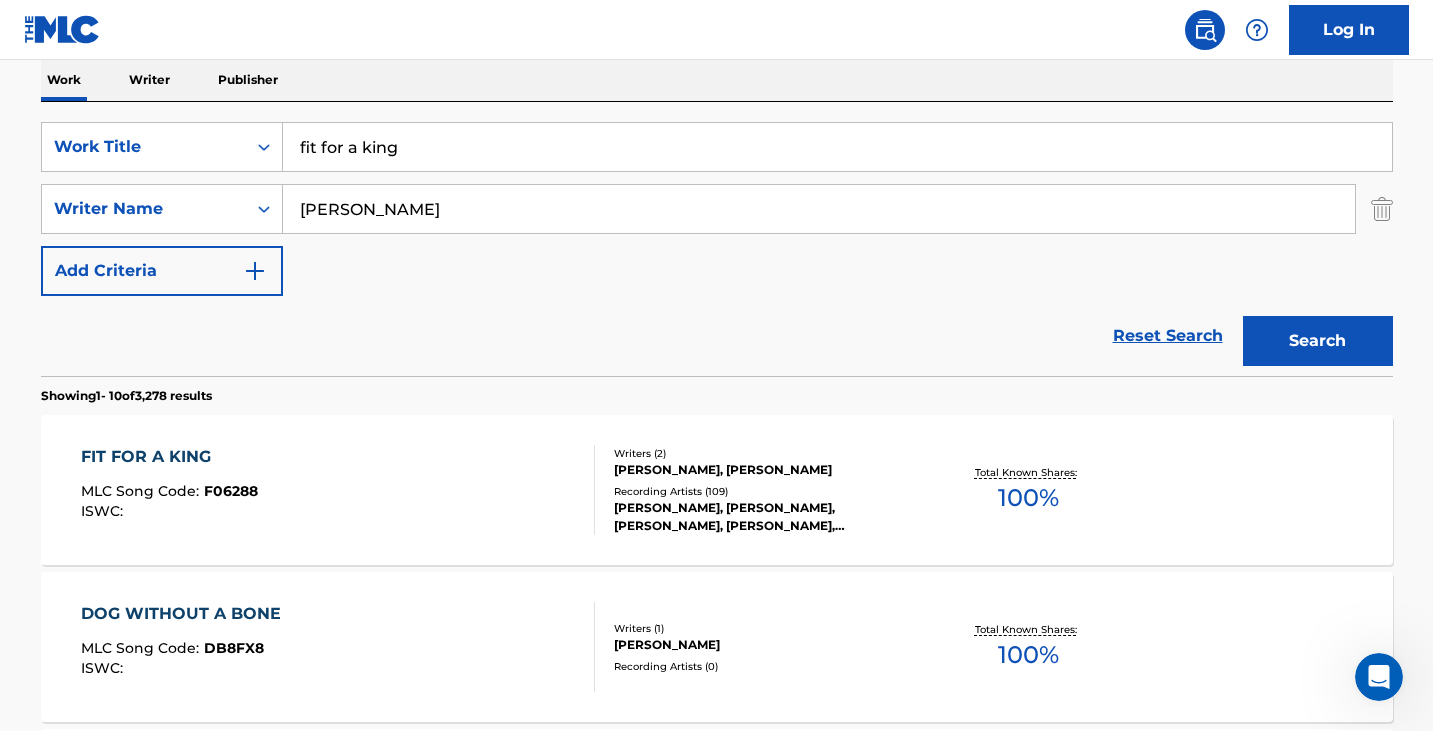 scroll, scrollTop: 314, scrollLeft: 0, axis: vertical 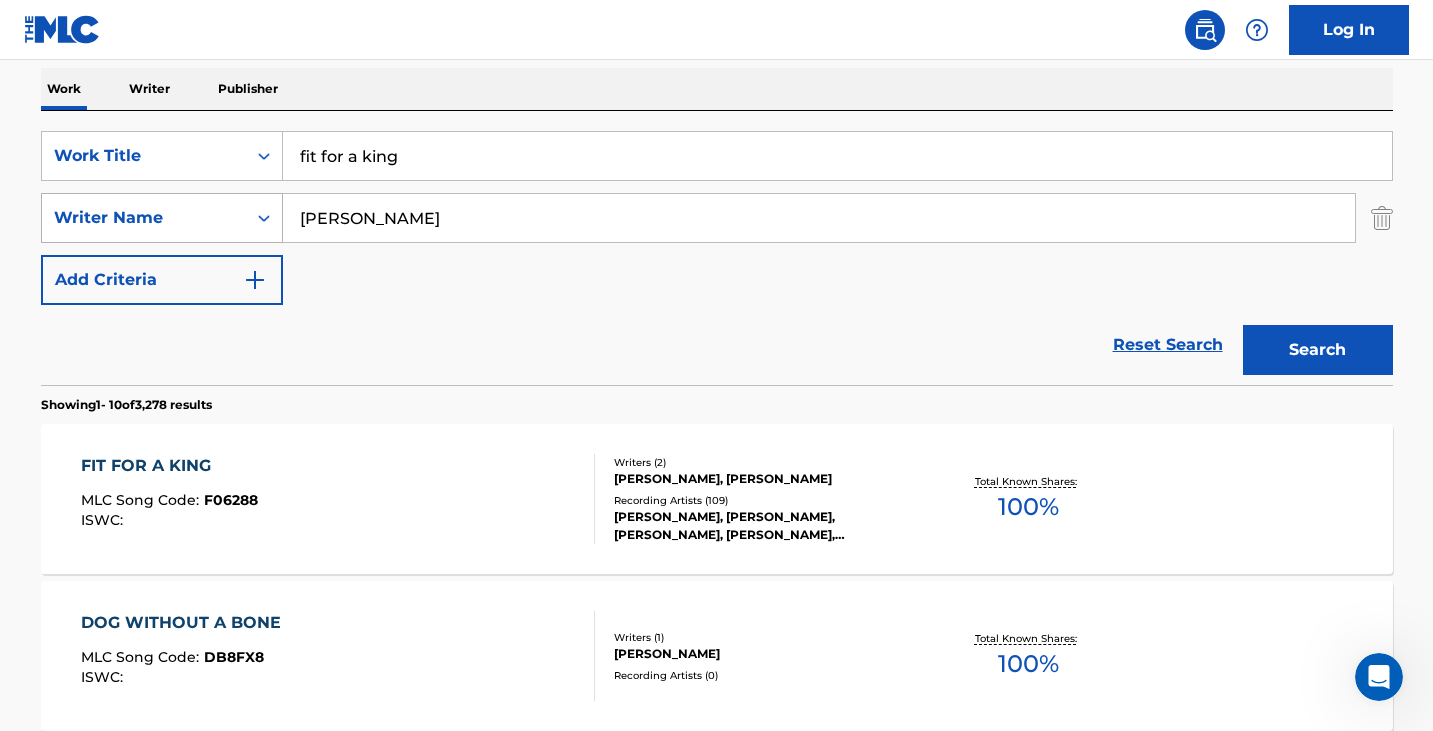 click on "SearchWithCriteriafef71ef4-71ad-468a-8ba1-7f7c0976d68e Work Title fit for a king SearchWithCriteriac7b778d9-7e98-4fda-a5c6-afeb4a4ef9af Writer Name [PERSON_NAME] Add Criteria" at bounding box center [717, 218] 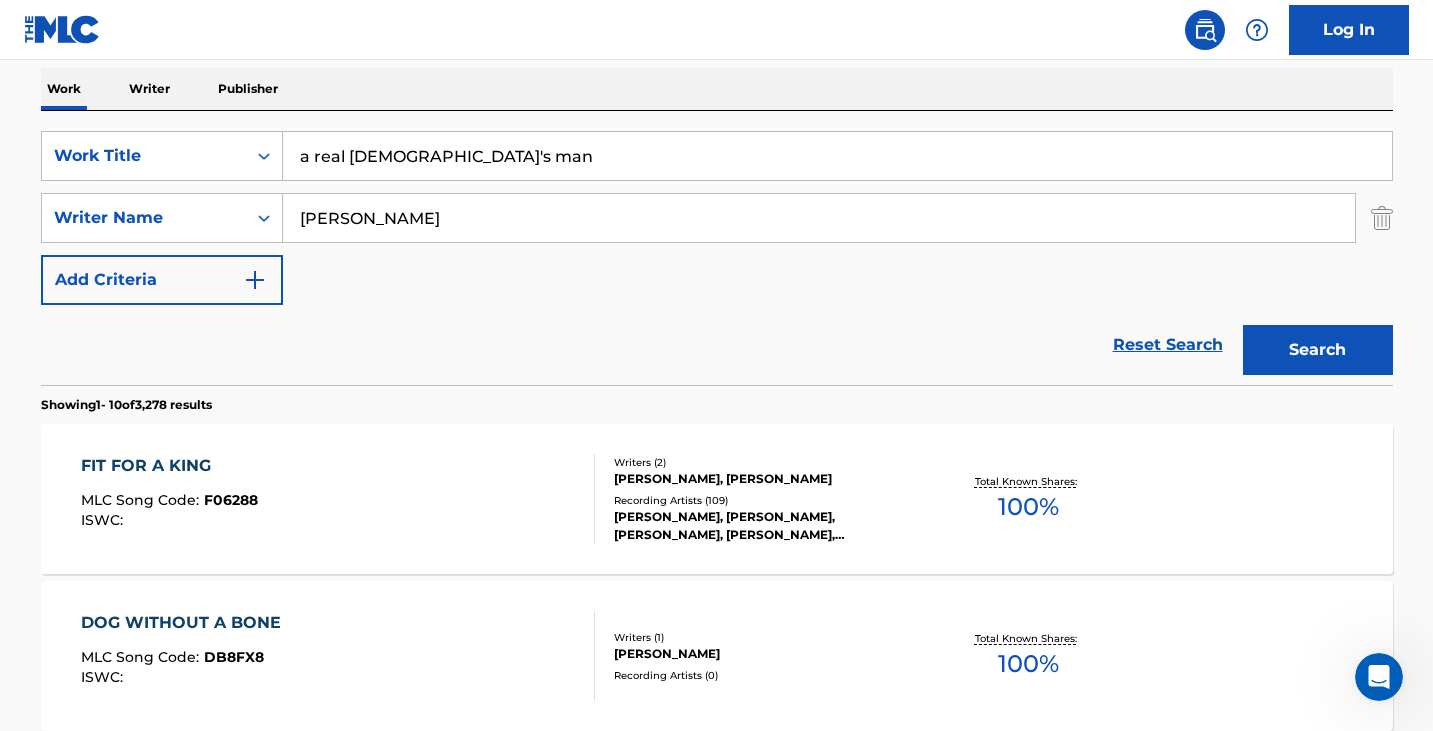 type on "a real [DEMOGRAPHIC_DATA]'s man" 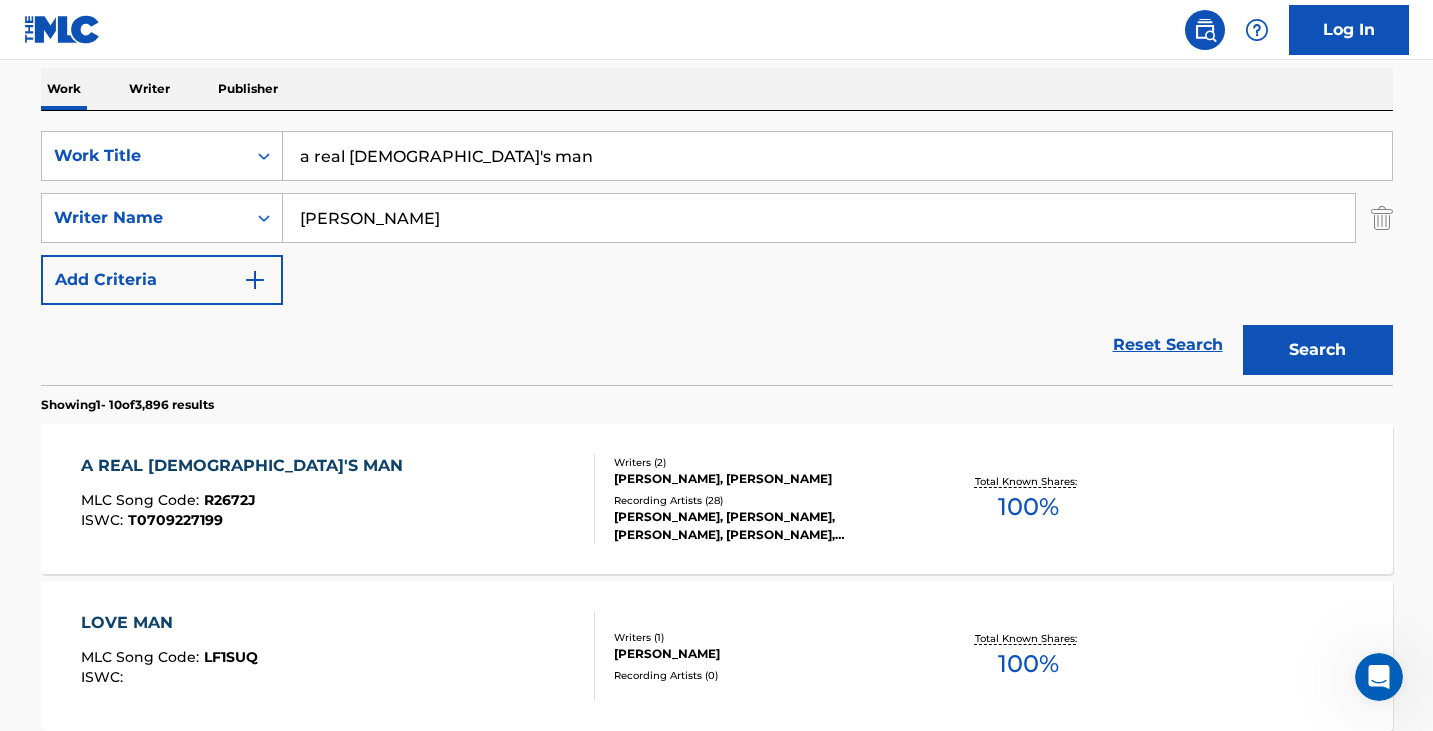 scroll, scrollTop: 414, scrollLeft: 0, axis: vertical 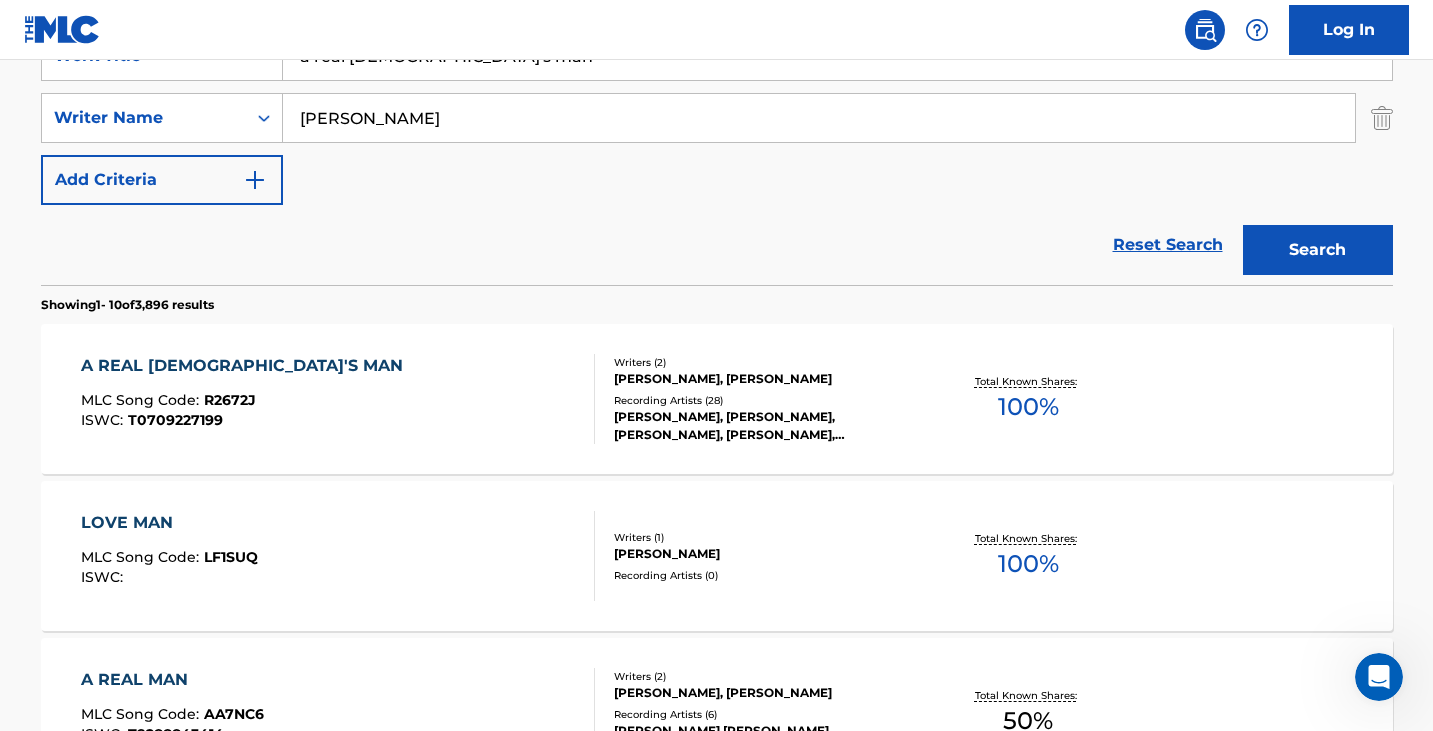 click on "A REAL [DEMOGRAPHIC_DATA]'S MAN MLC Song Code : R2672J ISWC : T0709227199" at bounding box center (338, 399) 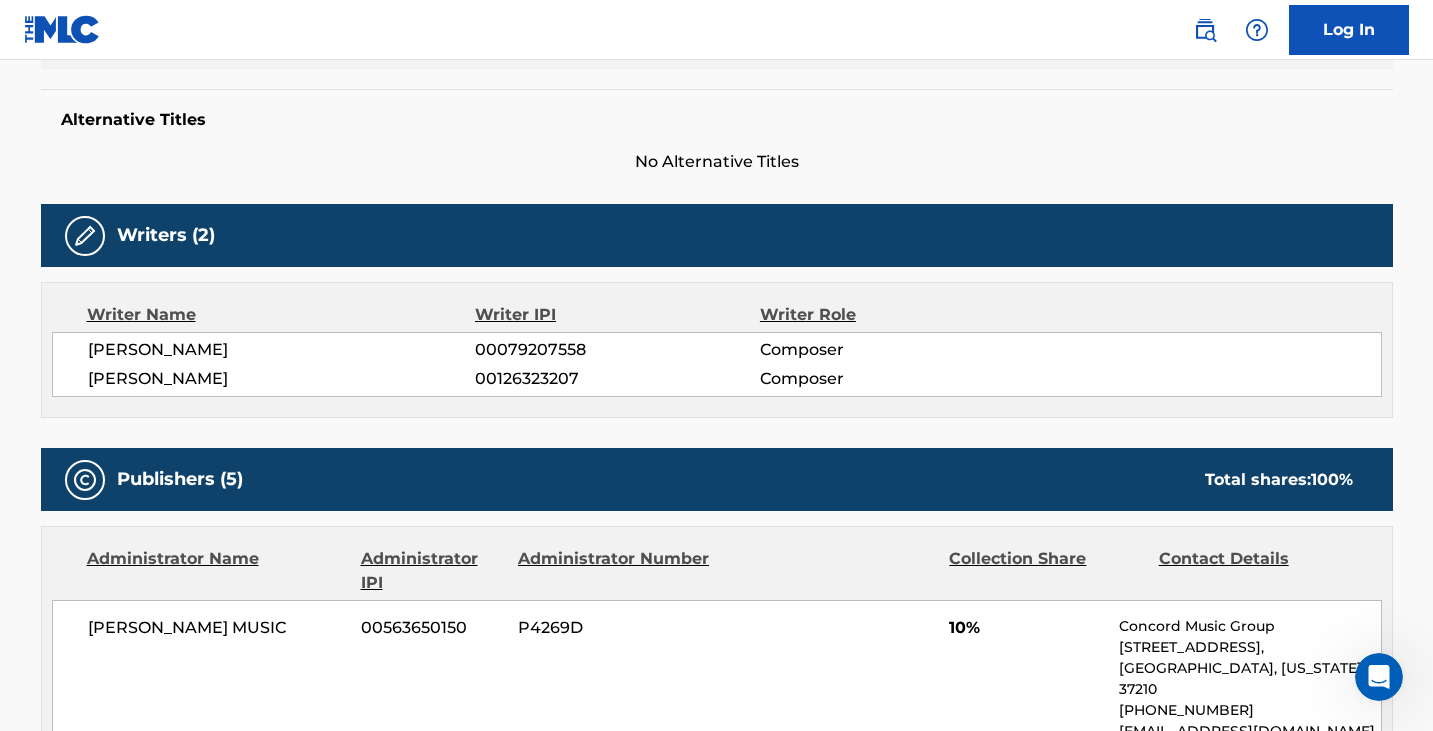 scroll, scrollTop: 0, scrollLeft: 0, axis: both 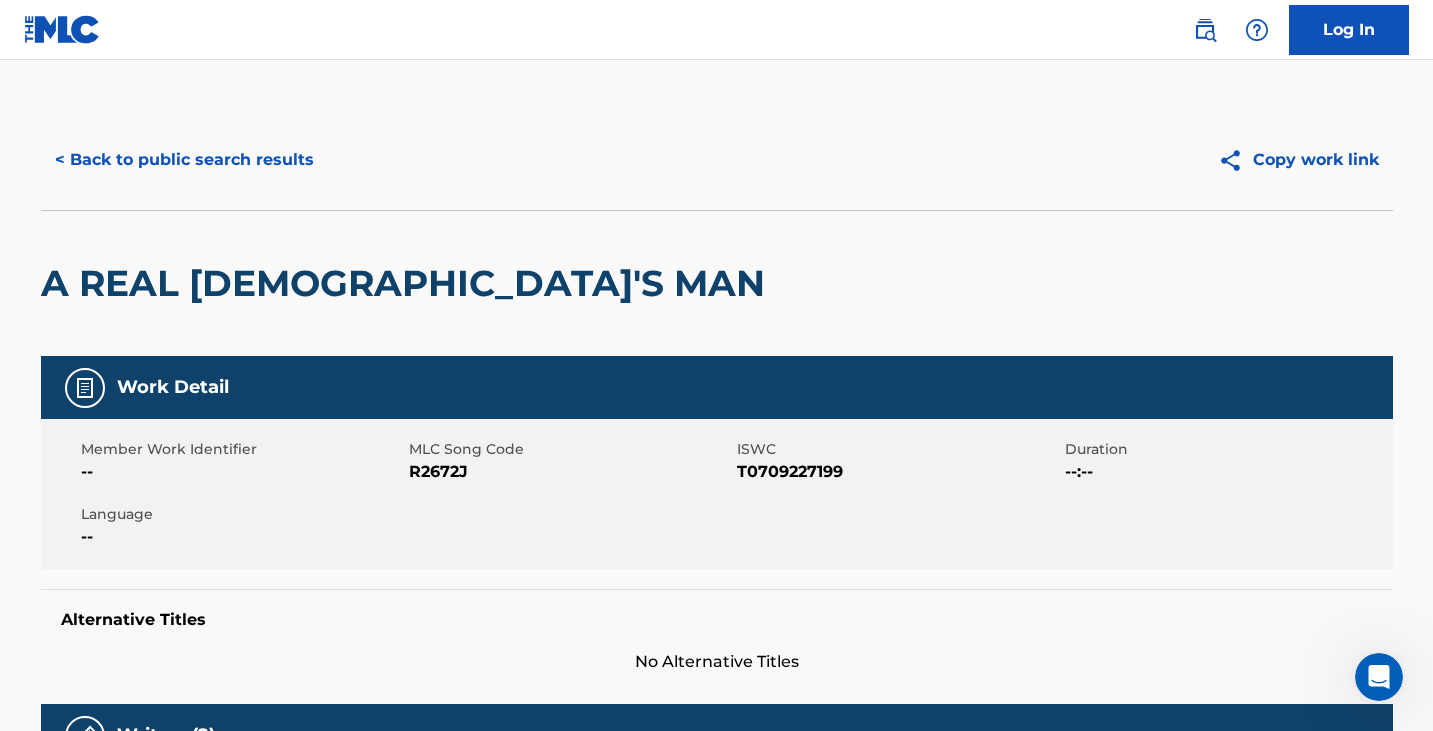 click on "R2672J" at bounding box center [570, 472] 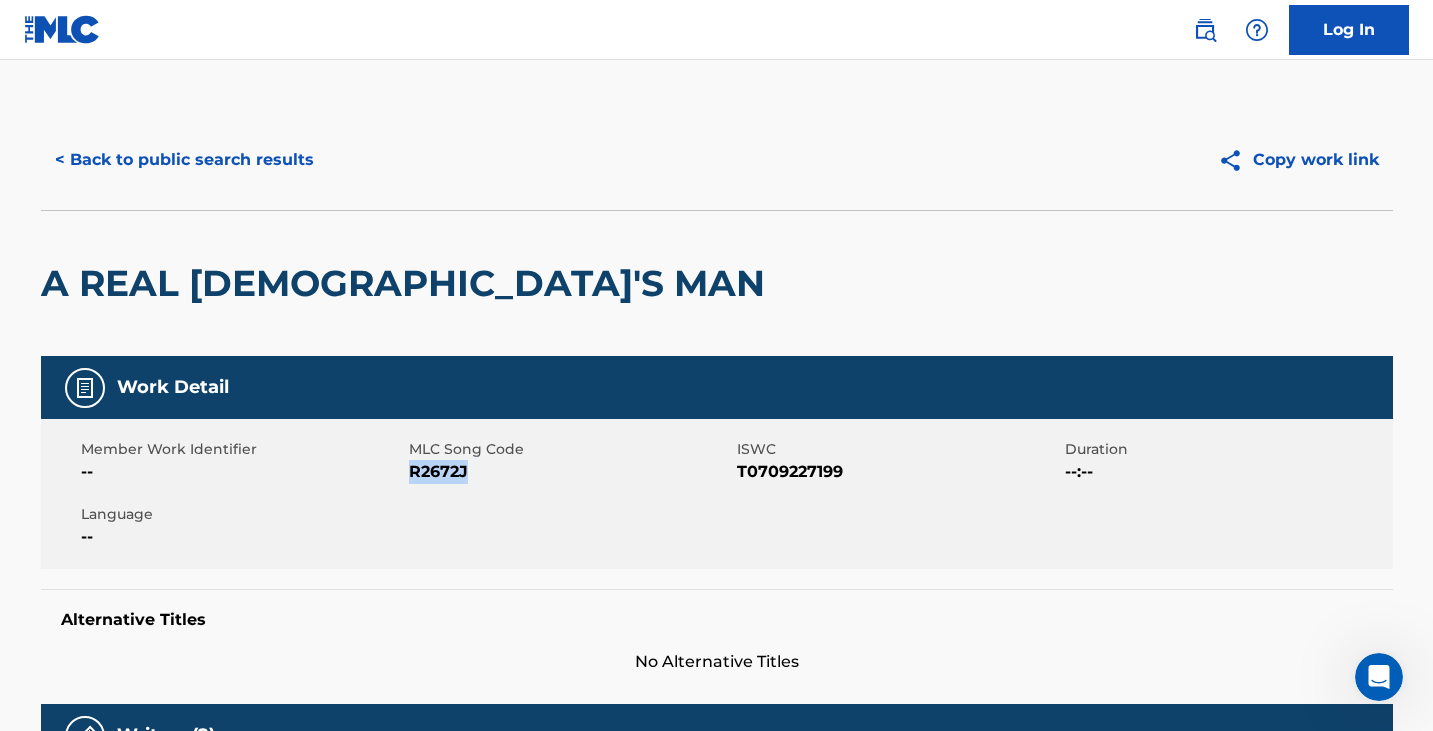 click on "R2672J" at bounding box center [570, 472] 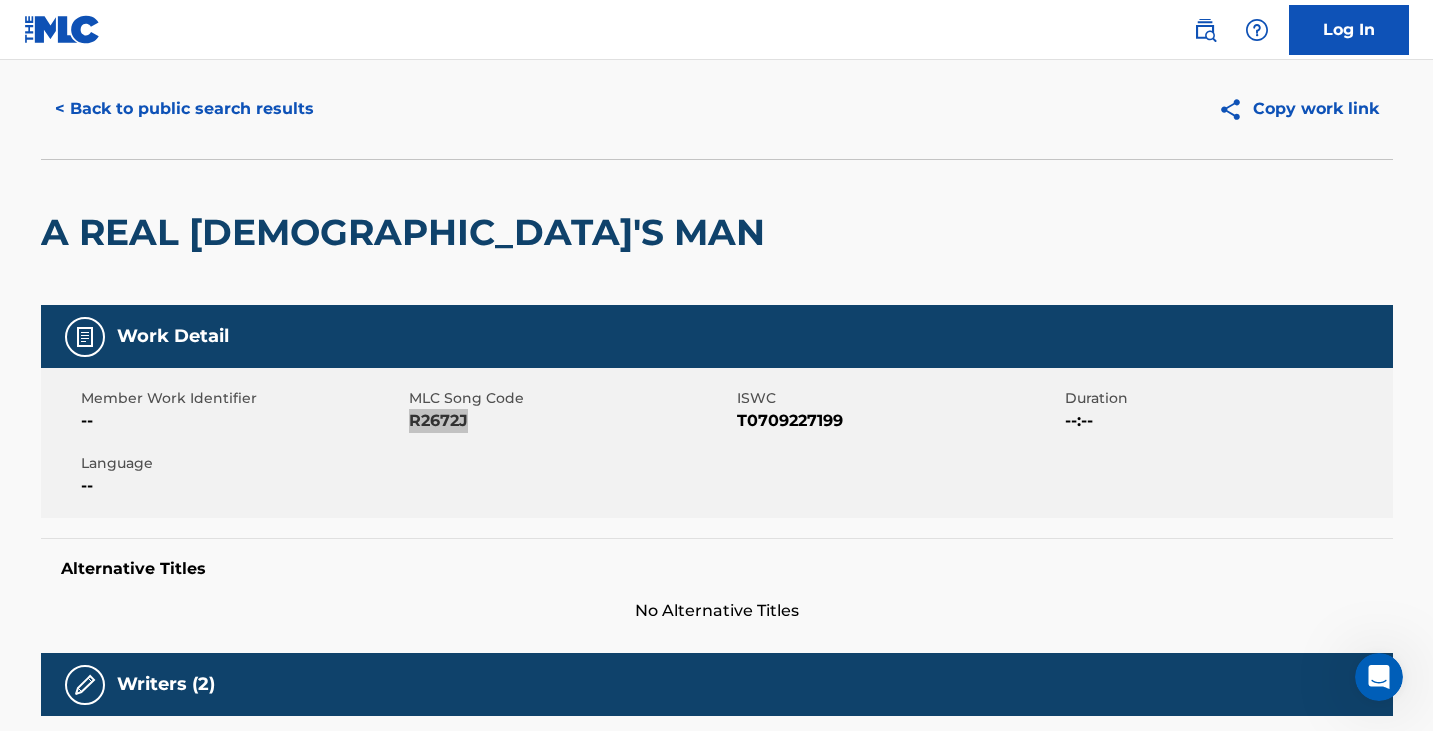 scroll, scrollTop: 0, scrollLeft: 0, axis: both 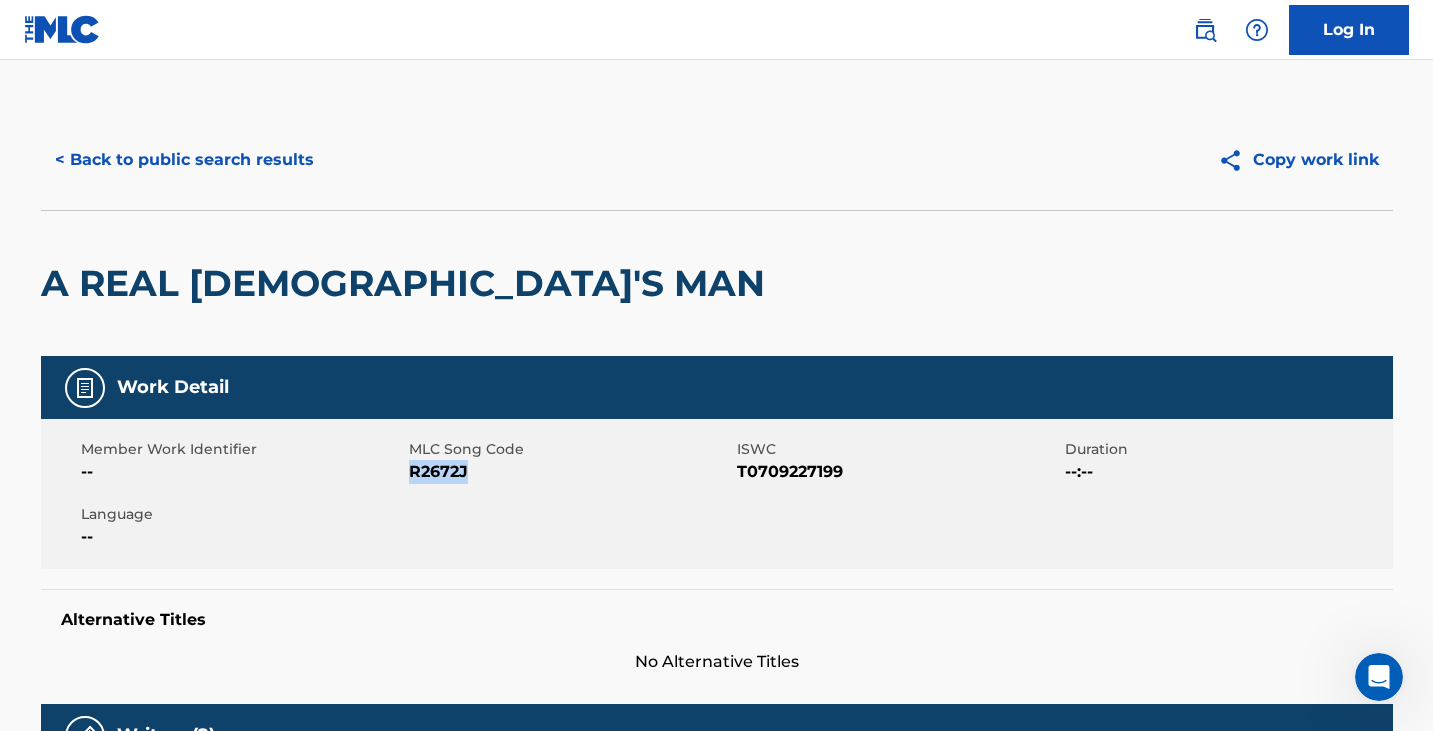 click on "< Back to public search results" at bounding box center [184, 160] 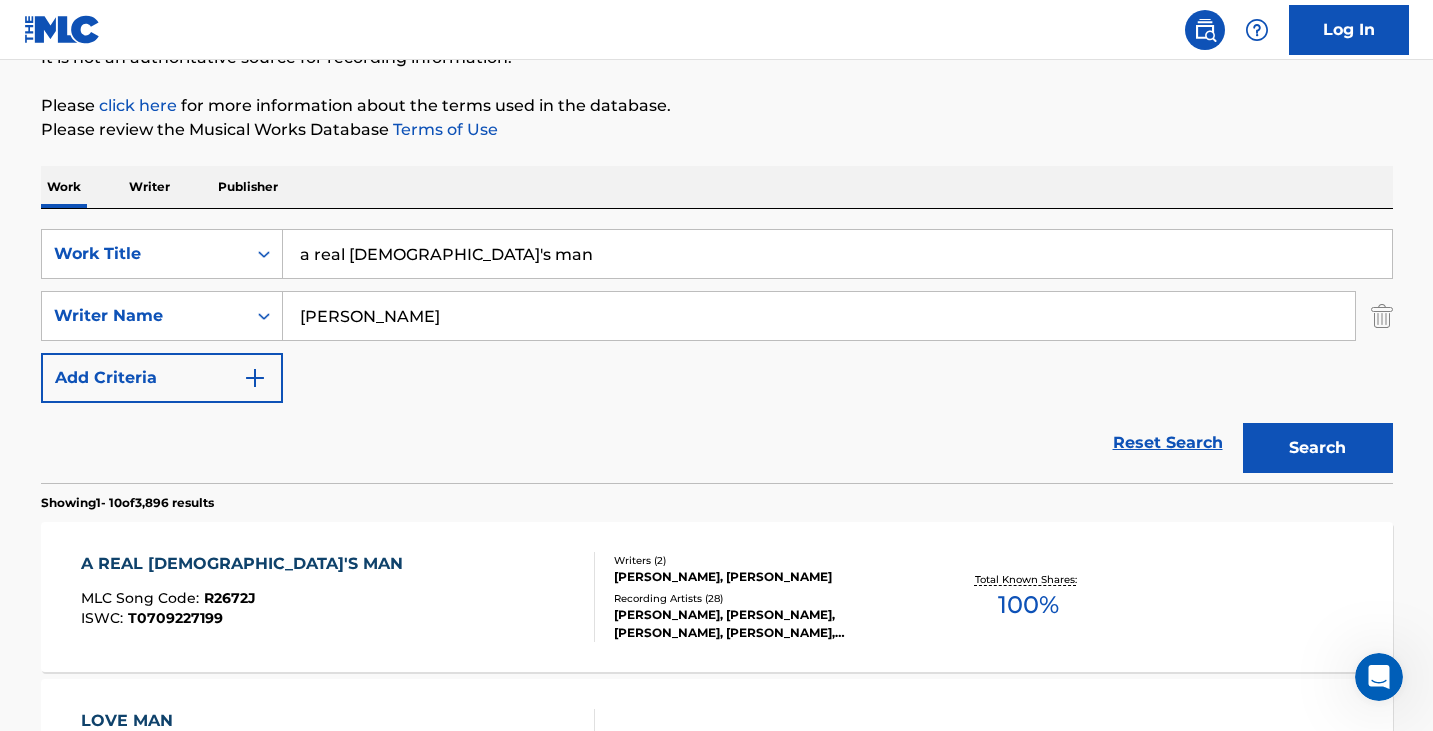 scroll, scrollTop: 214, scrollLeft: 0, axis: vertical 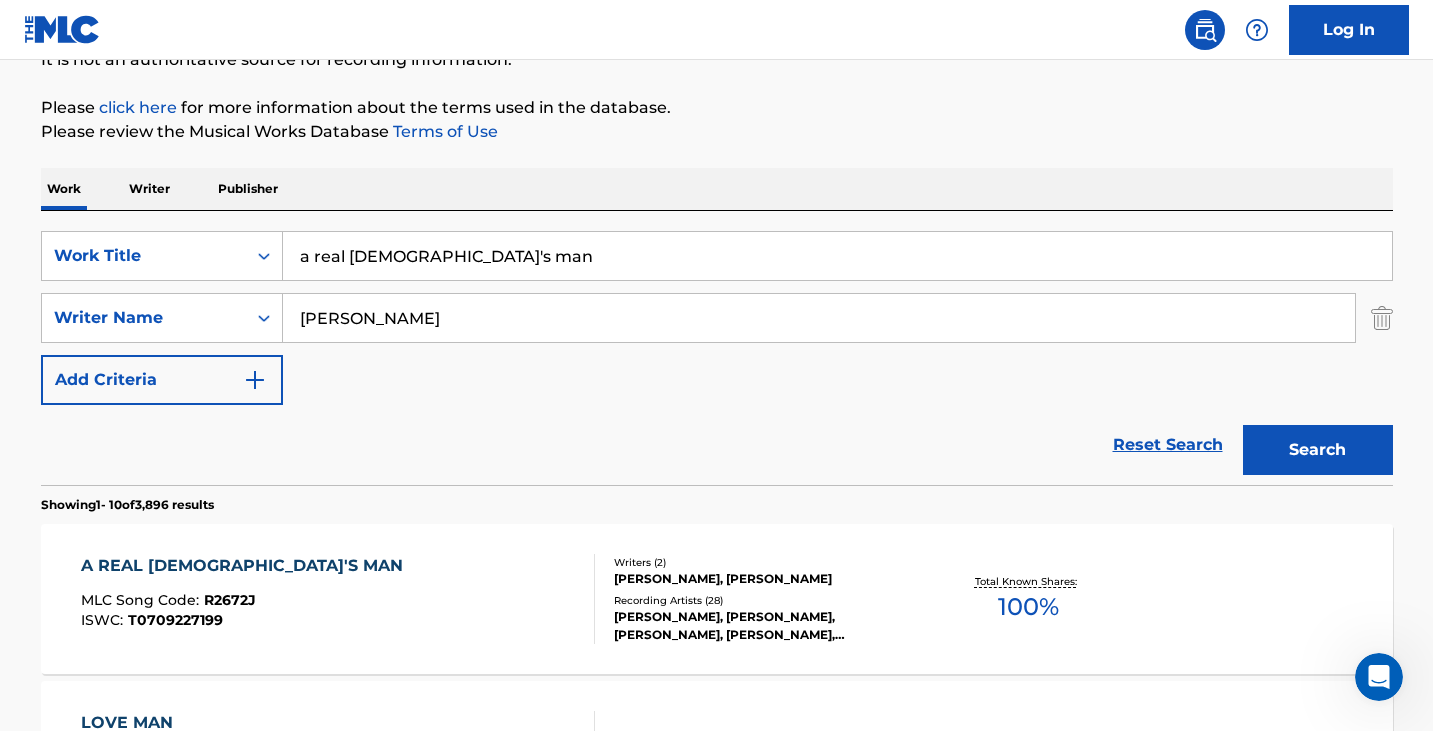 drag, startPoint x: 504, startPoint y: 260, endPoint x: 1, endPoint y: 269, distance: 503.0805 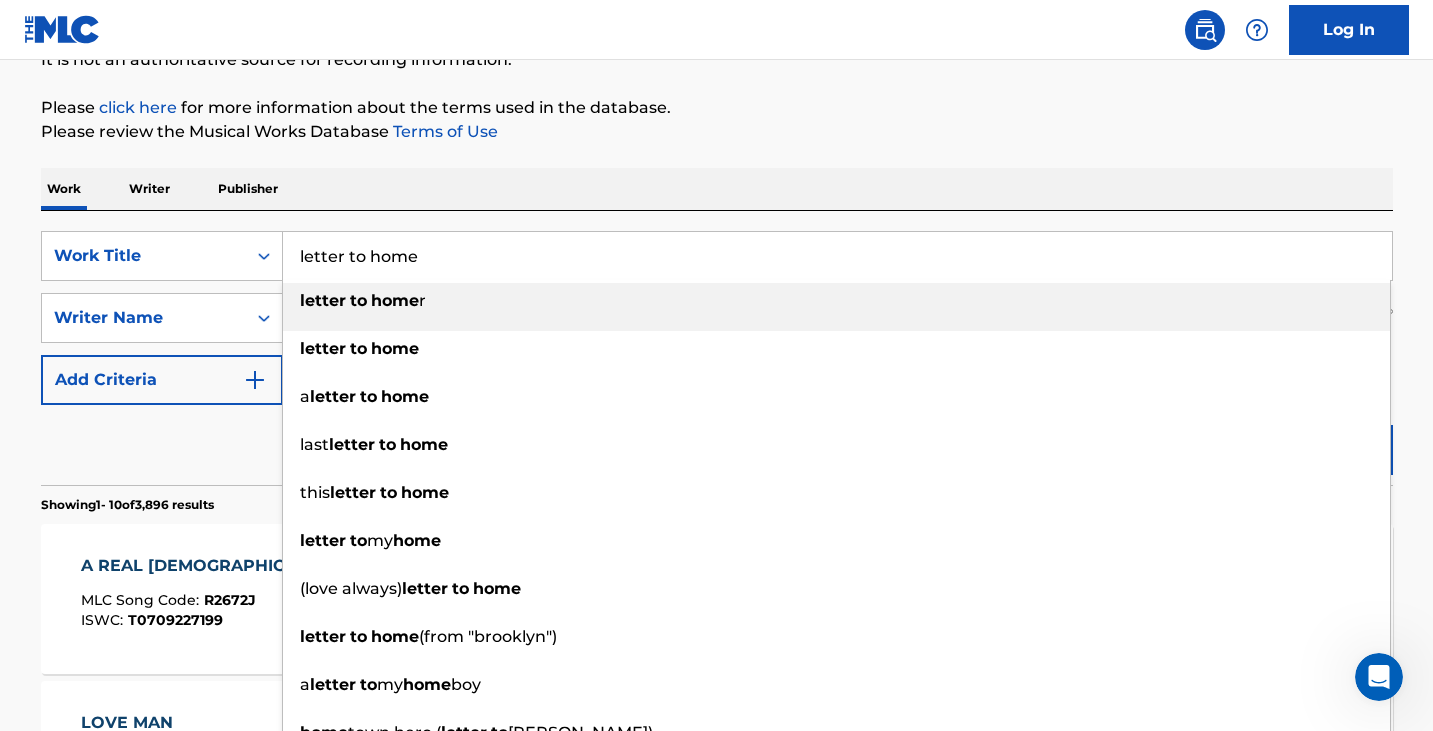 type on "letter to home" 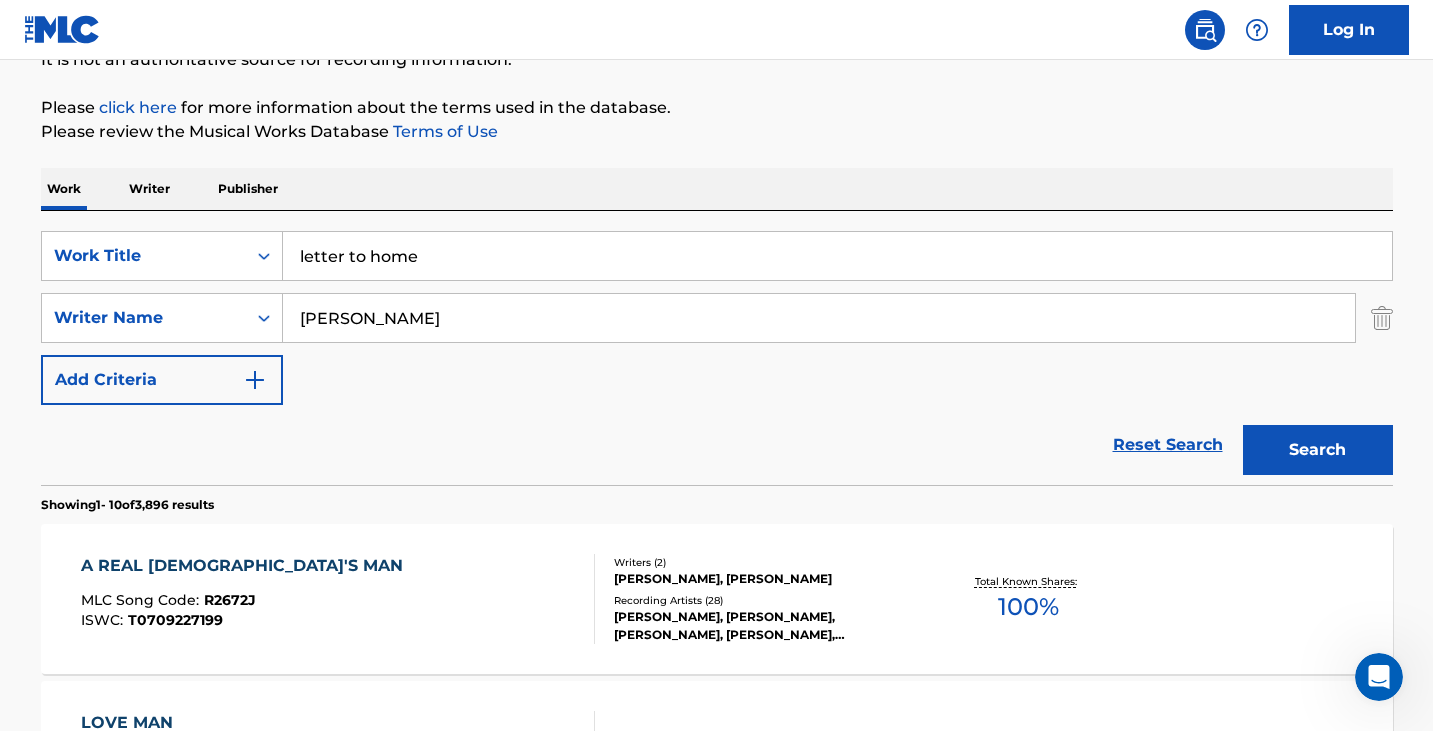 click on "Search" at bounding box center (1318, 450) 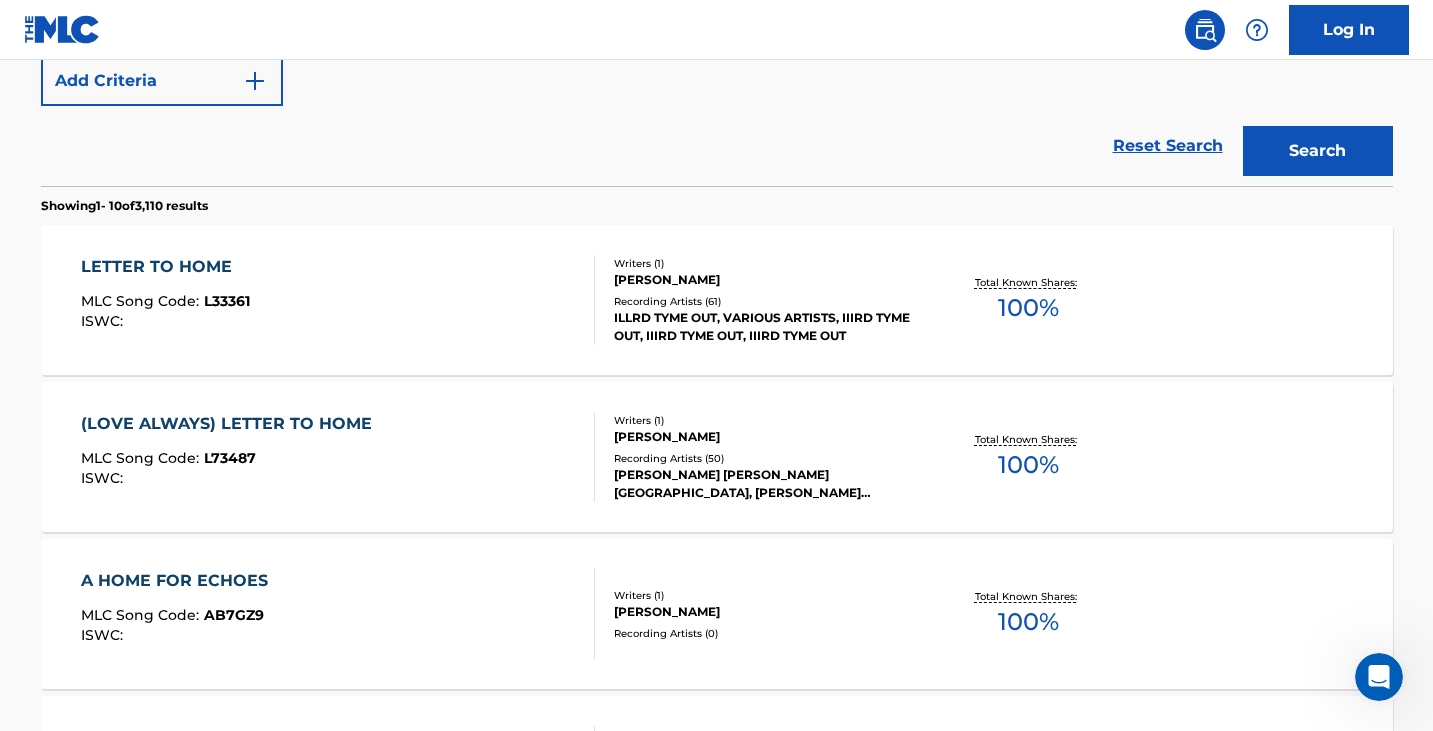 scroll, scrollTop: 514, scrollLeft: 0, axis: vertical 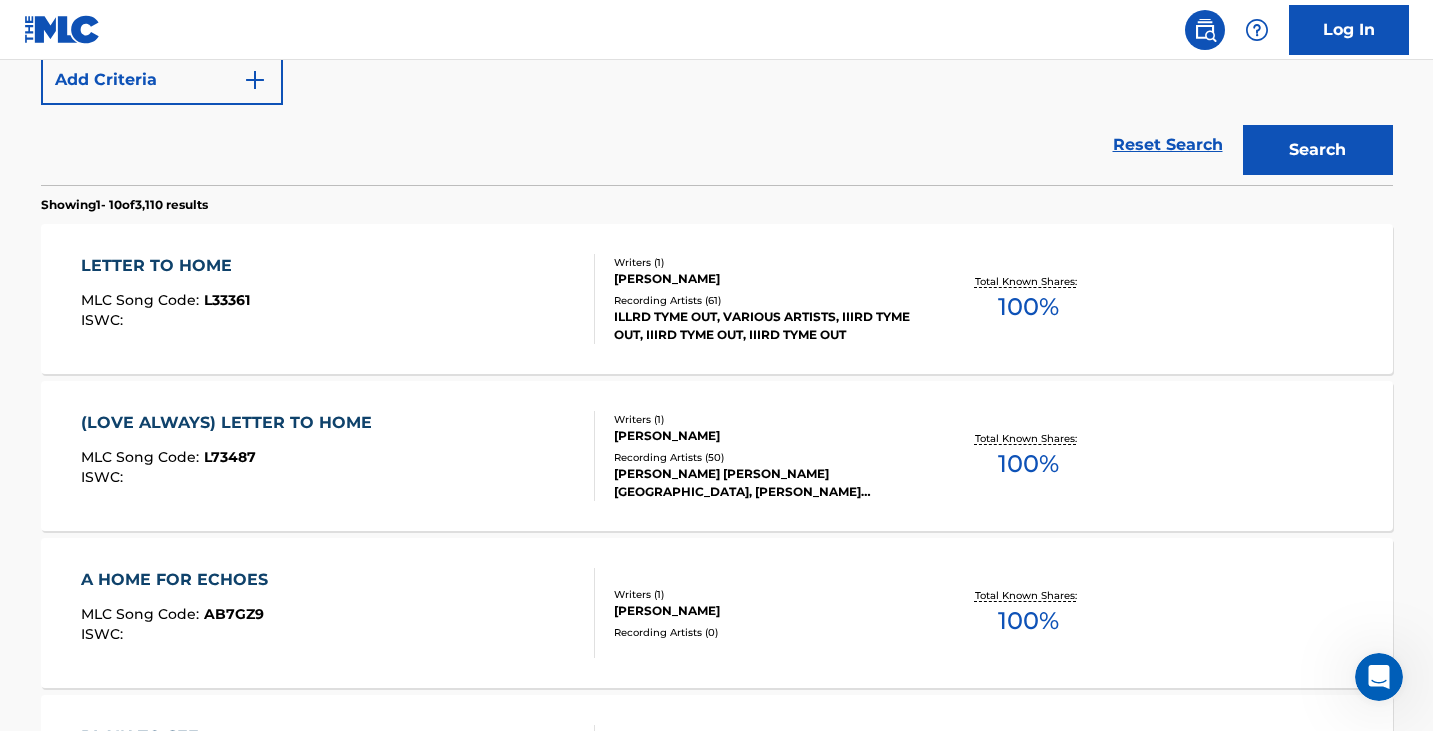 click on "LETTER TO HOME MLC Song Code : L33361 ISWC :" at bounding box center [338, 299] 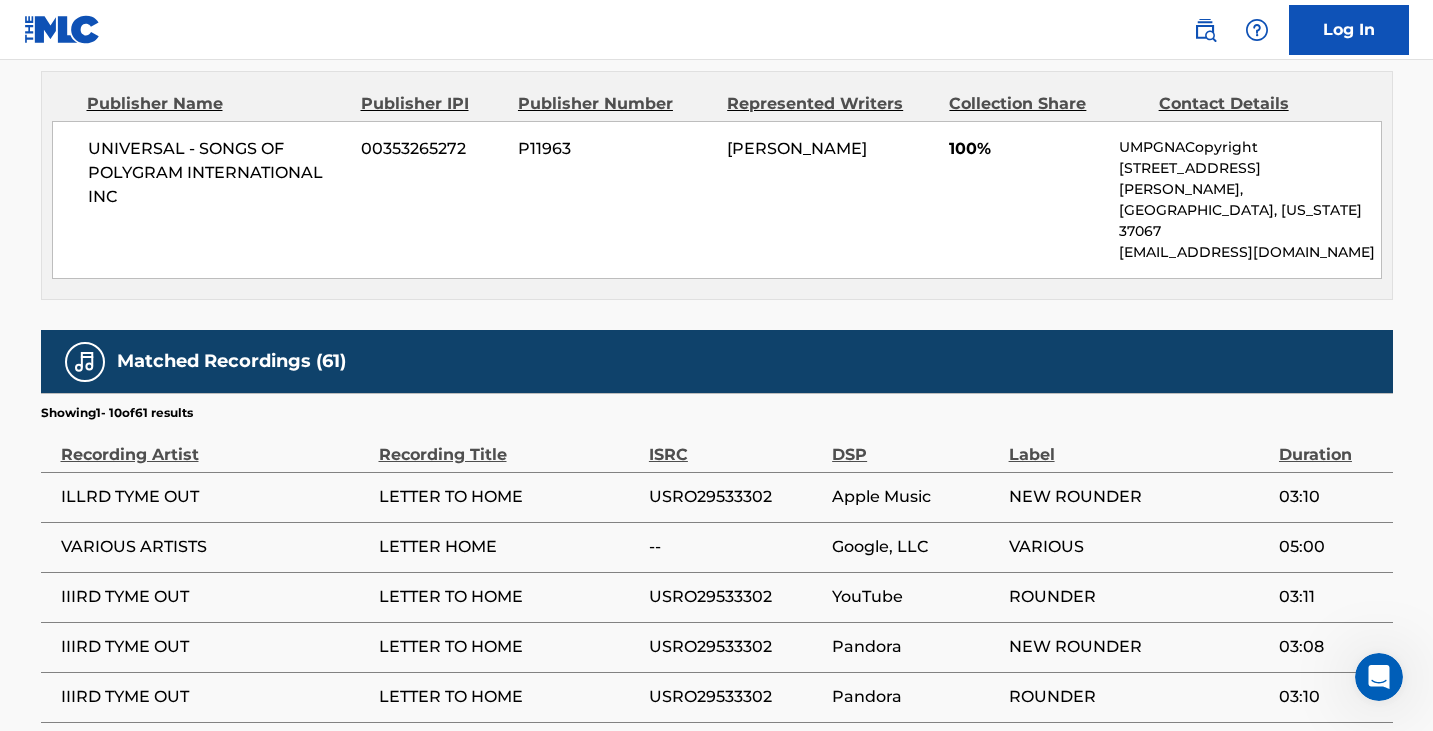 scroll, scrollTop: 1386, scrollLeft: 0, axis: vertical 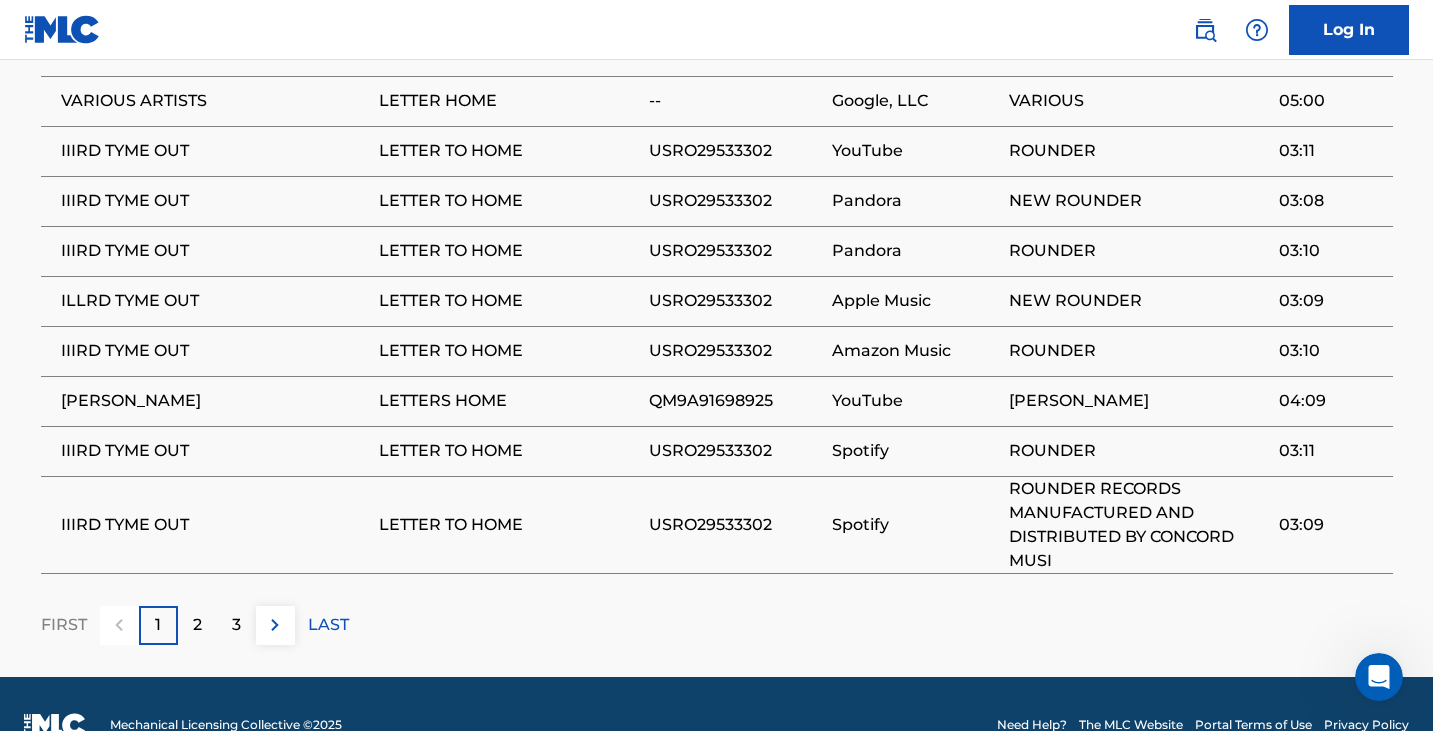 click on "3" at bounding box center [236, 625] 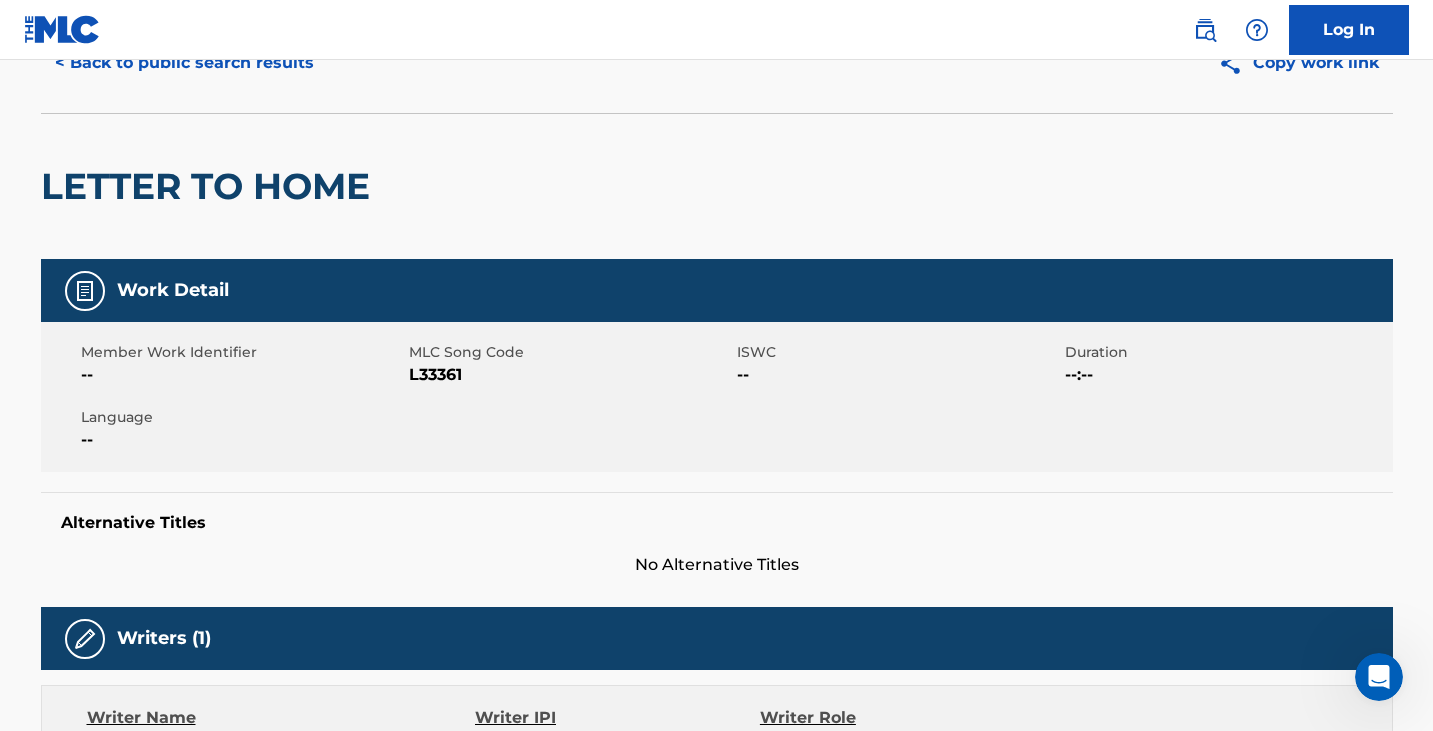 scroll, scrollTop: 0, scrollLeft: 0, axis: both 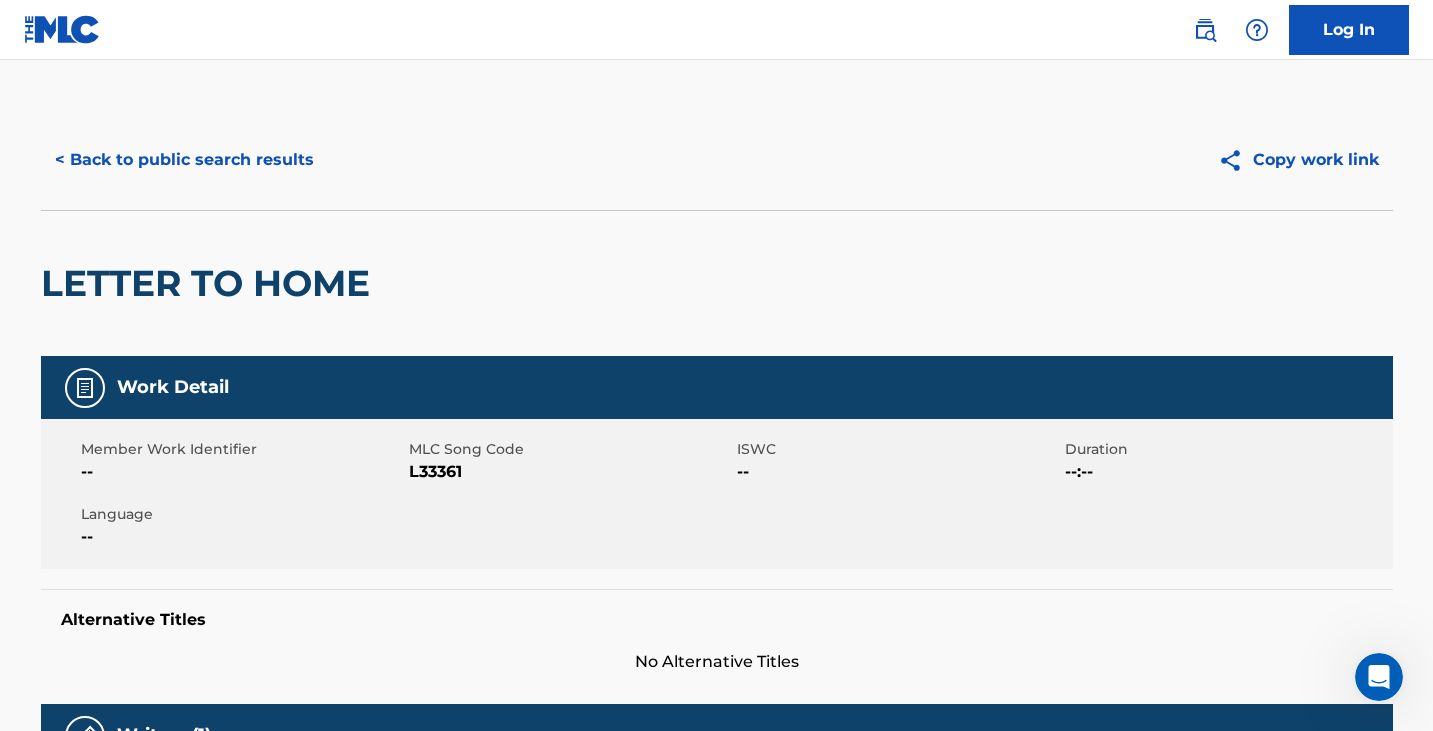 click on "L33361" at bounding box center [570, 472] 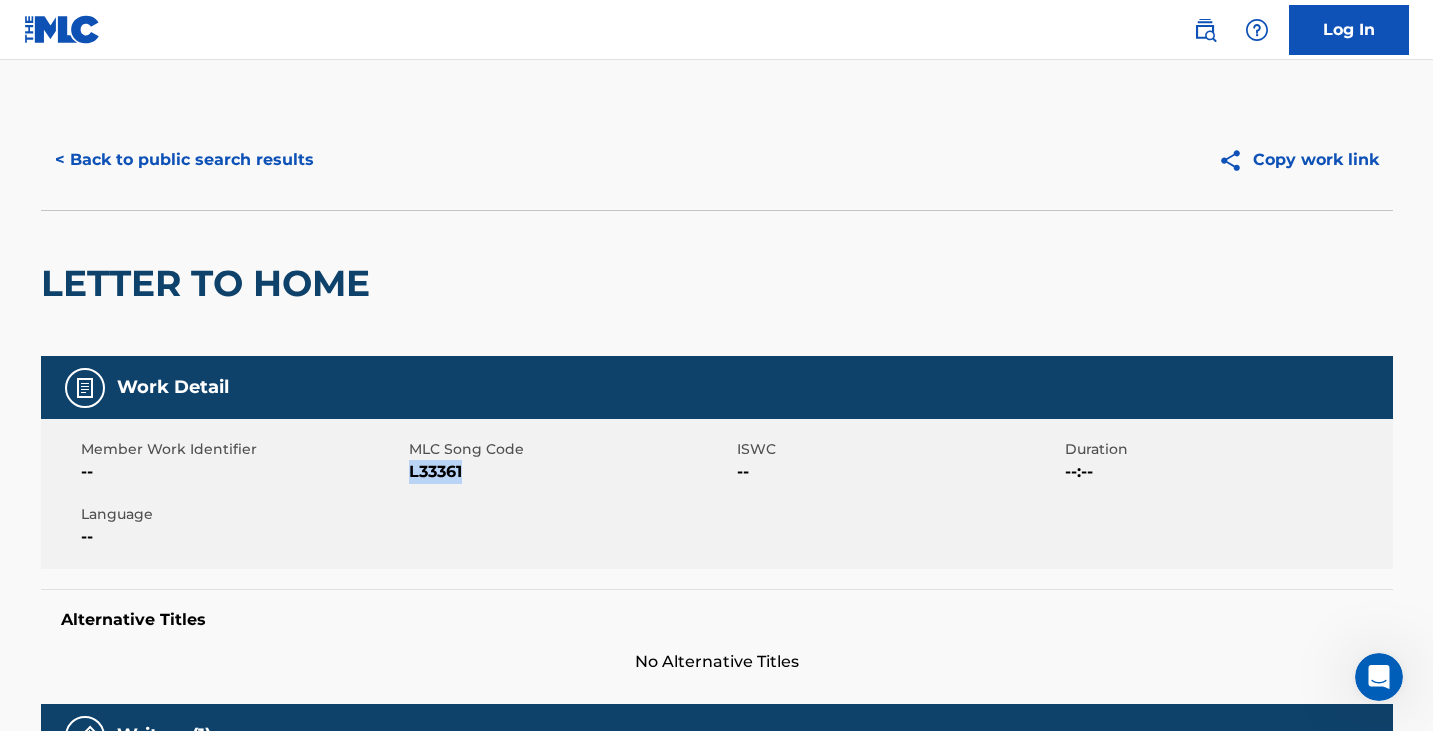 click on "L33361" at bounding box center (570, 472) 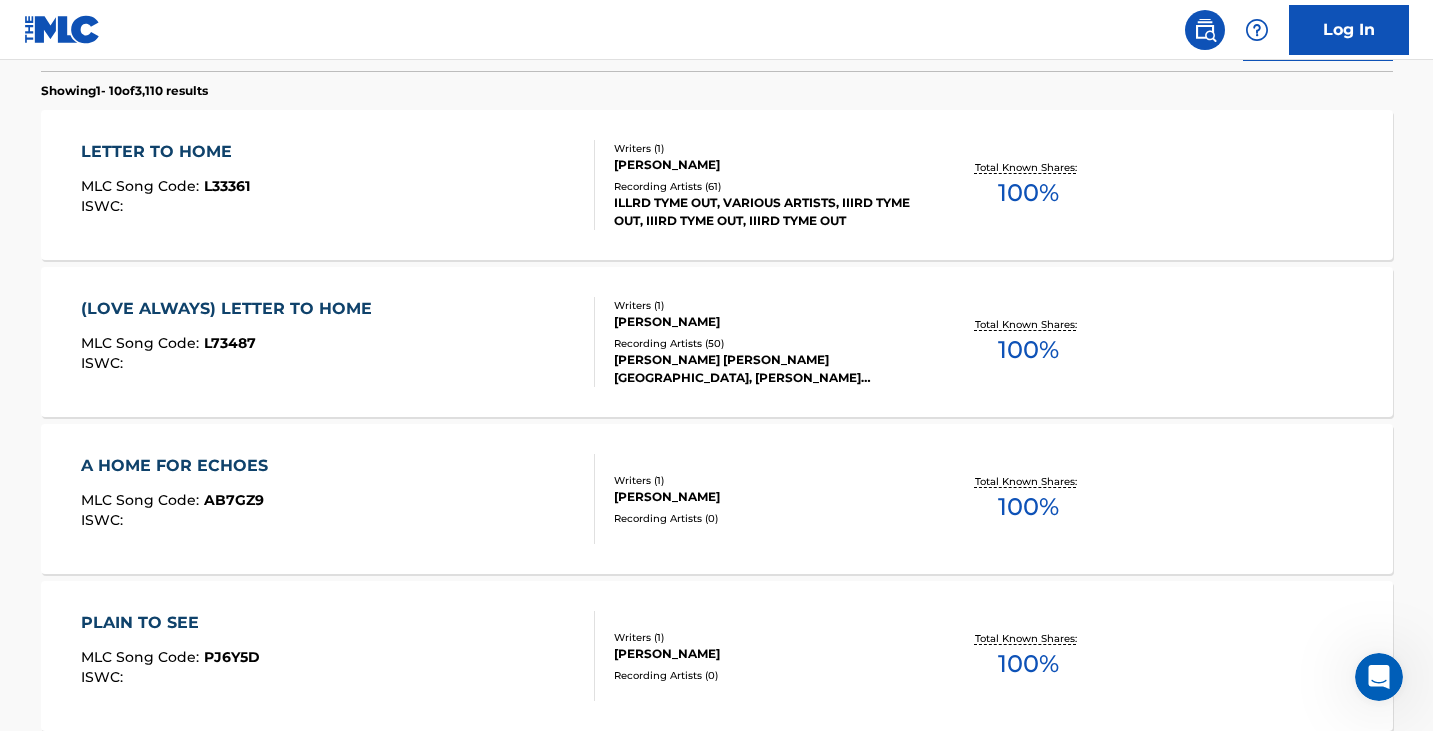 click on "(LOVE ALWAYS) LETTER TO HOME MLC Song Code : L73487 ISWC :" at bounding box center (338, 342) 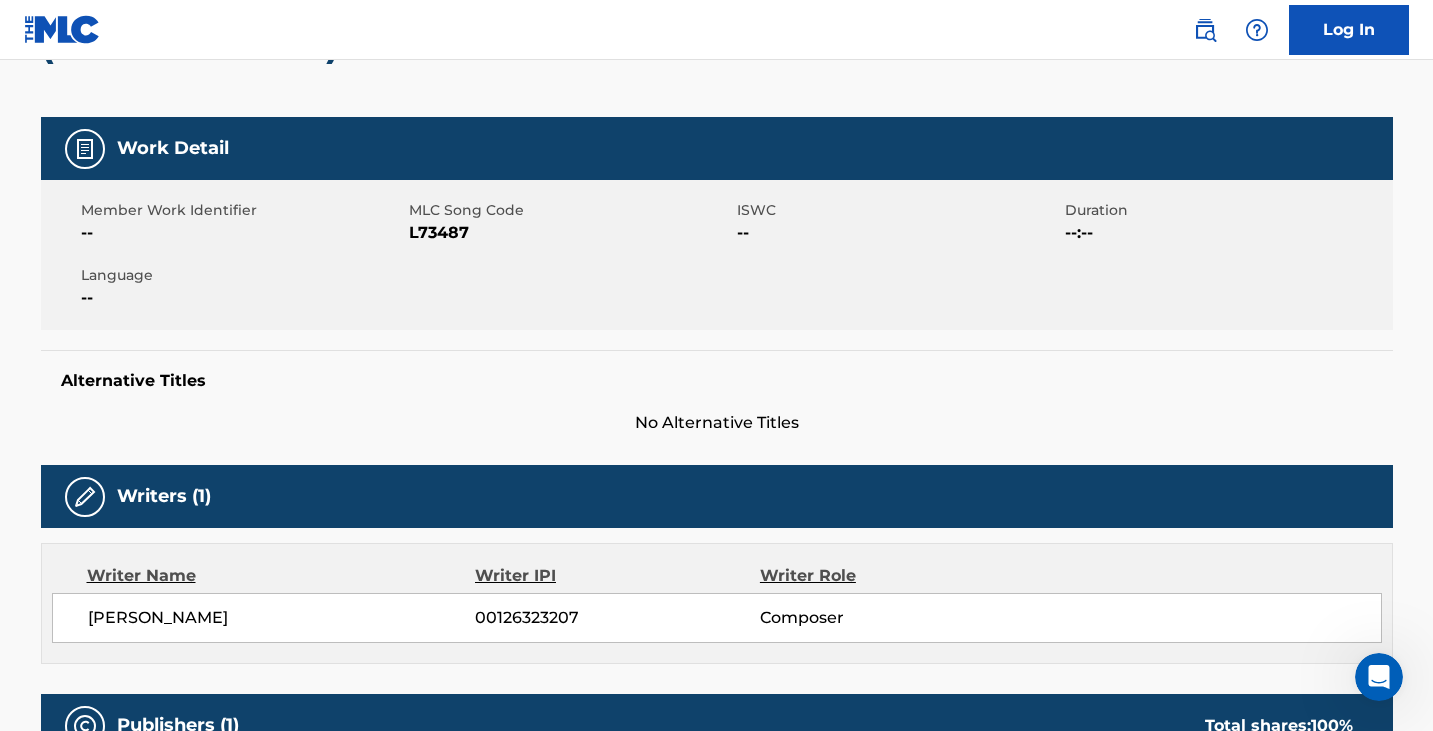 scroll, scrollTop: 100, scrollLeft: 0, axis: vertical 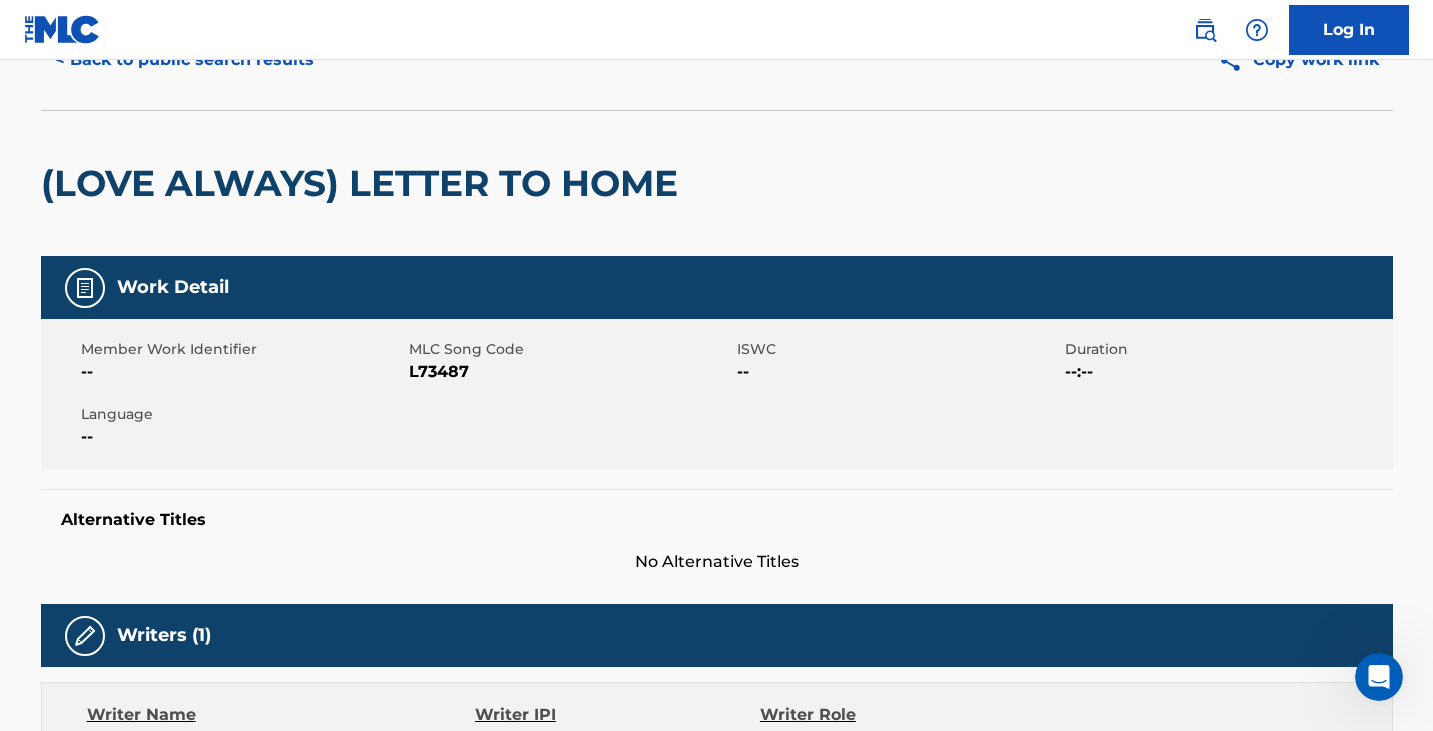 click on "L73487" at bounding box center (570, 372) 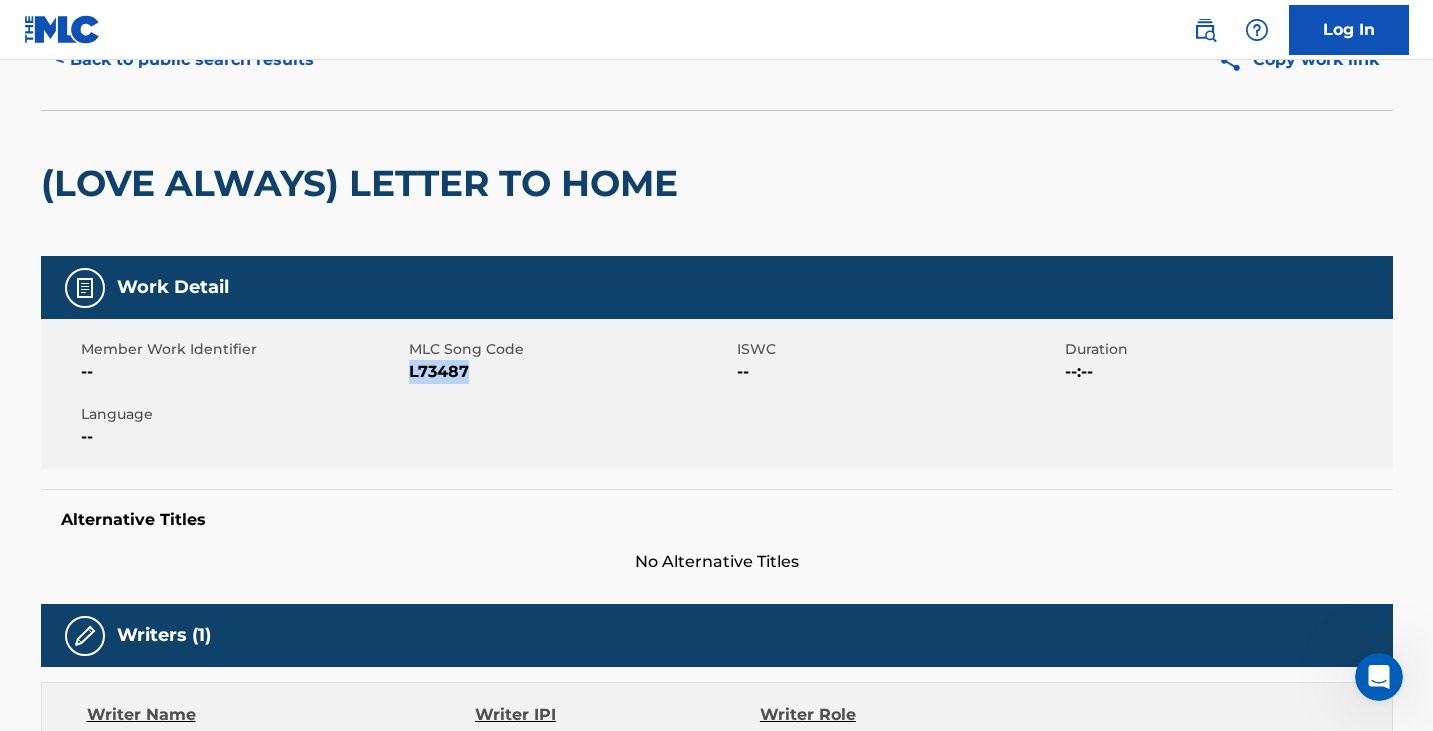 click on "L73487" at bounding box center [570, 372] 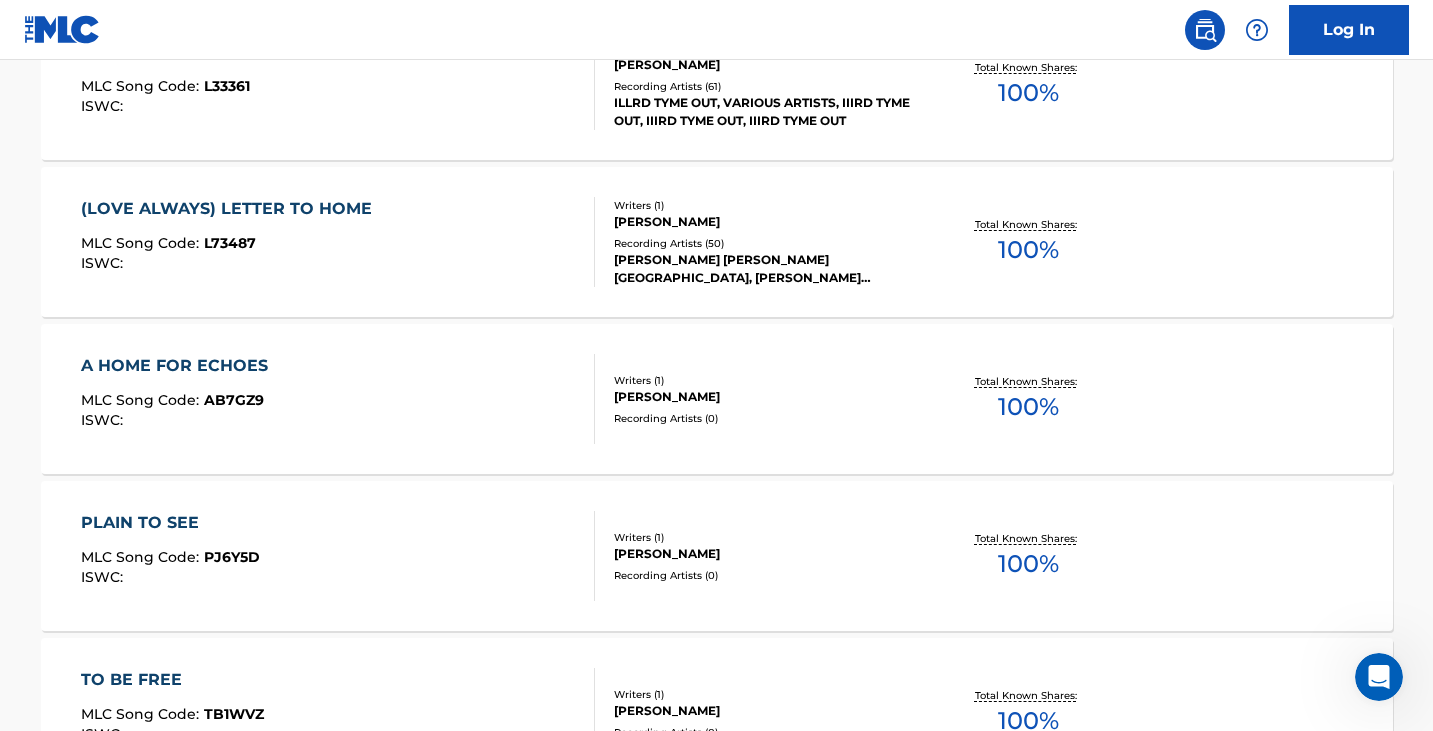 scroll, scrollTop: 642, scrollLeft: 0, axis: vertical 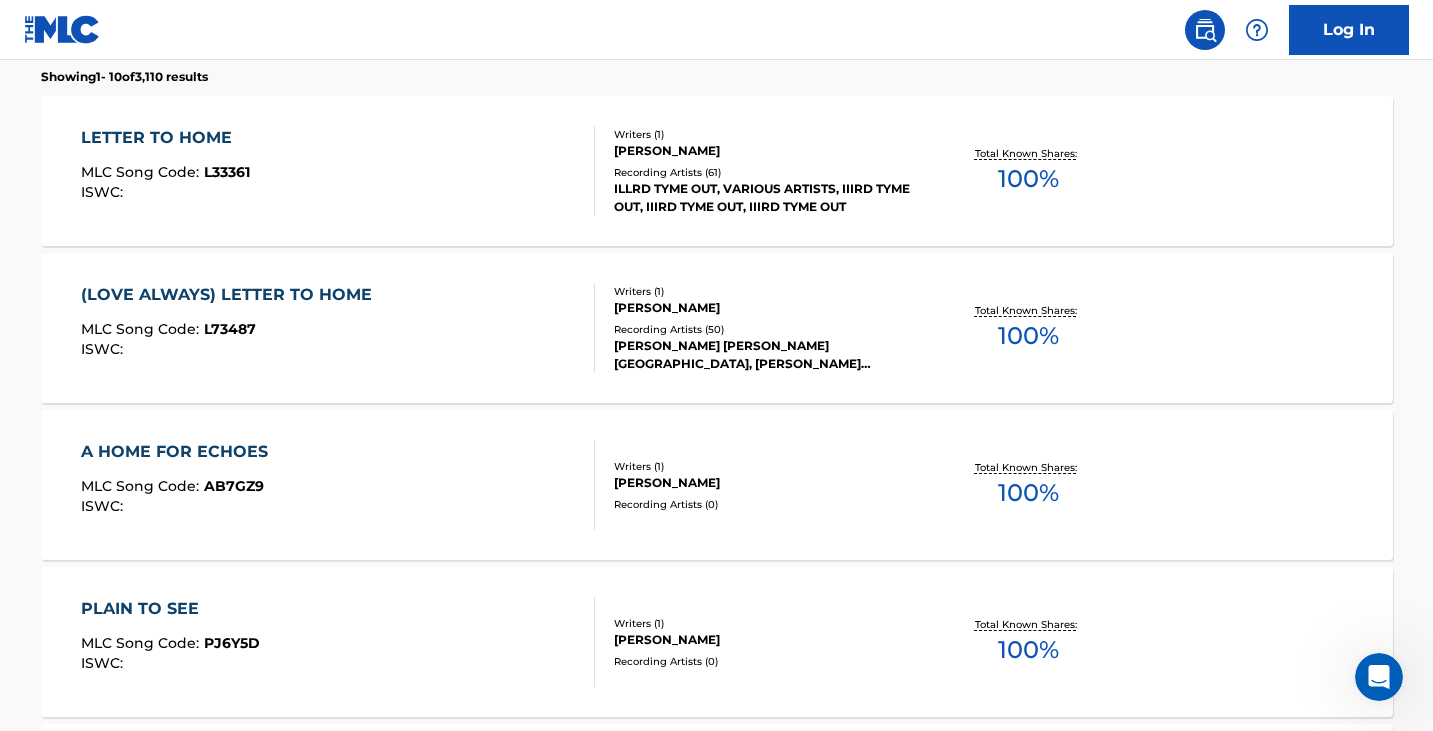 click on "LETTER TO HOME MLC Song Code : L33361 ISWC :" at bounding box center [338, 171] 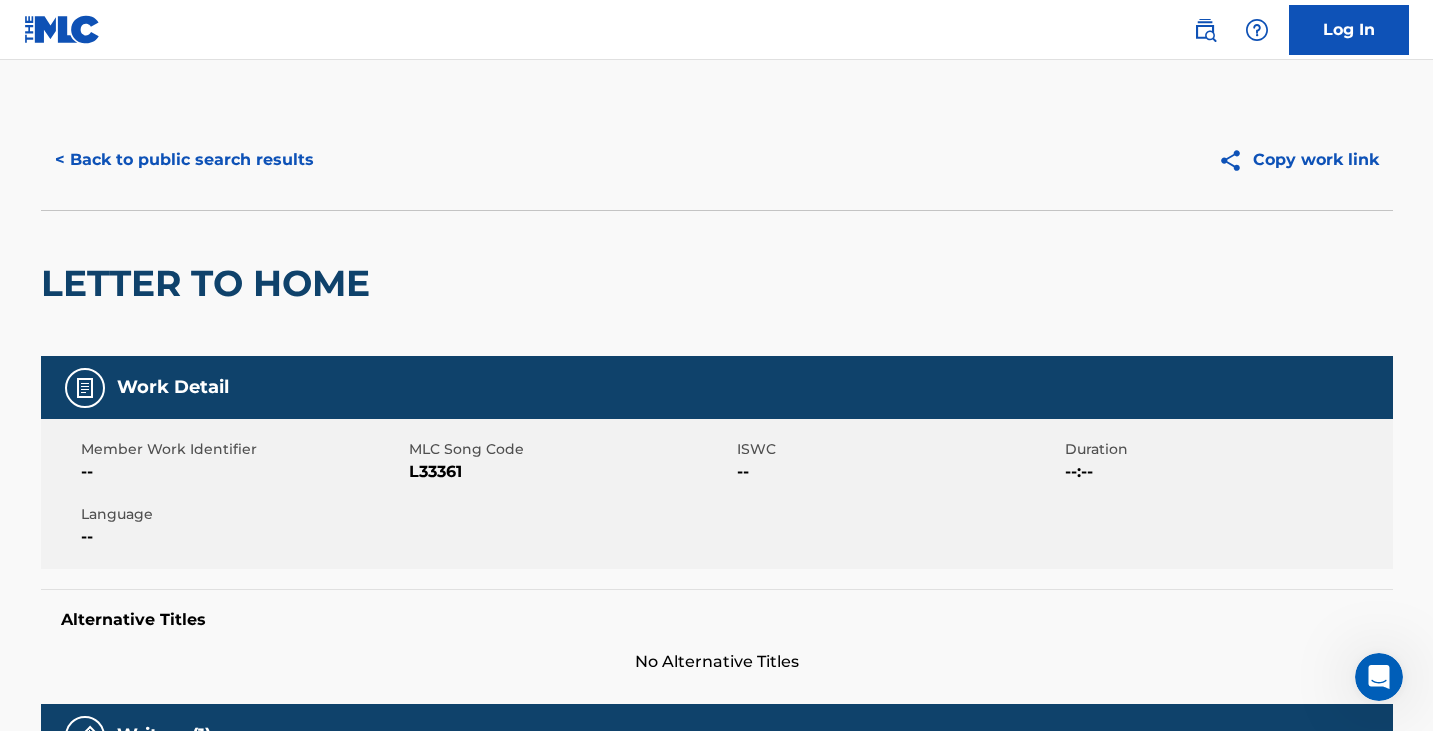 click on "L33361" at bounding box center [570, 472] 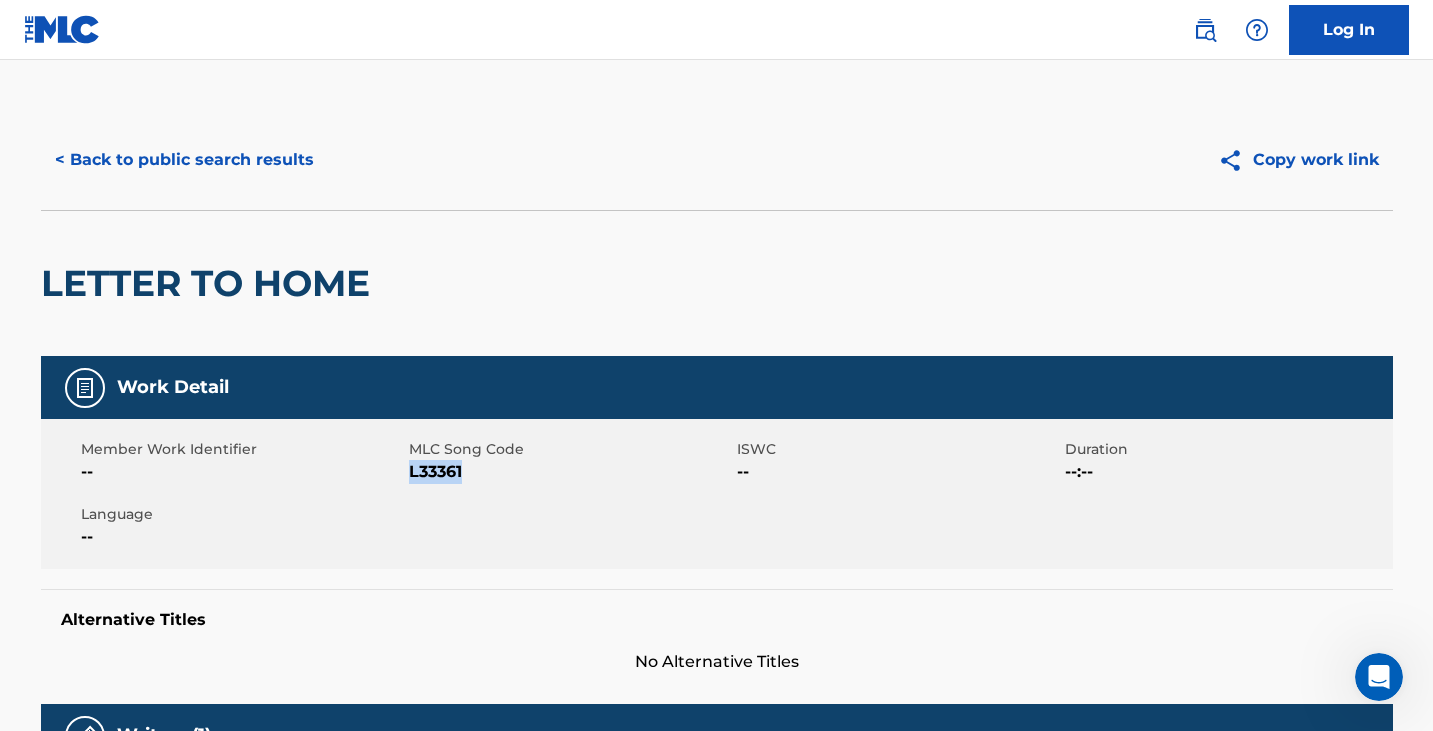 click on "L33361" at bounding box center [570, 472] 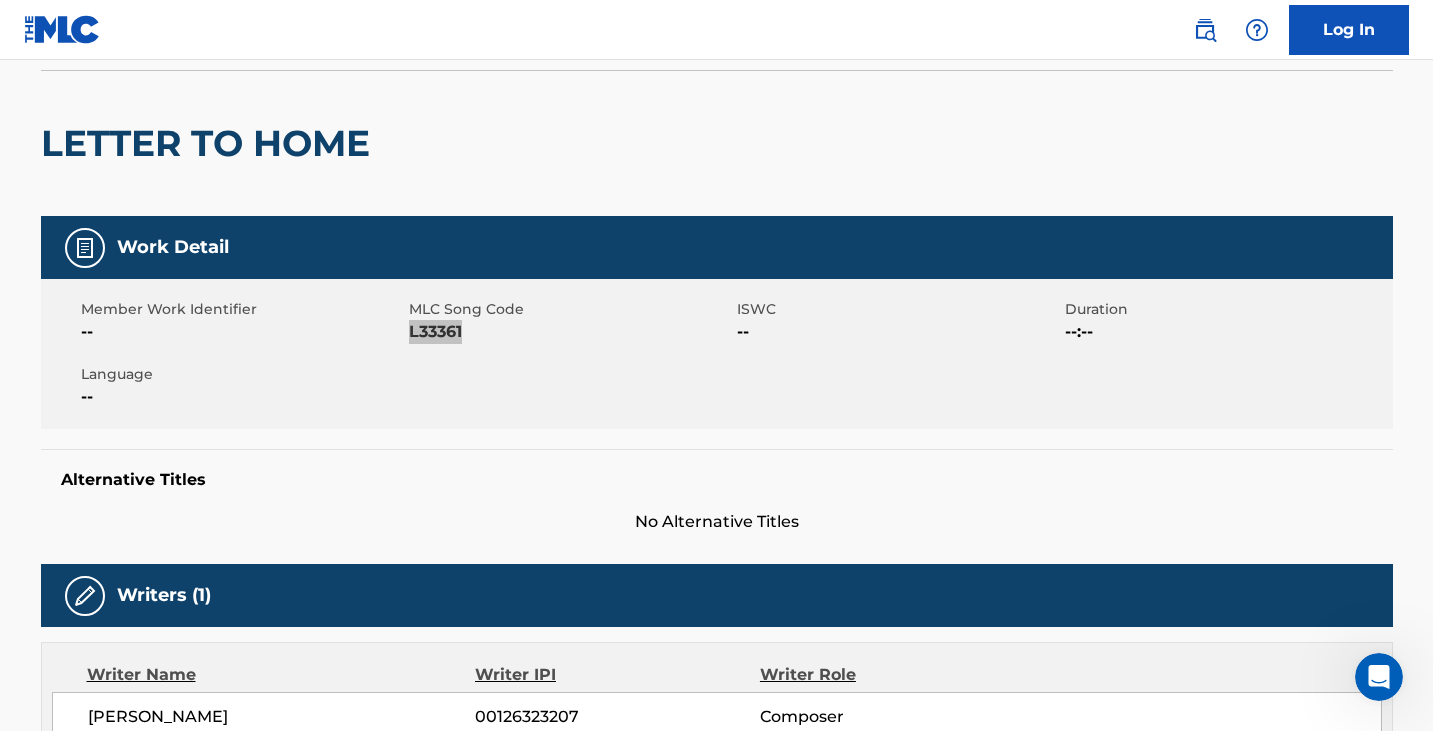 scroll, scrollTop: 0, scrollLeft: 0, axis: both 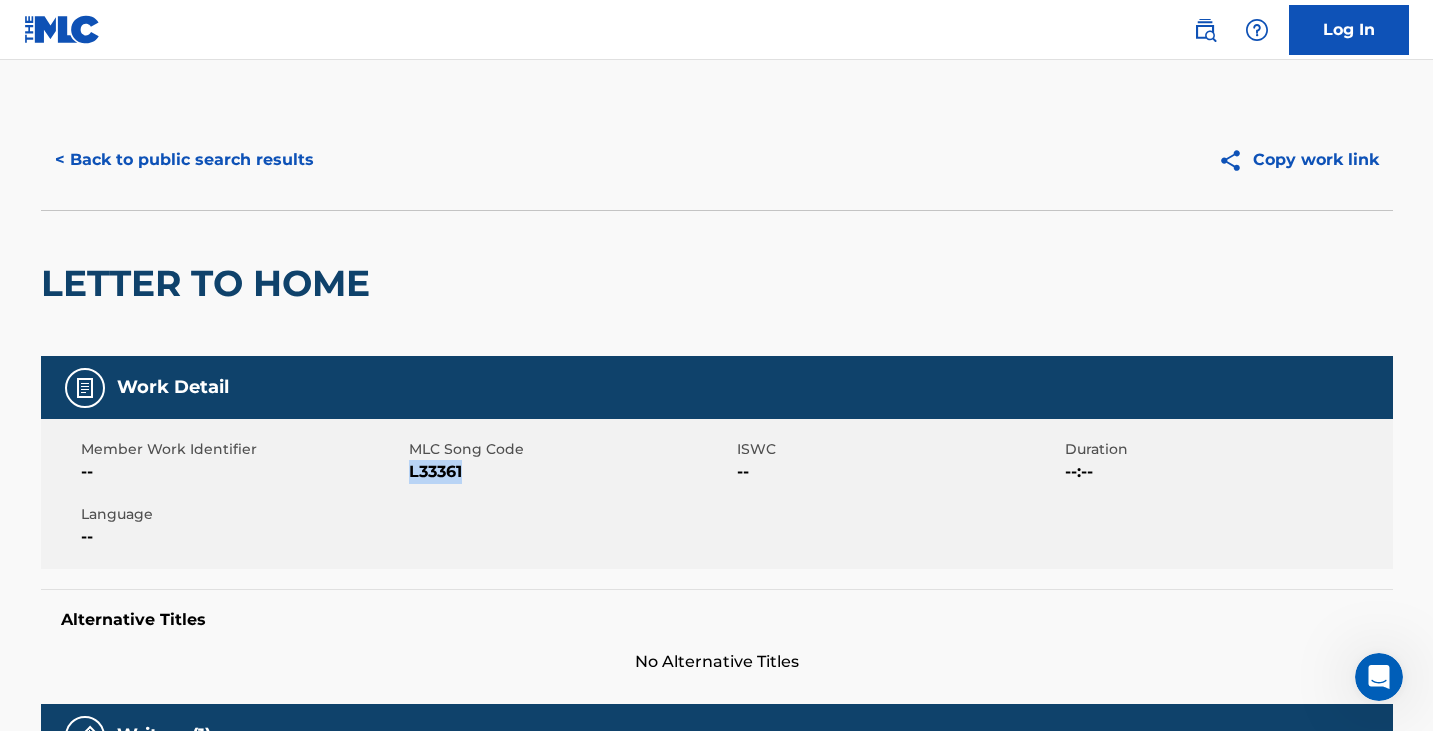 click on "< Back to public search results" at bounding box center (184, 160) 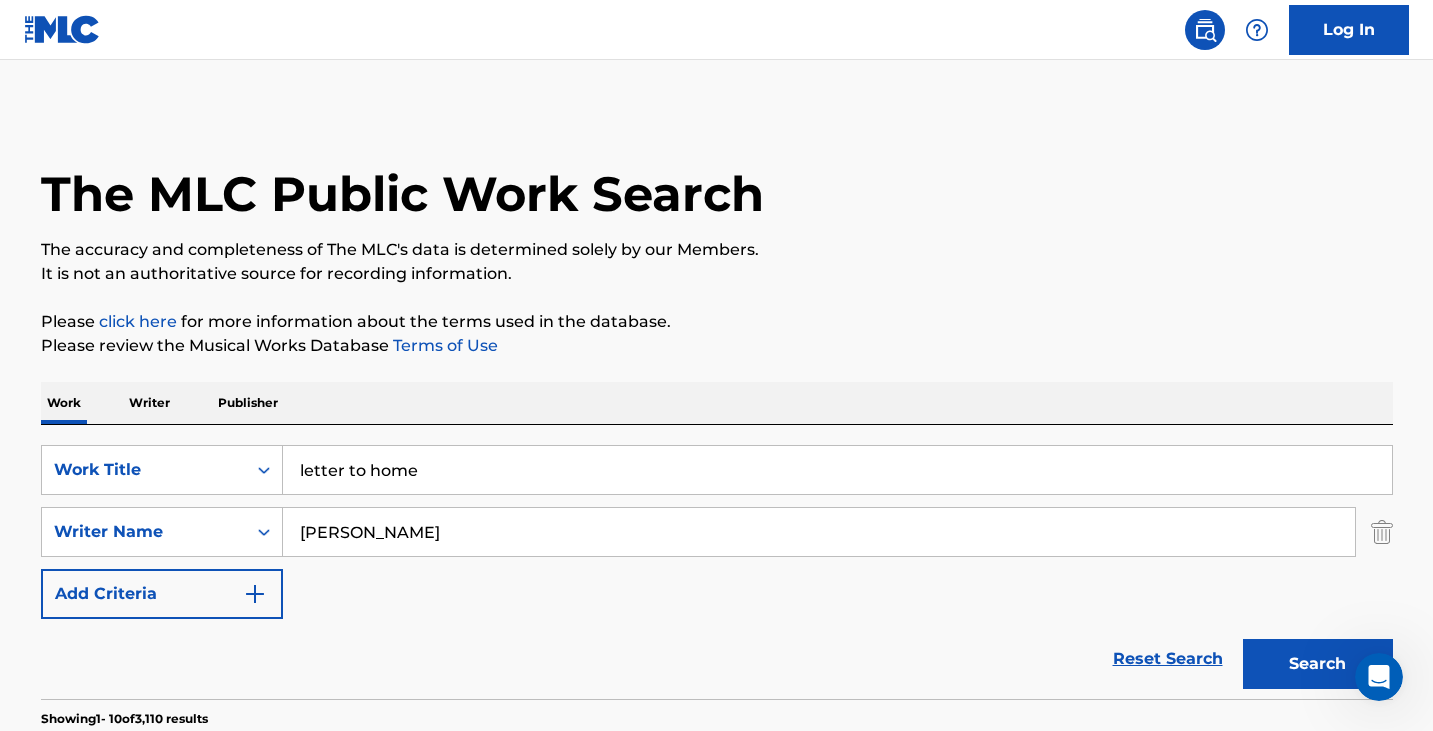 scroll, scrollTop: 756, scrollLeft: 0, axis: vertical 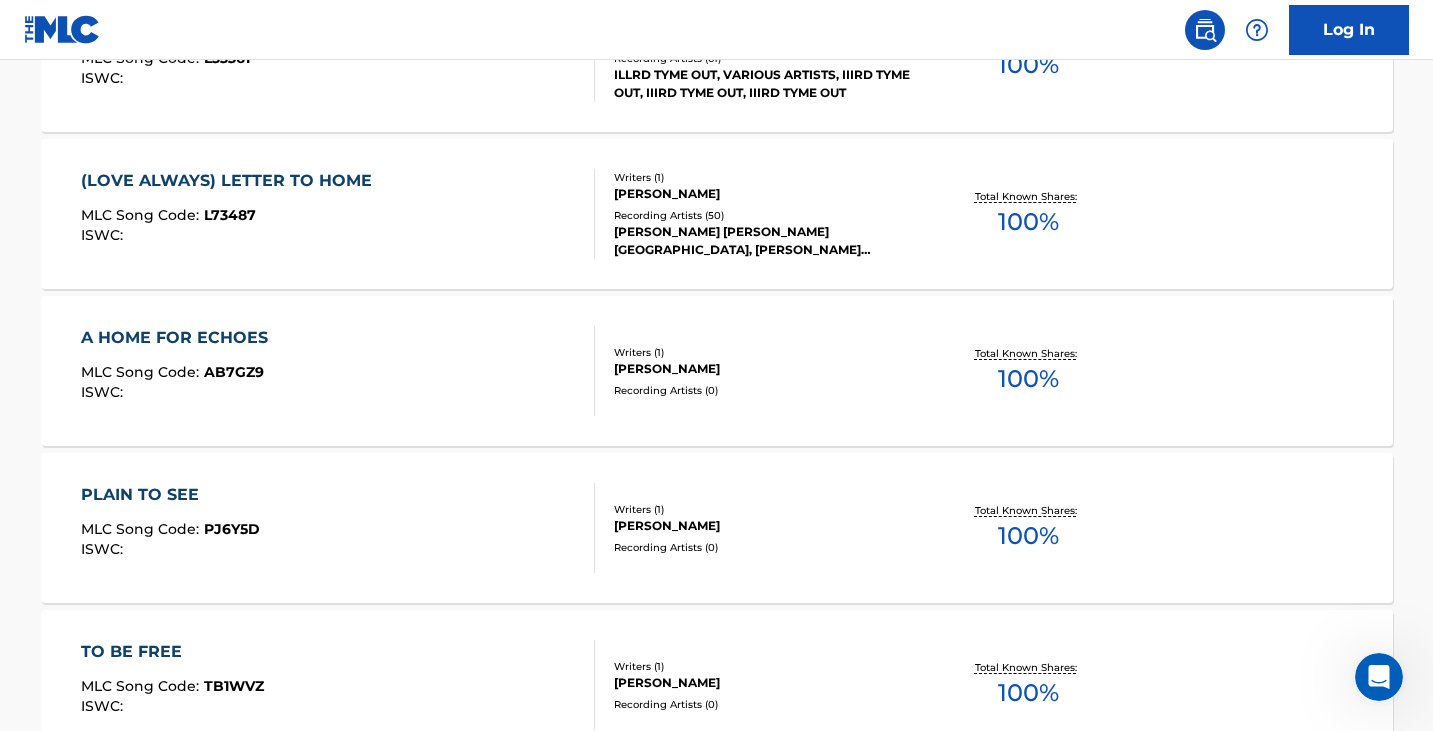 click on "(LOVE ALWAYS) LETTER TO HOME MLC Song Code : L73487 ISWC : Writers ( 1 ) [PERSON_NAME] Recording Artists ( 50 ) [PERSON_NAME] [PERSON_NAME][GEOGRAPHIC_DATA], [PERSON_NAME][GEOGRAPHIC_DATA][PERSON_NAME][GEOGRAPHIC_DATA][PERSON_NAME][GEOGRAPHIC_DATA] Total Known Shares: 100 %" at bounding box center [717, 214] 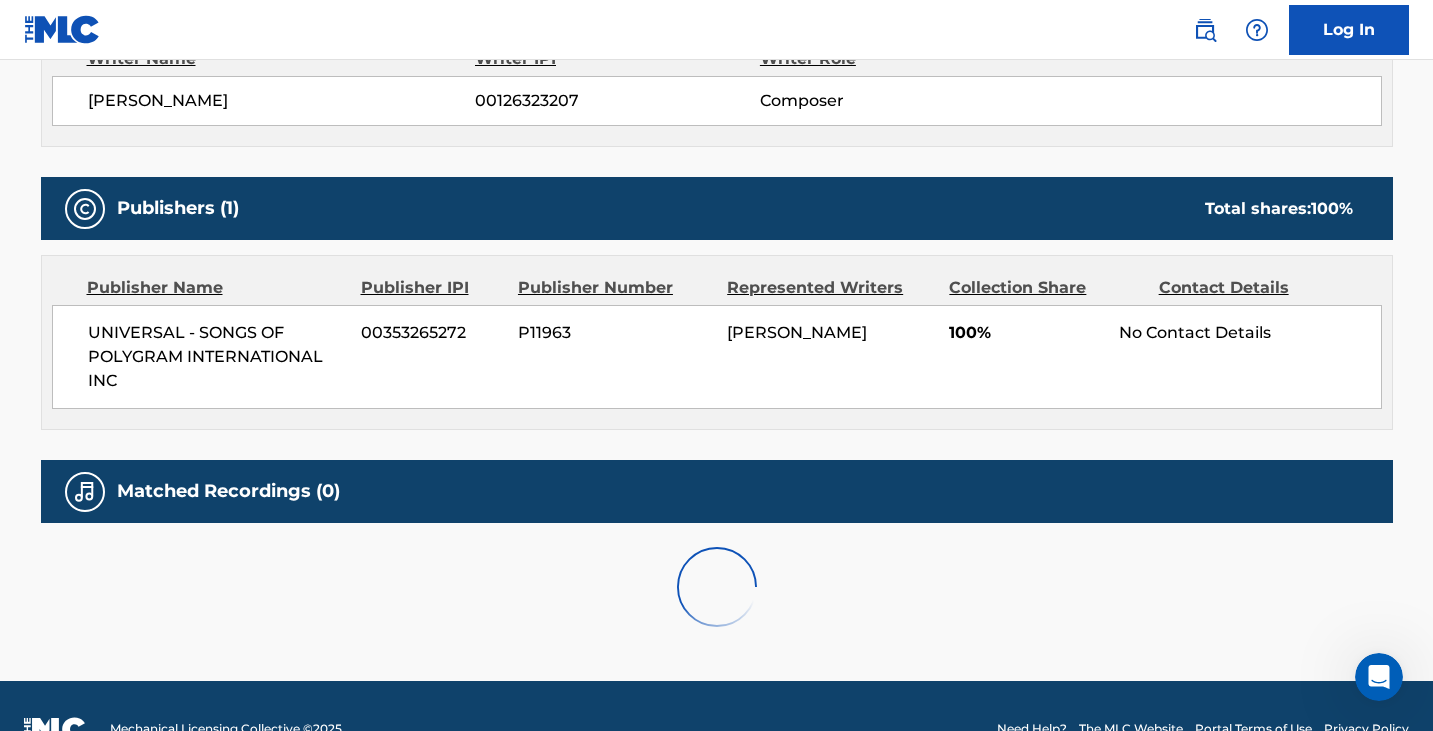 scroll, scrollTop: 0, scrollLeft: 0, axis: both 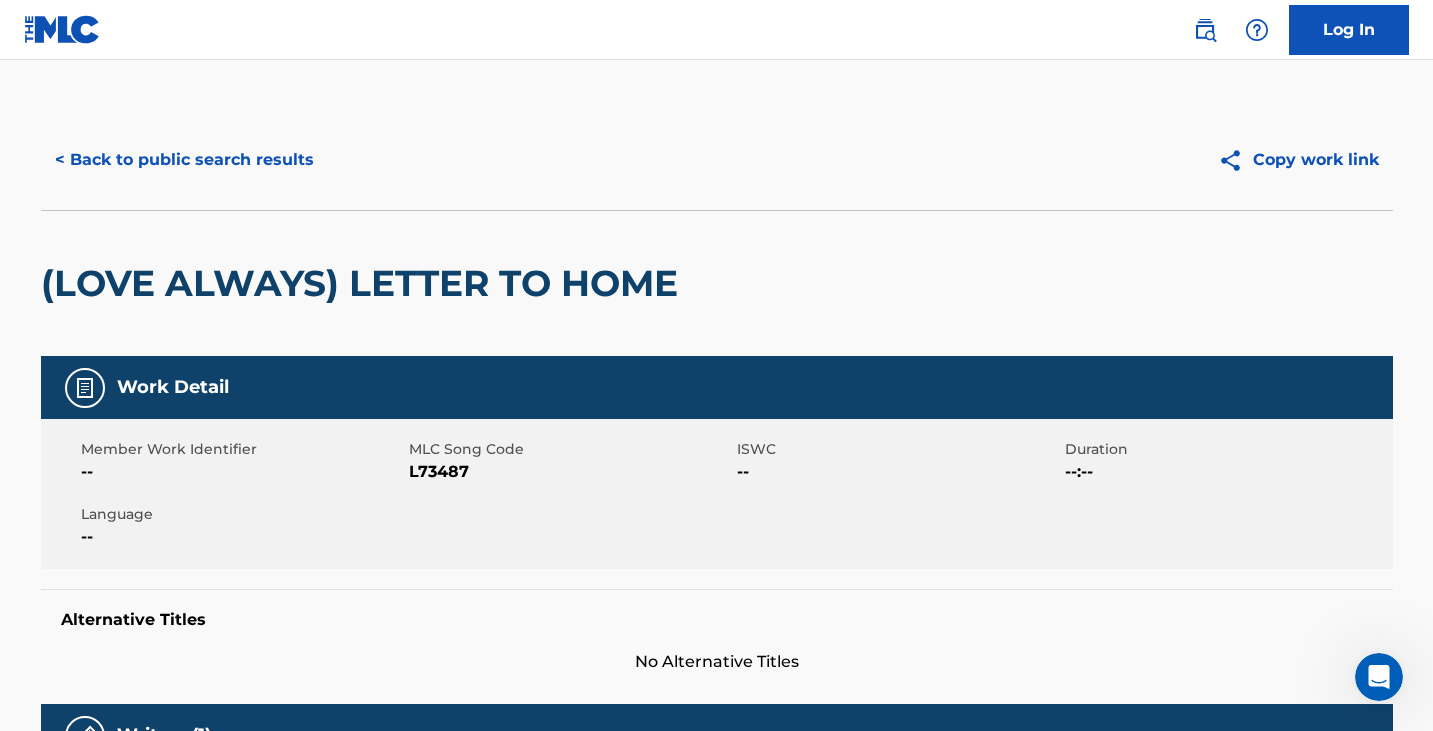 click on "< Back to public search results" at bounding box center [184, 160] 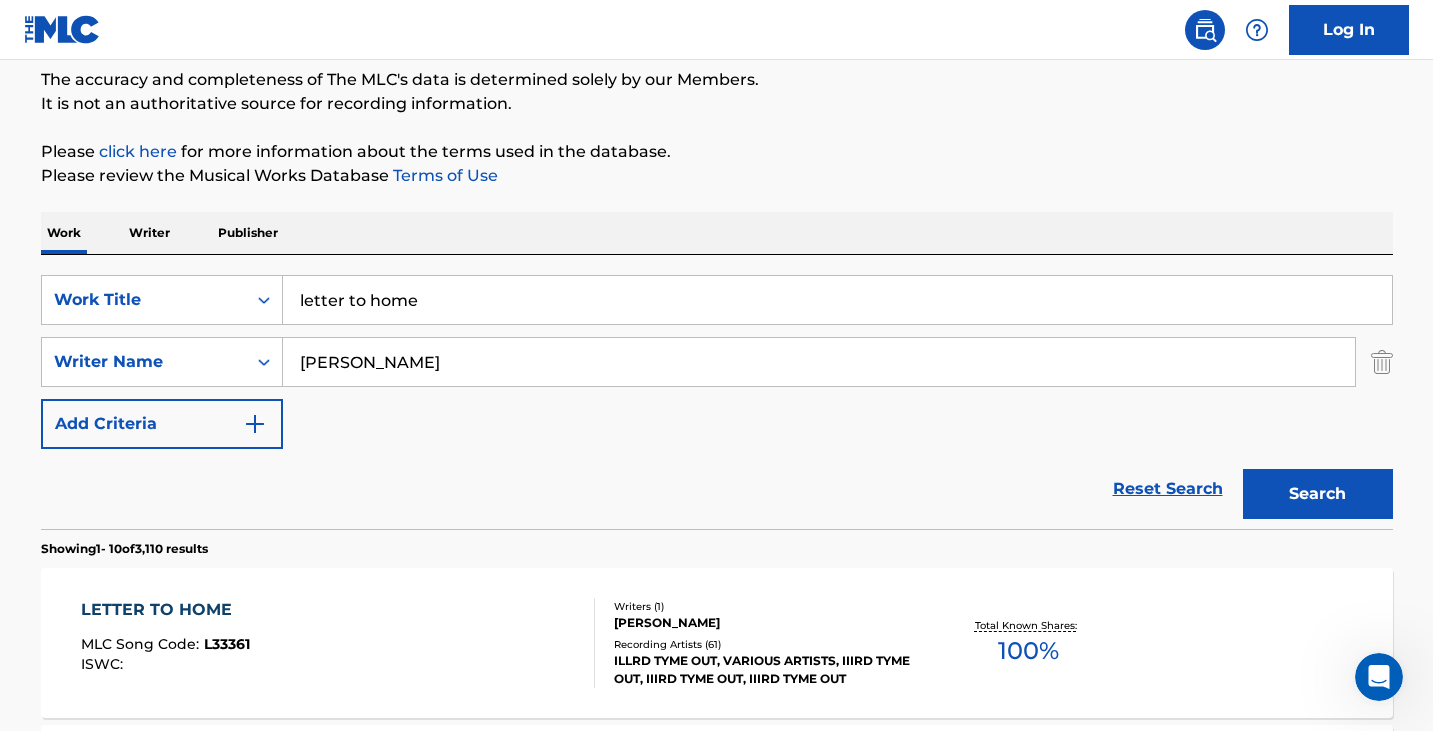 scroll, scrollTop: 0, scrollLeft: 0, axis: both 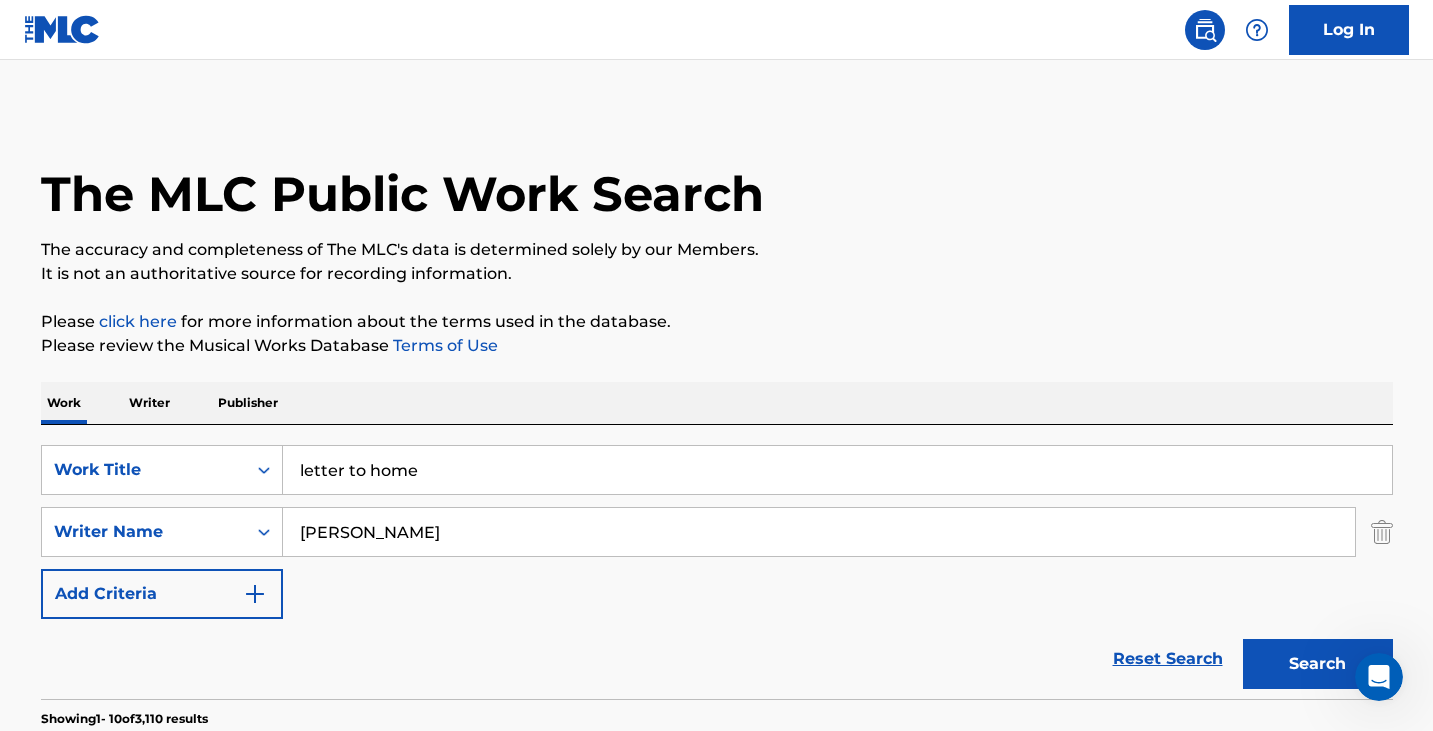 drag, startPoint x: 464, startPoint y: 462, endPoint x: 0, endPoint y: 527, distance: 468.53067 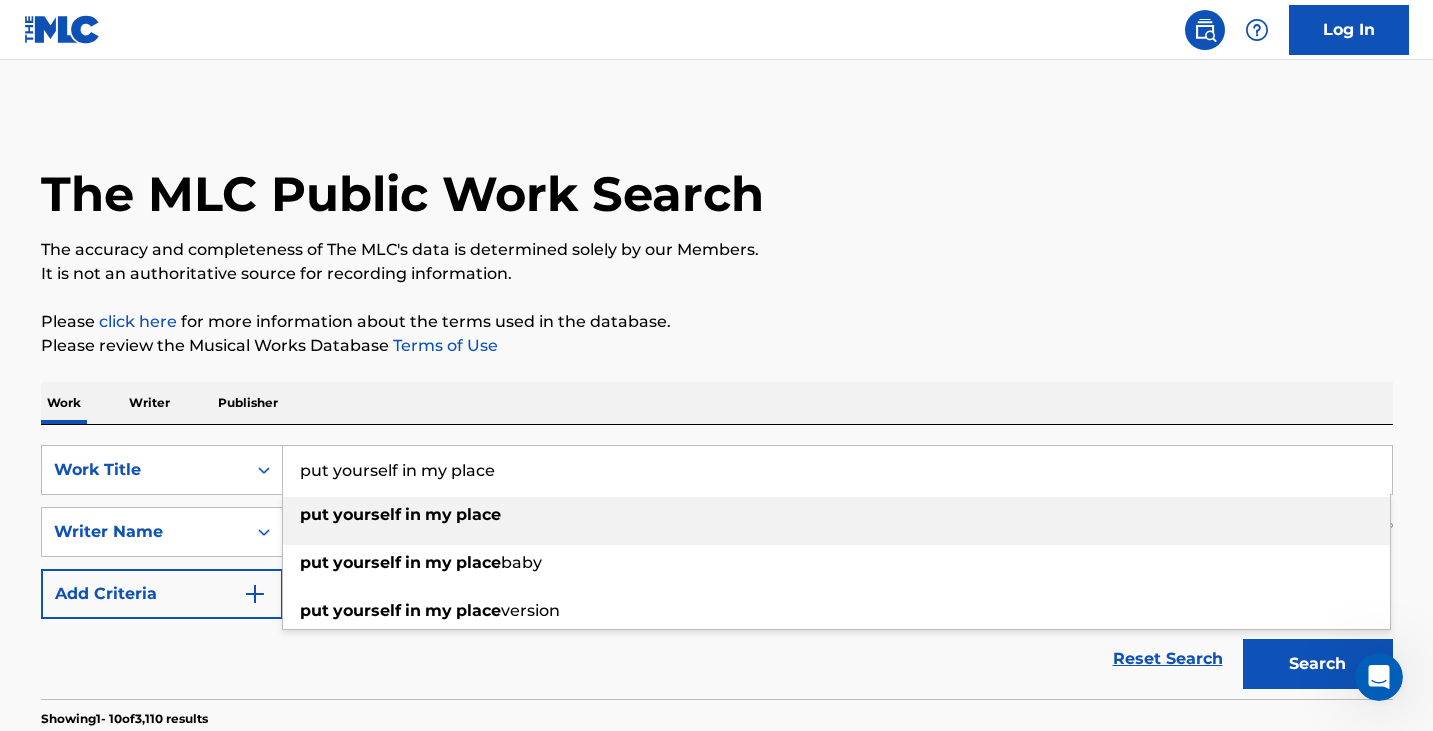 type on "put yourself in my place" 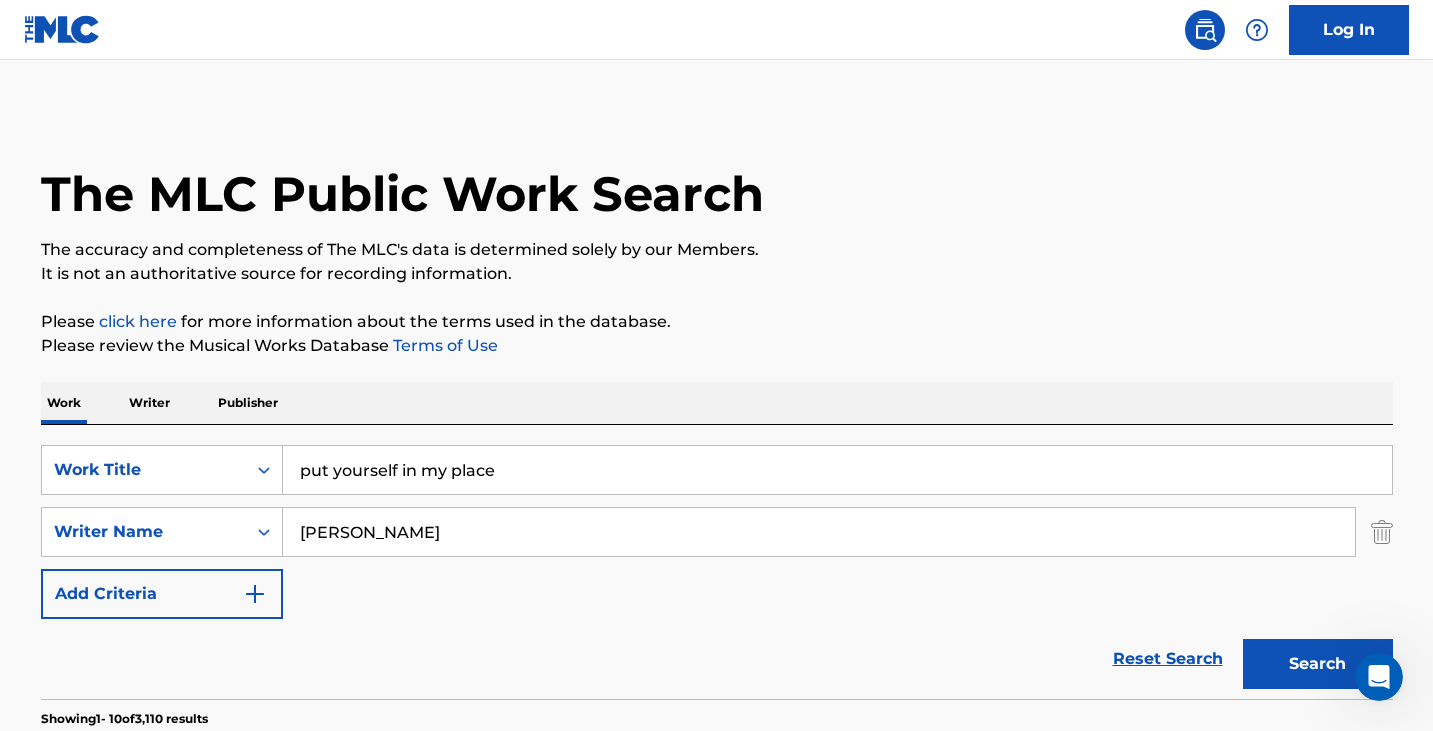 click on "Search" at bounding box center (1318, 664) 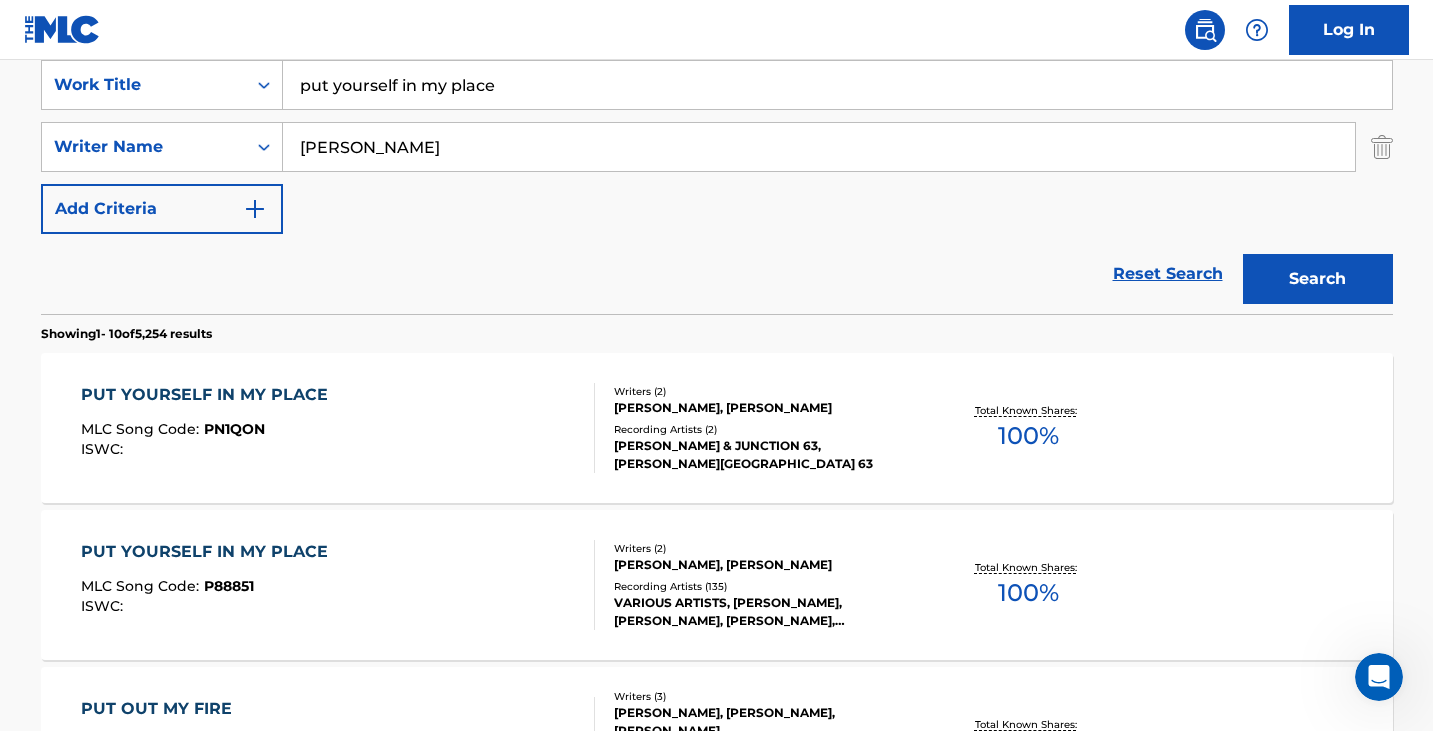 scroll, scrollTop: 402, scrollLeft: 0, axis: vertical 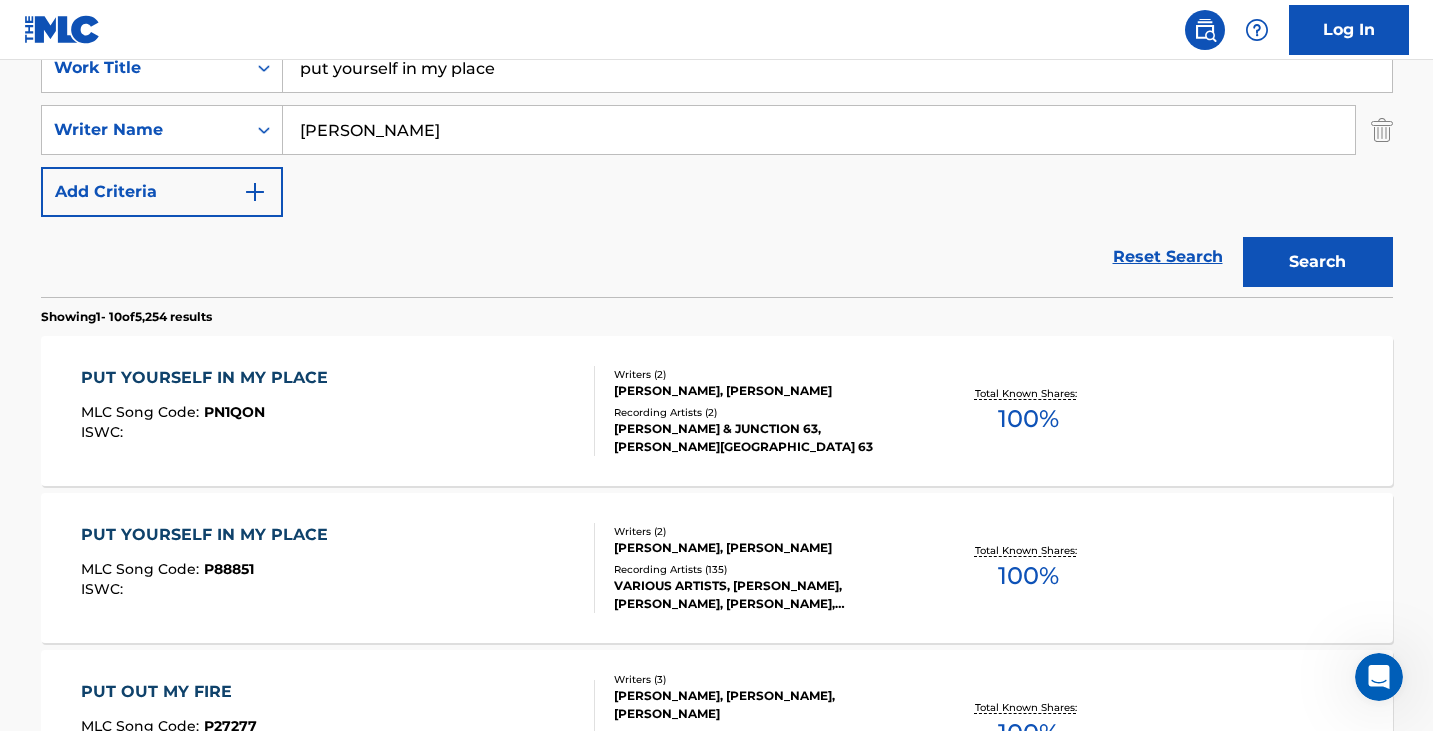 click on "PUT YOURSELF IN MY PLACE MLC Song Code : P88851 ISWC :" at bounding box center [338, 568] 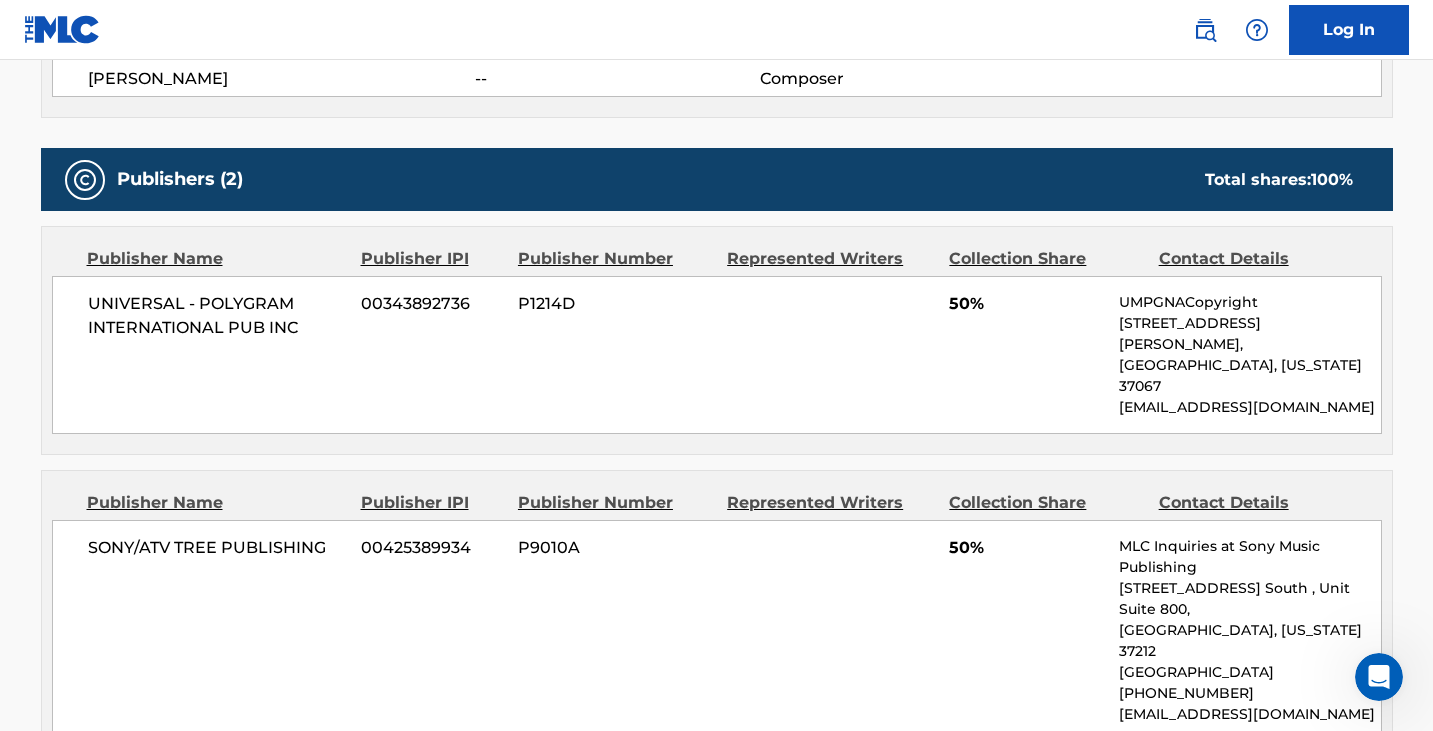 scroll, scrollTop: 100, scrollLeft: 0, axis: vertical 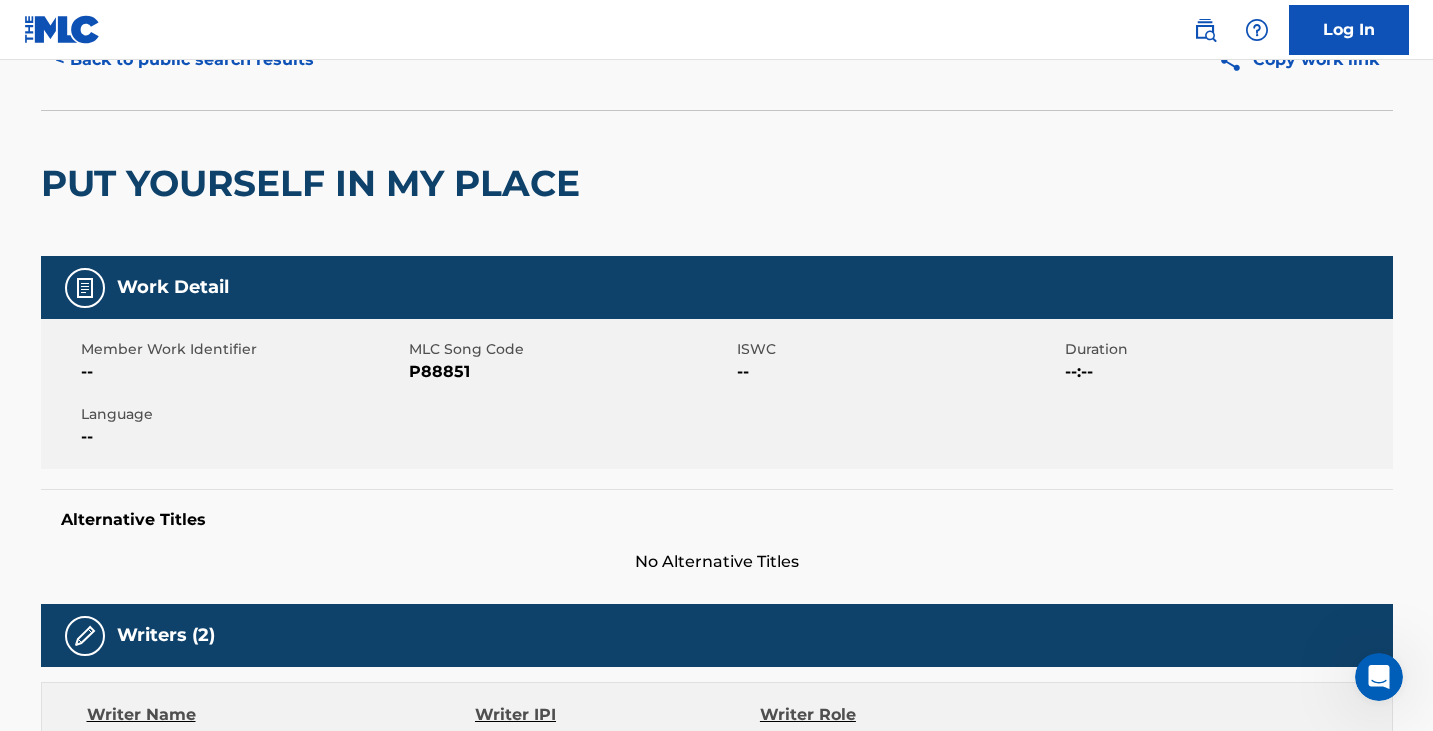 click on "< Back to public search results" at bounding box center [184, 60] 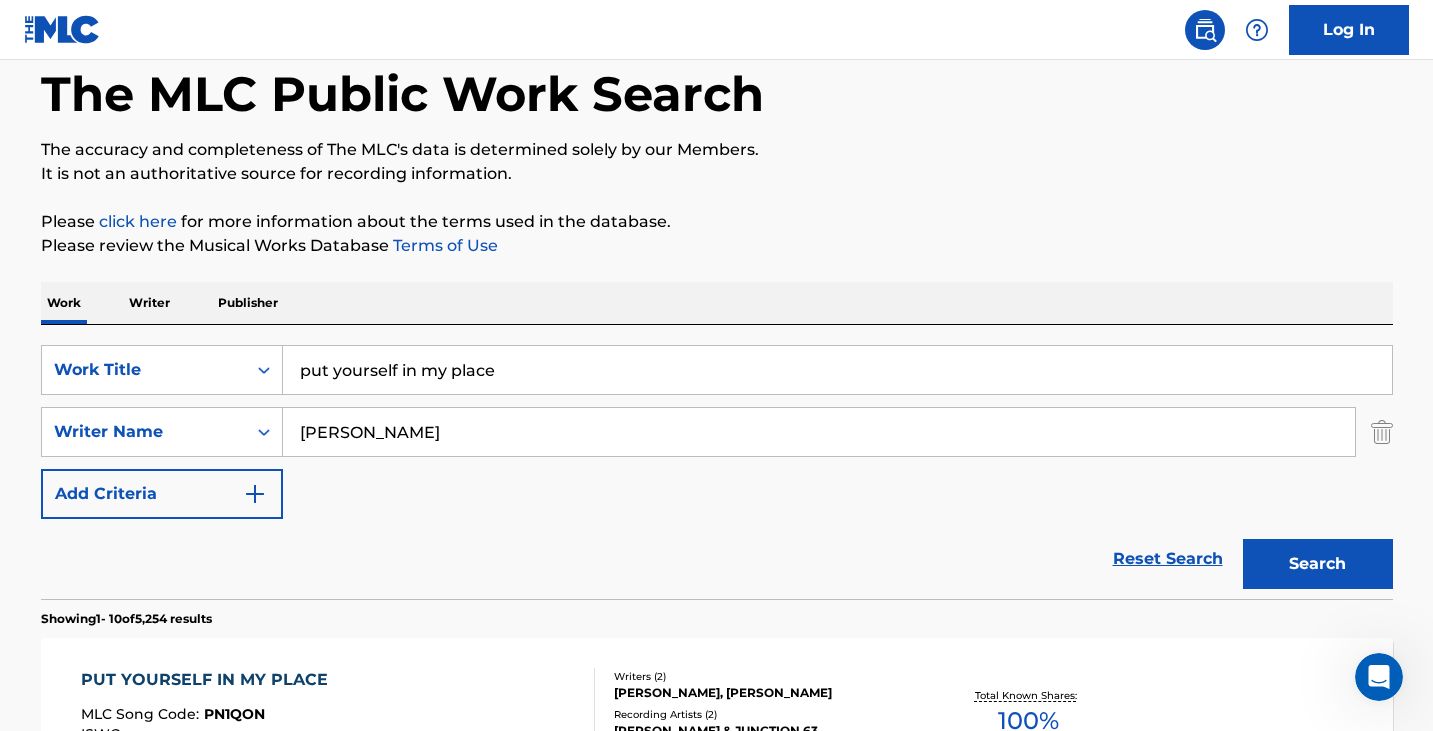 scroll, scrollTop: 402, scrollLeft: 0, axis: vertical 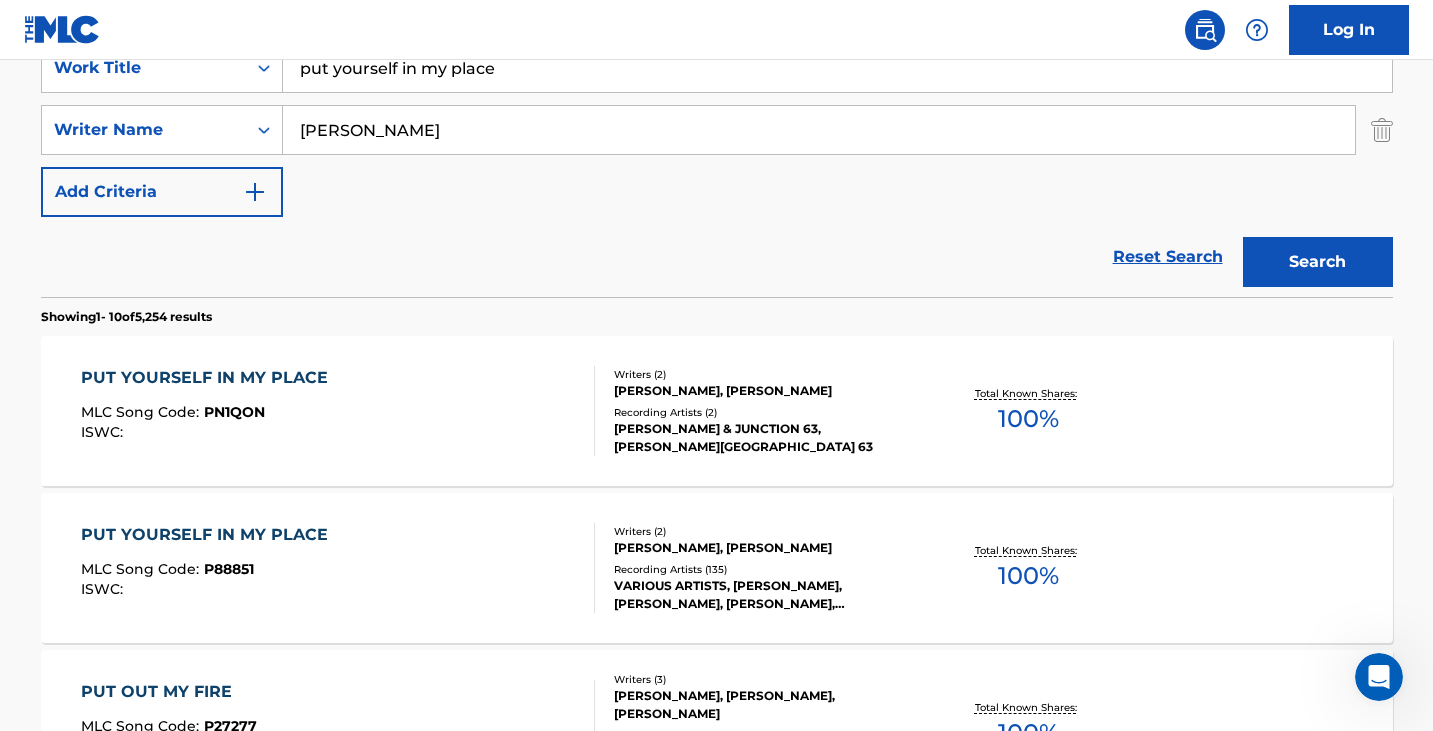 click on "PUT YOURSELF IN MY PLACE MLC Song Code : PN1QON ISWC : Writers ( 2 ) [PERSON_NAME], [PERSON_NAME] Recording Artists ( 2 ) [PERSON_NAME] & JUNCTION 63, [PERSON_NAME][GEOGRAPHIC_DATA] 63 Total Known Shares: 100 %" at bounding box center (717, 411) 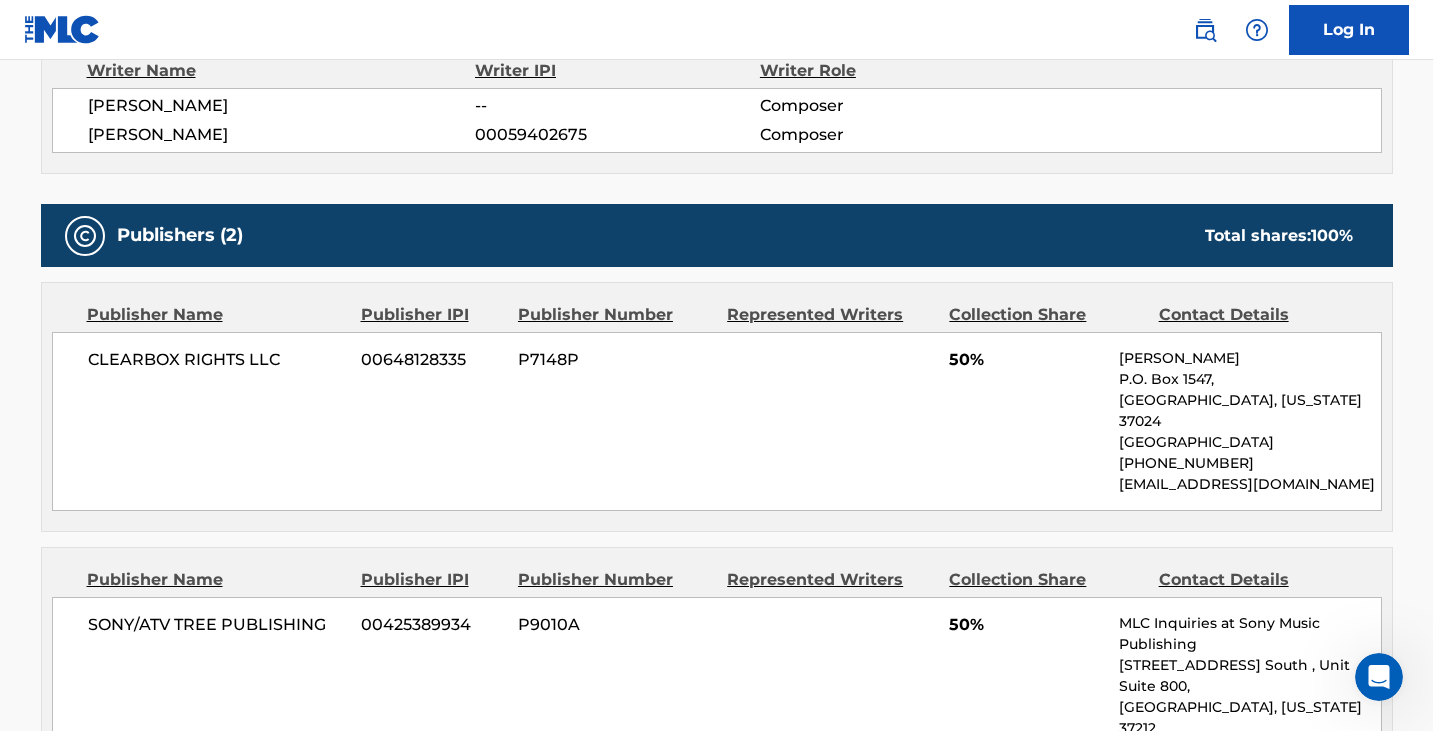scroll, scrollTop: 800, scrollLeft: 0, axis: vertical 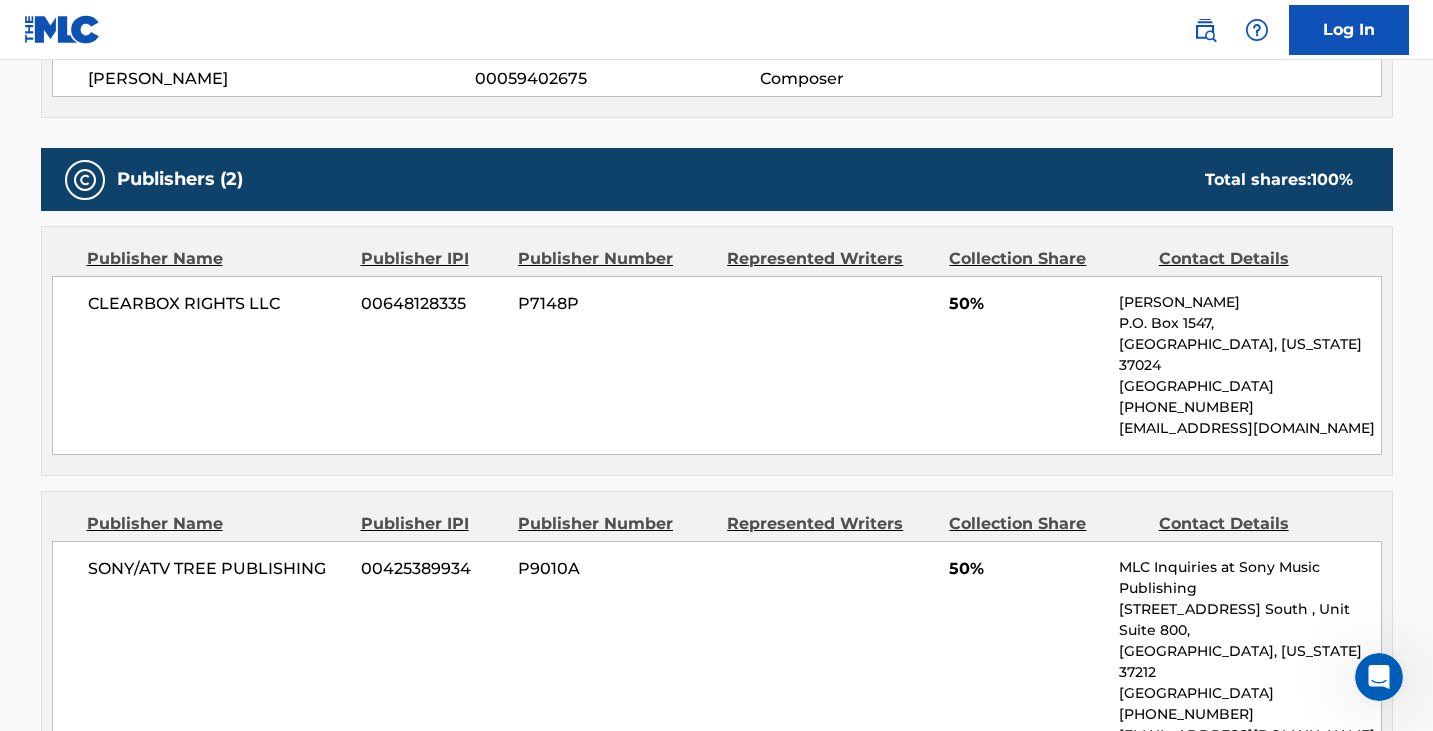 click on "CLEARBOX RIGHTS LLC 00648128335 P7148P 50% [PERSON_NAME][GEOGRAPHIC_DATA][US_STATE] [GEOGRAPHIC_DATA] [PHONE_NUMBER] [EMAIL_ADDRESS][DOMAIN_NAME]" at bounding box center (717, 365) 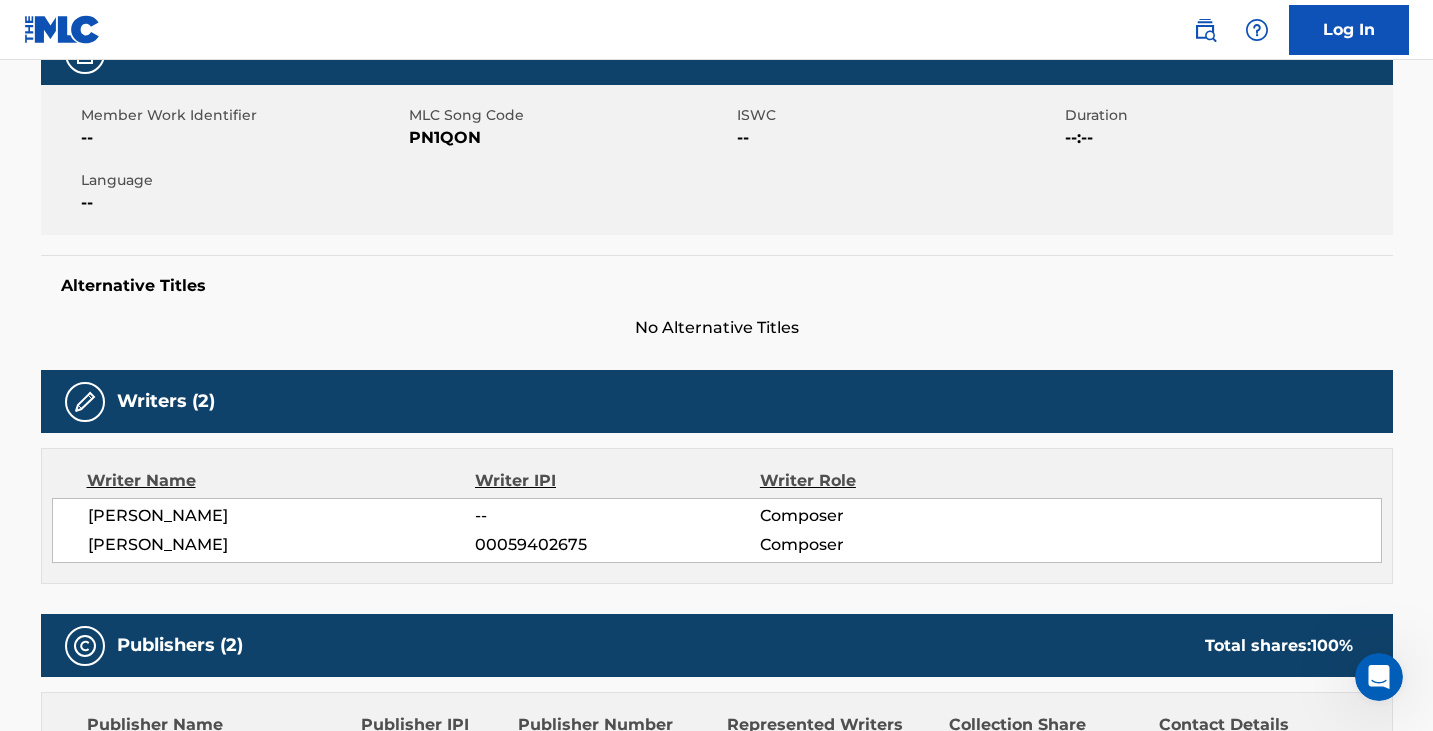 scroll, scrollTop: 100, scrollLeft: 0, axis: vertical 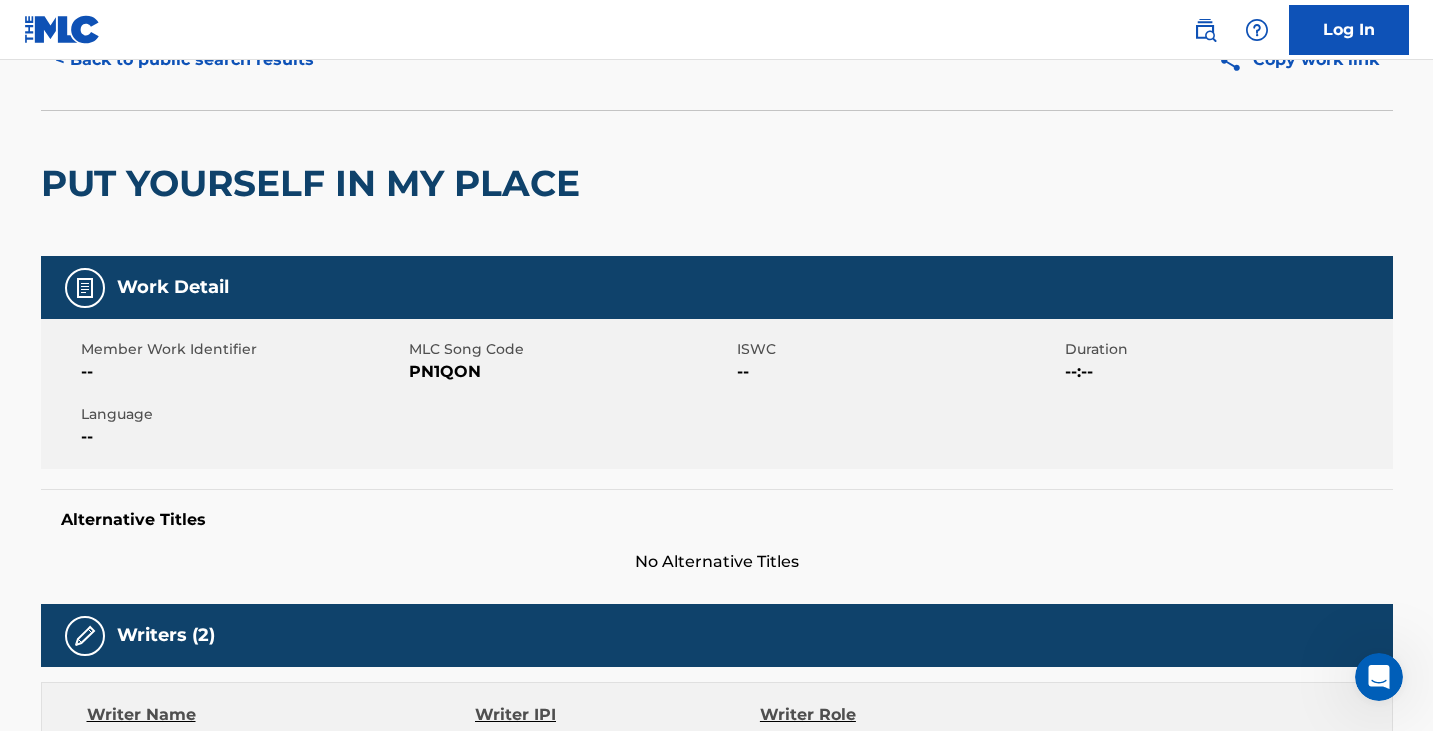 click on "Work Detail" at bounding box center [717, 287] 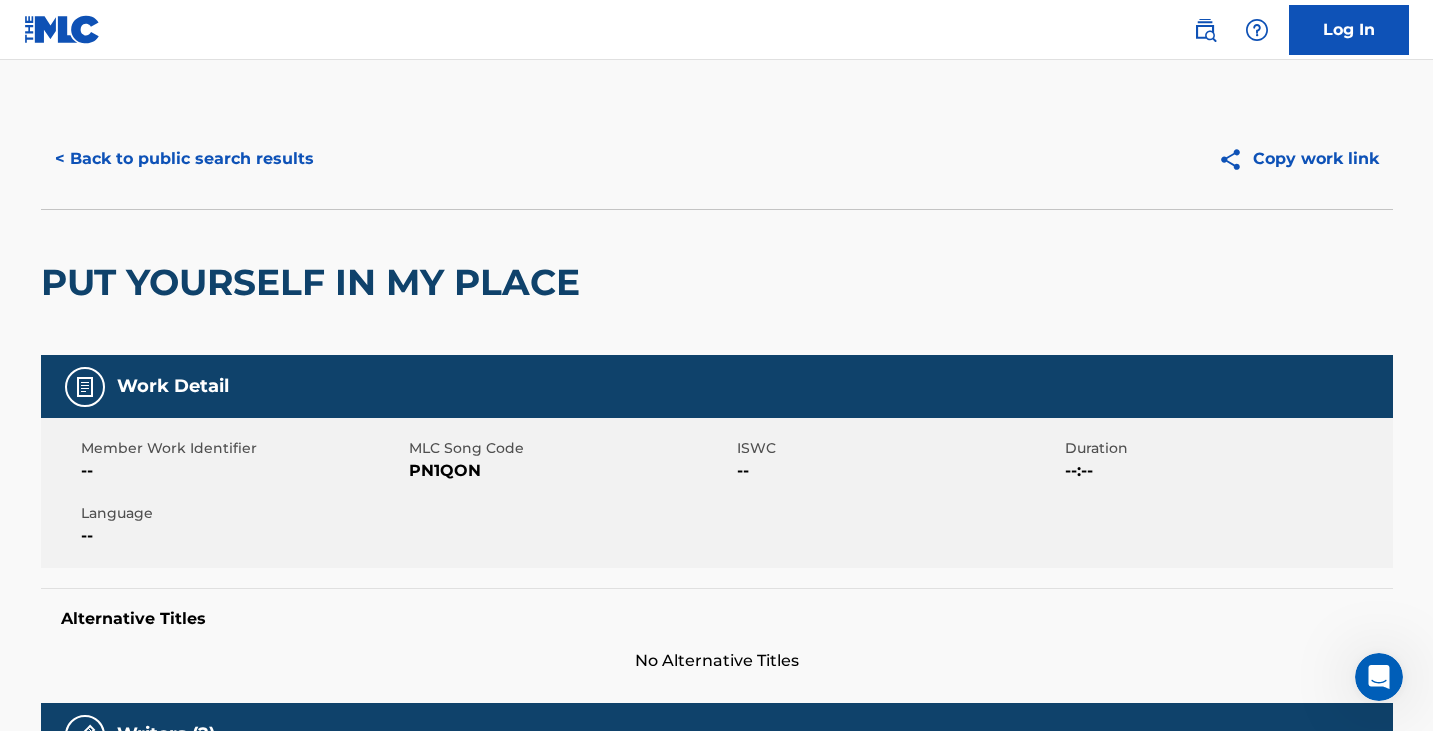 scroll, scrollTop: 0, scrollLeft: 0, axis: both 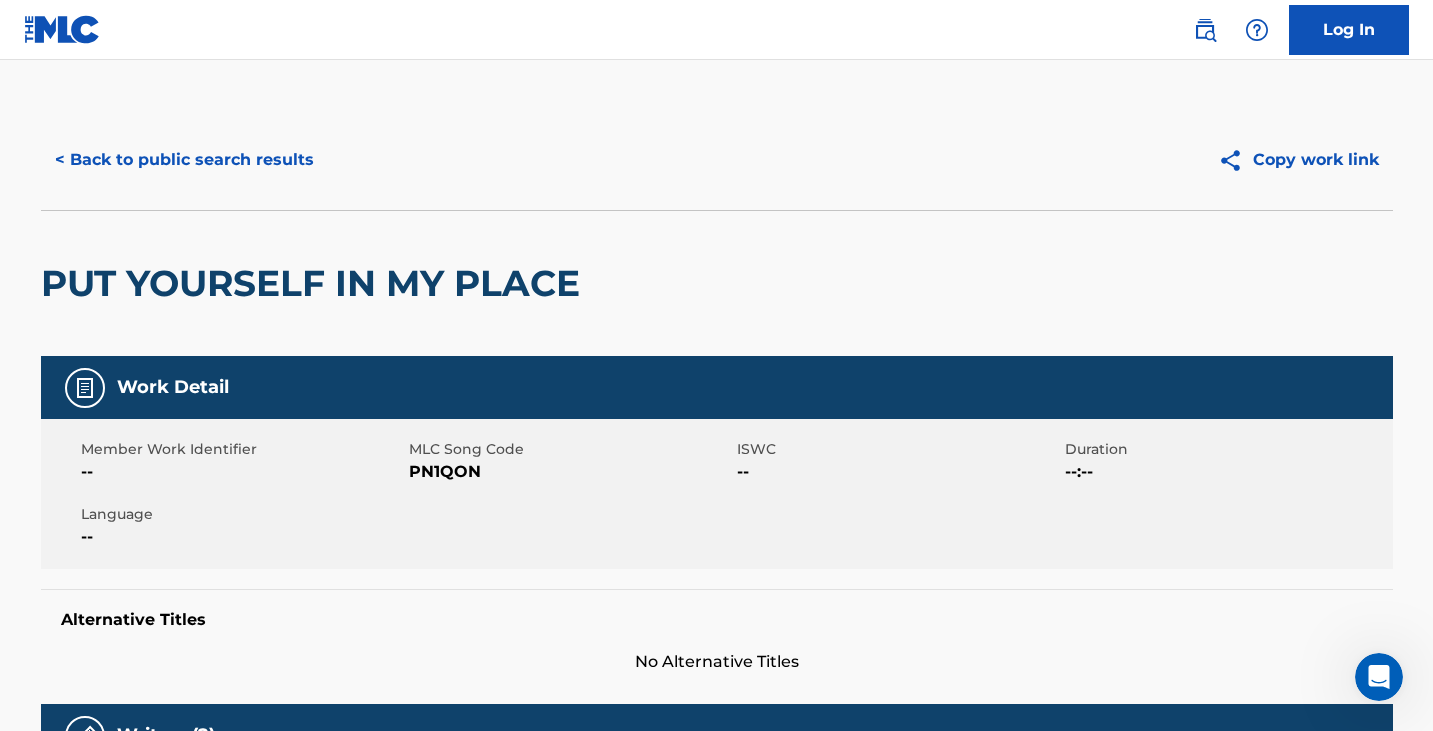 click on "< Back to public search results" at bounding box center [184, 160] 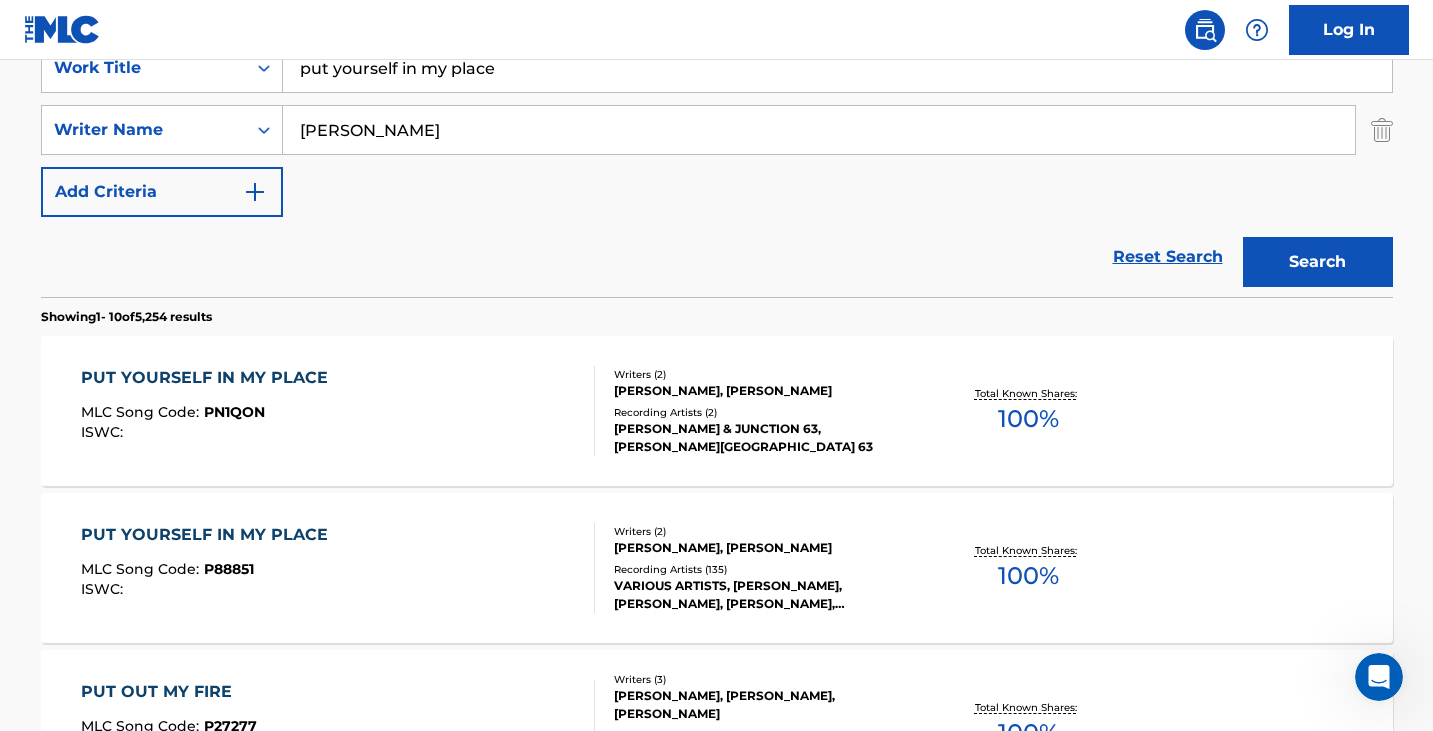 click on "[PERSON_NAME] & JUNCTION 63, [PERSON_NAME][GEOGRAPHIC_DATA] 63" at bounding box center (765, 438) 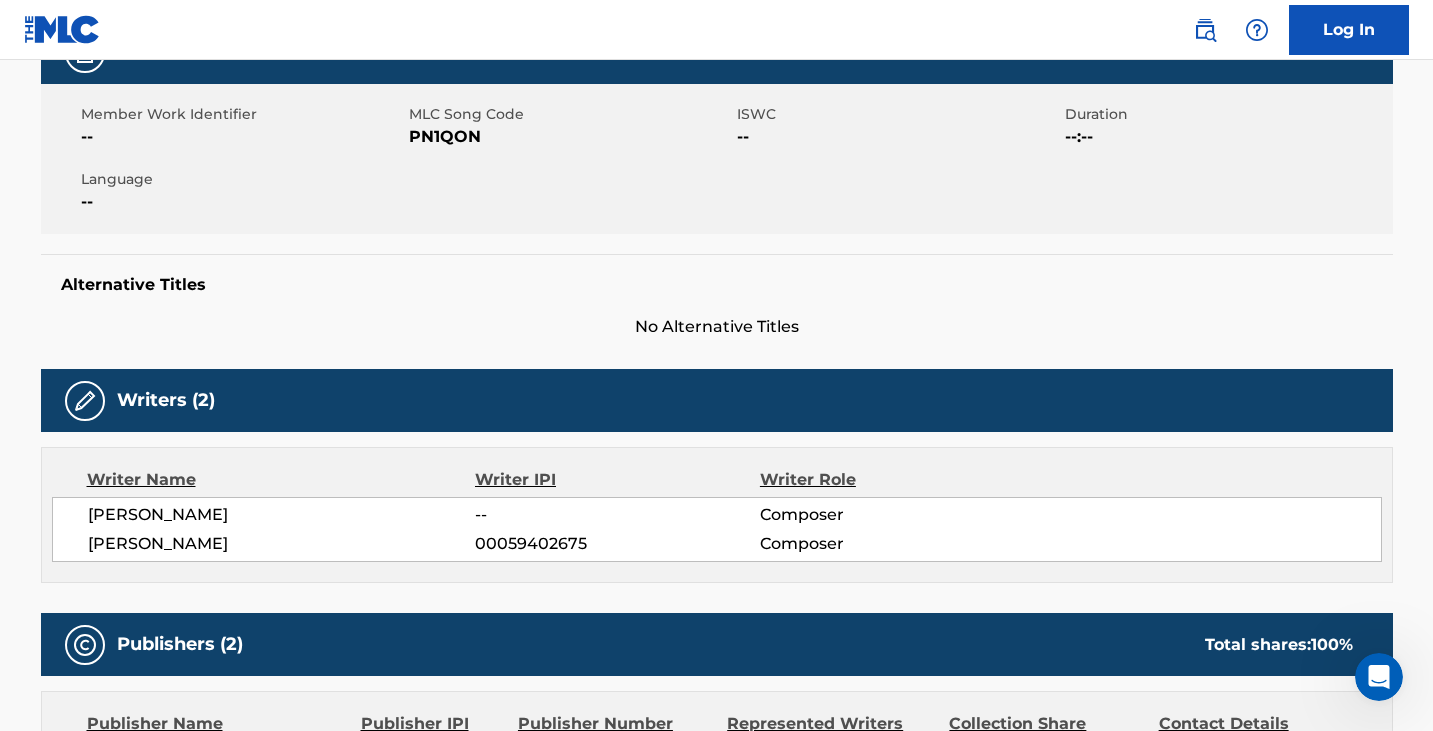 scroll, scrollTop: 300, scrollLeft: 0, axis: vertical 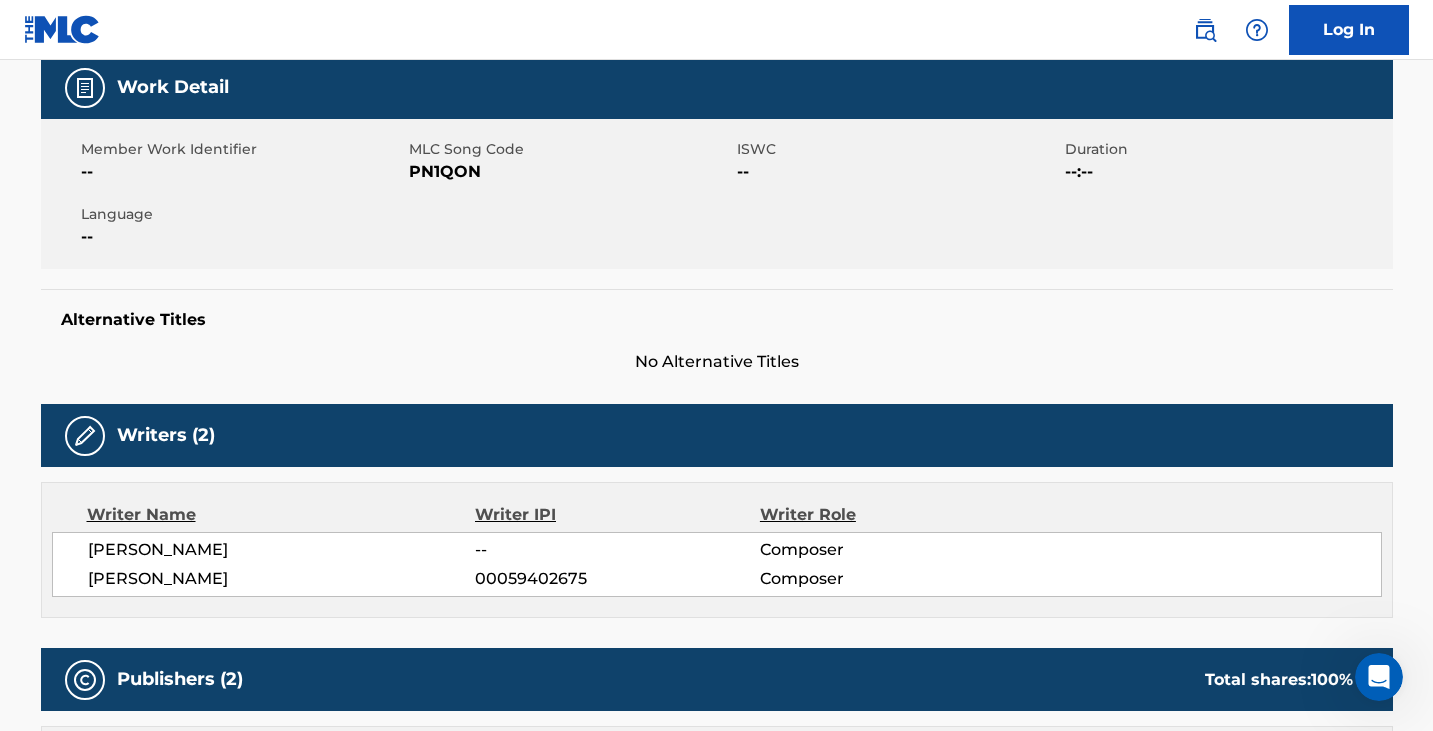 click on "PN1QON" at bounding box center [570, 172] 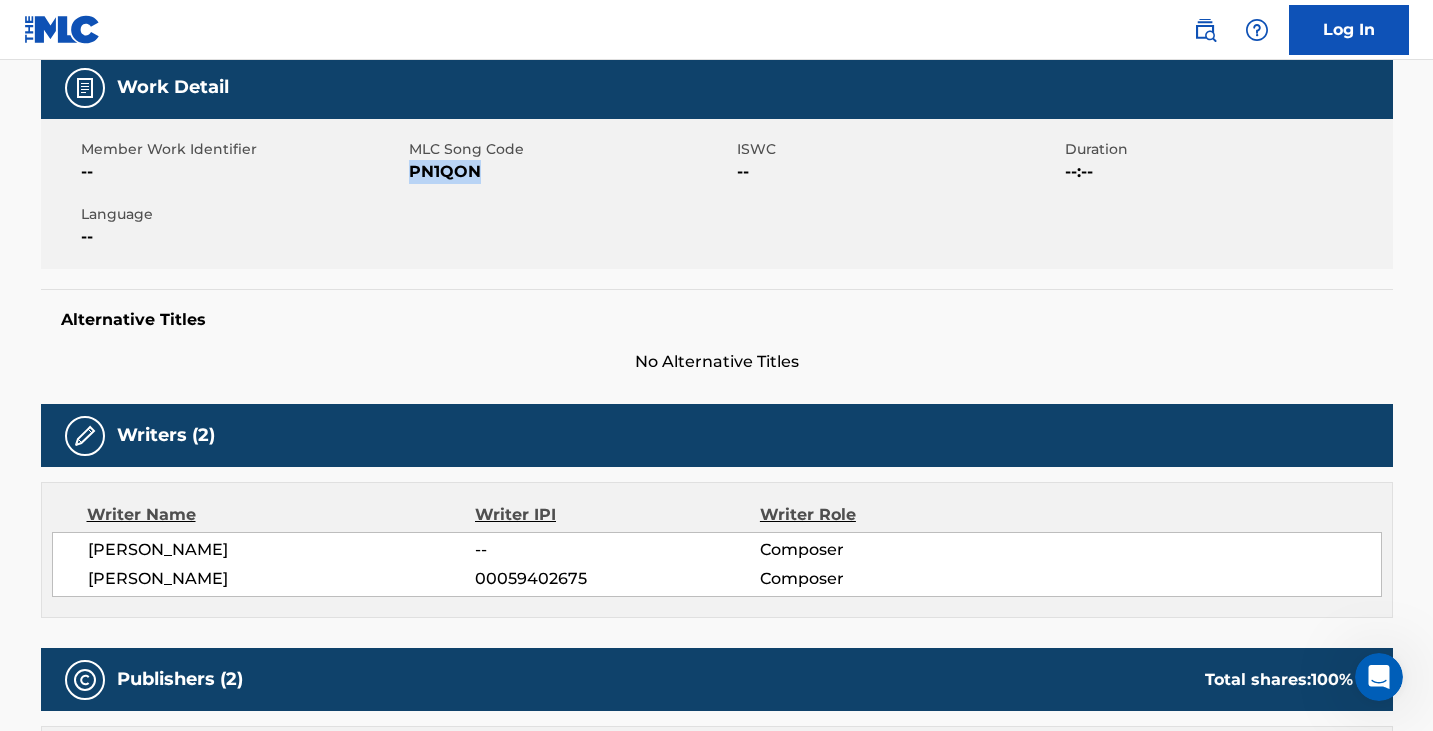 click on "PN1QON" at bounding box center [570, 172] 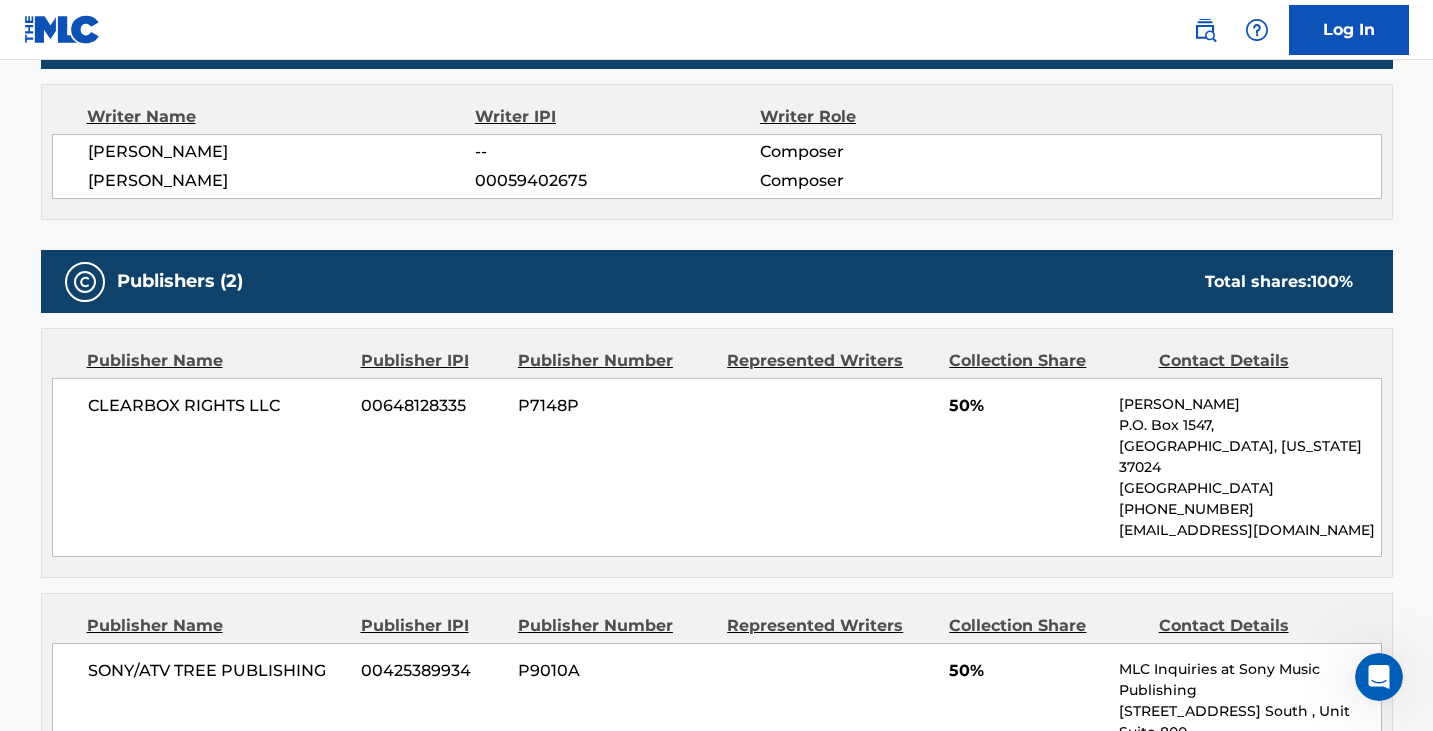 scroll, scrollTop: 700, scrollLeft: 0, axis: vertical 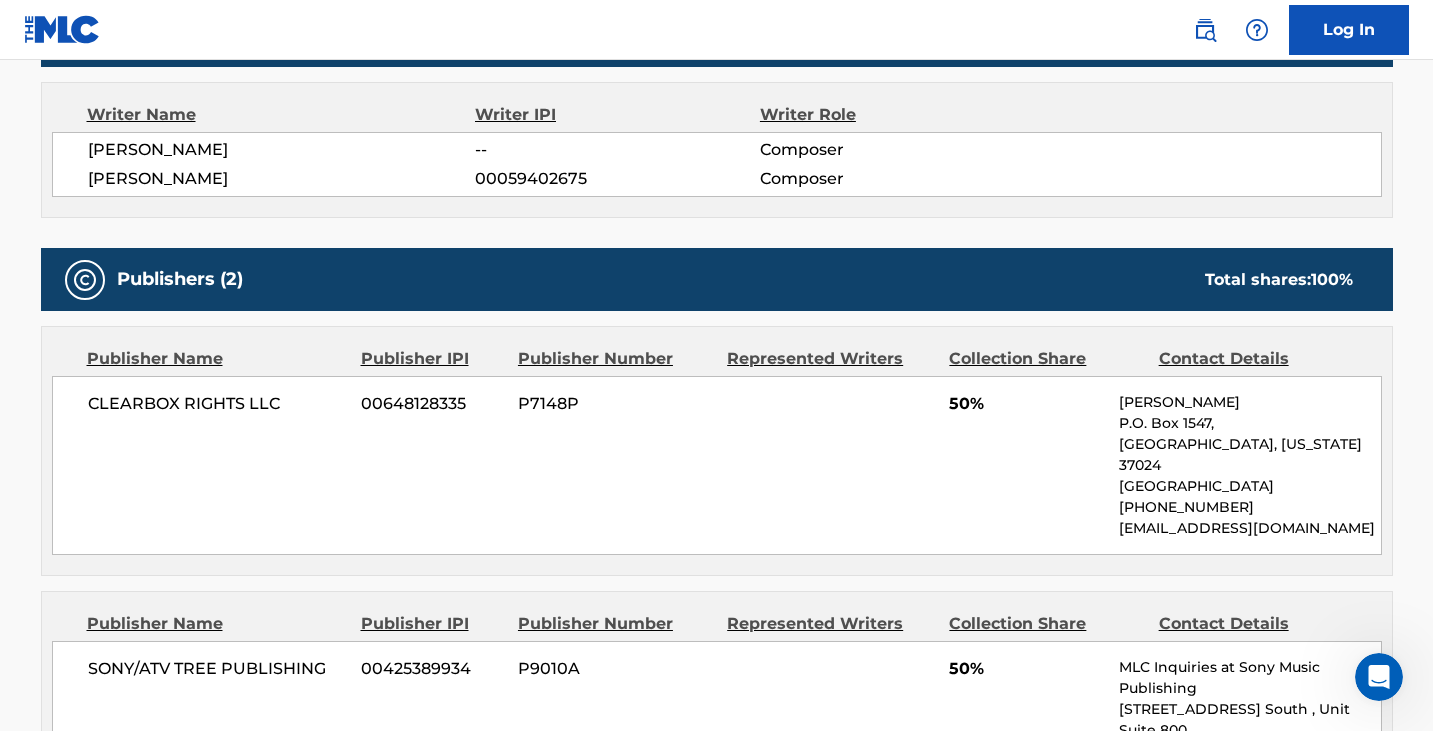 click on "Log In" at bounding box center [1349, 30] 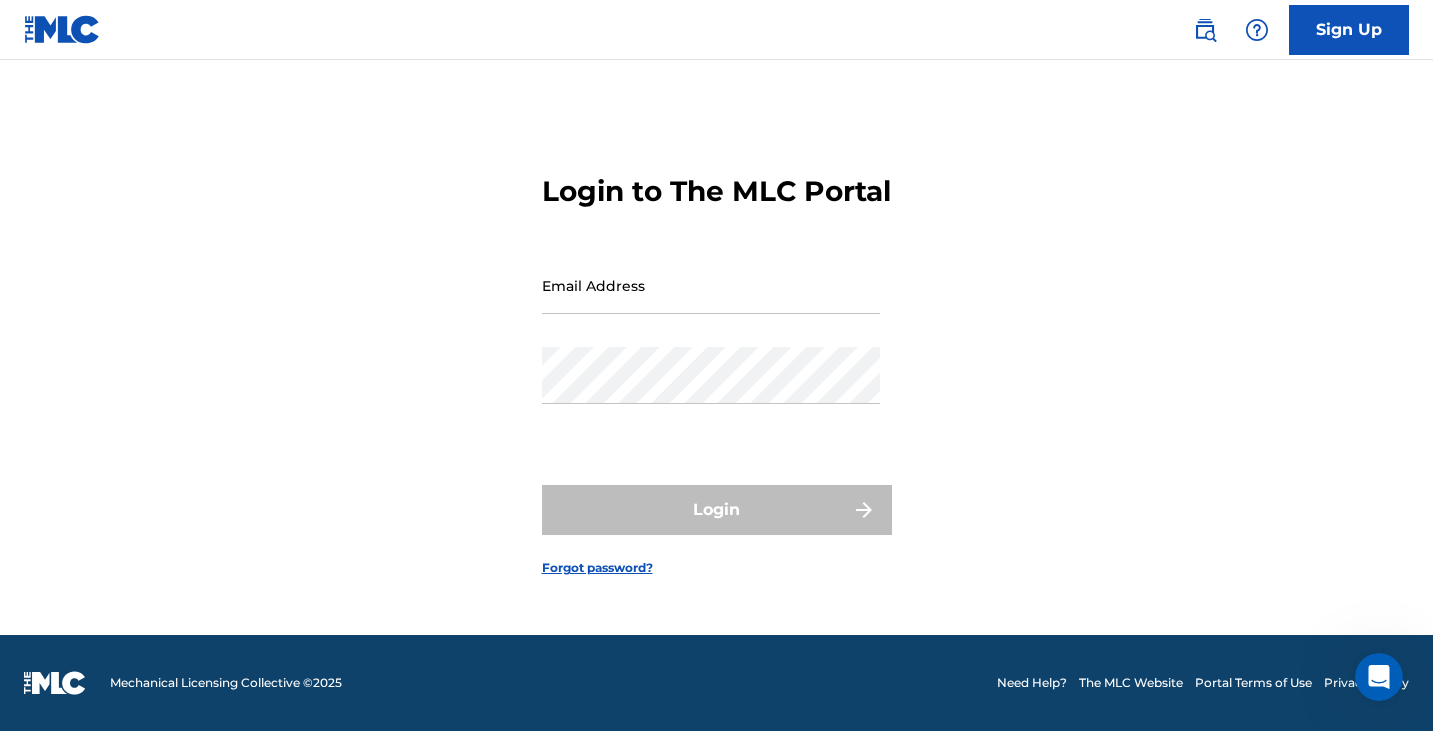 scroll, scrollTop: 0, scrollLeft: 0, axis: both 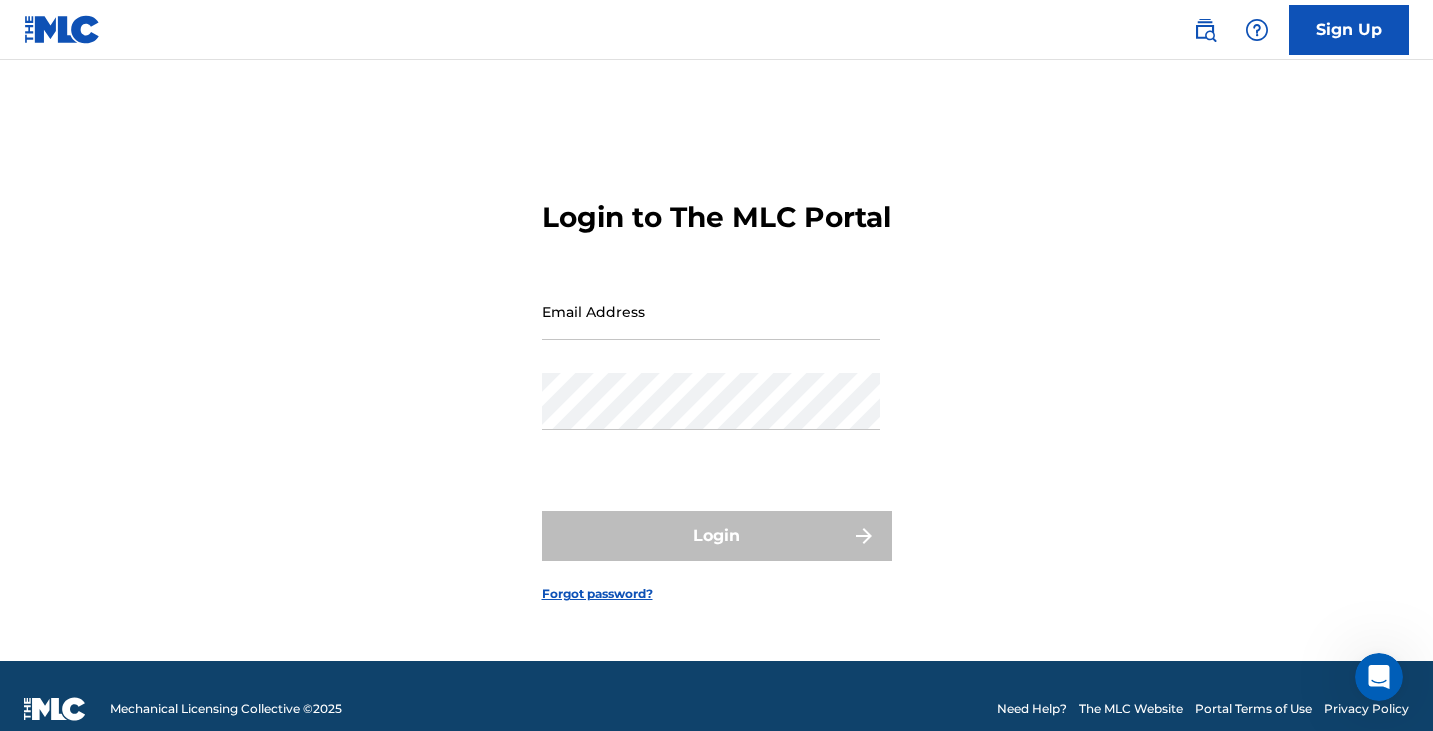 click on "Email Address" at bounding box center [711, 311] 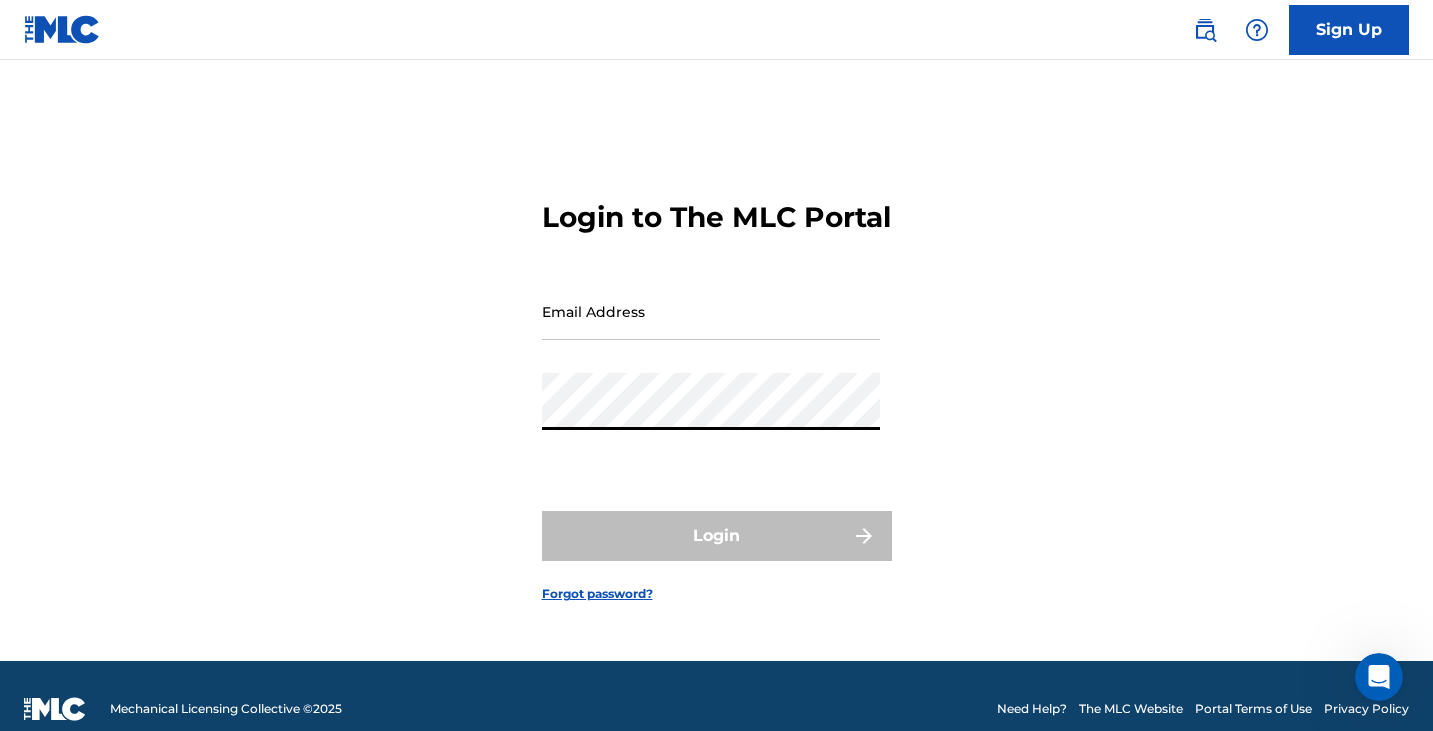 type on "[EMAIL_ADDRESS][DOMAIN_NAME]" 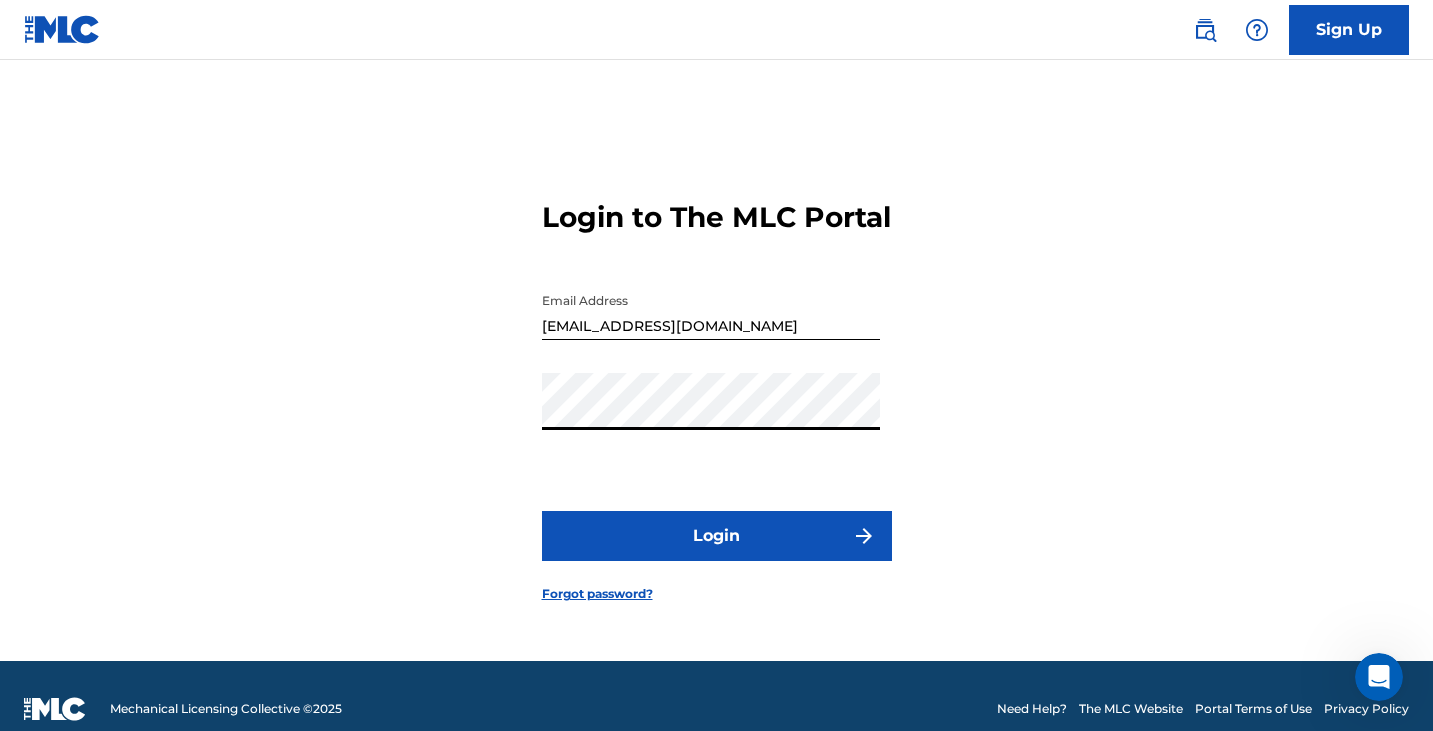 click on "Login" at bounding box center [717, 536] 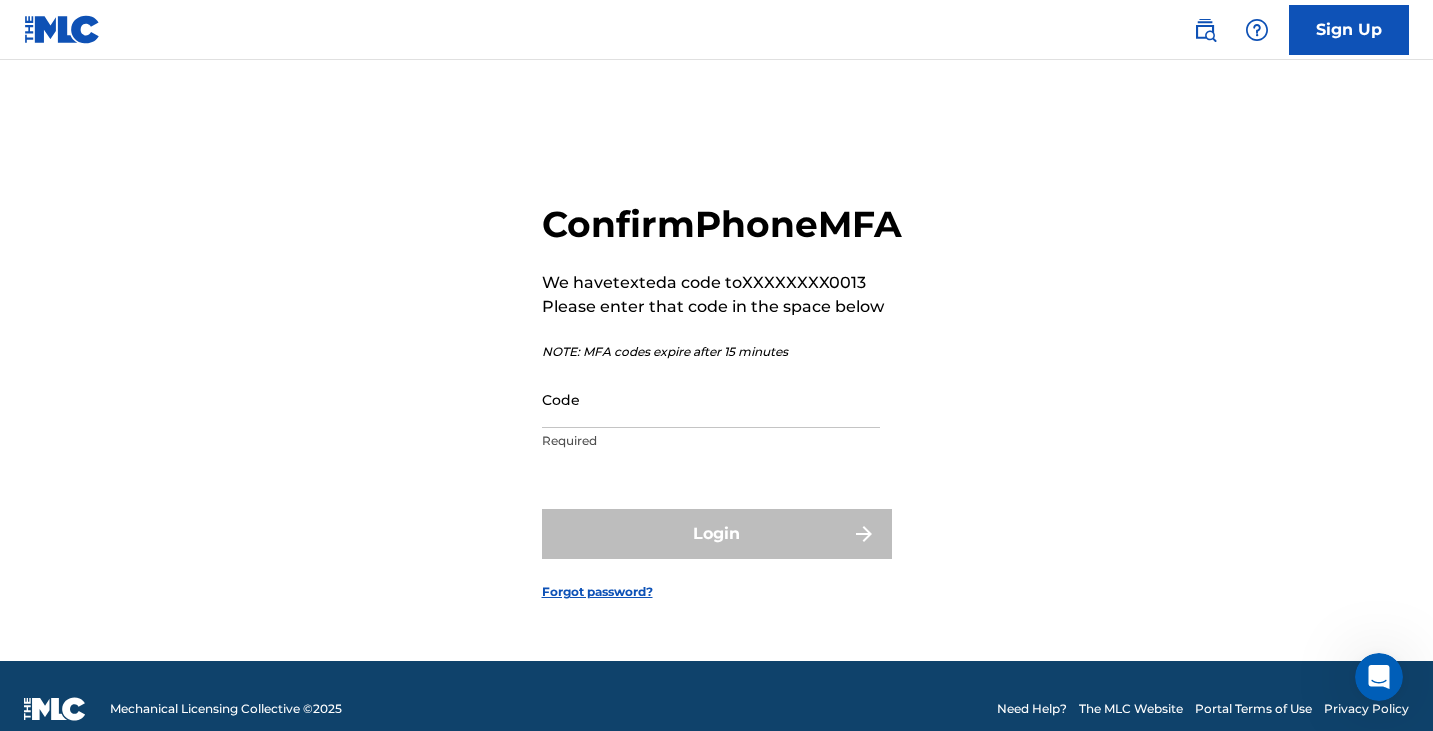 click on "Code" at bounding box center (711, 399) 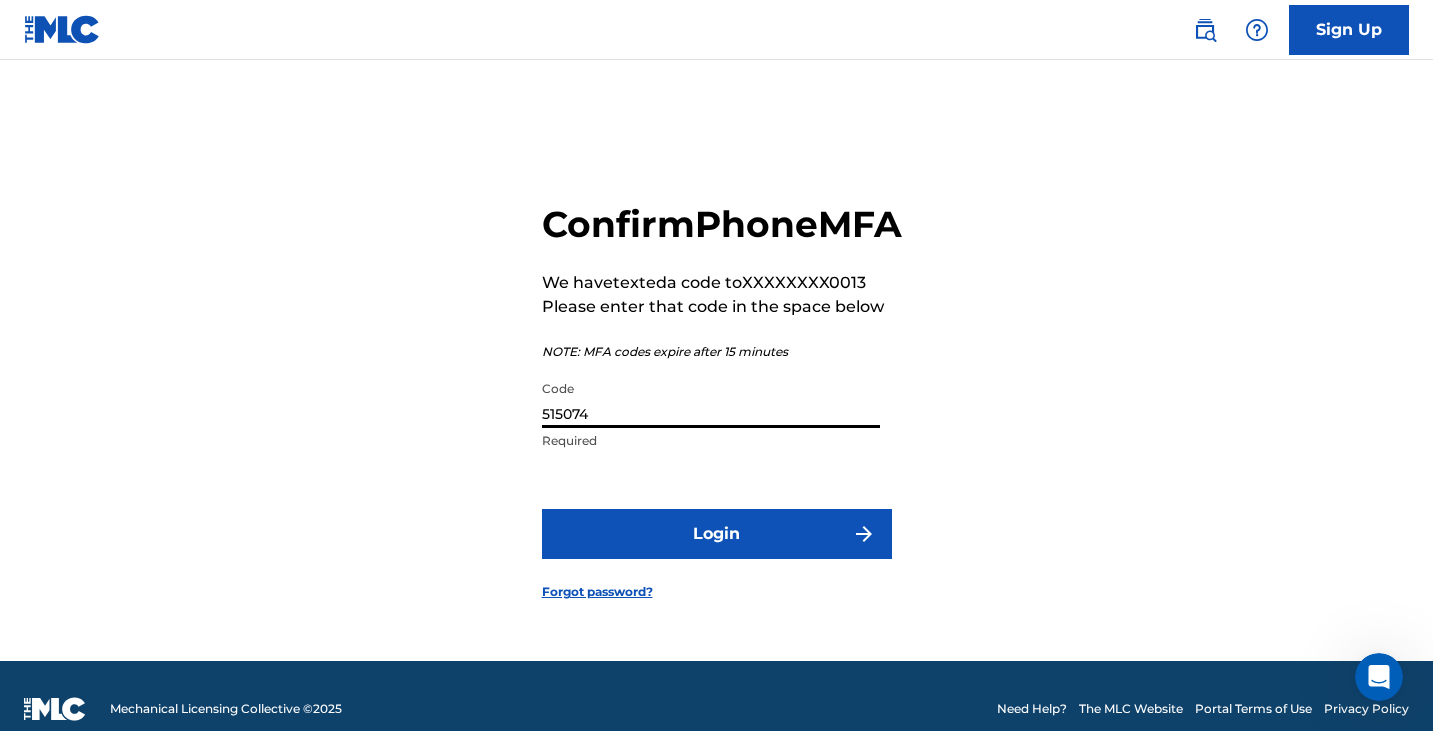 type on "515074" 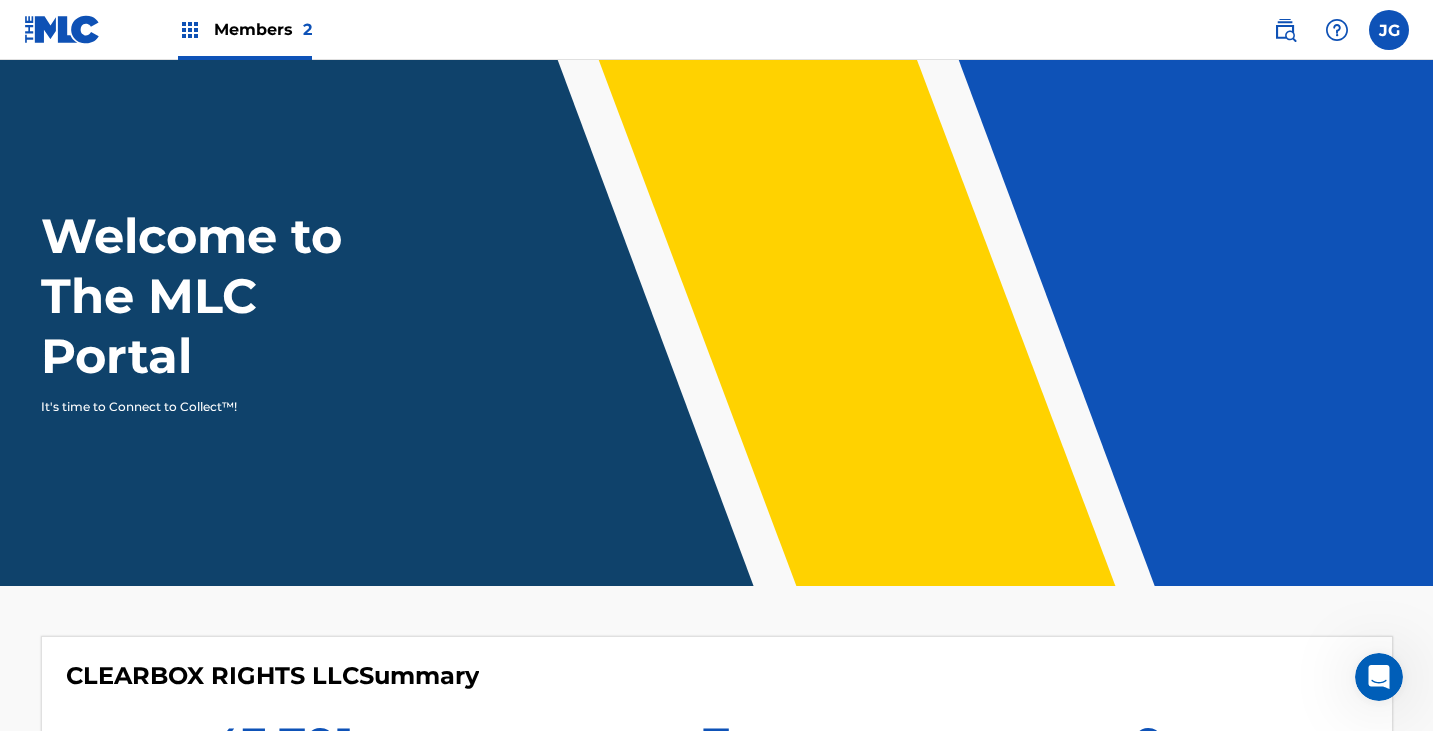 scroll, scrollTop: 0, scrollLeft: 0, axis: both 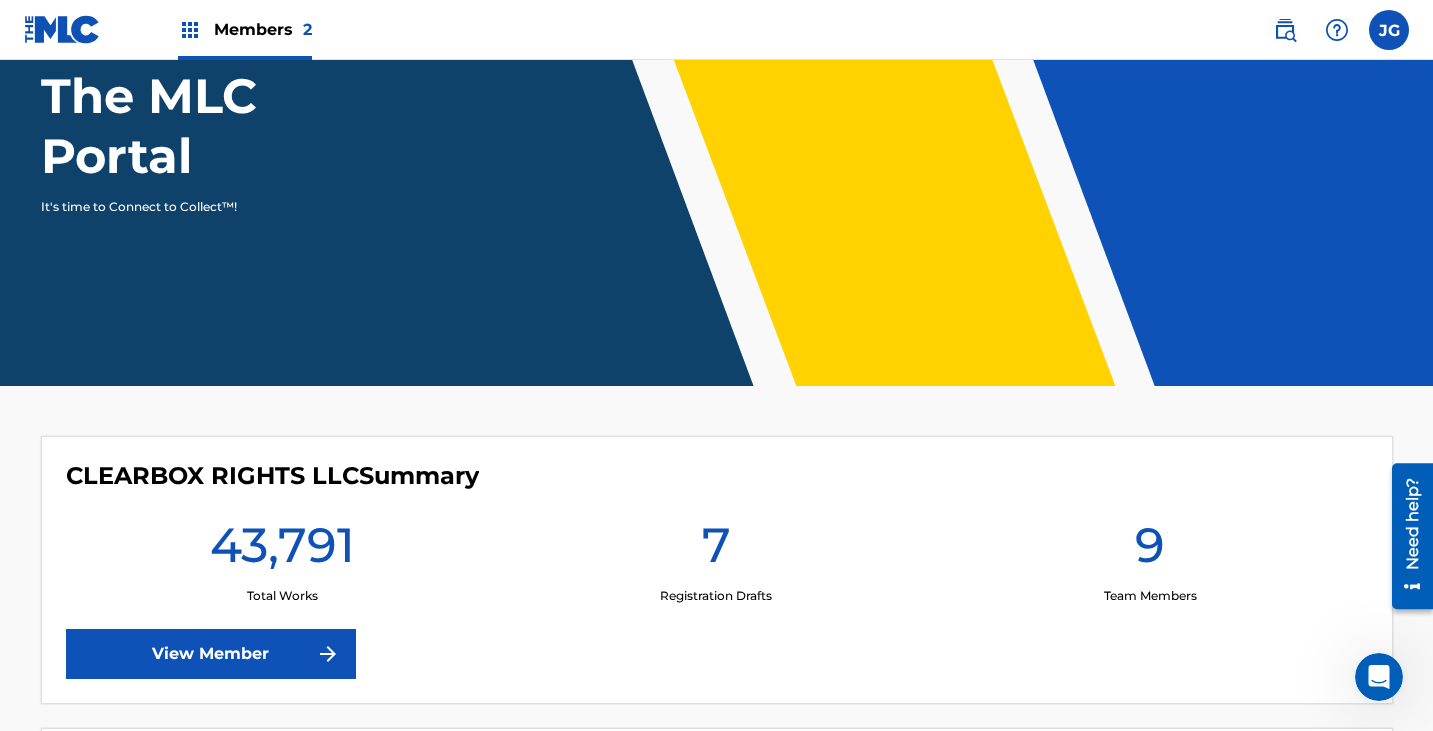 click on "View Member" at bounding box center [211, 654] 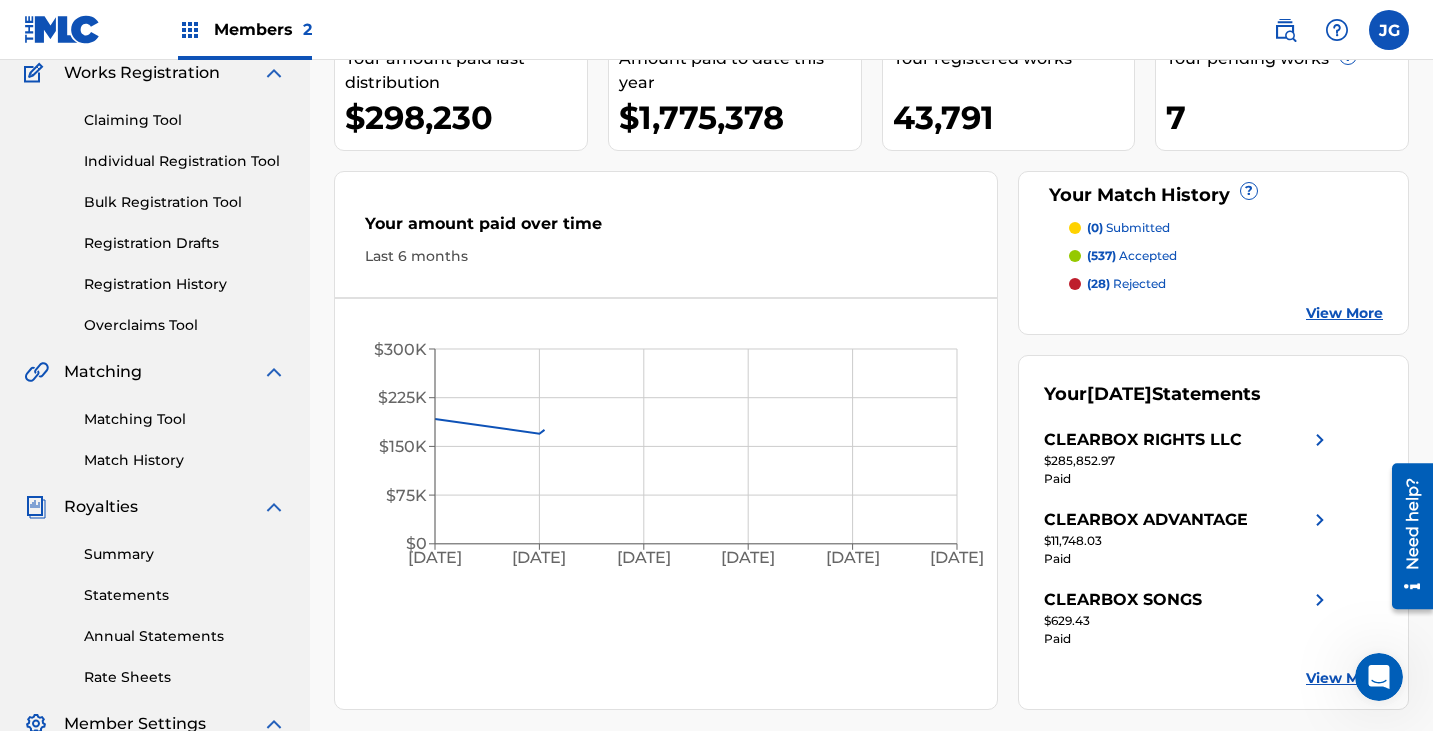 scroll, scrollTop: 200, scrollLeft: 0, axis: vertical 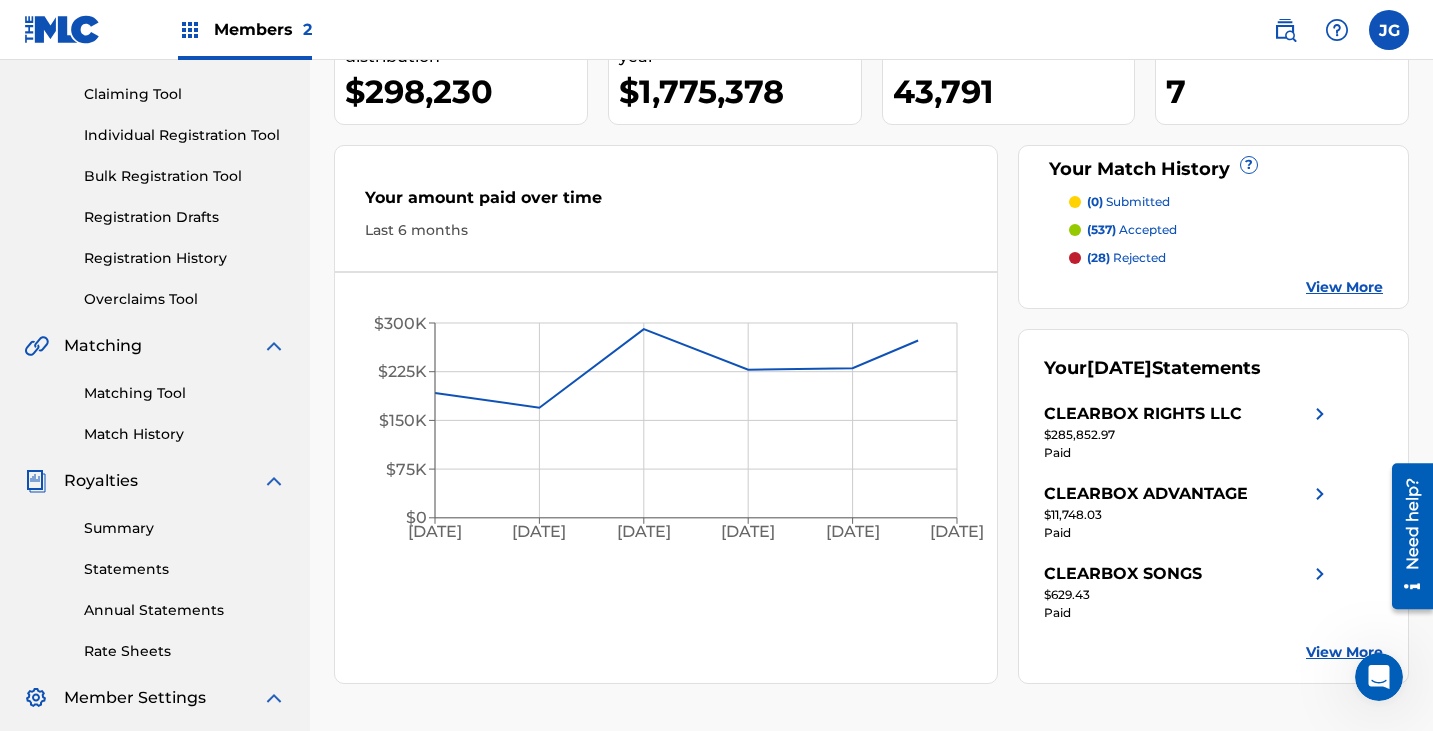 click on "Registration History" at bounding box center (185, 258) 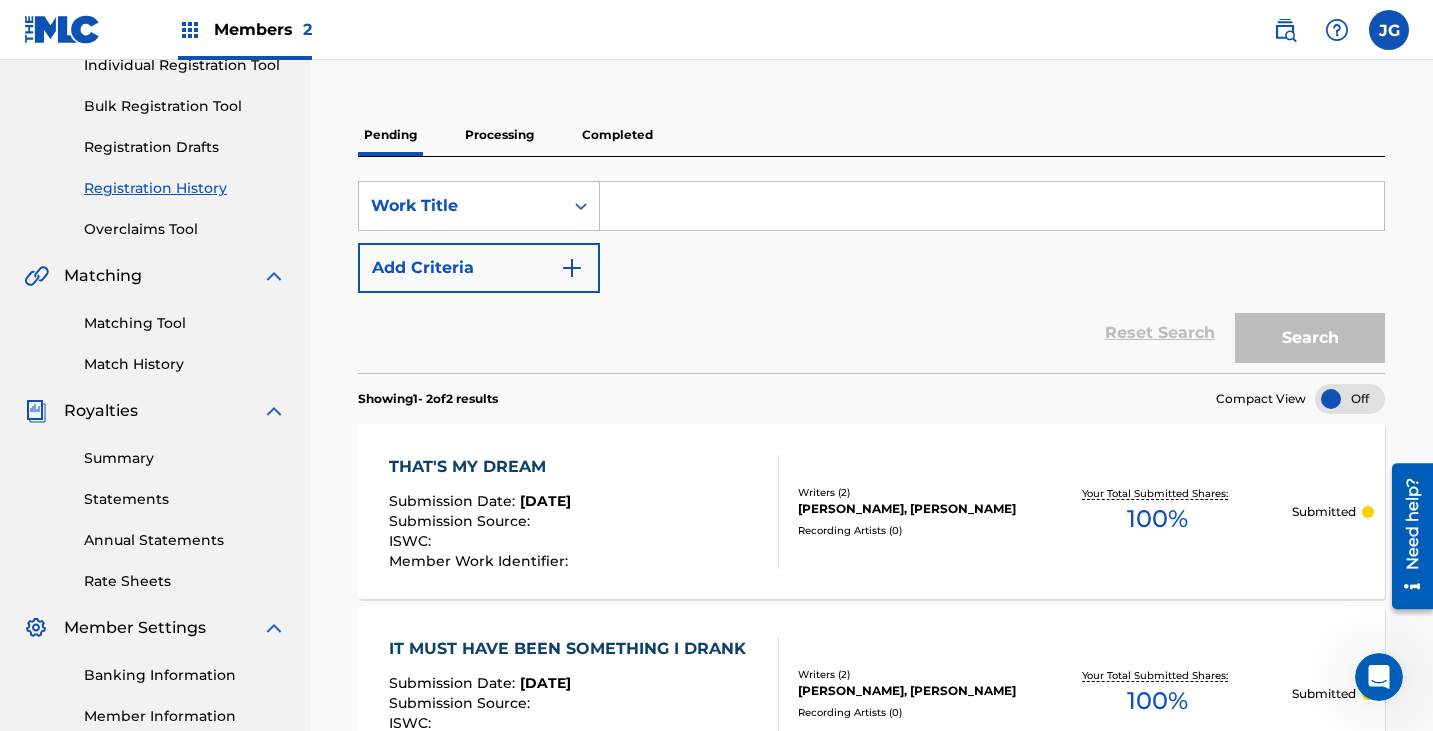 scroll, scrollTop: 300, scrollLeft: 0, axis: vertical 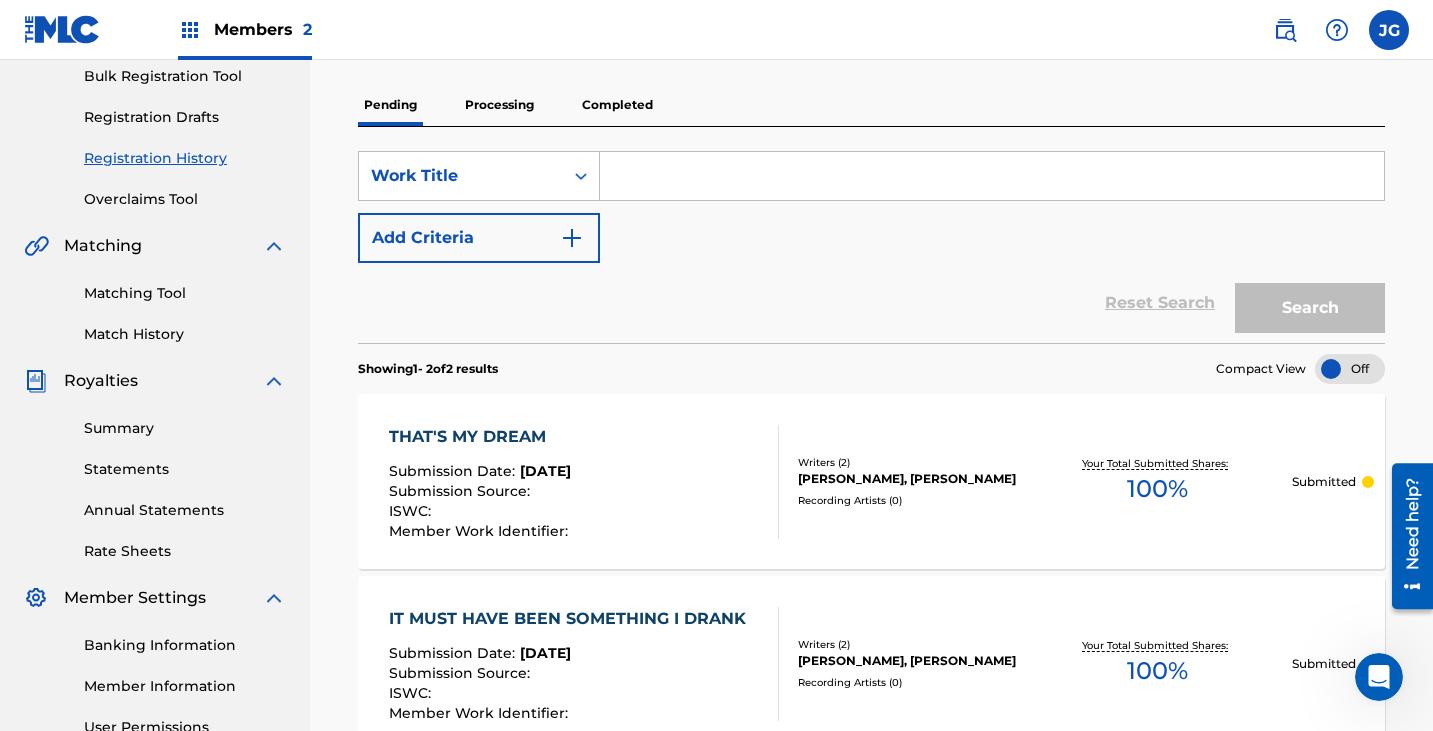 click on "Completed" at bounding box center [617, 105] 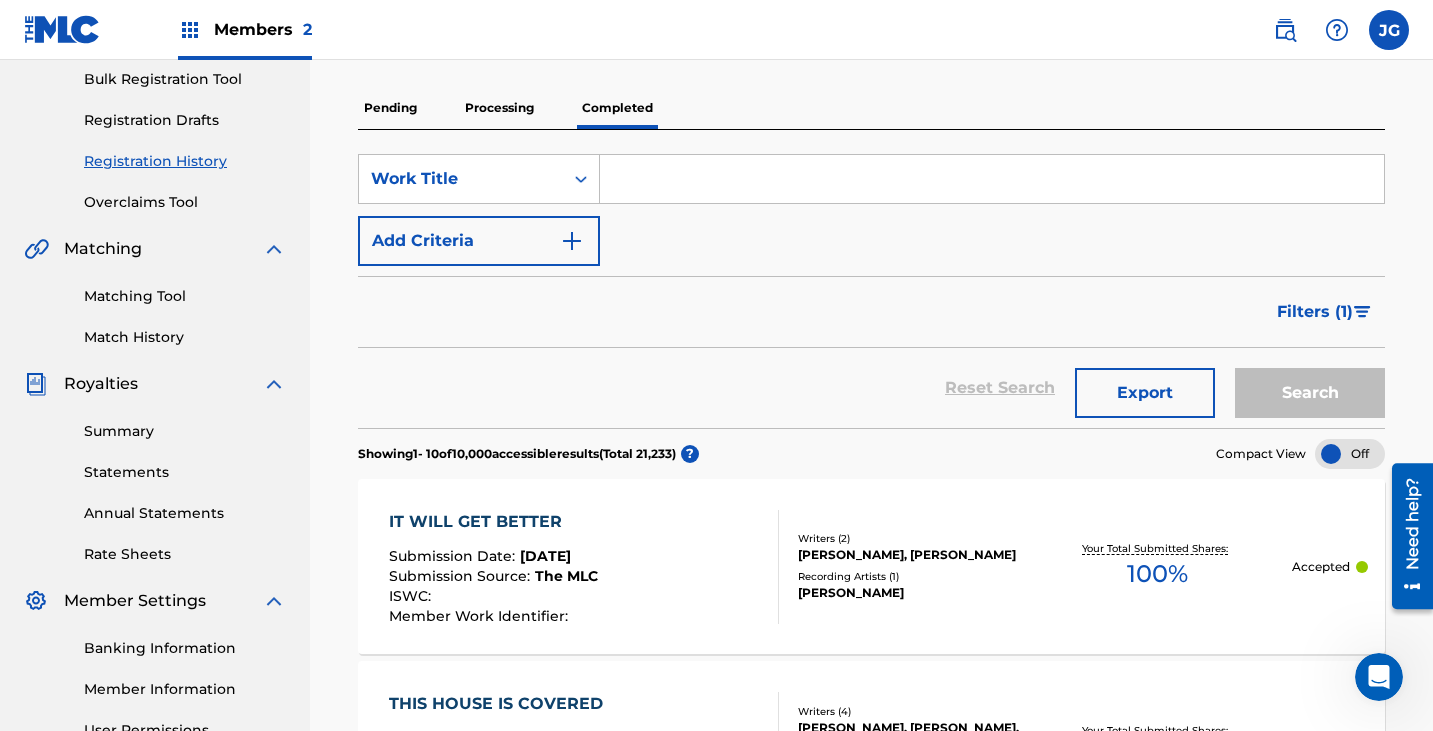 scroll, scrollTop: 300, scrollLeft: 0, axis: vertical 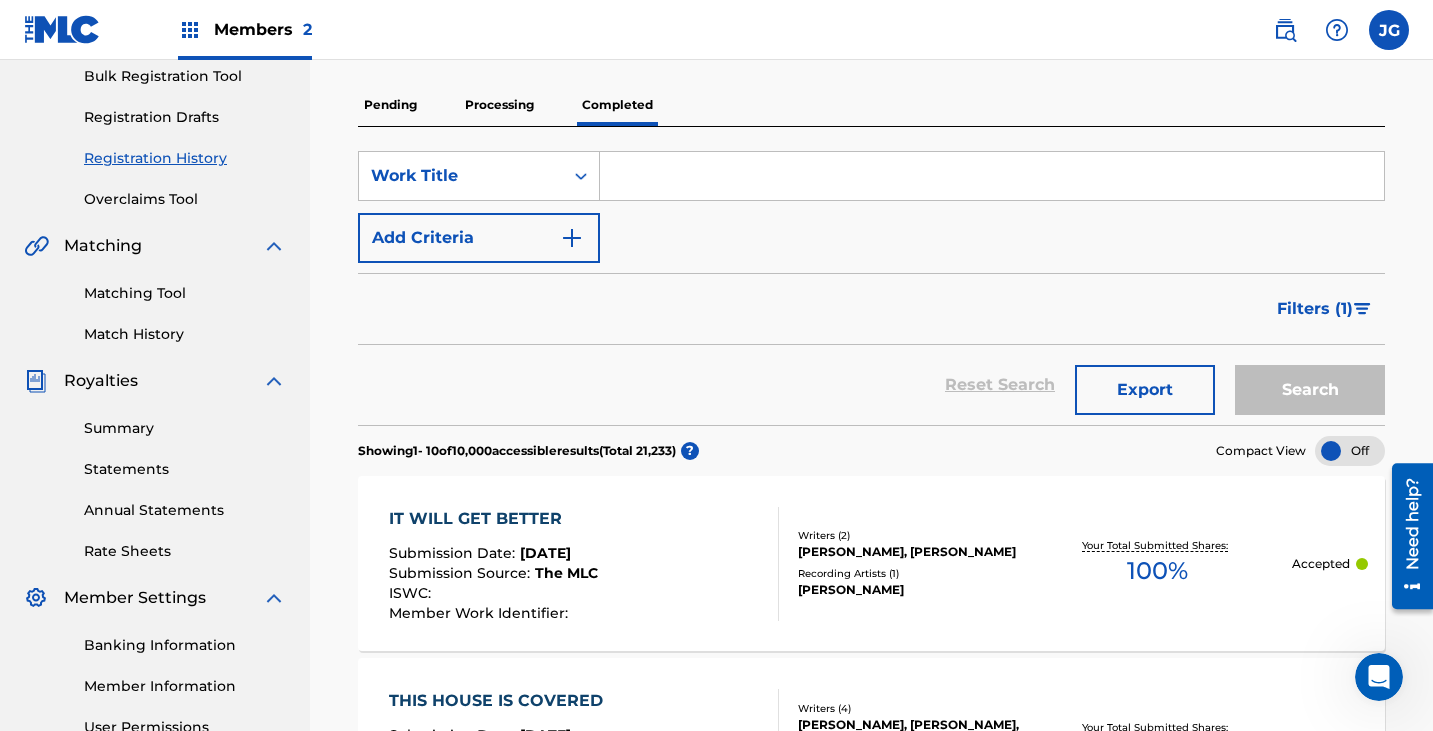 click on "Filters ( 1 )" at bounding box center [1315, 309] 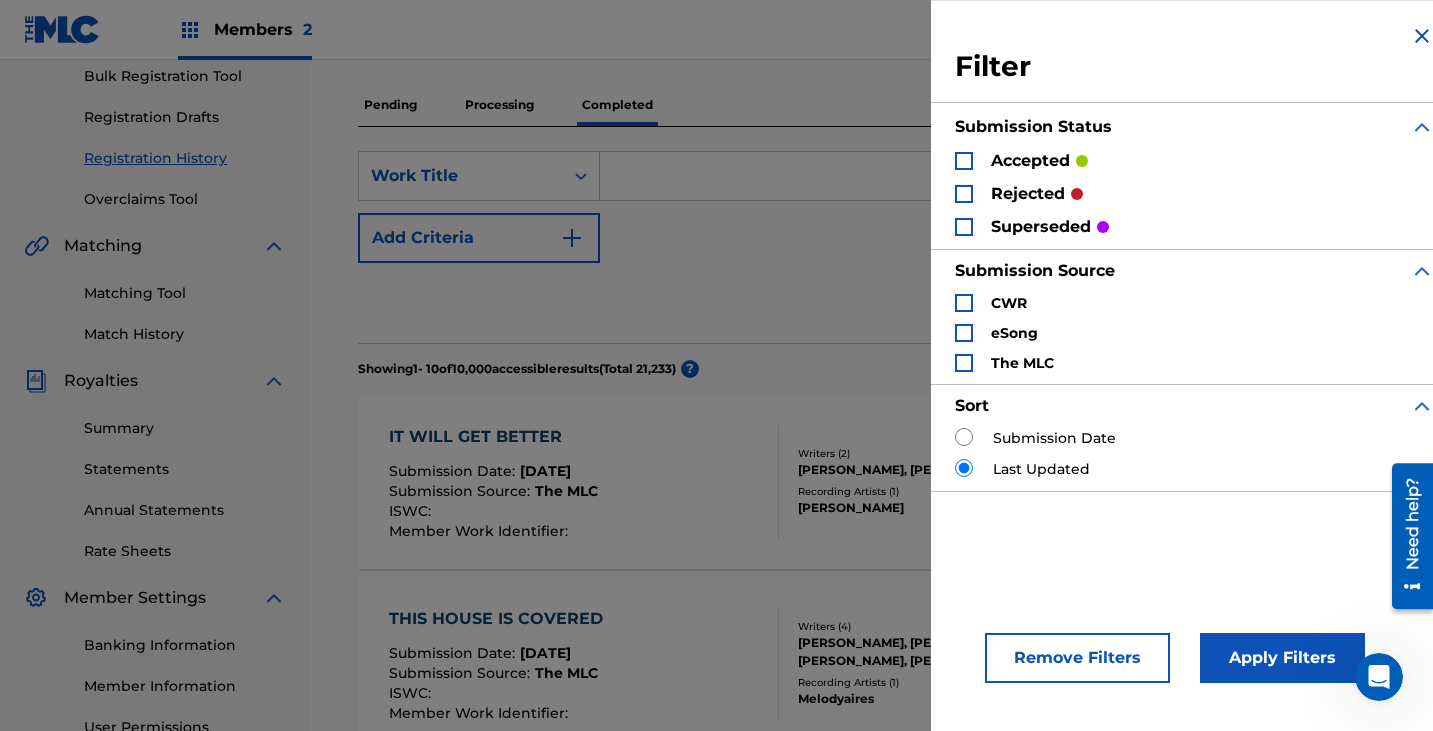 click on "accepted   rejected   superseded" at bounding box center [1194, 193] 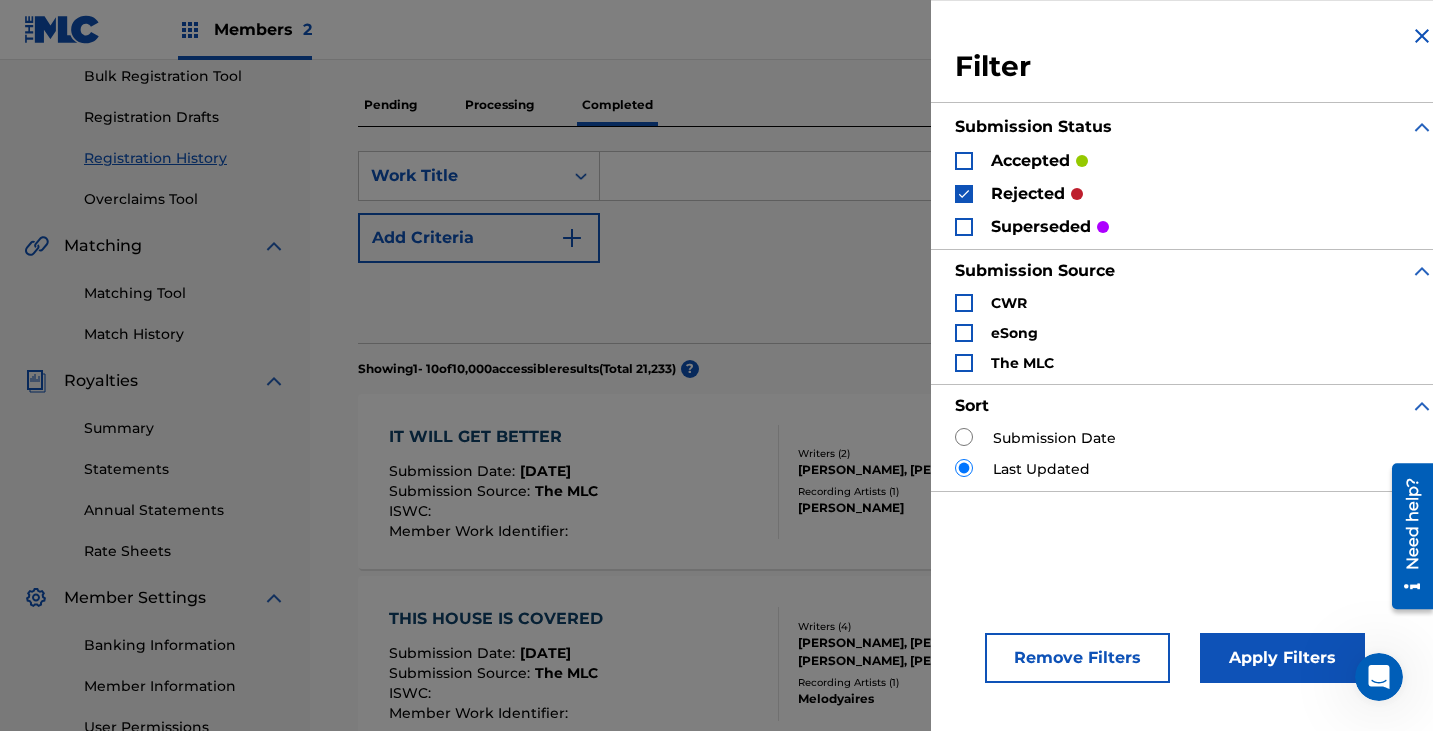 click on "Apply Filters" at bounding box center (1282, 658) 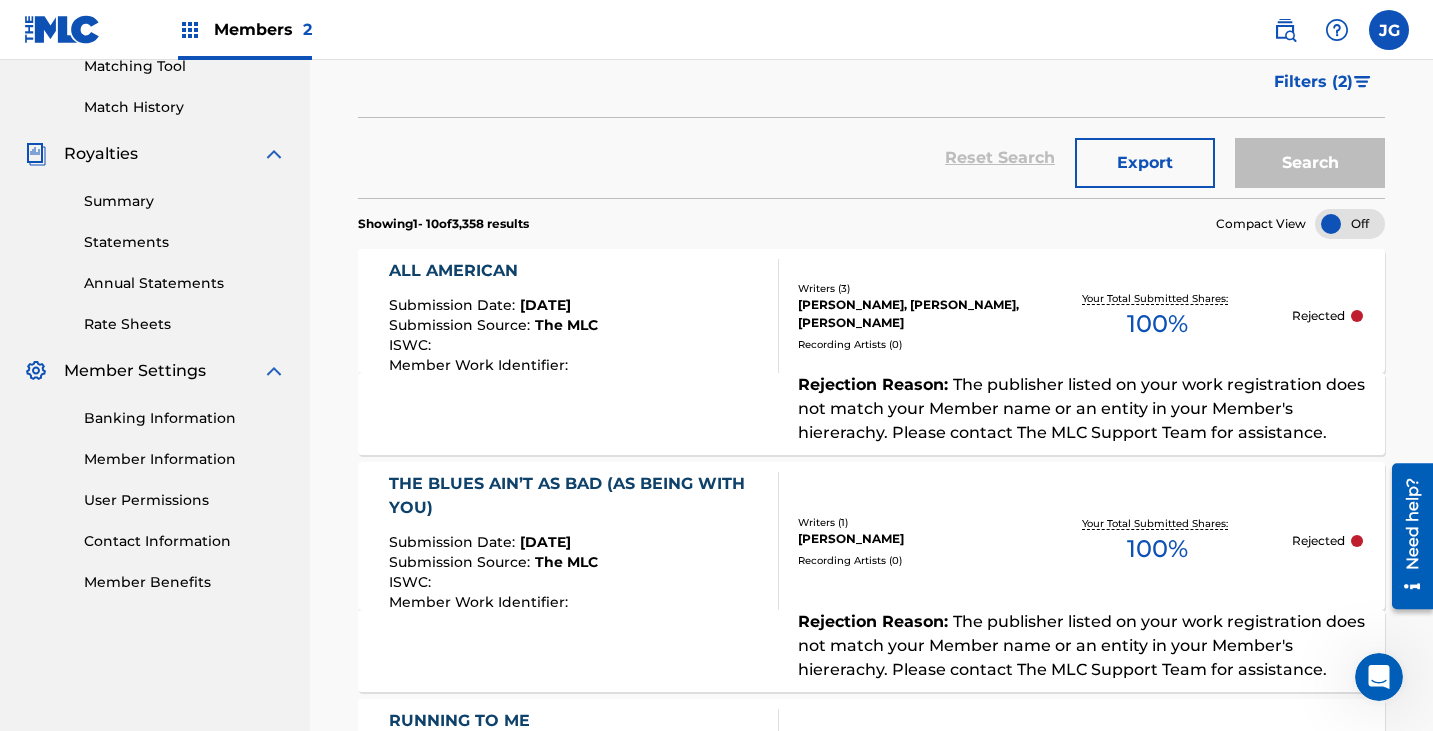 scroll, scrollTop: 700, scrollLeft: 0, axis: vertical 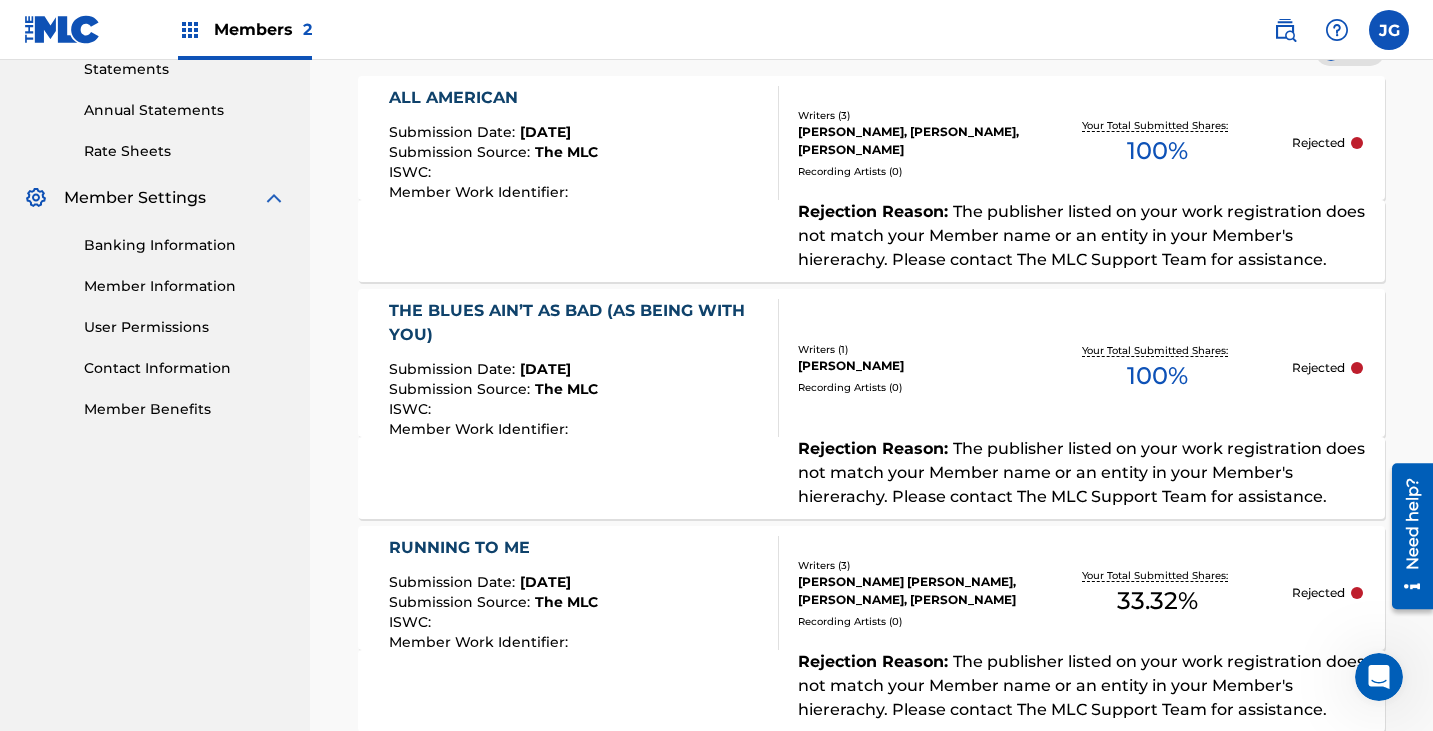 click on "The publisher listed on your work registration does not match your Member name or an entity in your Member's hiererachy. Please contact The MLC Support Team for assistance." at bounding box center [1081, 235] 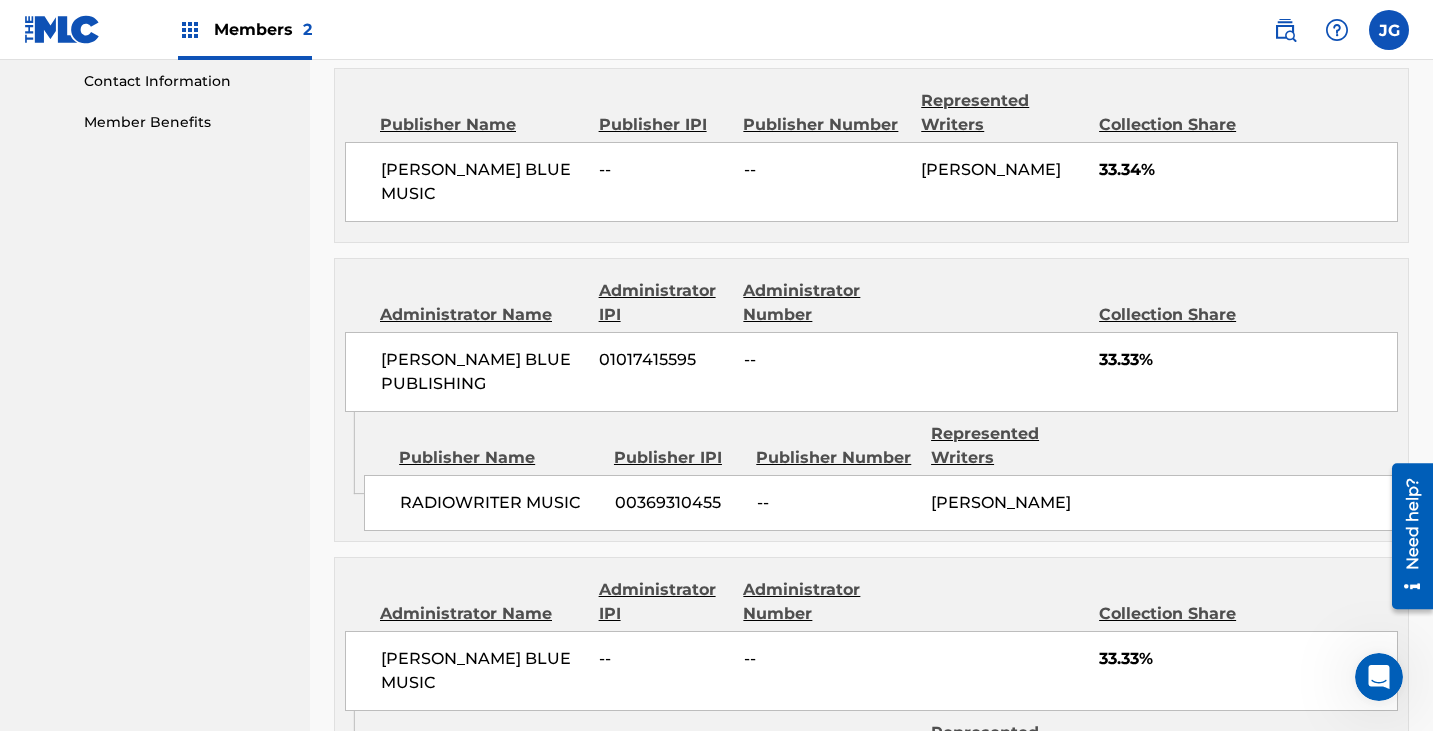 scroll, scrollTop: 1000, scrollLeft: 0, axis: vertical 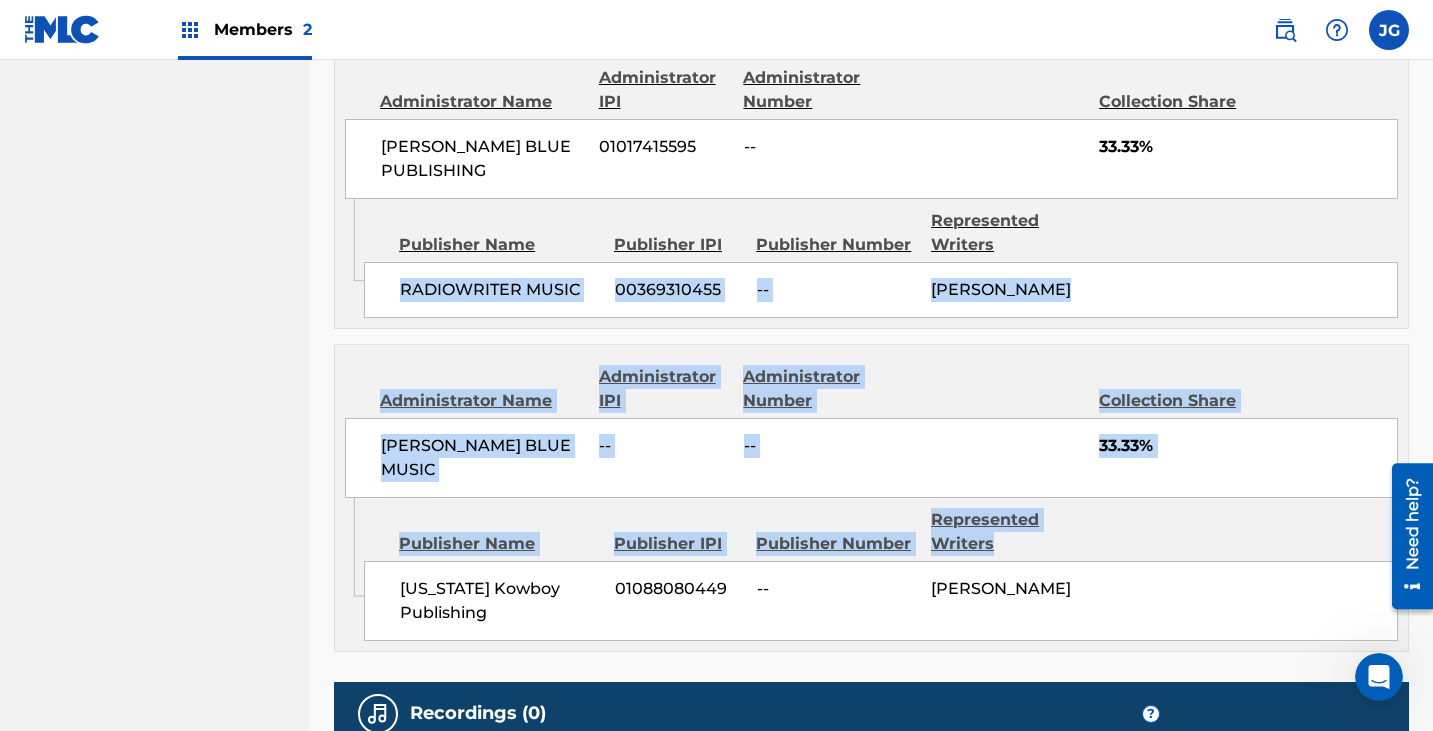 drag, startPoint x: 401, startPoint y: 452, endPoint x: 1004, endPoint y: 479, distance: 603.6042 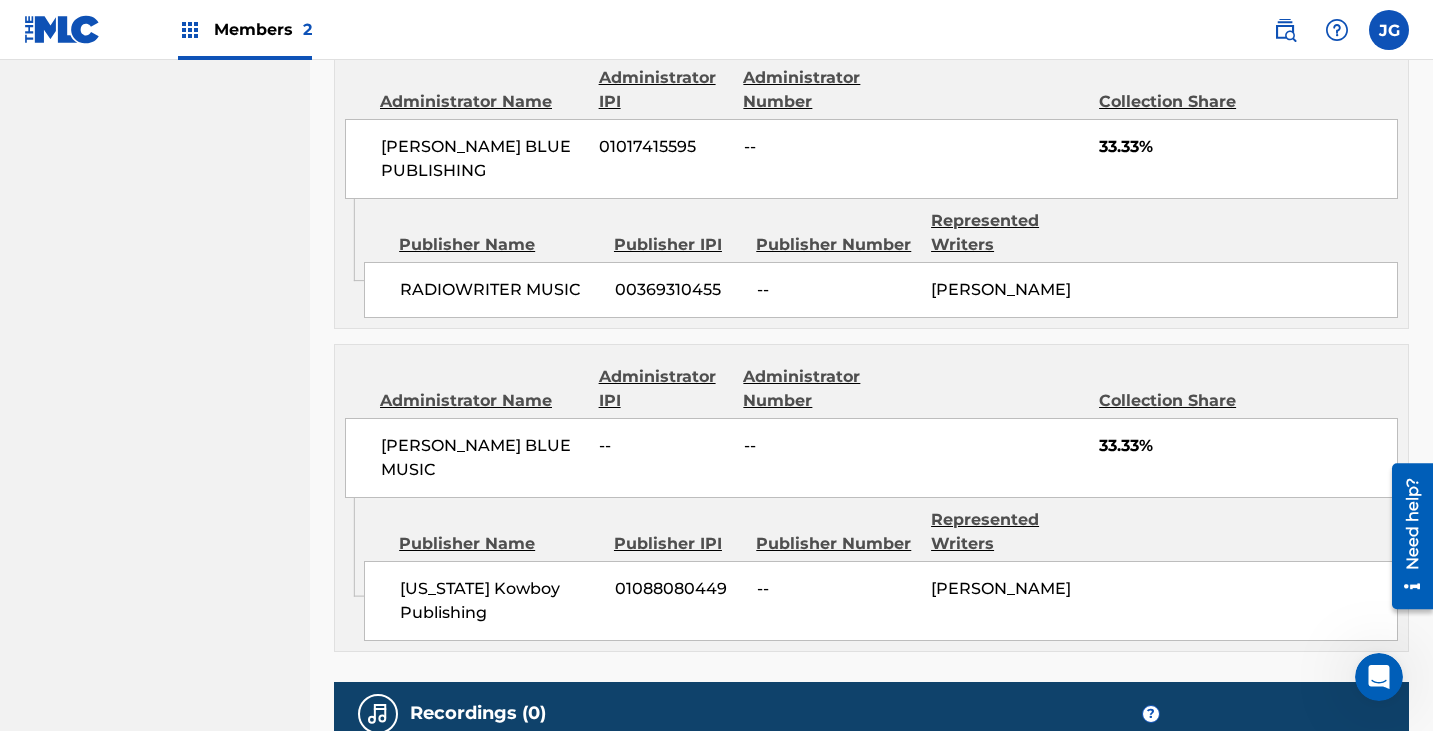 click on "01088080449" at bounding box center [678, 589] 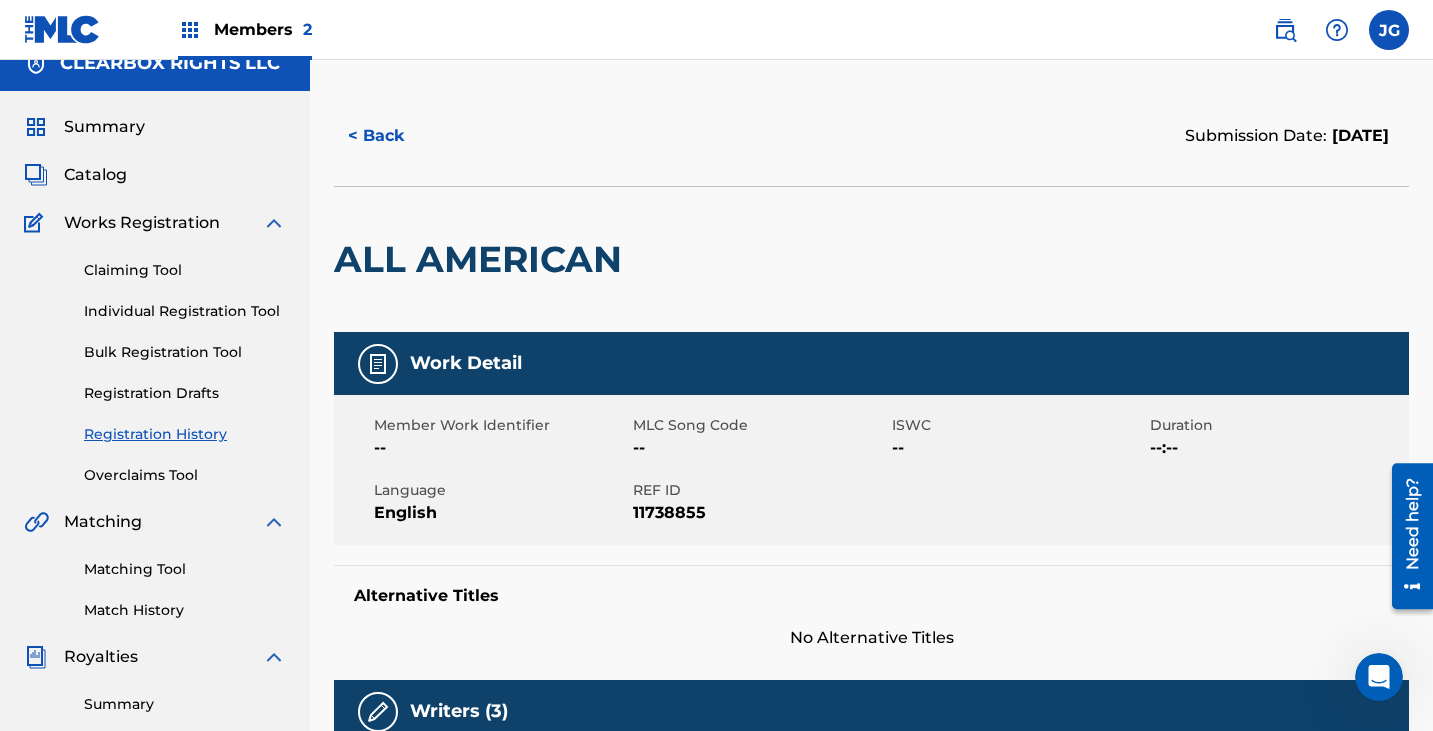scroll, scrollTop: 0, scrollLeft: 0, axis: both 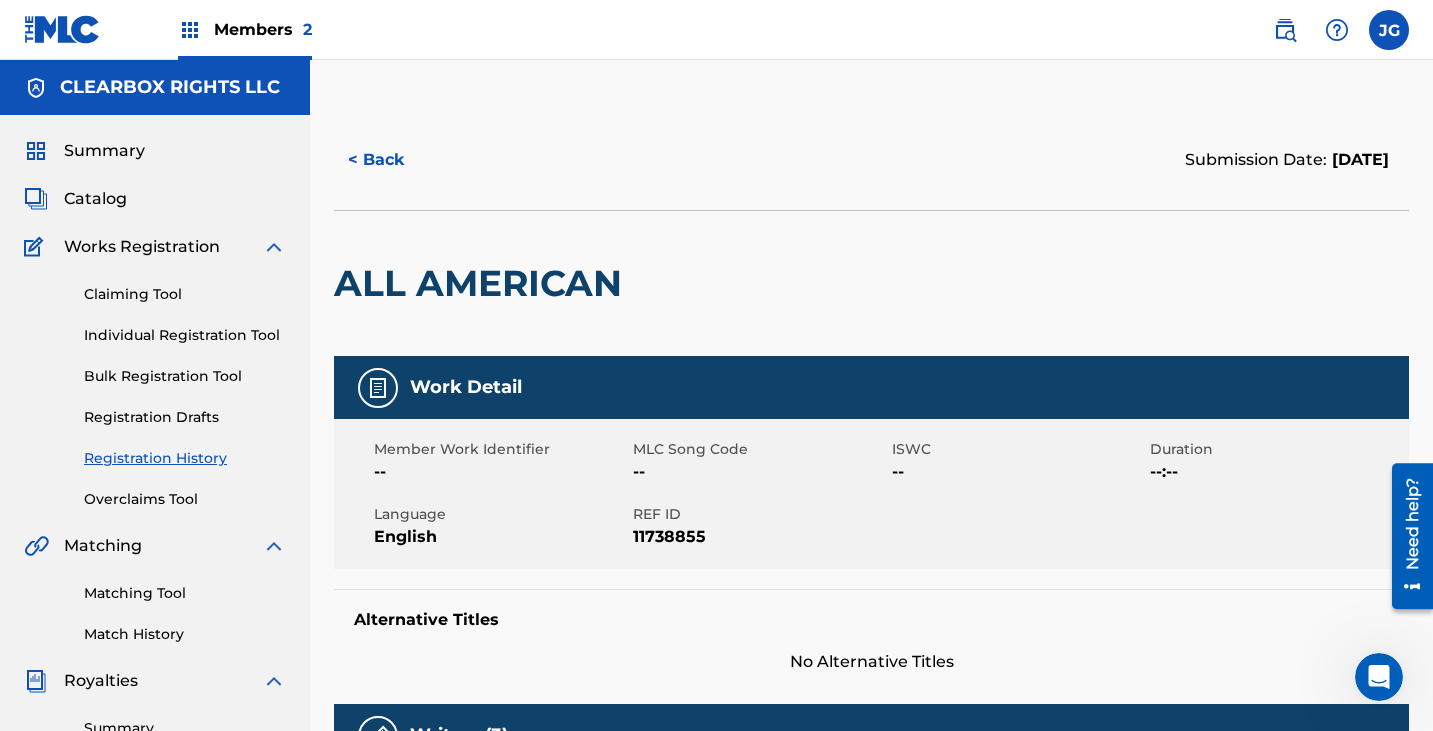 click on "< Back" at bounding box center (394, 160) 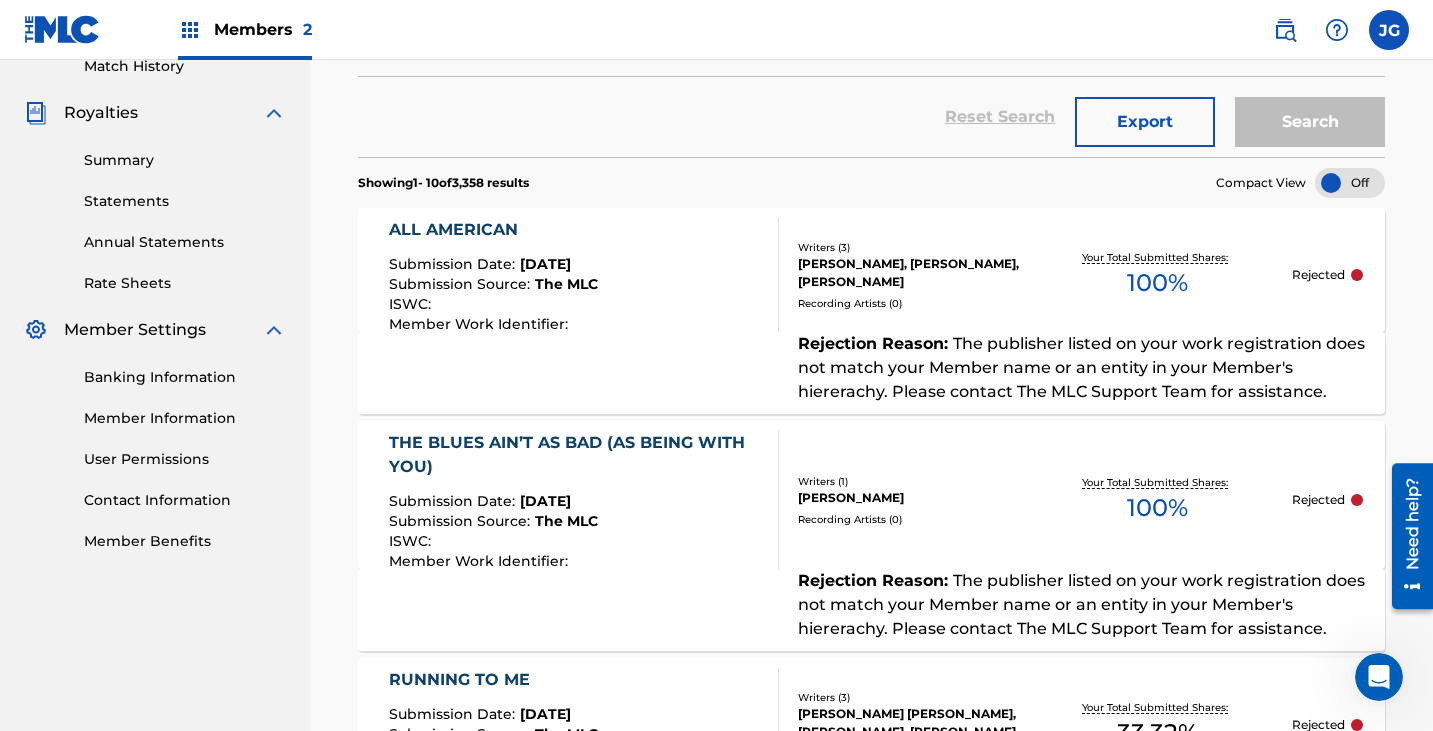 scroll, scrollTop: 600, scrollLeft: 0, axis: vertical 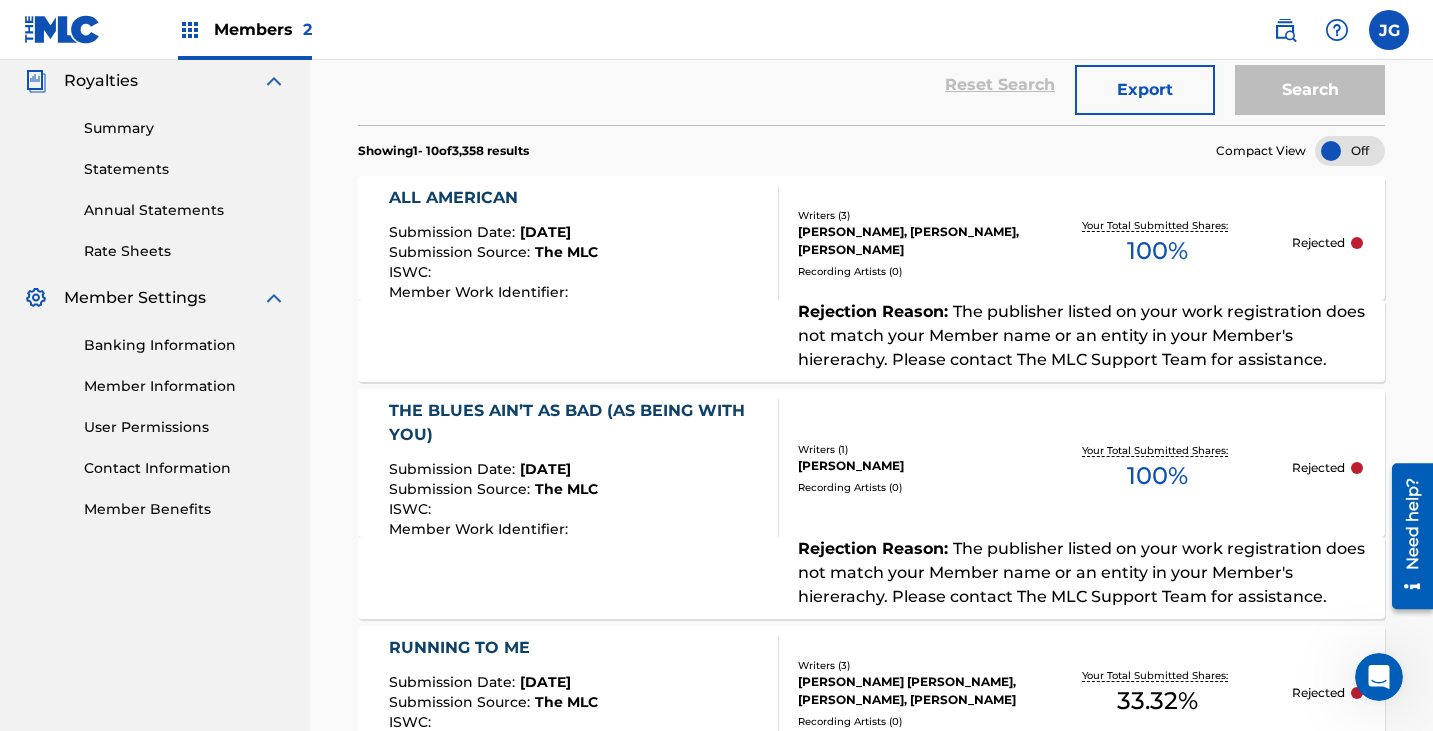click on "Rejection Reason : The publisher listed on your work registration does not match your Member name or an entity in your Member's hiererachy. Please contact The MLC Support Team for assistance." at bounding box center (1073, 573) 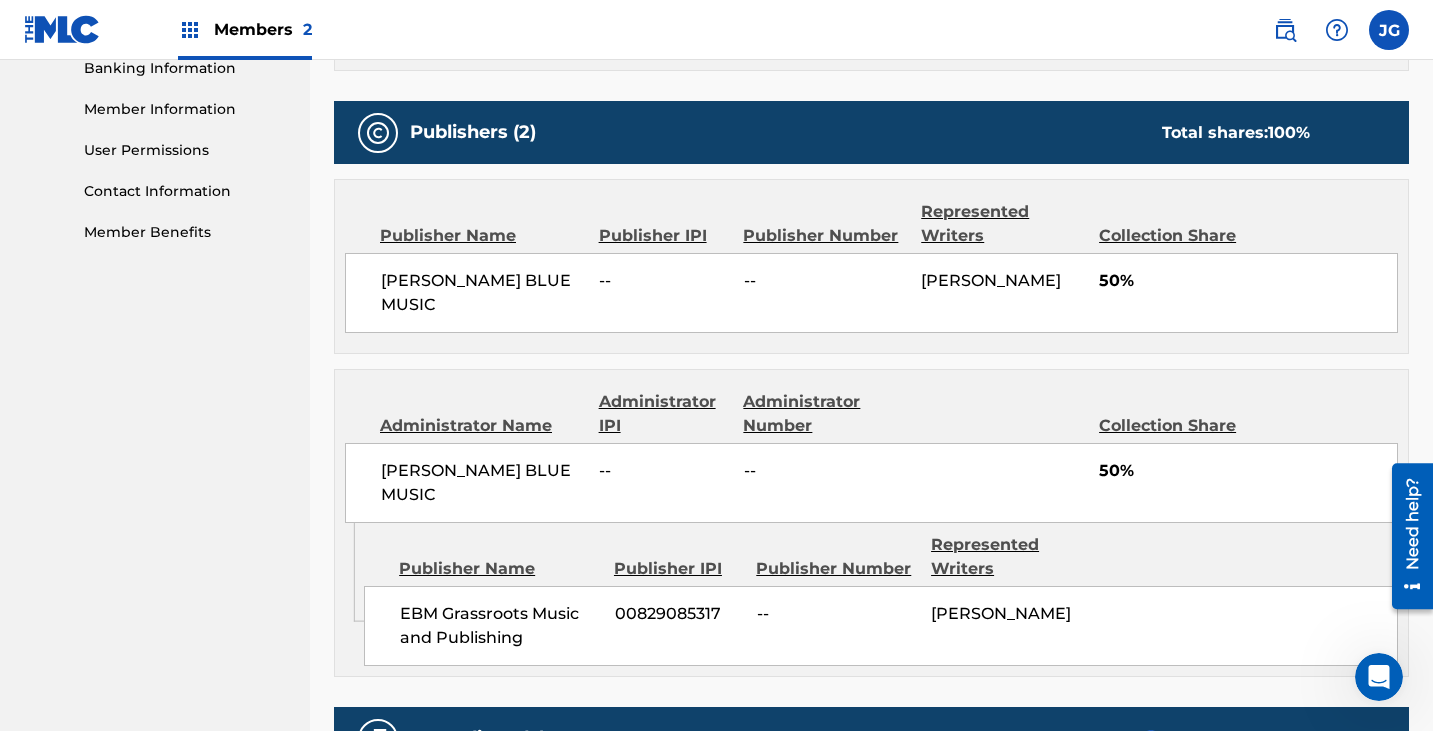 scroll, scrollTop: 900, scrollLeft: 0, axis: vertical 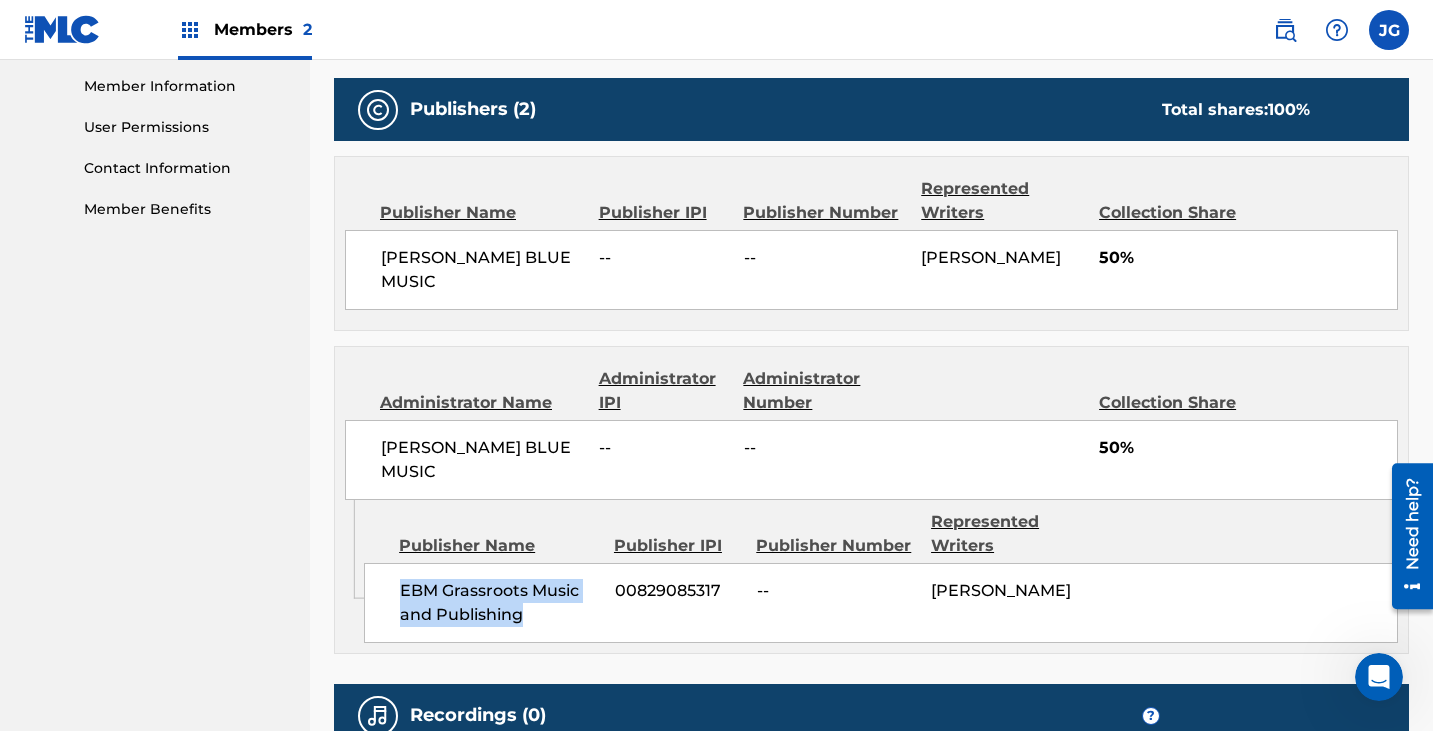 drag, startPoint x: 562, startPoint y: 573, endPoint x: 373, endPoint y: 542, distance: 191.52545 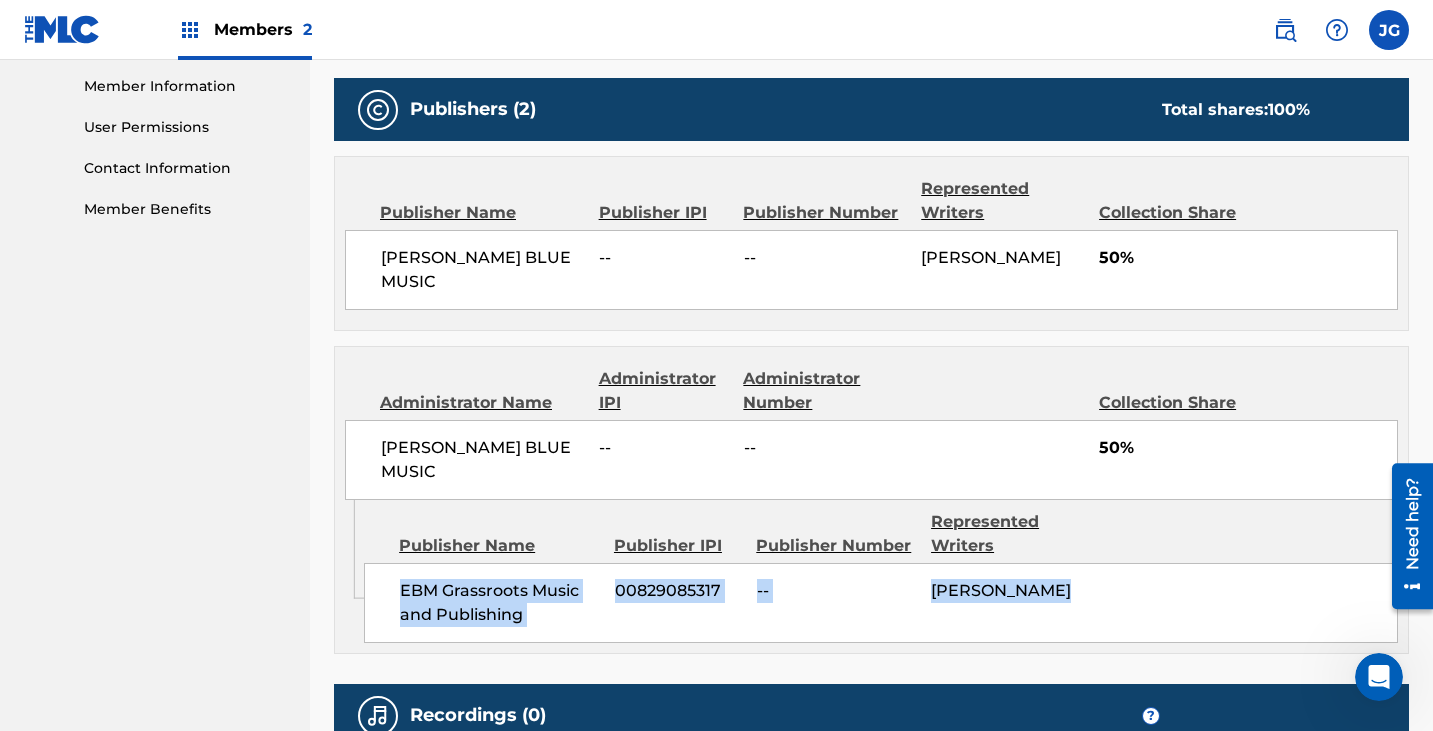 drag, startPoint x: 367, startPoint y: 535, endPoint x: 1117, endPoint y: 592, distance: 752.1629 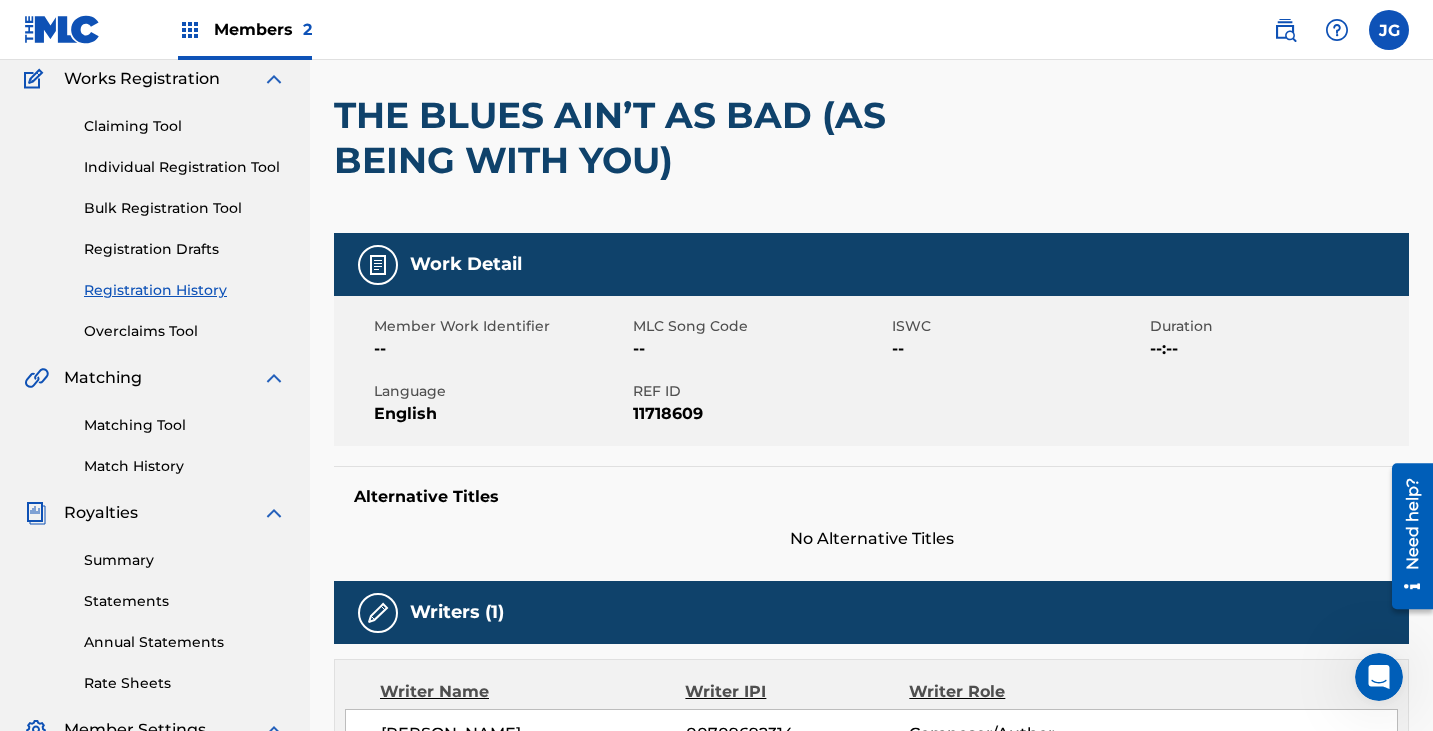 scroll, scrollTop: 0, scrollLeft: 0, axis: both 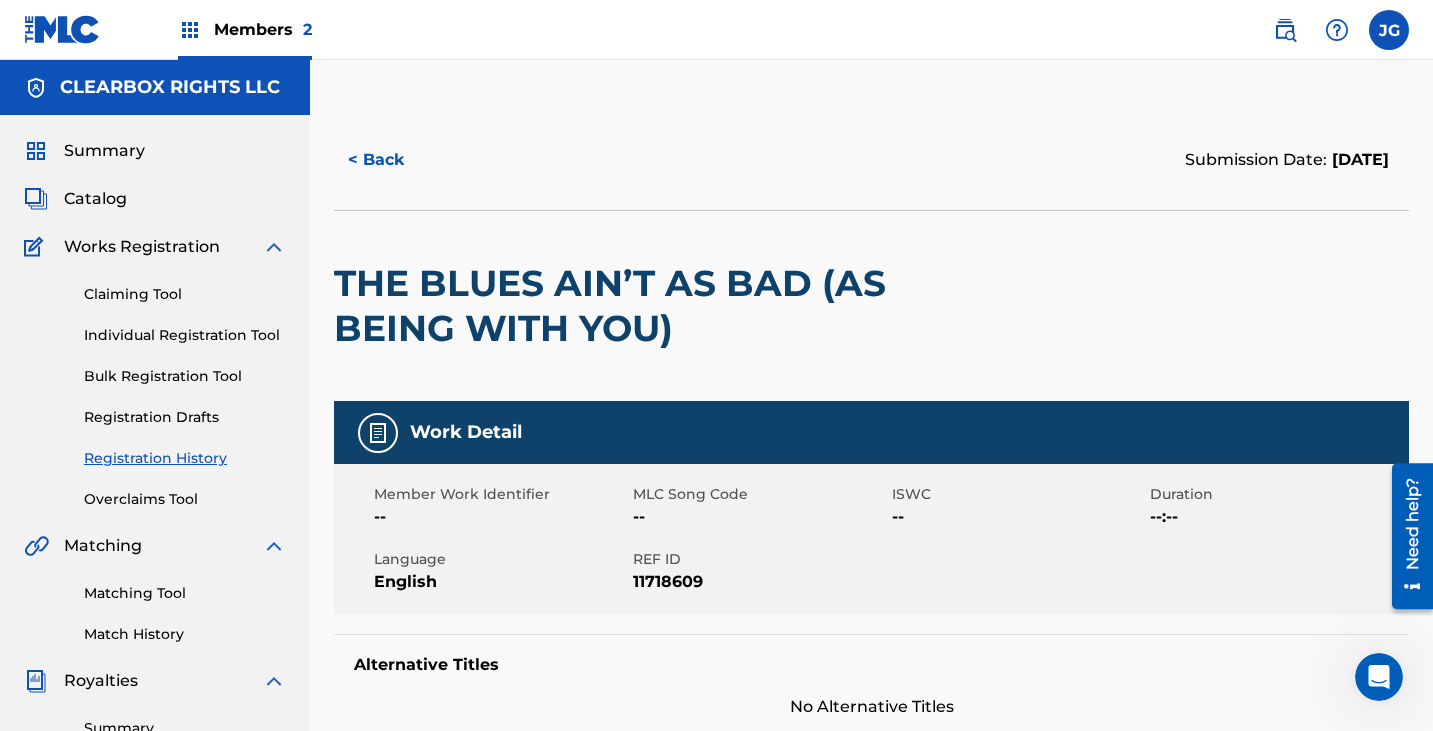 click on "< Back" at bounding box center [394, 160] 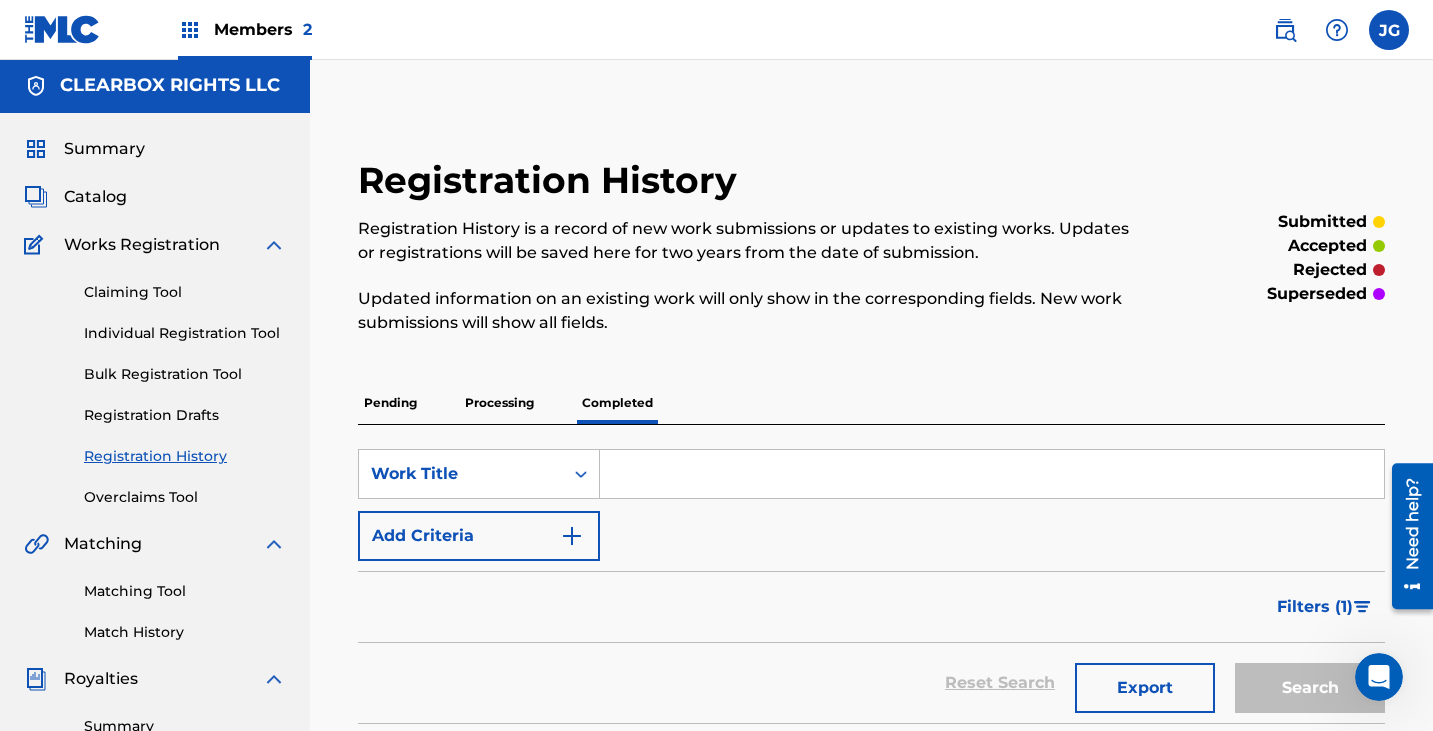 scroll, scrollTop: 0, scrollLeft: 0, axis: both 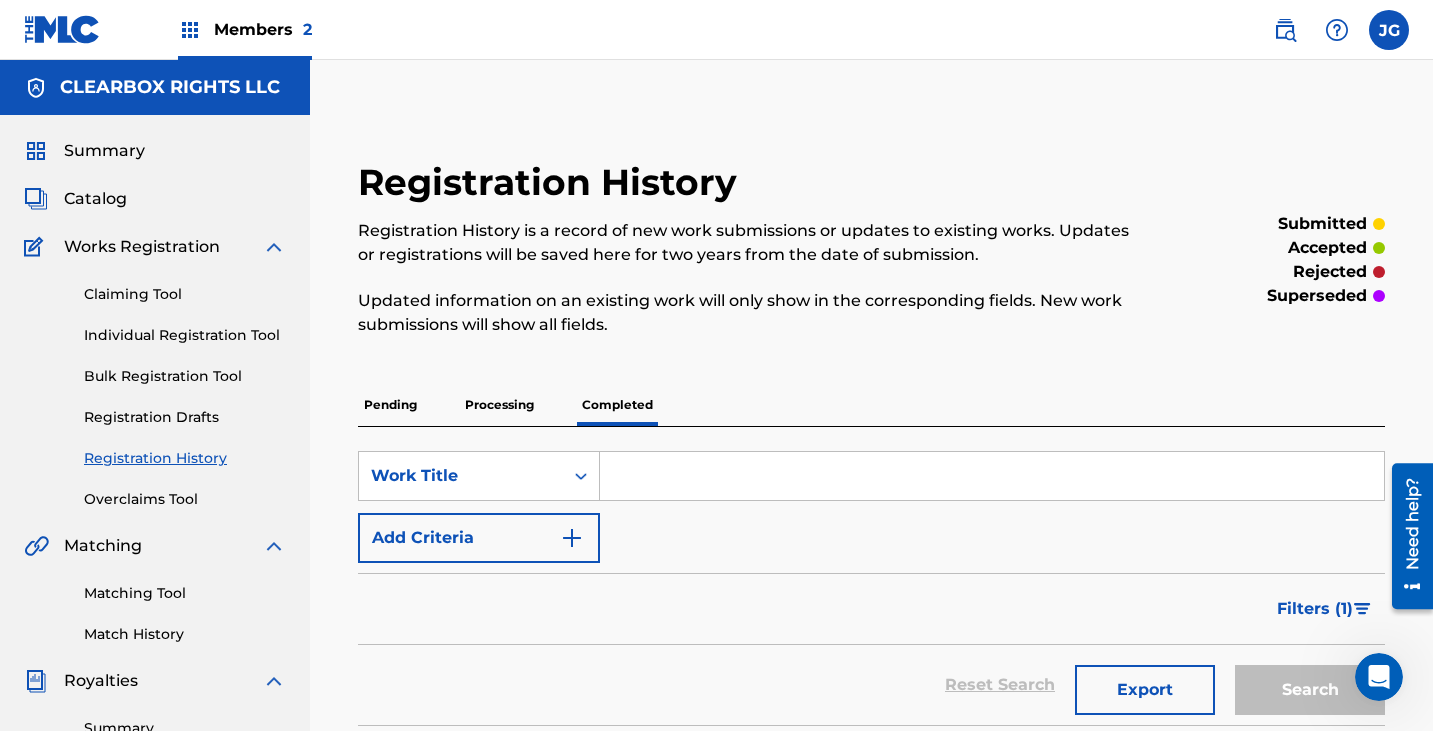 click on "Catalog" at bounding box center [95, 199] 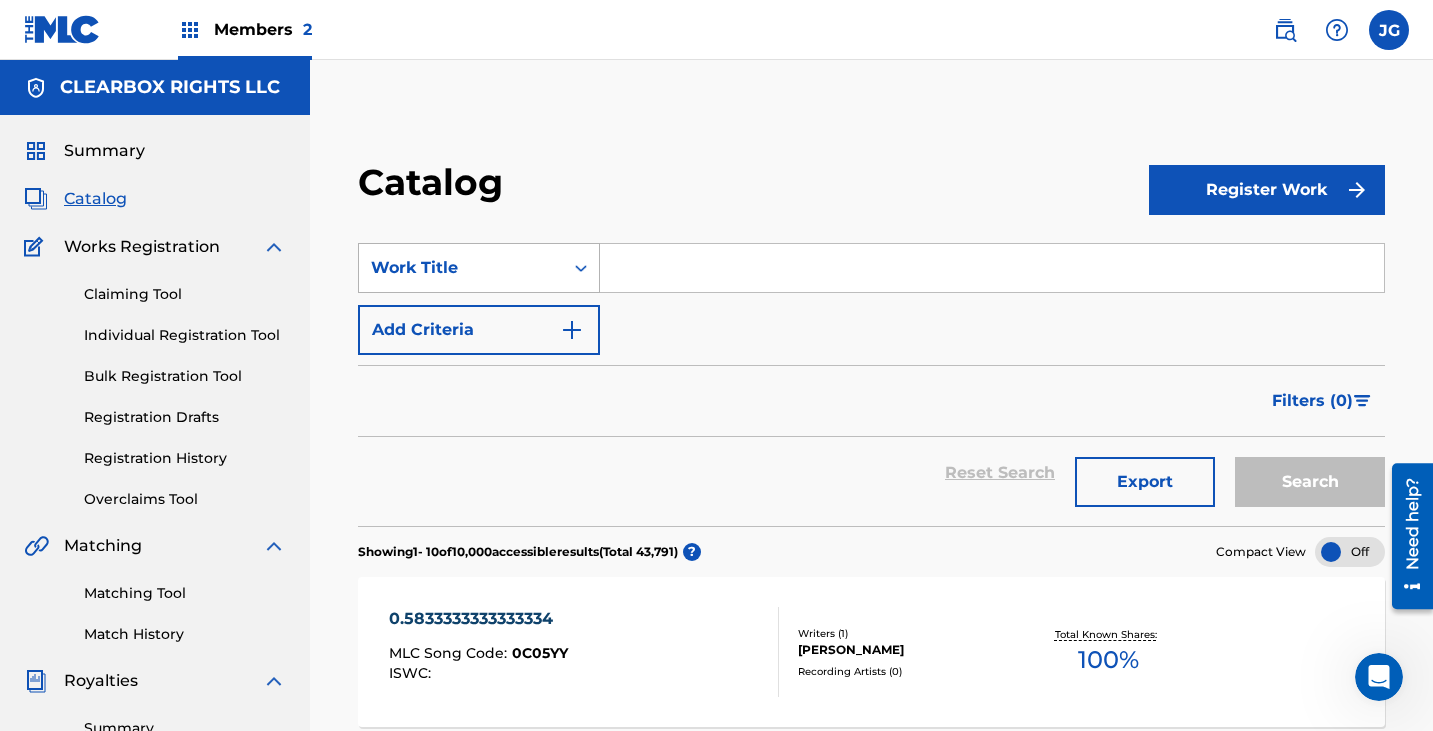 click on "Work Title" at bounding box center [461, 268] 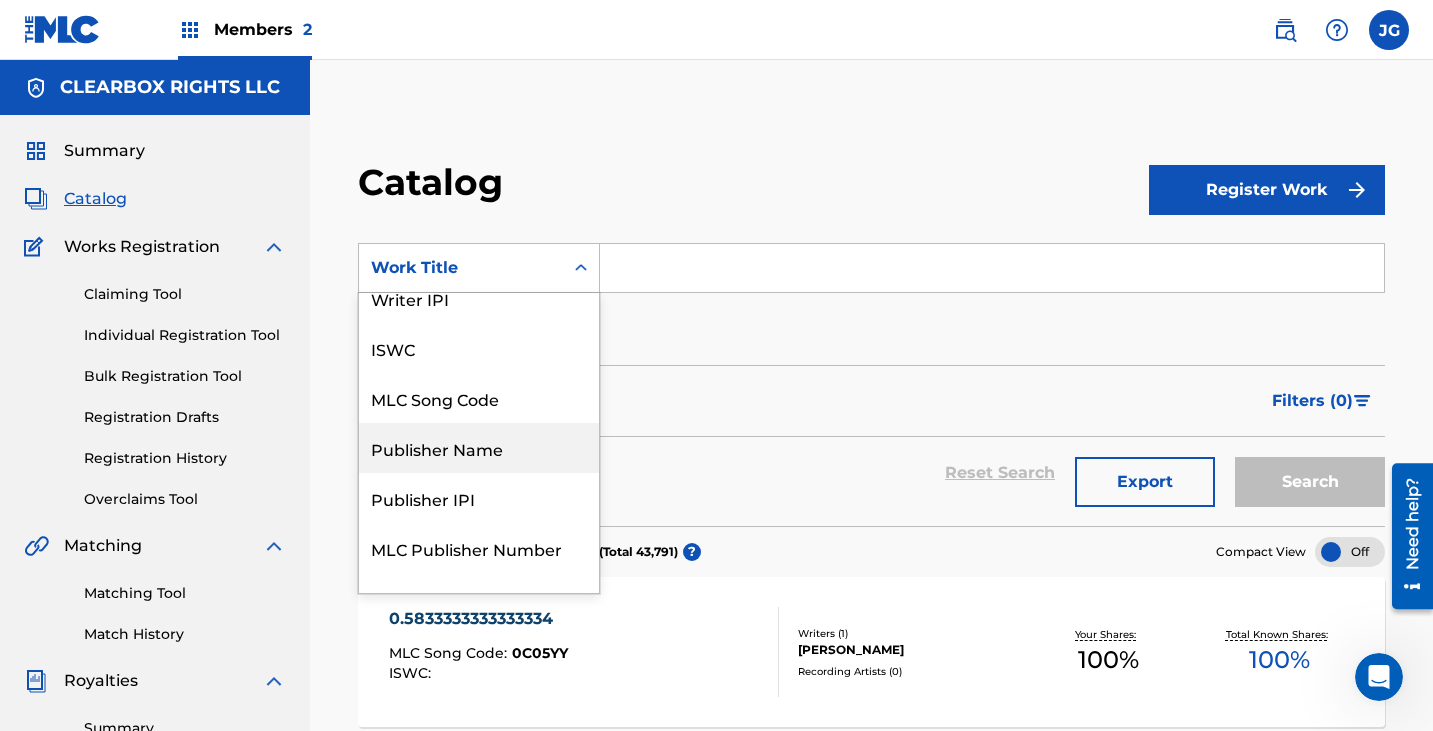 scroll, scrollTop: 100, scrollLeft: 0, axis: vertical 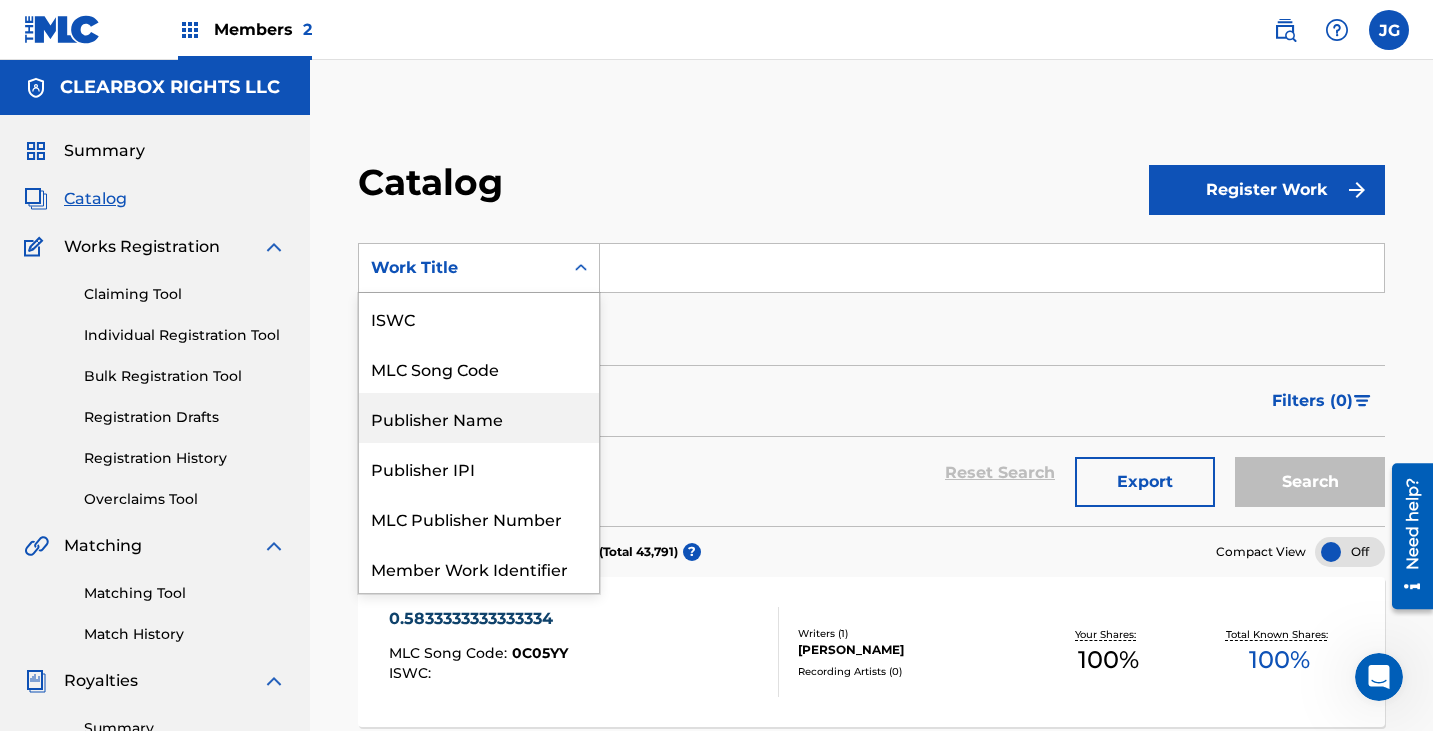 drag, startPoint x: 470, startPoint y: 429, endPoint x: 594, endPoint y: 362, distance: 140.94325 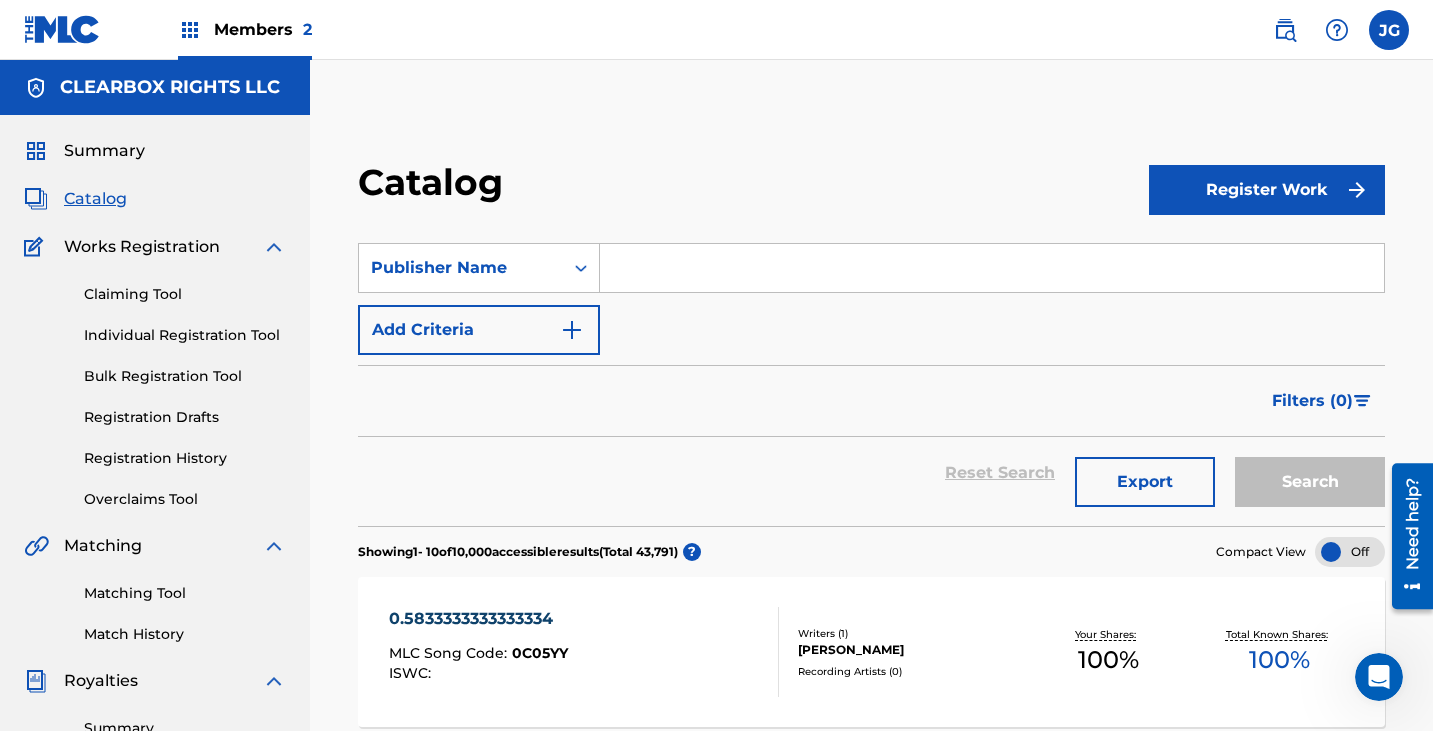 click at bounding box center [992, 268] 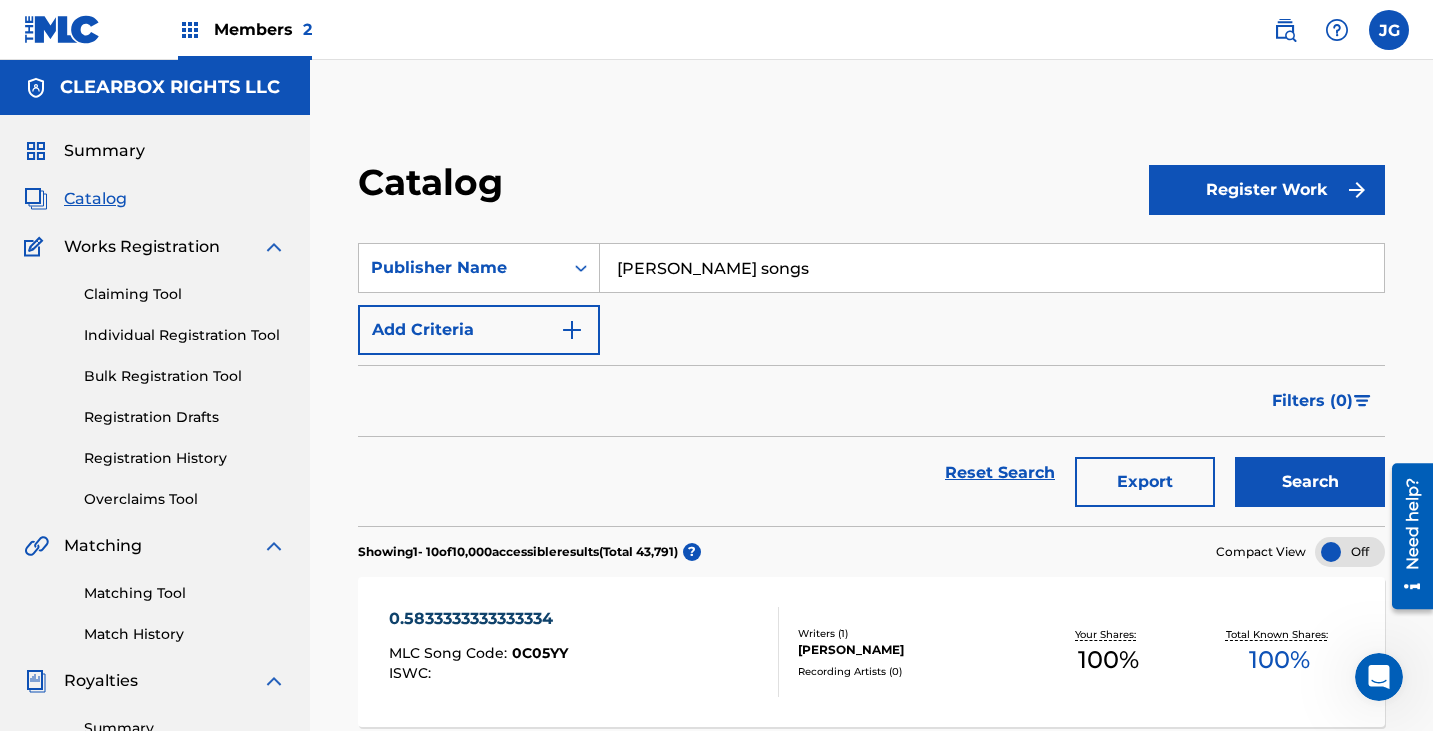 type on "[PERSON_NAME] songs" 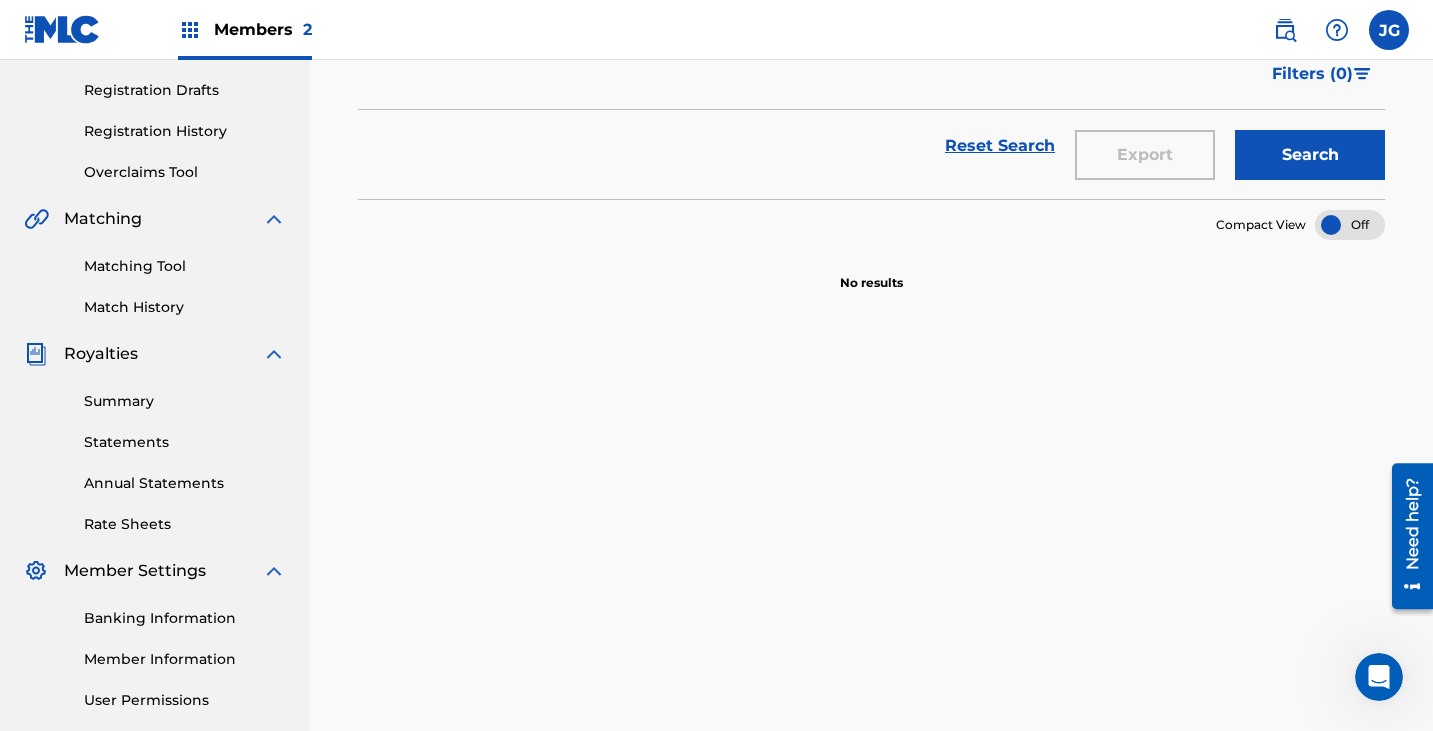 scroll, scrollTop: 509, scrollLeft: 0, axis: vertical 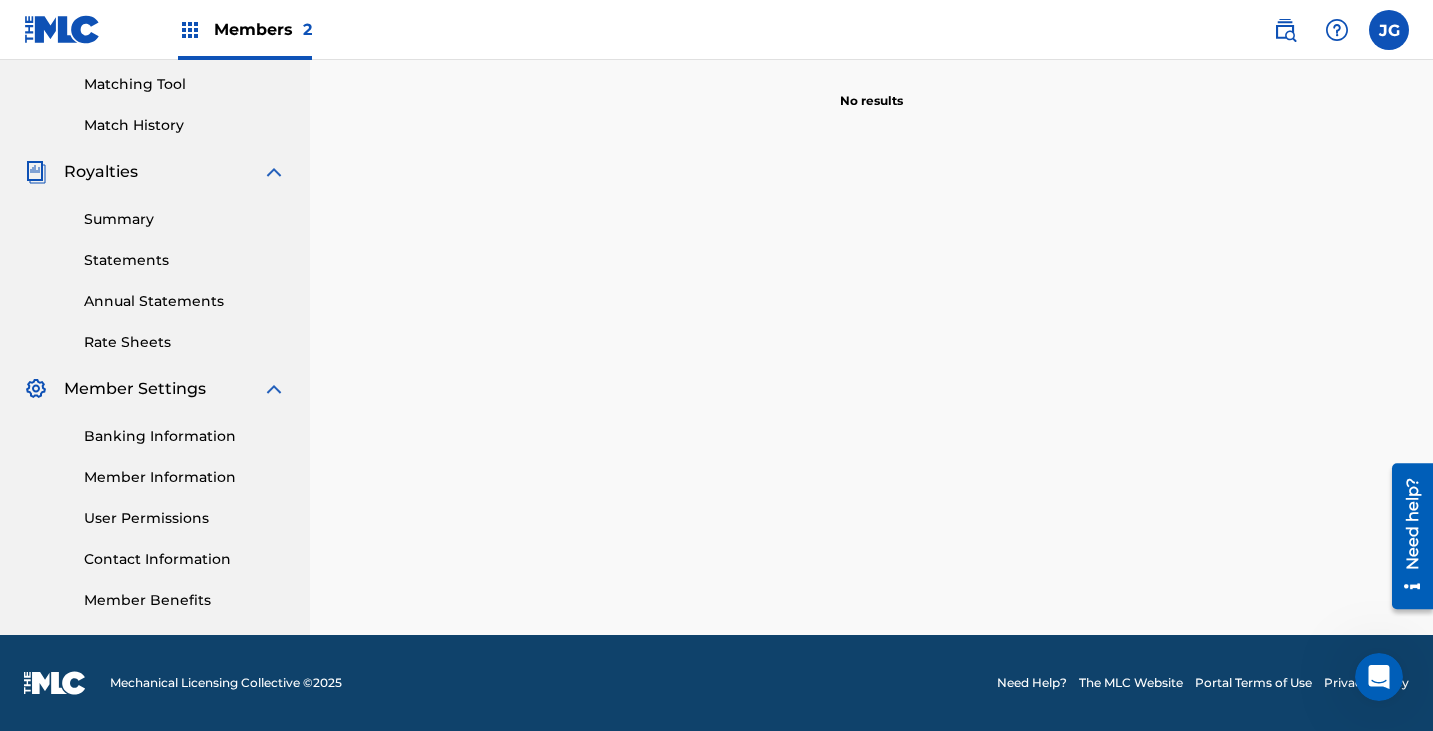 click on "Statements" at bounding box center (185, 260) 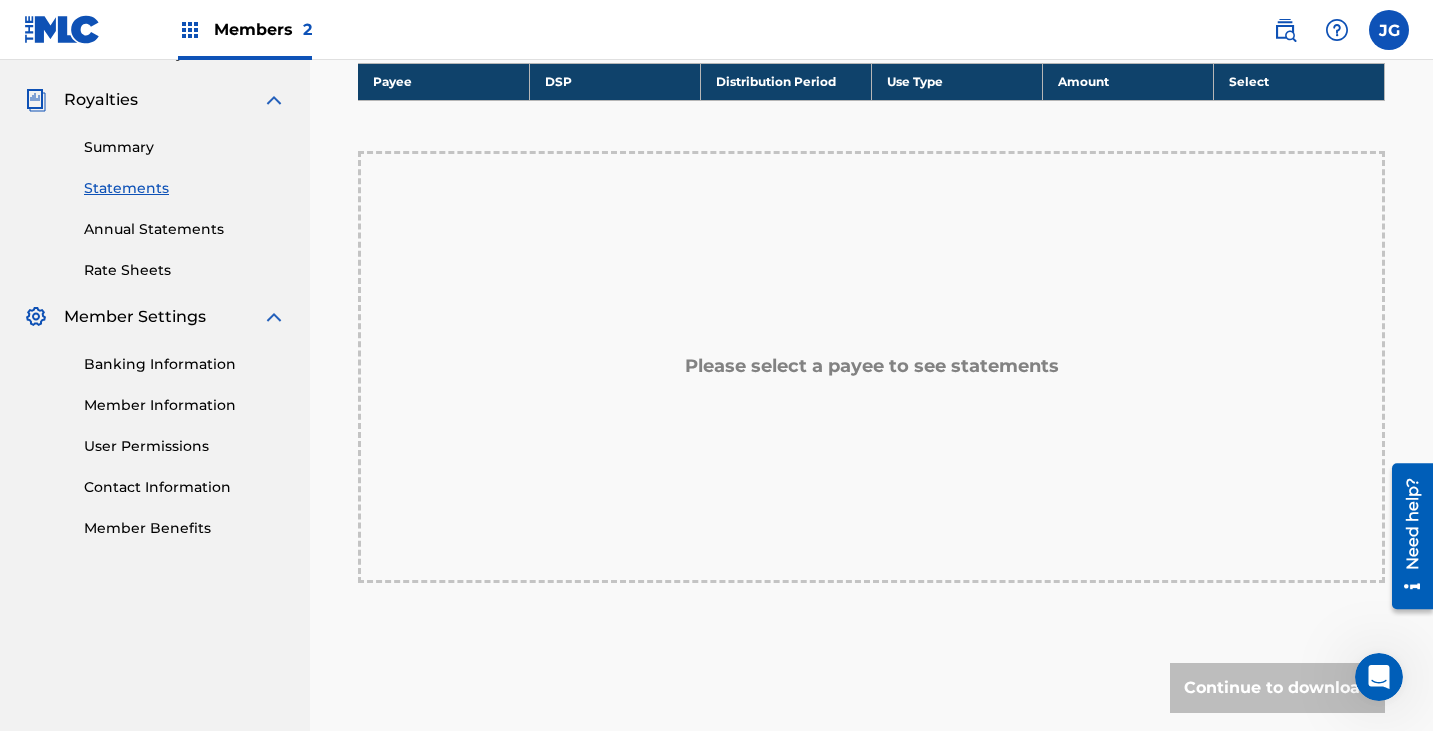 scroll, scrollTop: 400, scrollLeft: 0, axis: vertical 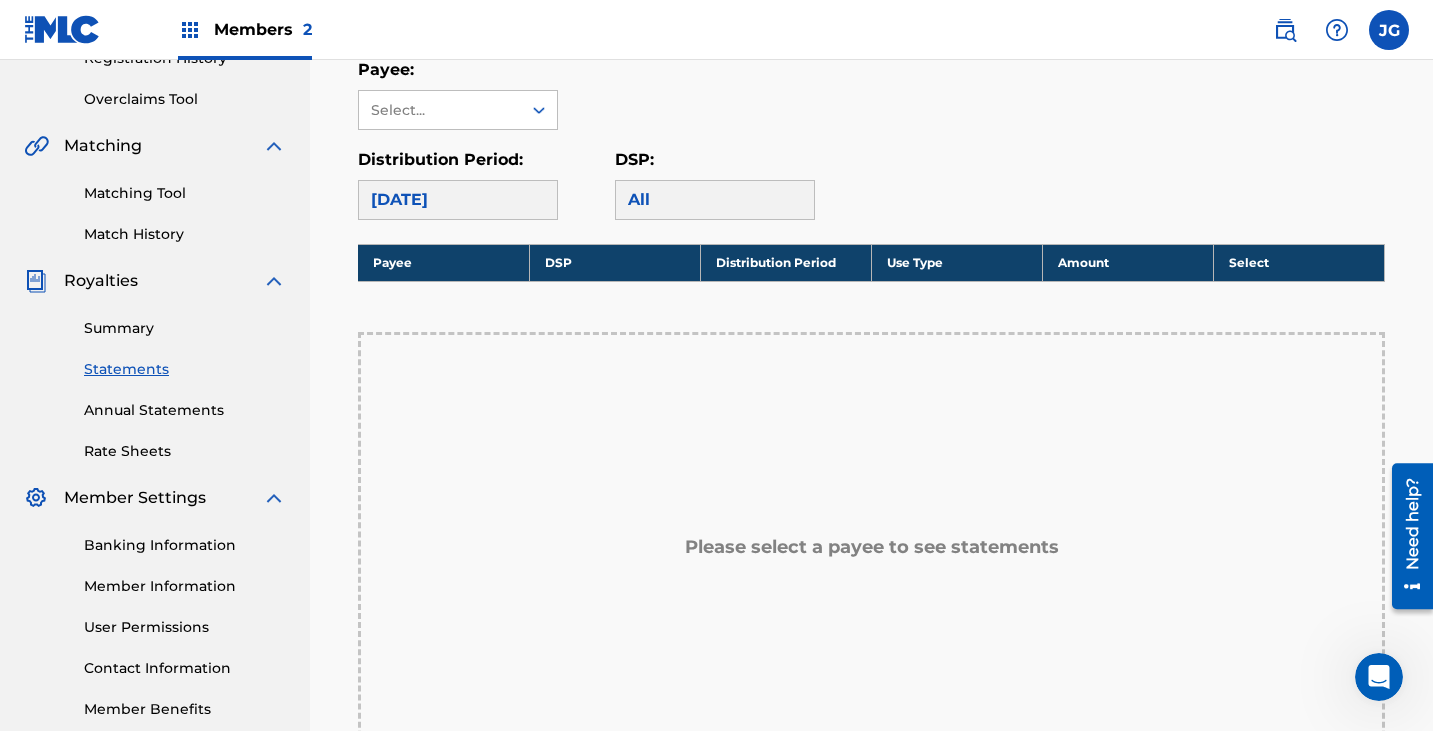 click on "[DATE]" at bounding box center [458, 200] 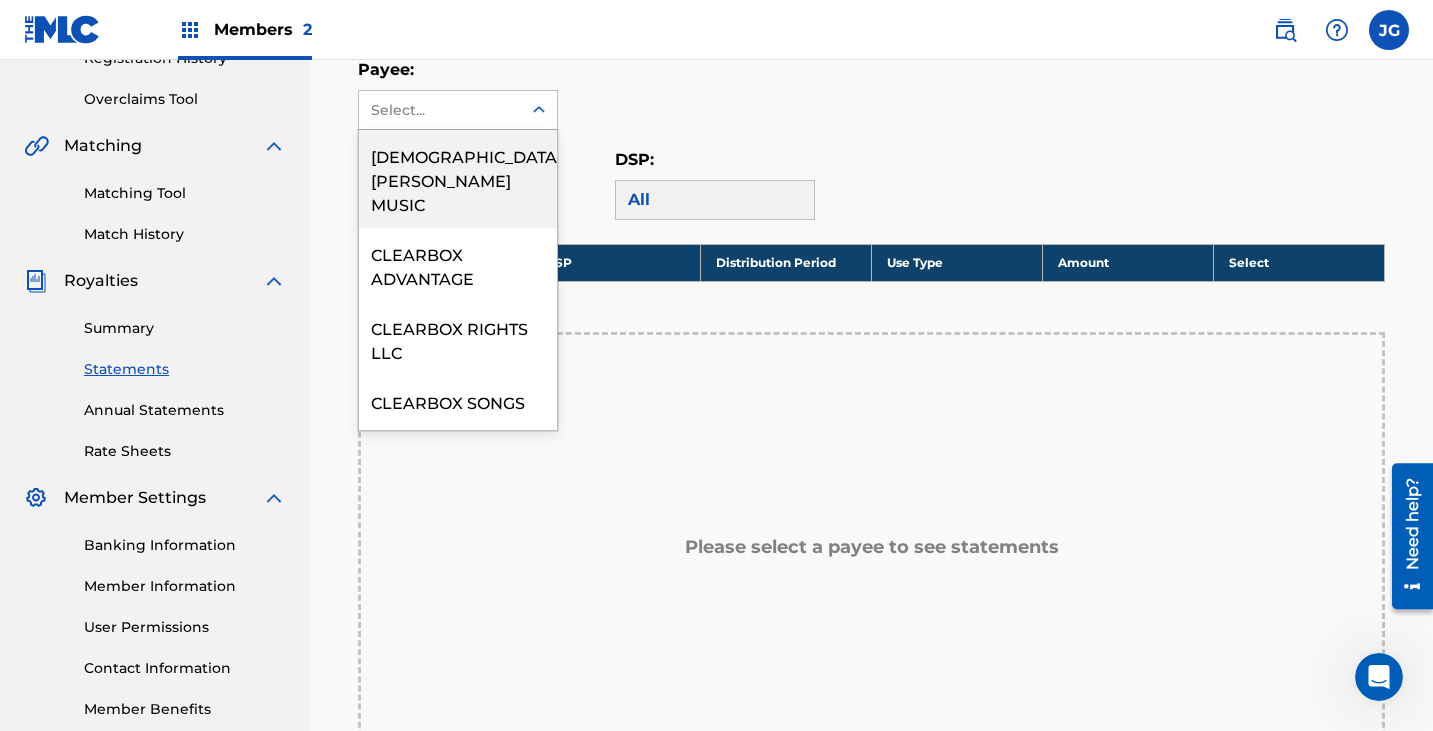 click on "Select..." at bounding box center [439, 110] 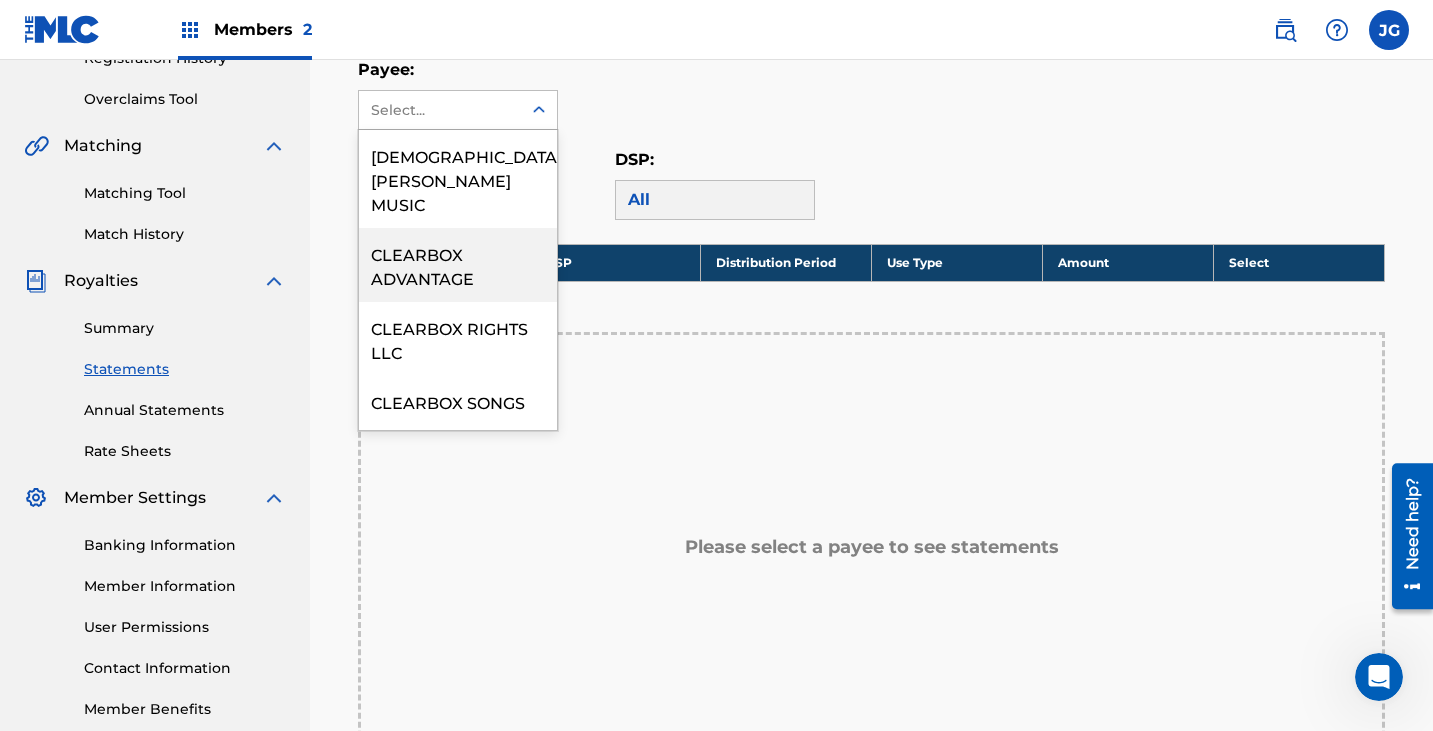click on "CLEARBOX ADVANTAGE" at bounding box center (458, 265) 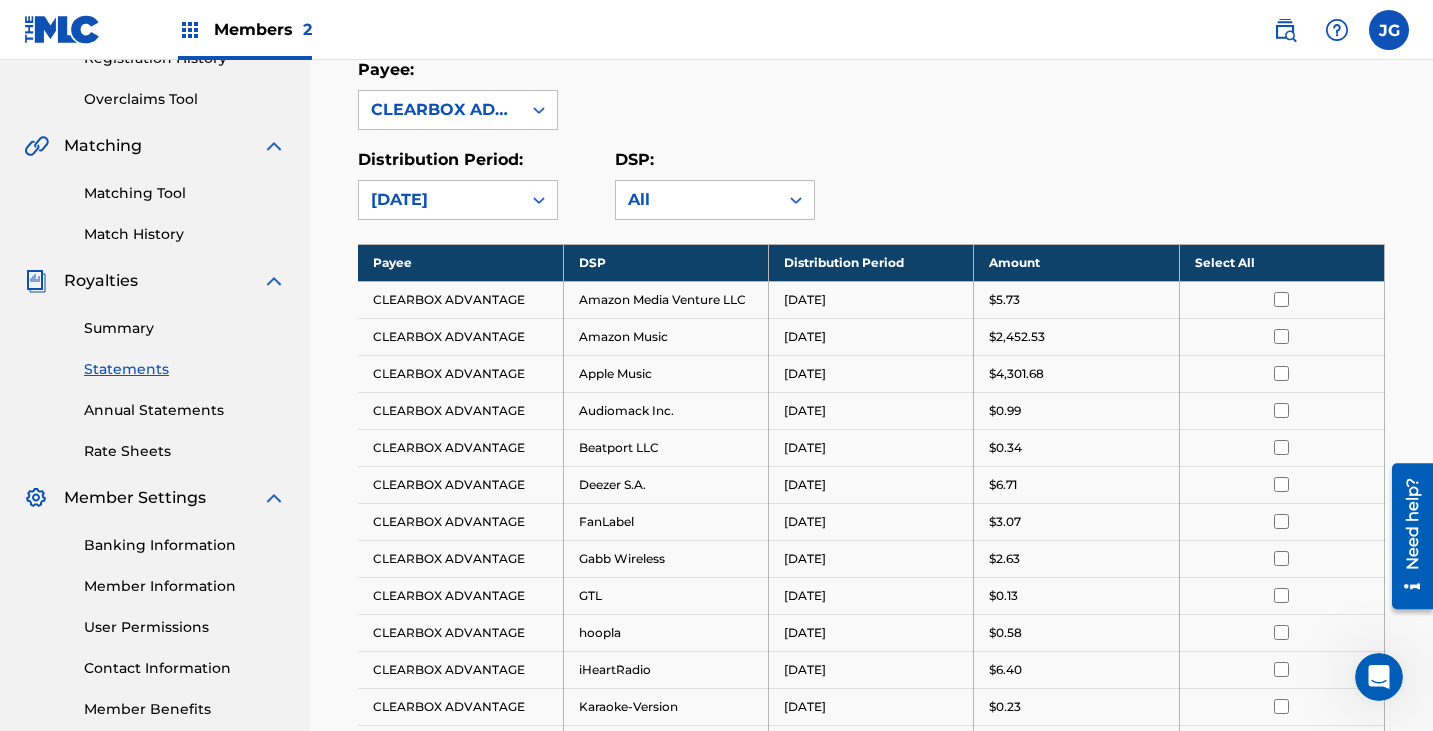 click on "CLEARBOX ADVANTAGE" at bounding box center (440, 110) 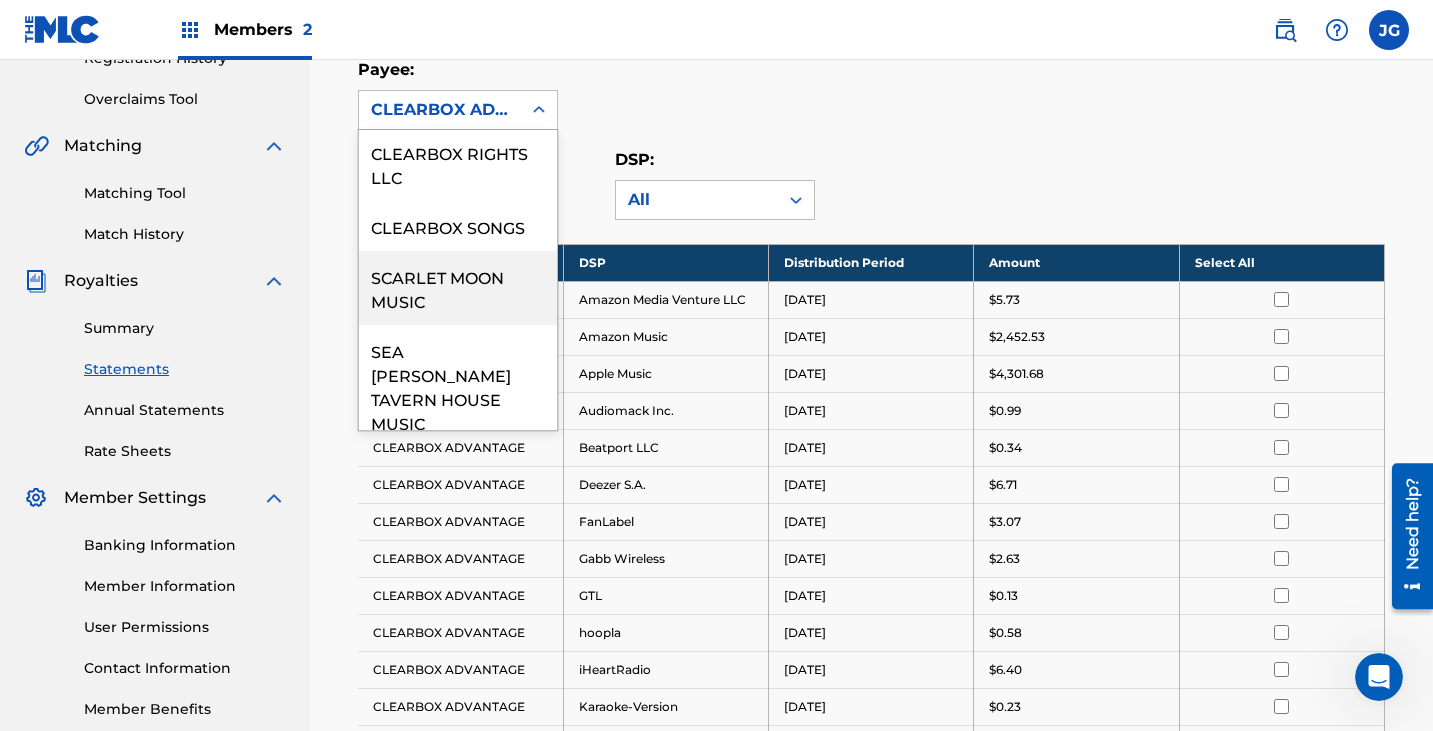 scroll, scrollTop: 118, scrollLeft: 0, axis: vertical 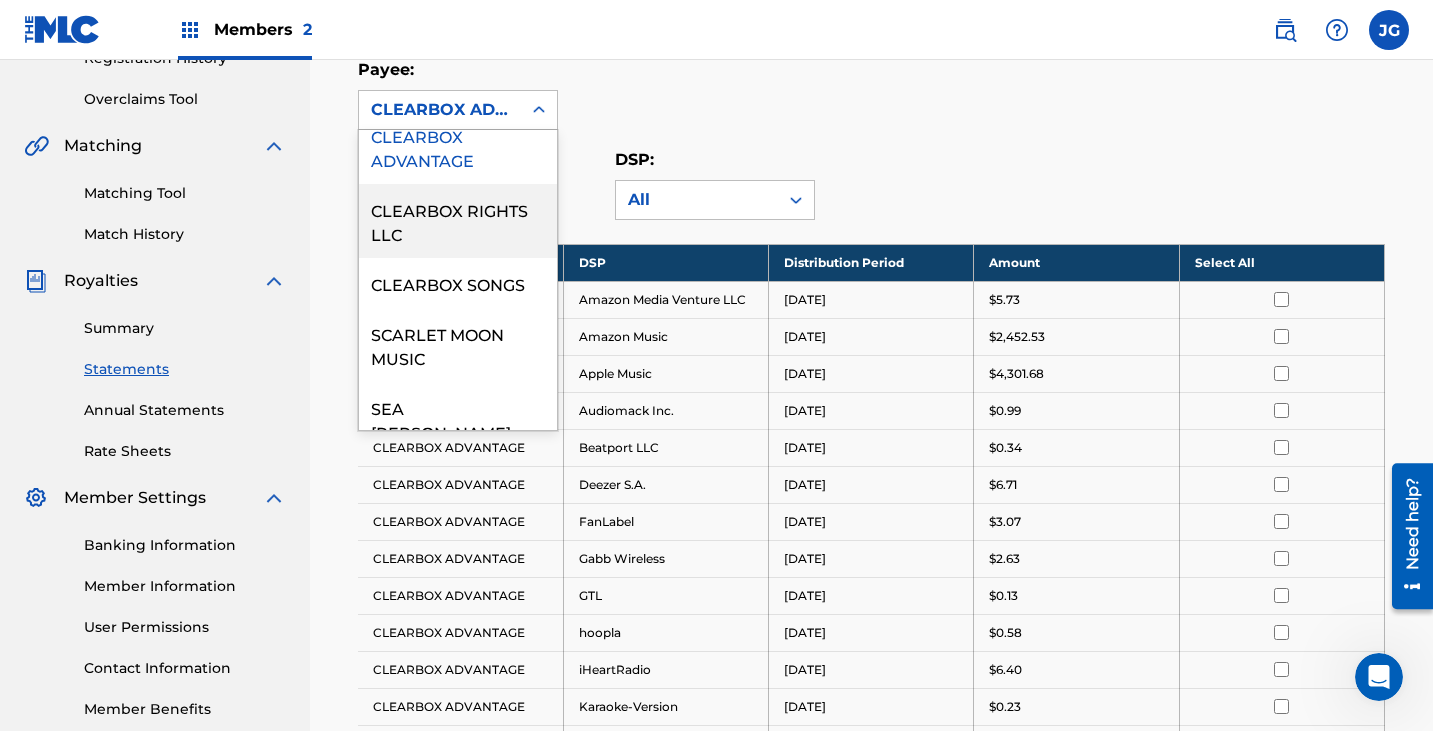 click on "CLEARBOX RIGHTS LLC" at bounding box center (458, 221) 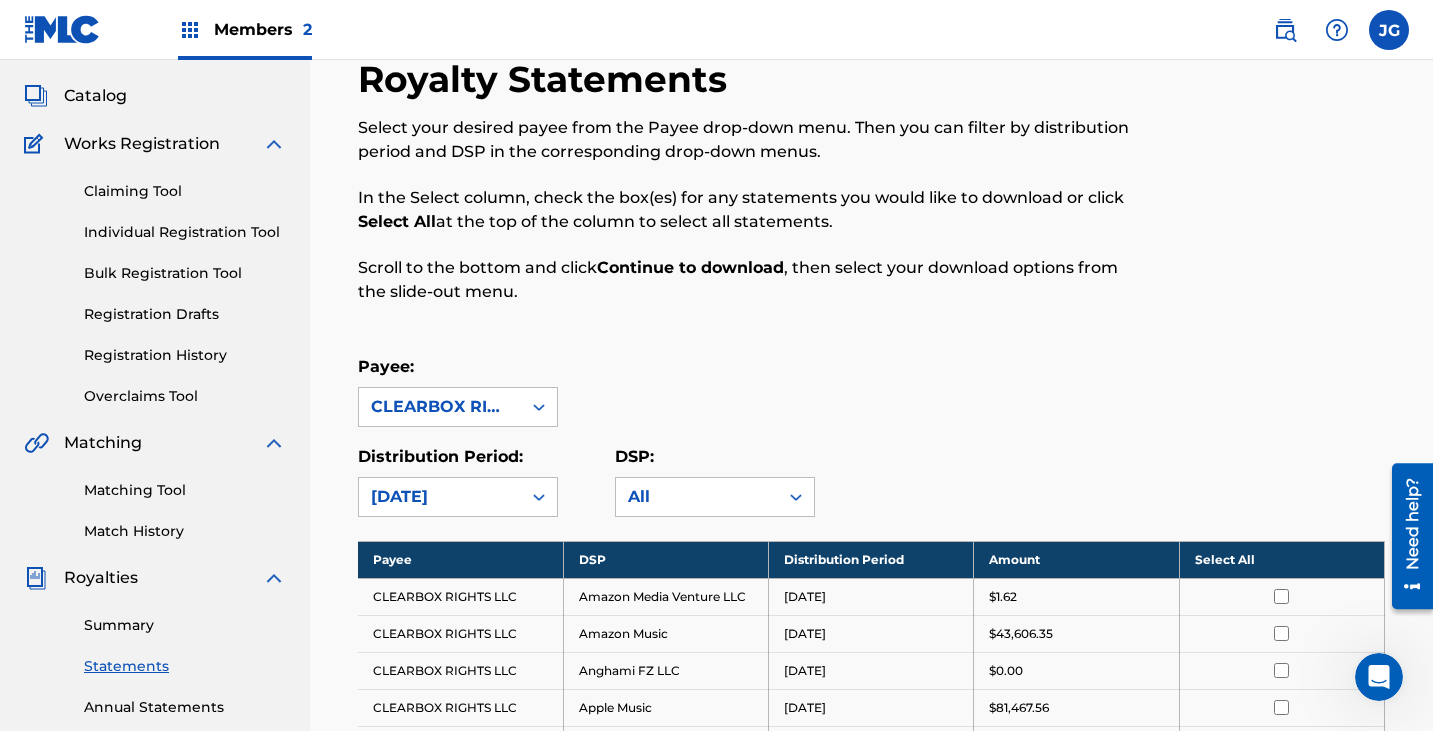 scroll, scrollTop: 200, scrollLeft: 0, axis: vertical 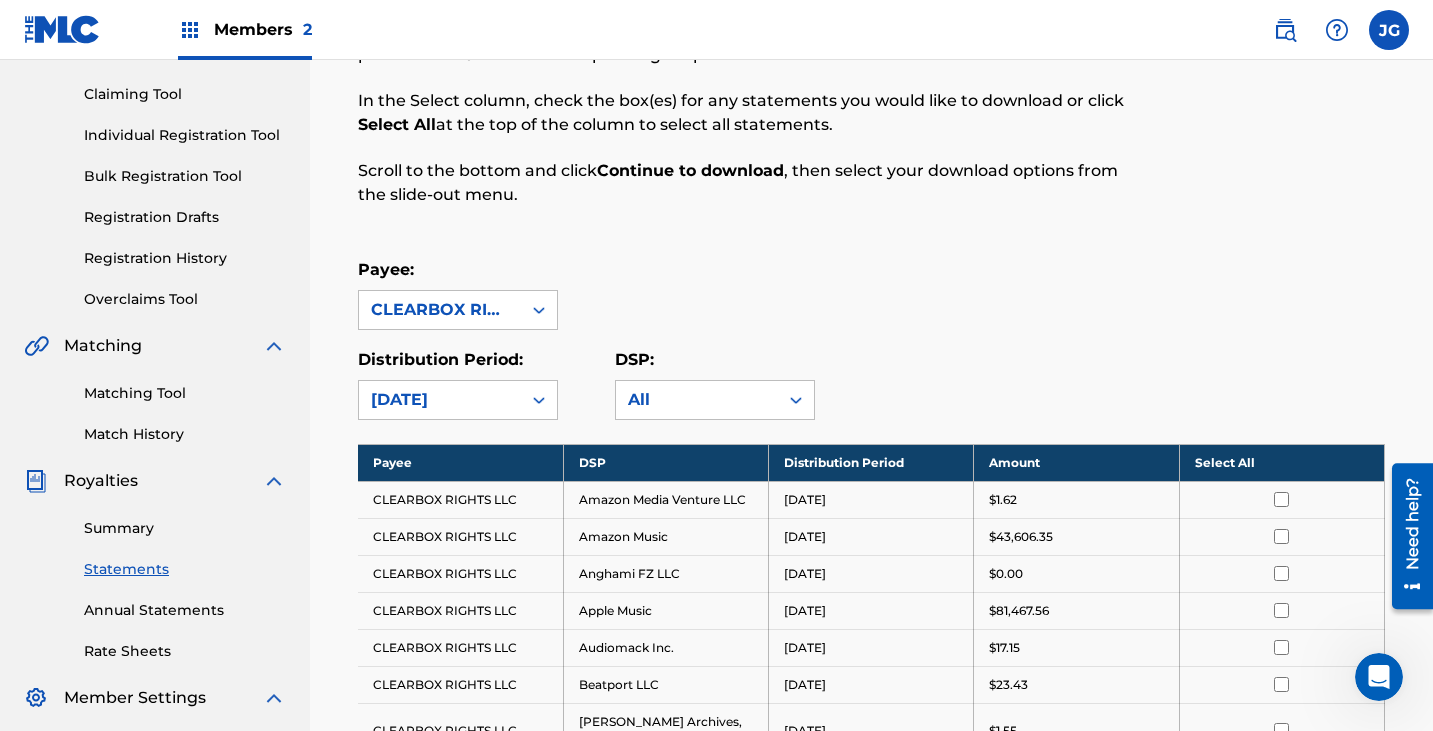 click on "CLEARBOX RIGHTS LLC" at bounding box center [440, 310] 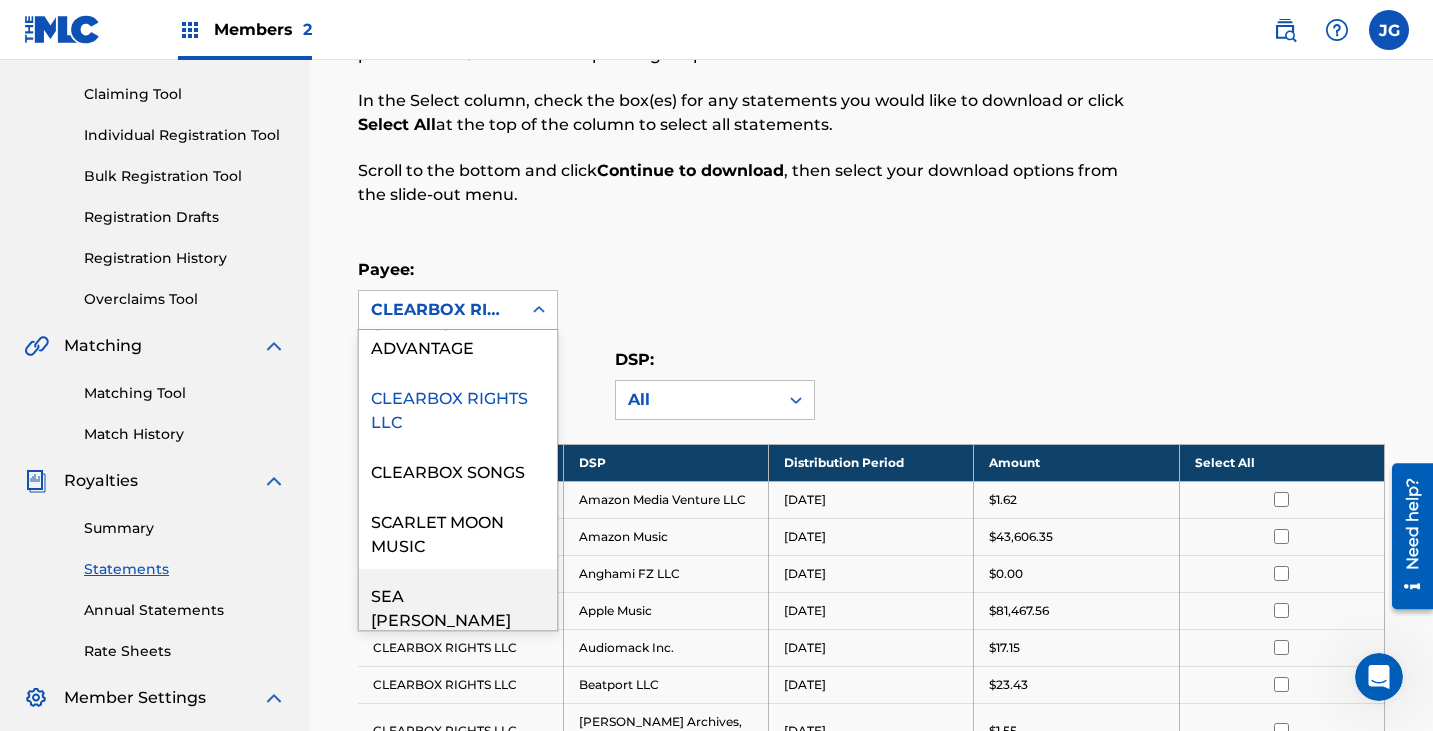 scroll, scrollTop: 0, scrollLeft: 0, axis: both 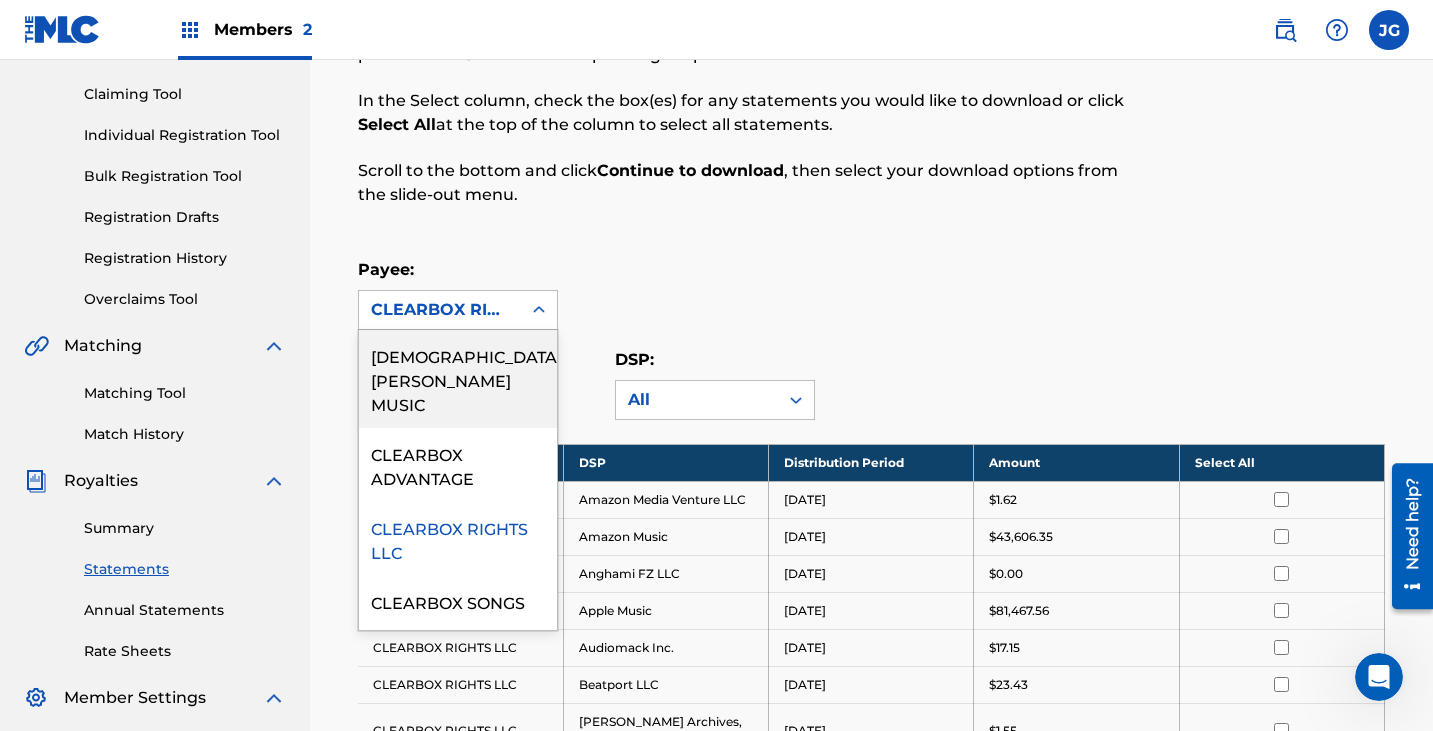 click on "Payee: option CLEARBOX RIGHTS LLC, selected. 7 results available. Use Up and Down to choose options, press Enter to select the currently focused option, press Escape to exit the menu, press Tab to select the option and exit the menu. CLEARBOX RIGHTS LLC [DEMOGRAPHIC_DATA][PERSON_NAME] MUSIC CLEARBOX ADVANTAGE CLEARBOX RIGHTS LLC CLEARBOX SONGS SCARLET MOON MUSIC SEA [PERSON_NAME] TAVERN HOUSE MUSIC TUNEVILLE MUSIC INC." at bounding box center [871, 294] 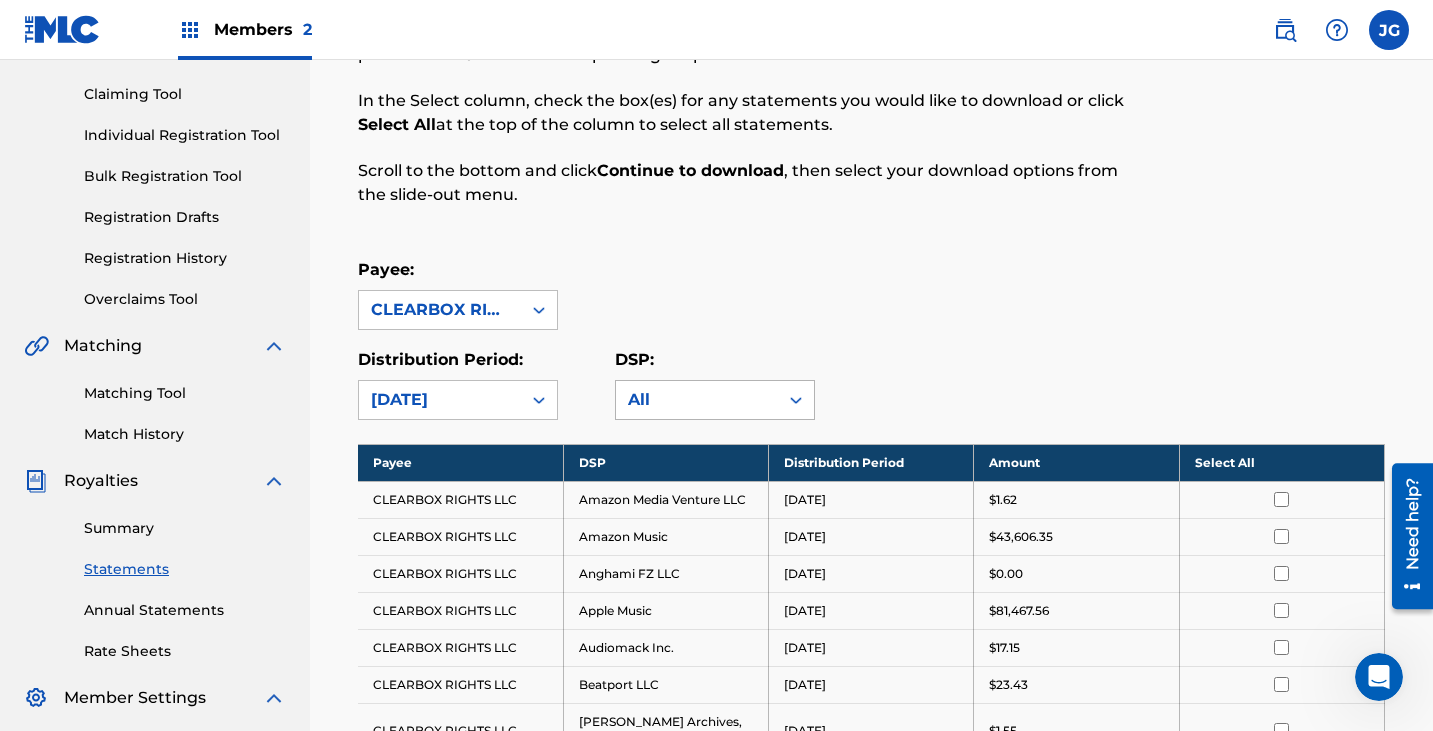 click on "All" at bounding box center [697, 400] 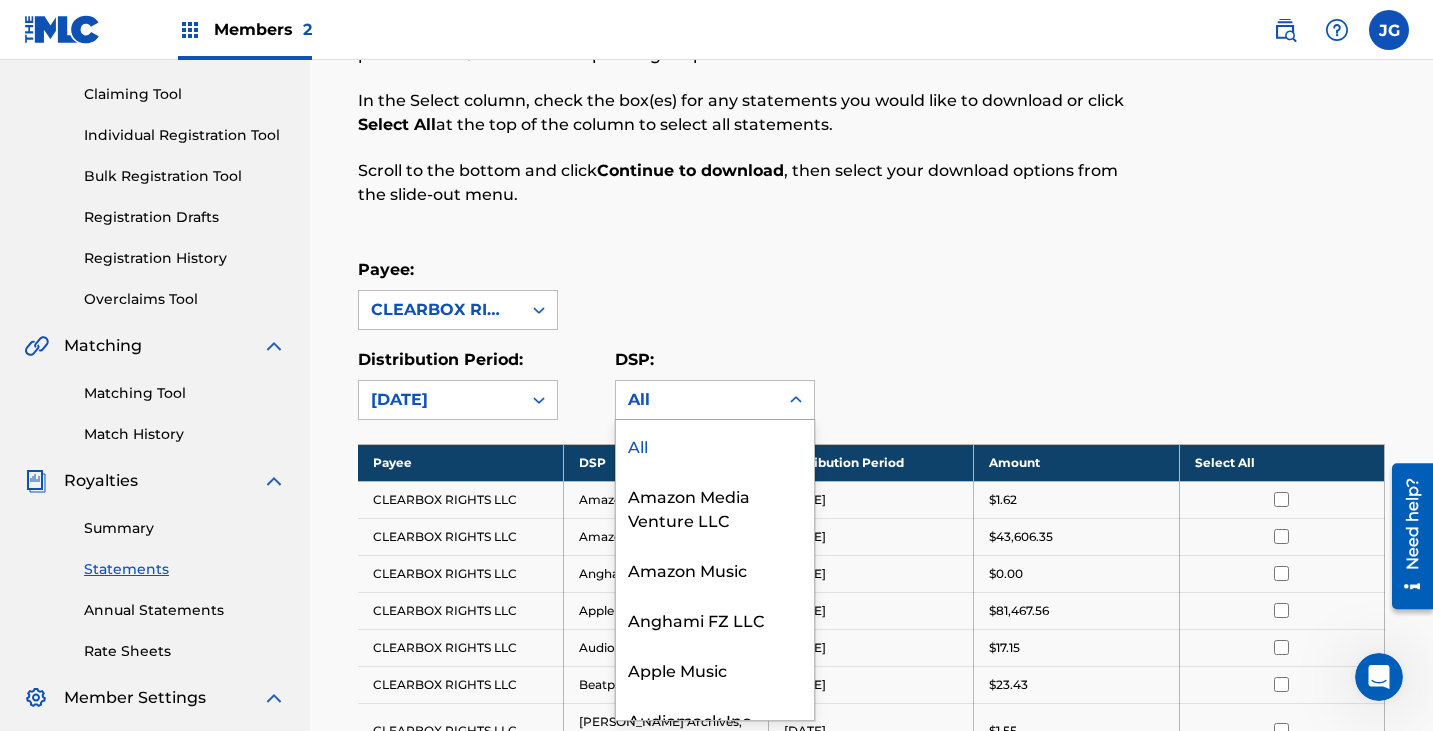 click on "Payee: CLEARBOX RIGHTS LLC" at bounding box center [871, 294] 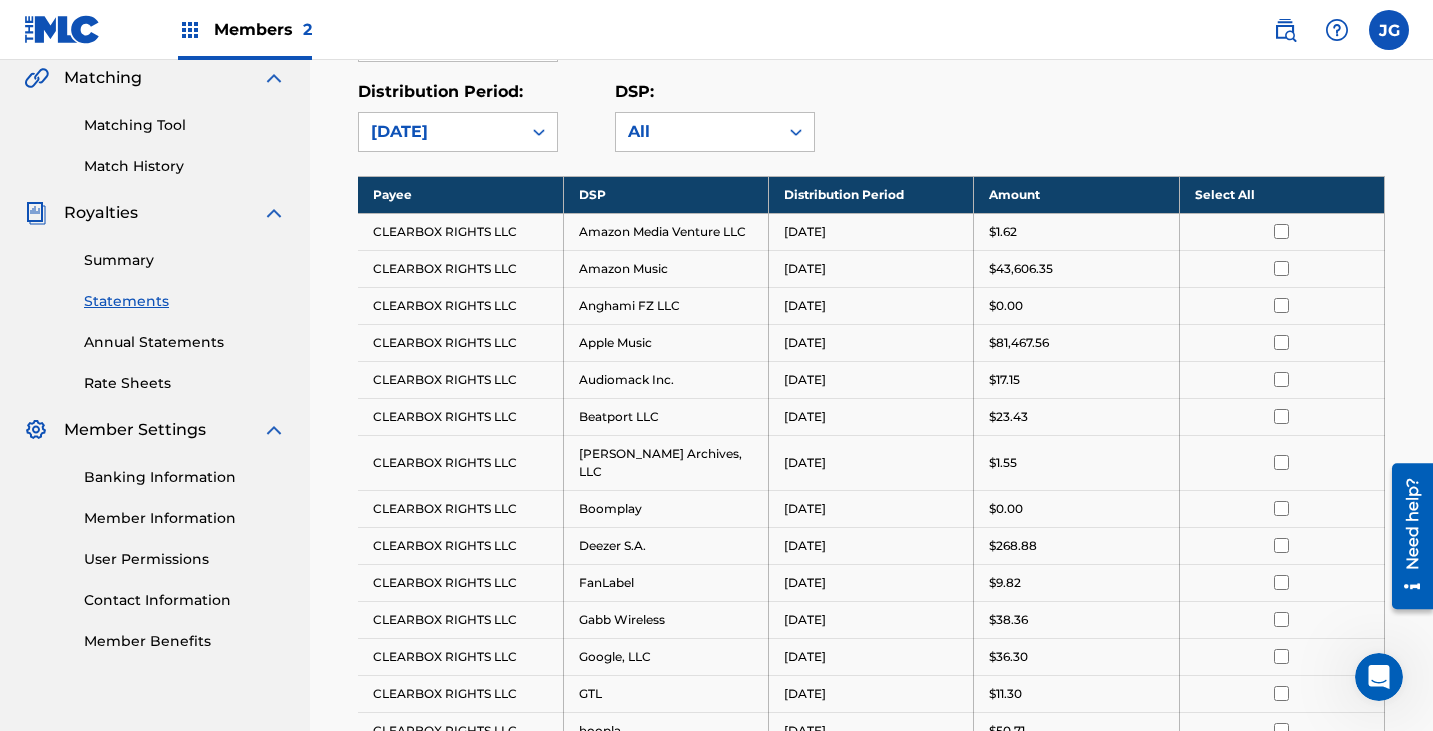 scroll, scrollTop: 500, scrollLeft: 0, axis: vertical 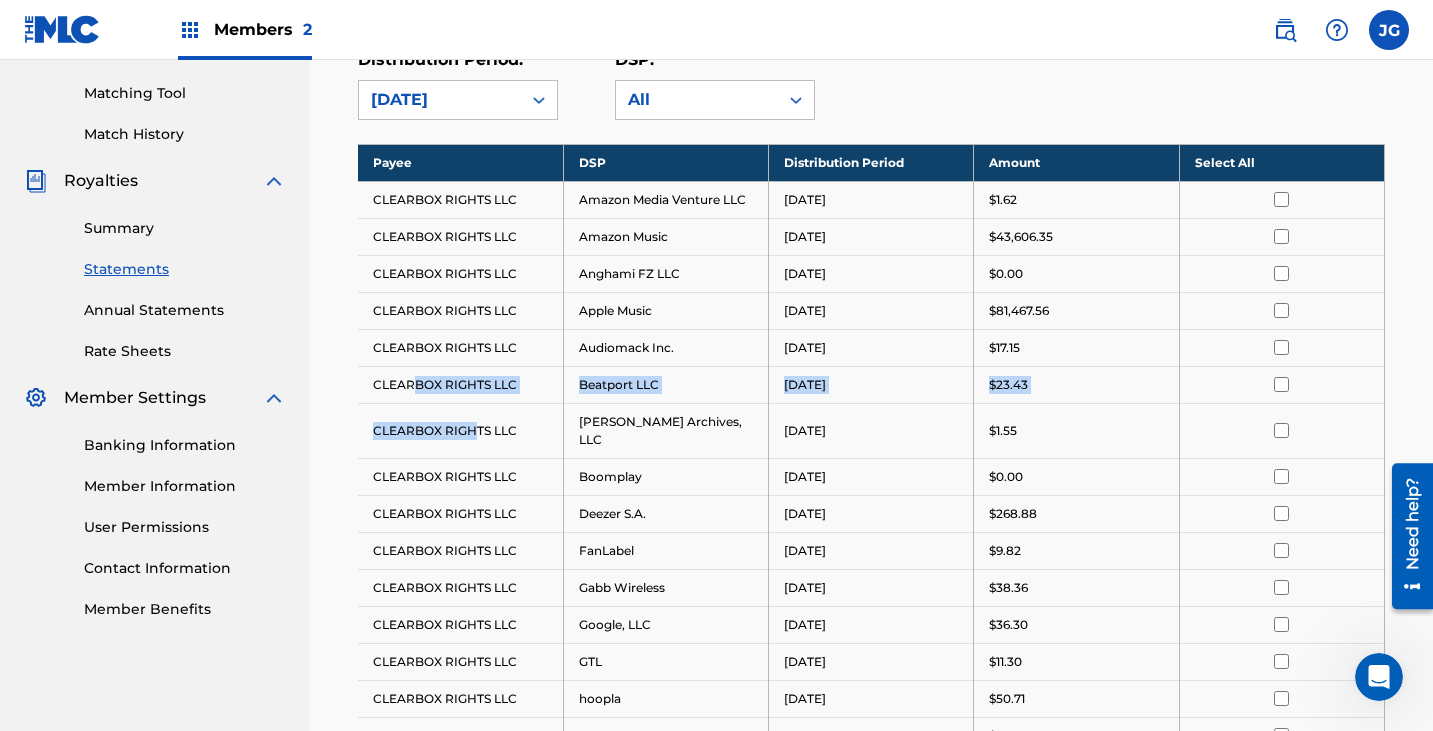 drag, startPoint x: 412, startPoint y: 384, endPoint x: 499, endPoint y: 418, distance: 93.40771 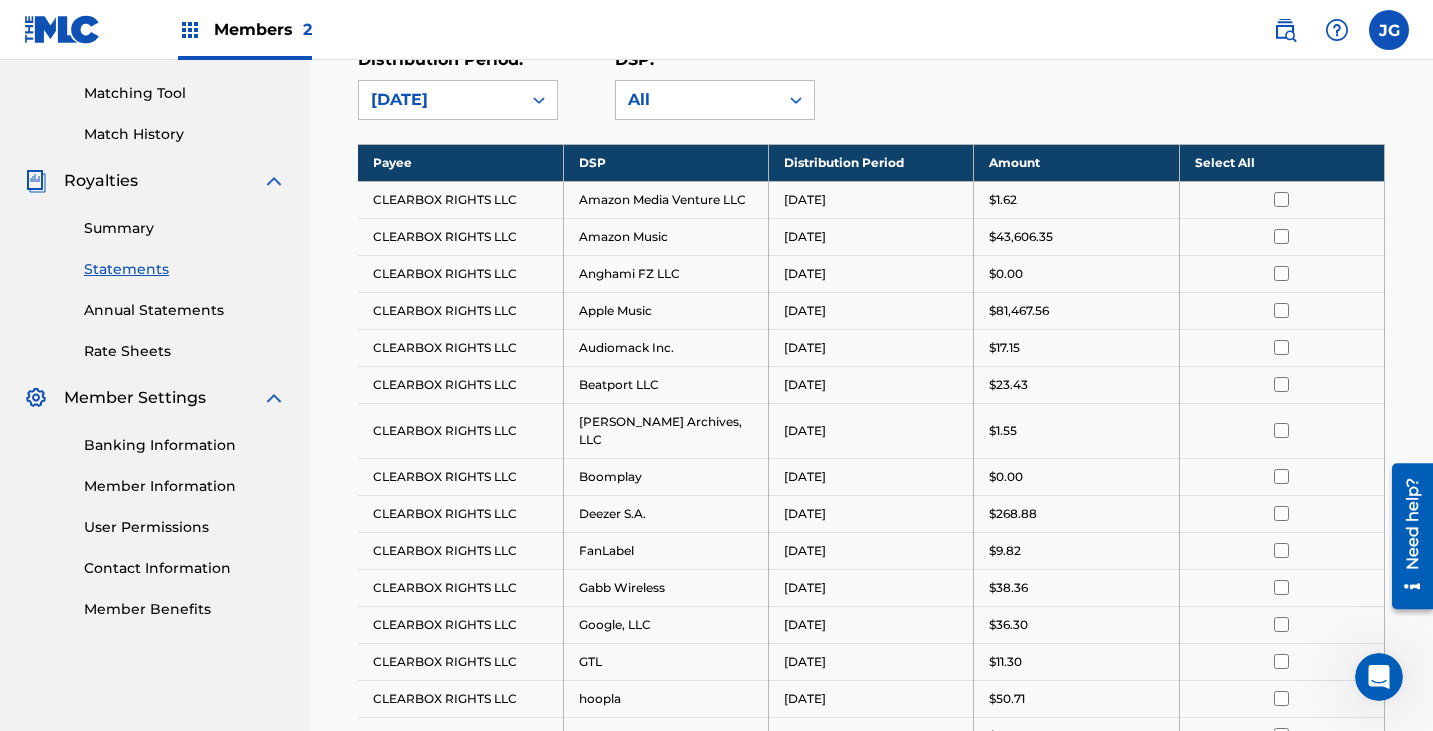 click on "$0.00" at bounding box center [1076, 274] 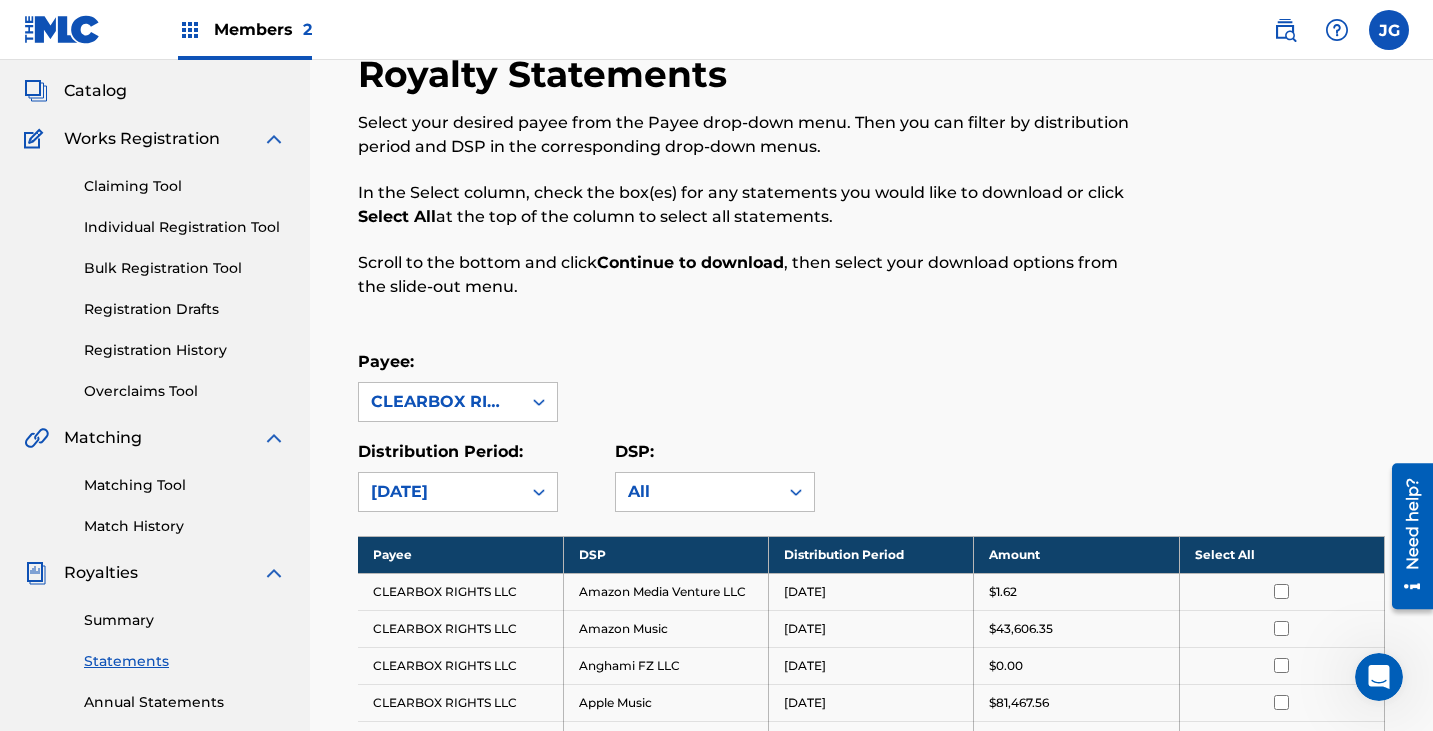 scroll, scrollTop: 0, scrollLeft: 0, axis: both 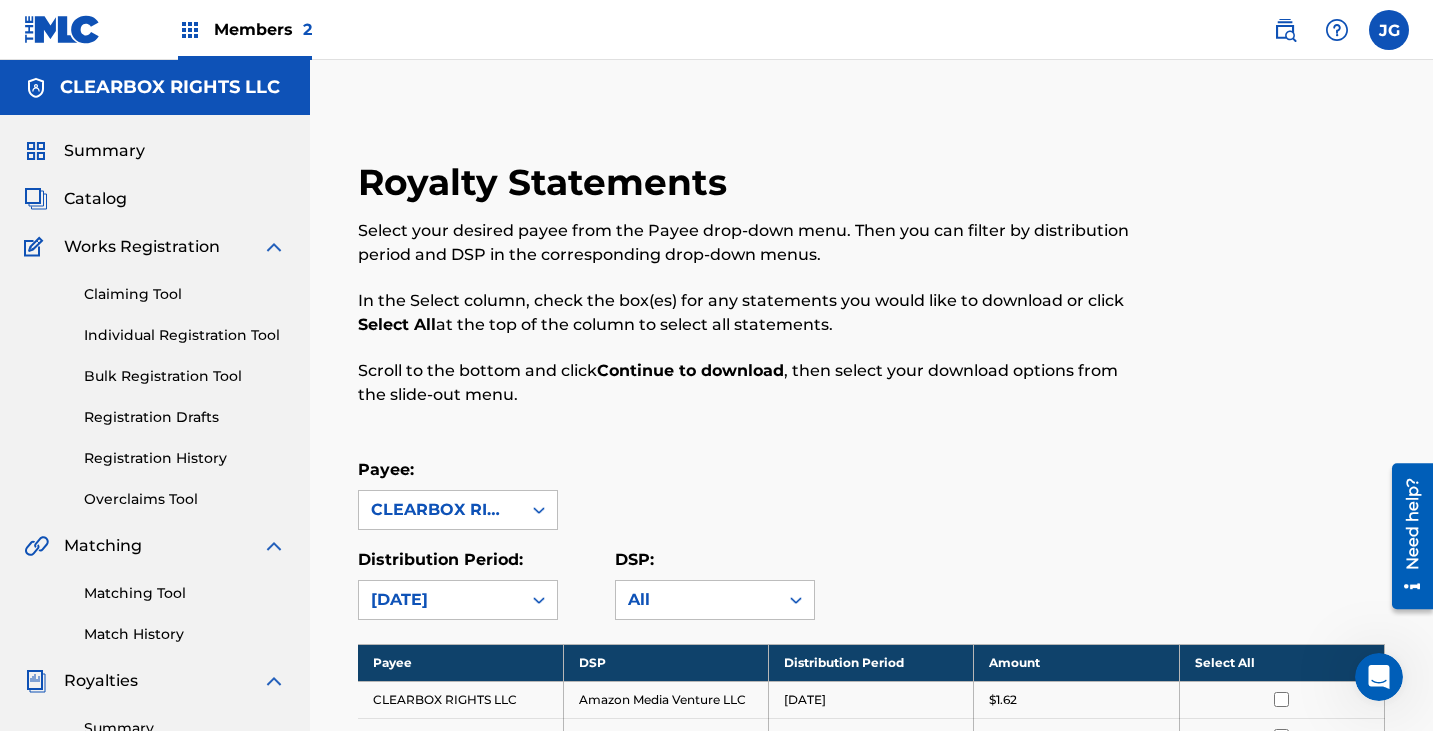 click on "Catalog" at bounding box center [95, 199] 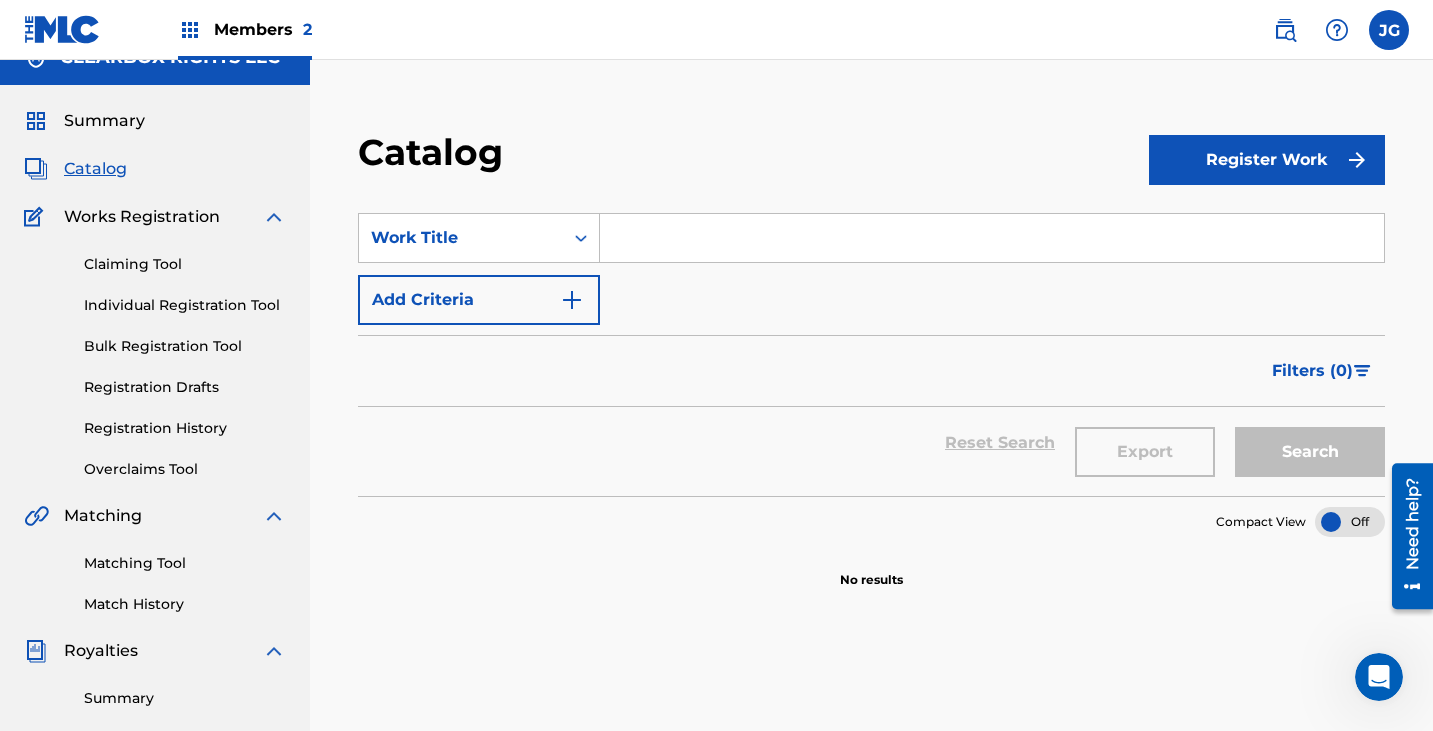 scroll, scrollTop: 0, scrollLeft: 0, axis: both 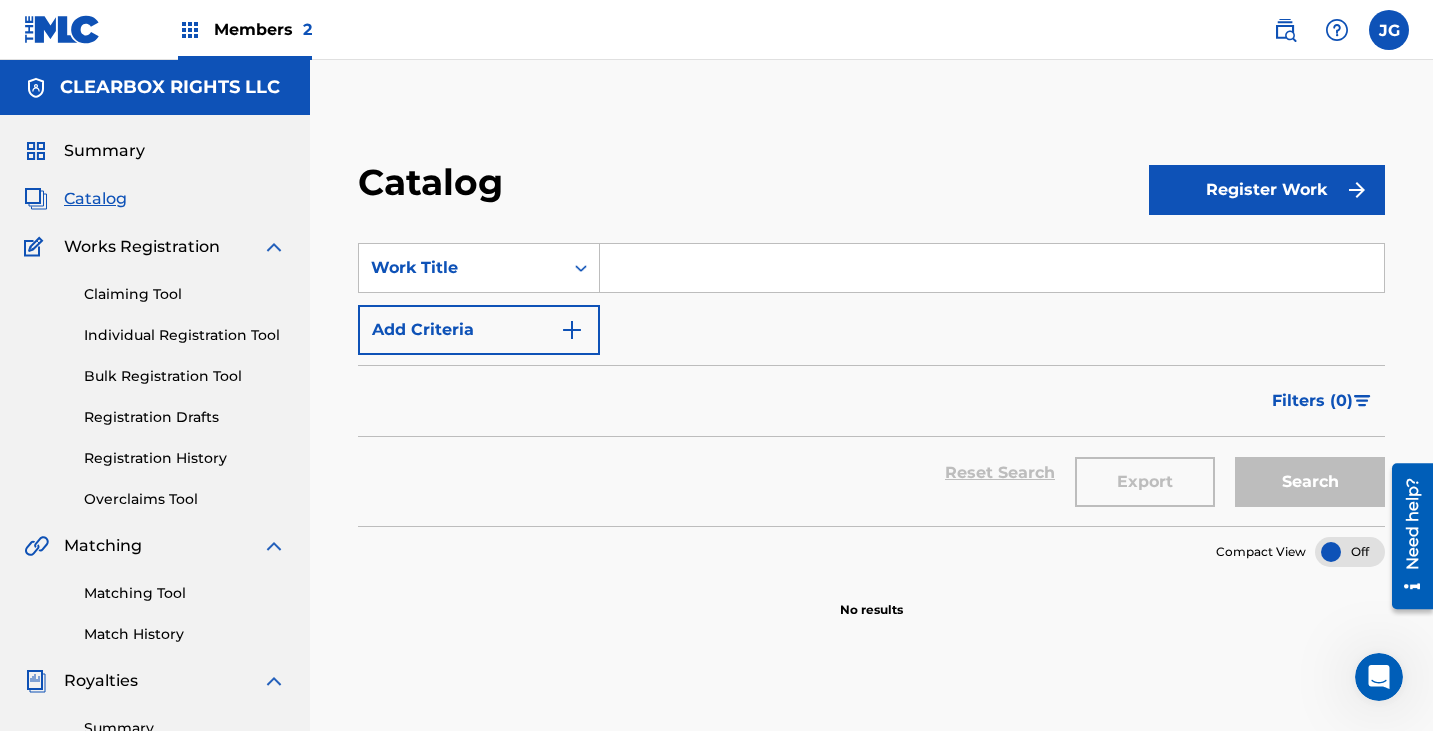 click on "Catalog" at bounding box center [95, 199] 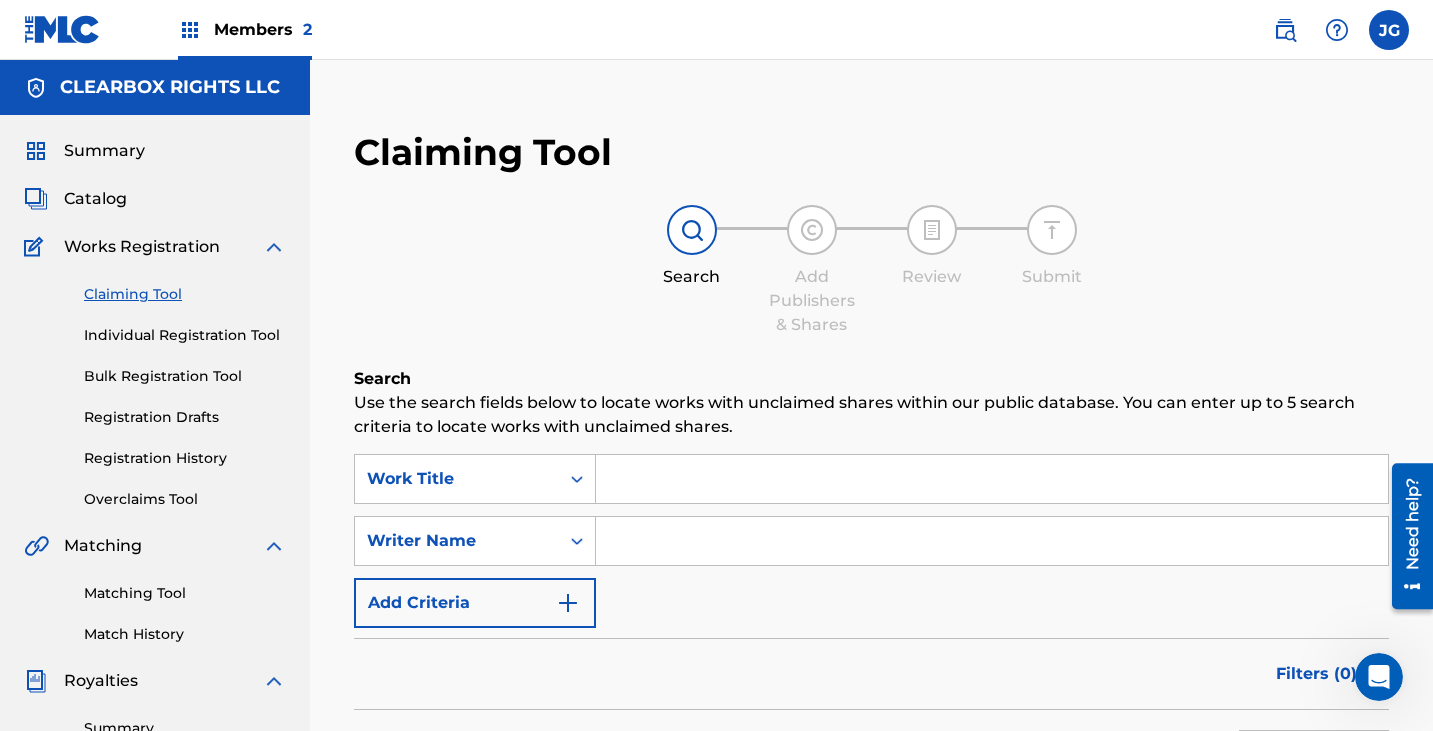 click on "Catalog" at bounding box center (95, 199) 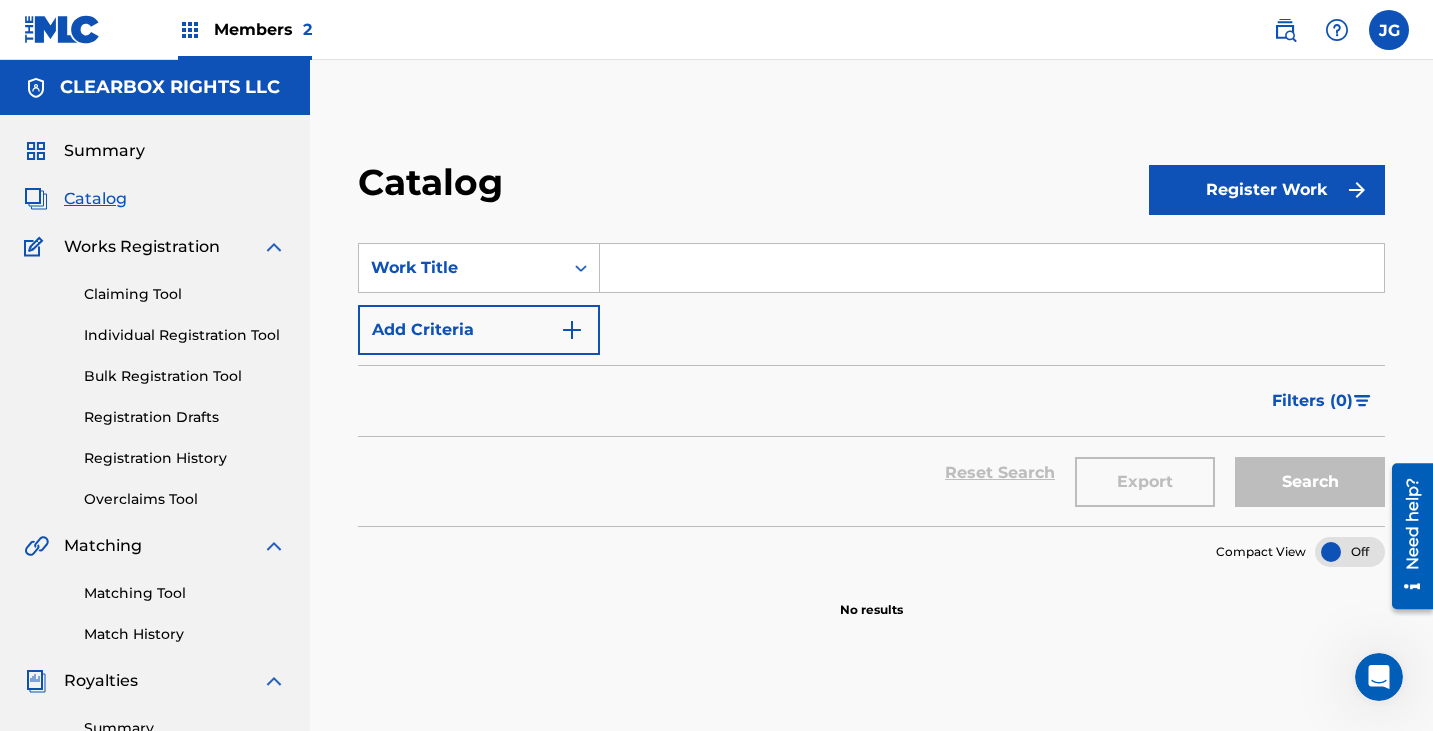 click at bounding box center [992, 268] 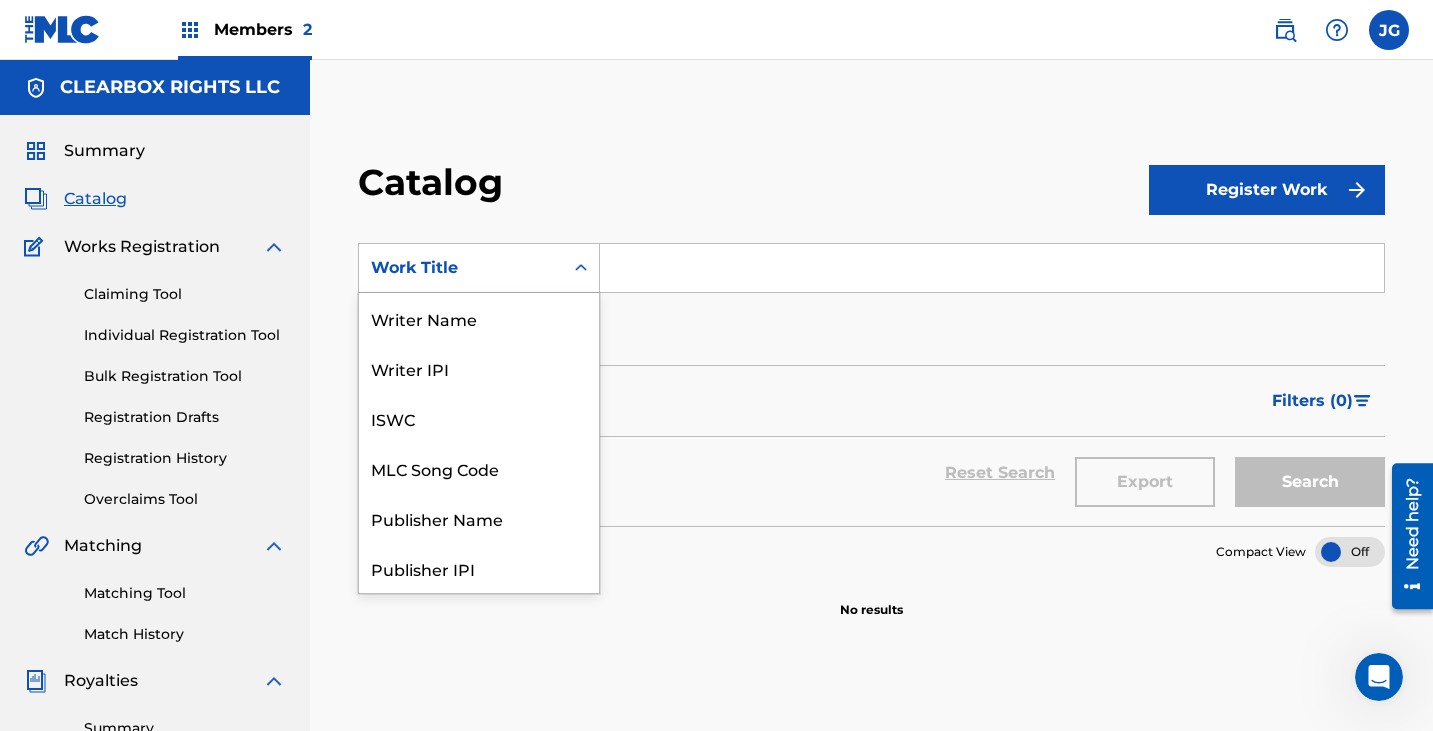 click 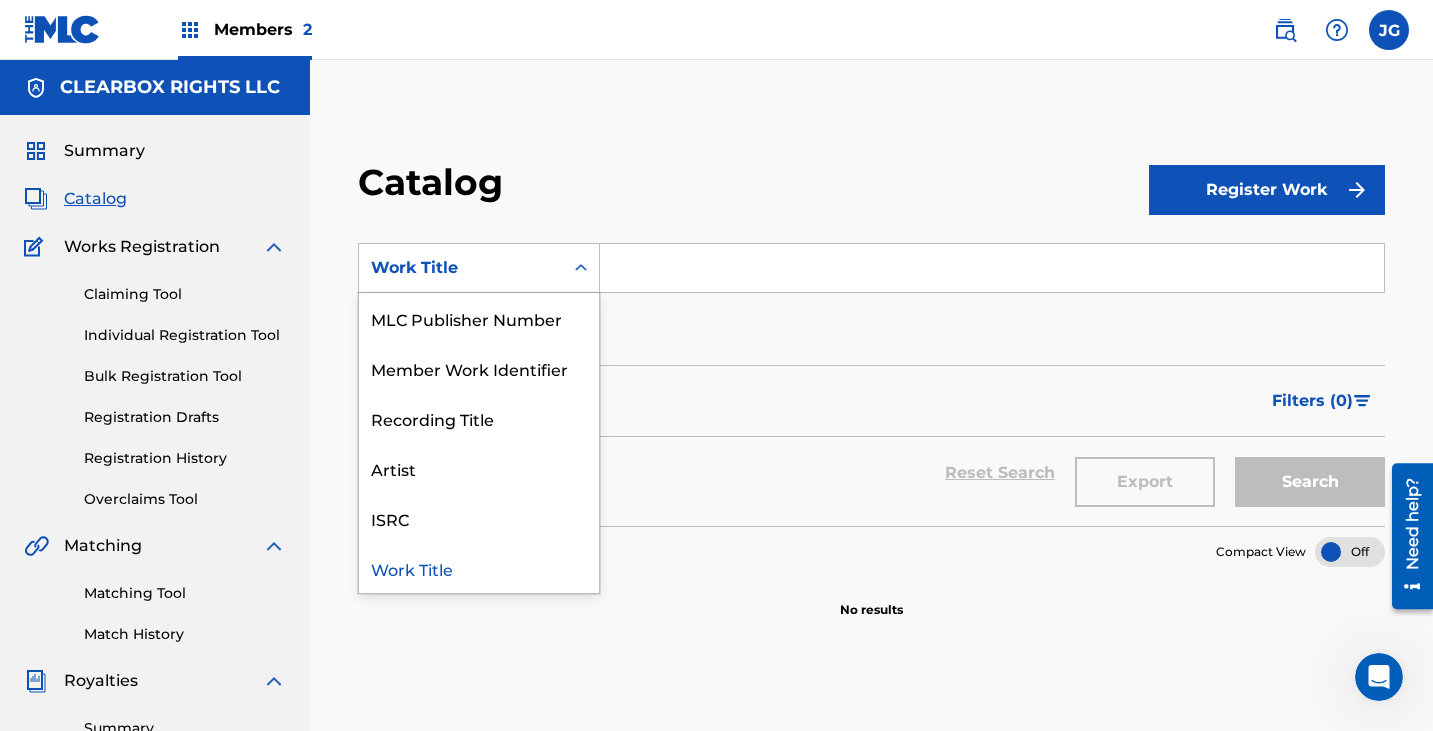 click on "SearchWithCriteria94c23fa9-04ef-4aad-a971-2d19e5a9c196 12 results available. Use Up and Down to choose options, press Enter to select the currently focused option, press Escape to exit the menu, press Tab to select the option and exit the menu. Work Title Writer Name Writer IPI ISWC MLC Song Code Publisher Name Publisher IPI MLC Publisher Number Member Work Identifier Recording Title Artist ISRC Work Title Add Criteria Filter Hold Filters Overclaim   Dispute   Remove Filters Apply Filters Filters ( 0 ) Reset Search Export Search" at bounding box center [871, 372] 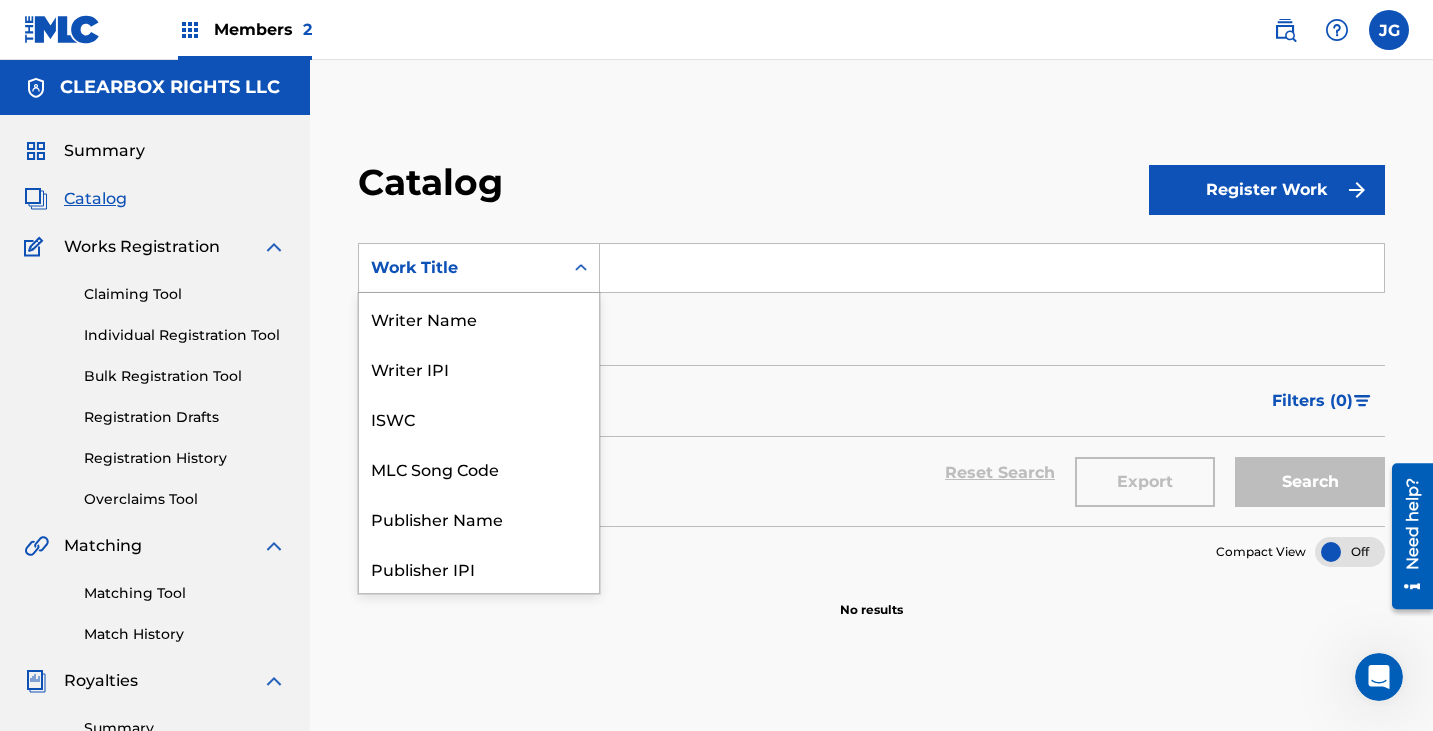 click on "Work Title" at bounding box center (461, 268) 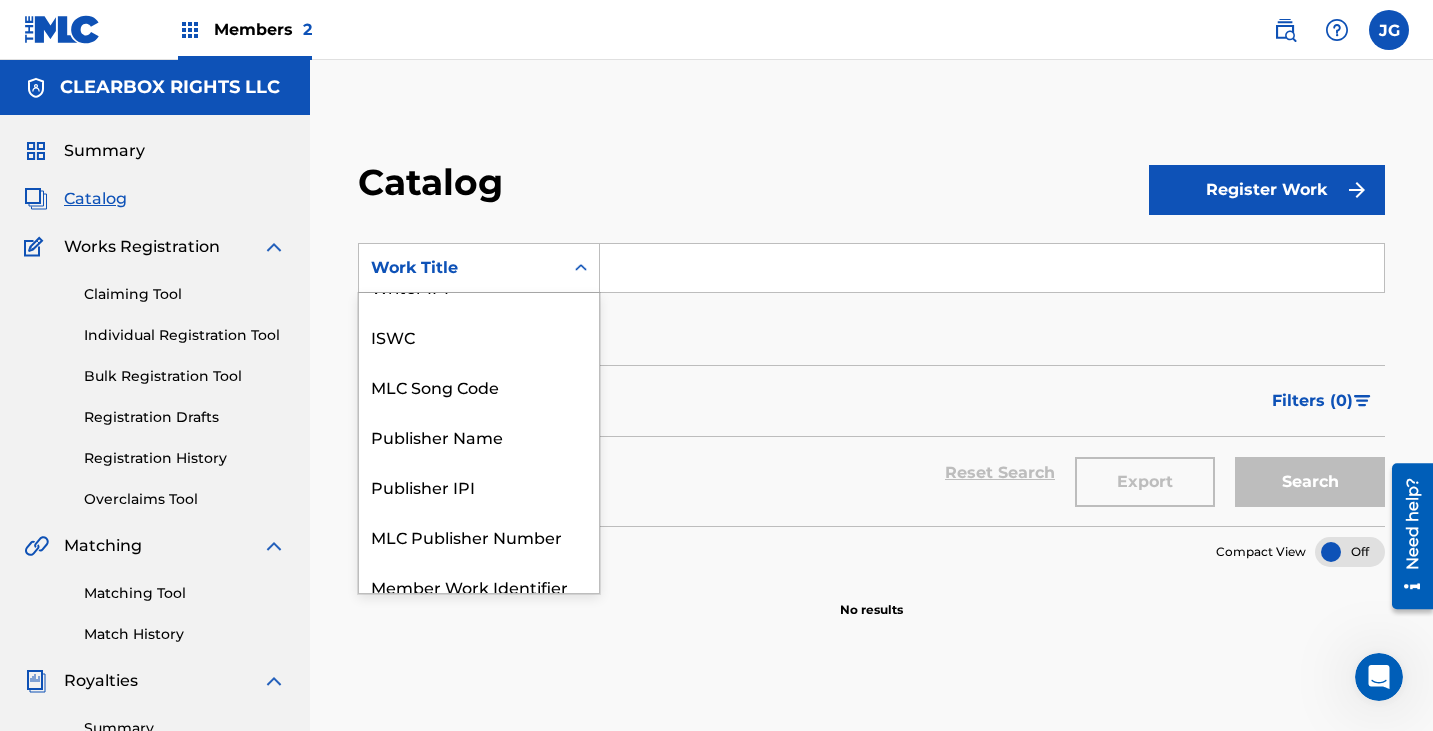 scroll, scrollTop: 0, scrollLeft: 0, axis: both 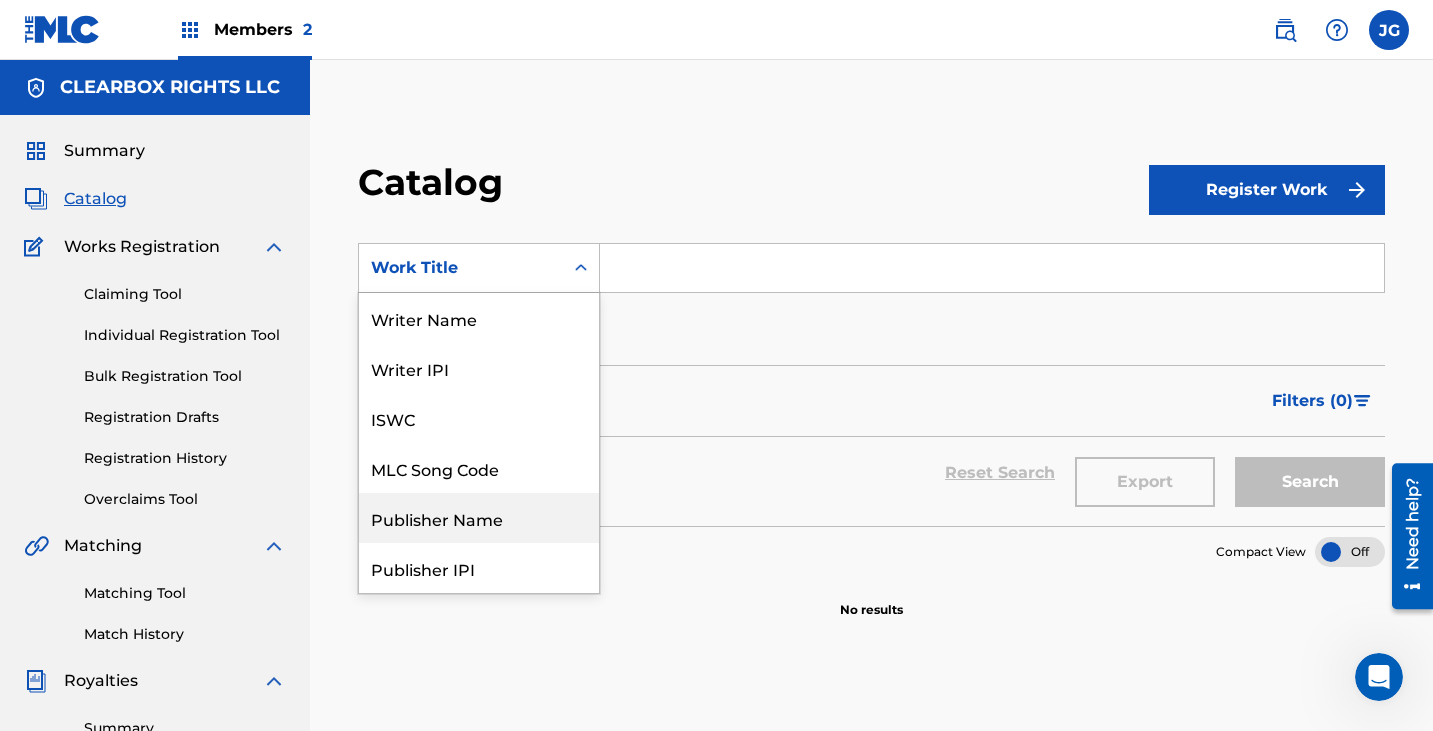 click on "Publisher Name" at bounding box center [479, 518] 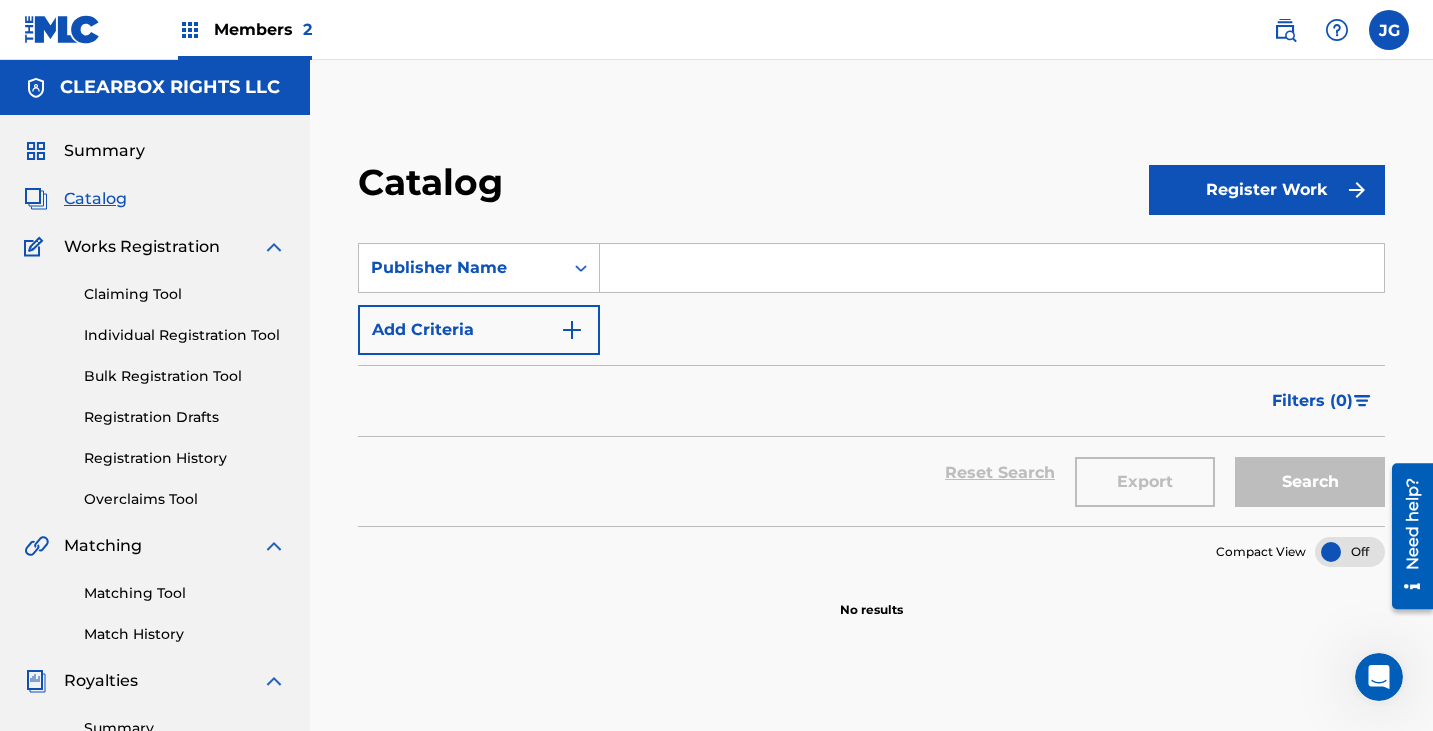 click at bounding box center [992, 268] 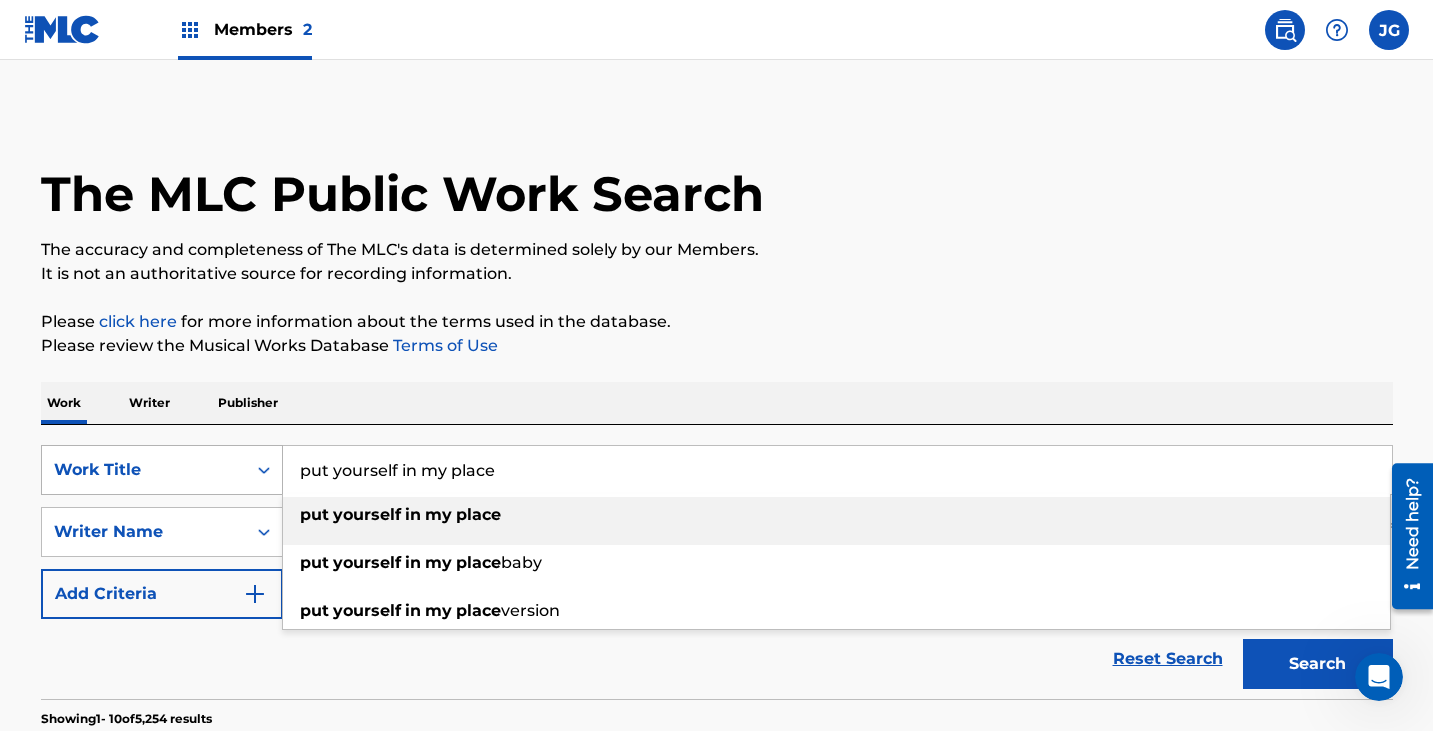 drag, startPoint x: 541, startPoint y: 485, endPoint x: 250, endPoint y: 474, distance: 291.20782 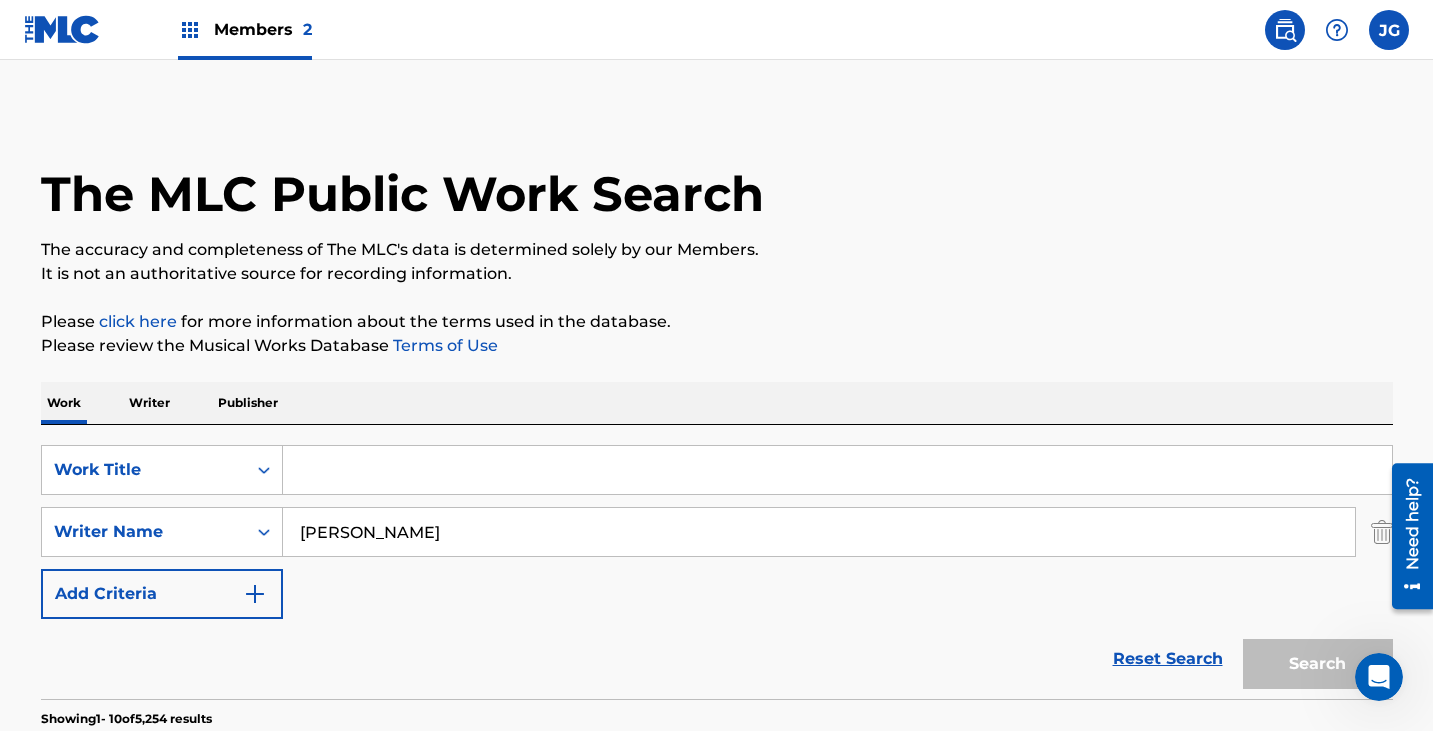 type 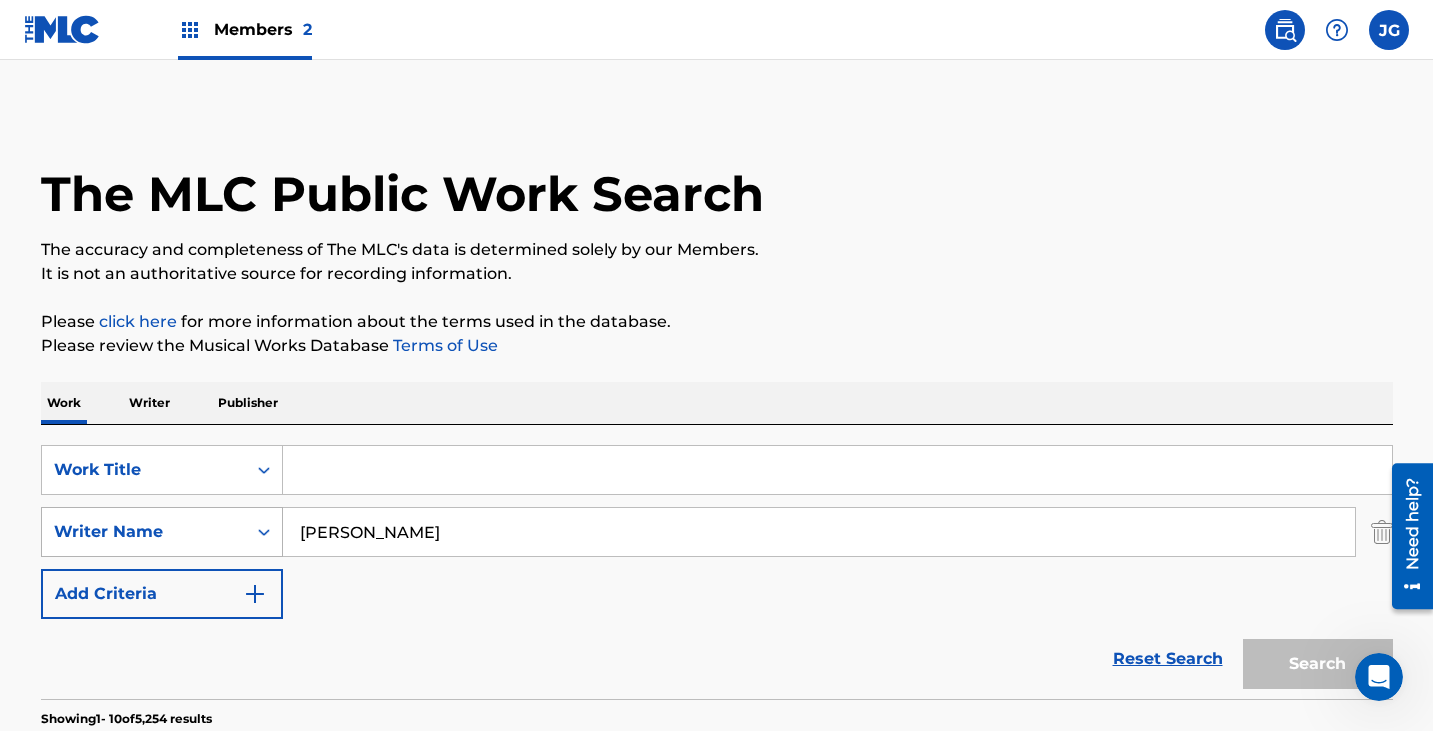 drag, startPoint x: 365, startPoint y: 536, endPoint x: 267, endPoint y: 535, distance: 98.005104 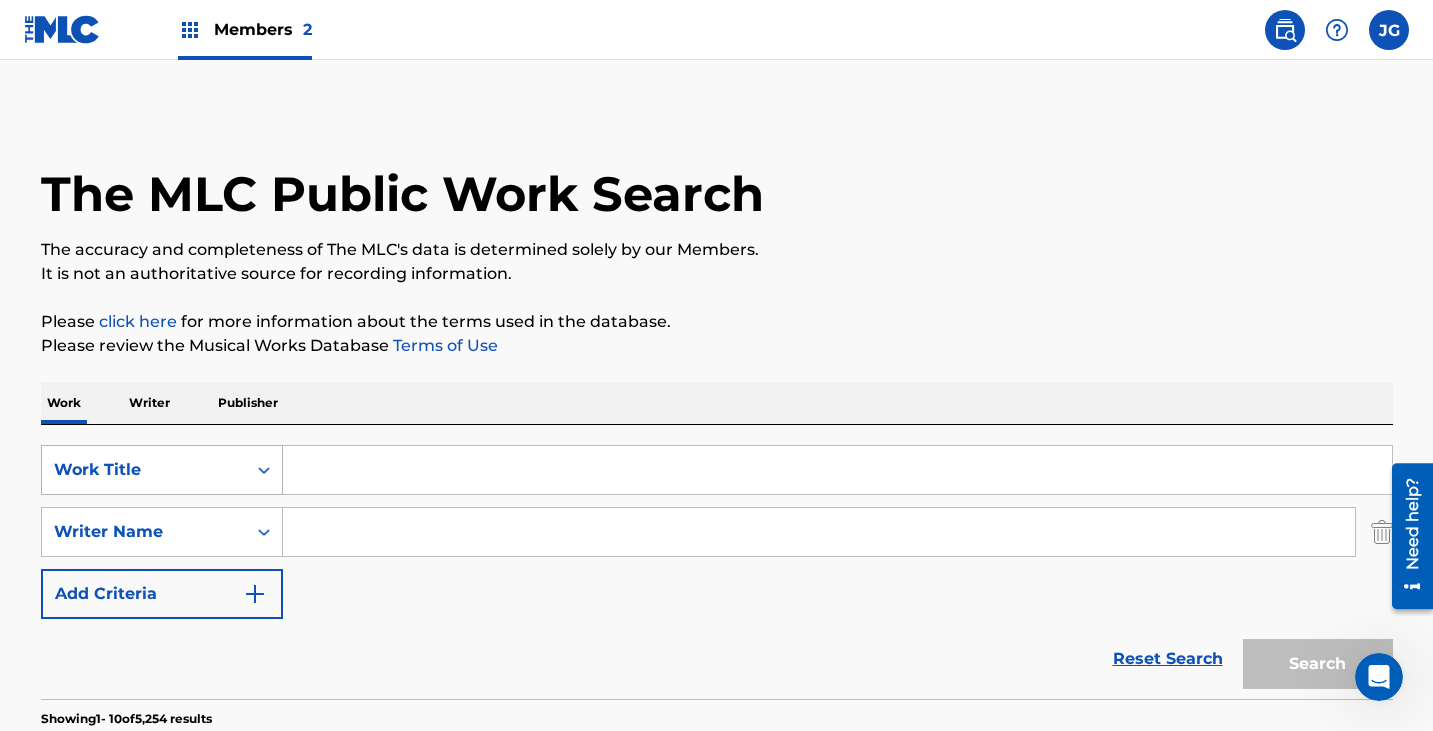 type 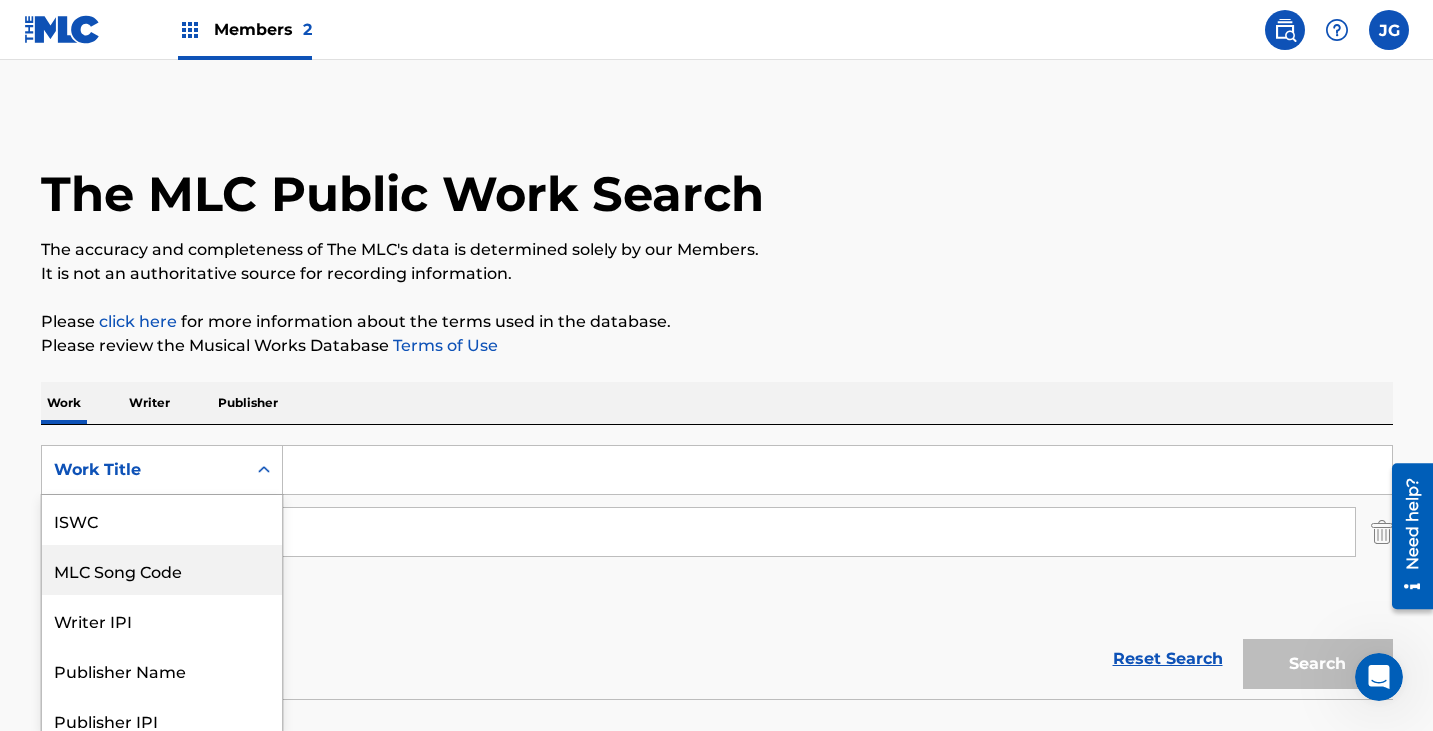 click on "7 results available. Use Up and Down to choose options, press Enter to select the currently focused option, press Escape to exit the menu, press Tab to select the option and exit the menu. Work Title ISWC MLC Song Code Writer IPI Publisher Name Publisher IPI MLC Publisher Number Work Title" at bounding box center [162, 470] 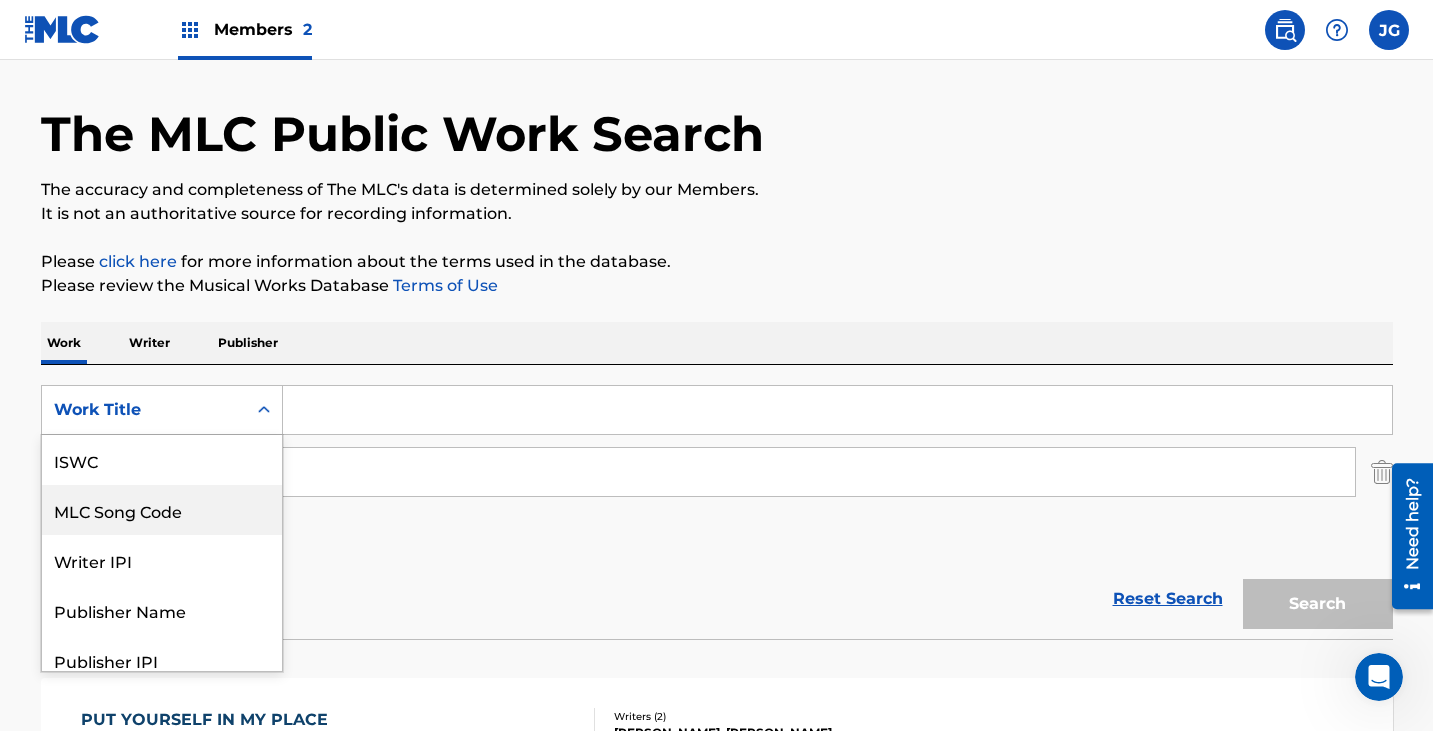 scroll, scrollTop: 50, scrollLeft: 0, axis: vertical 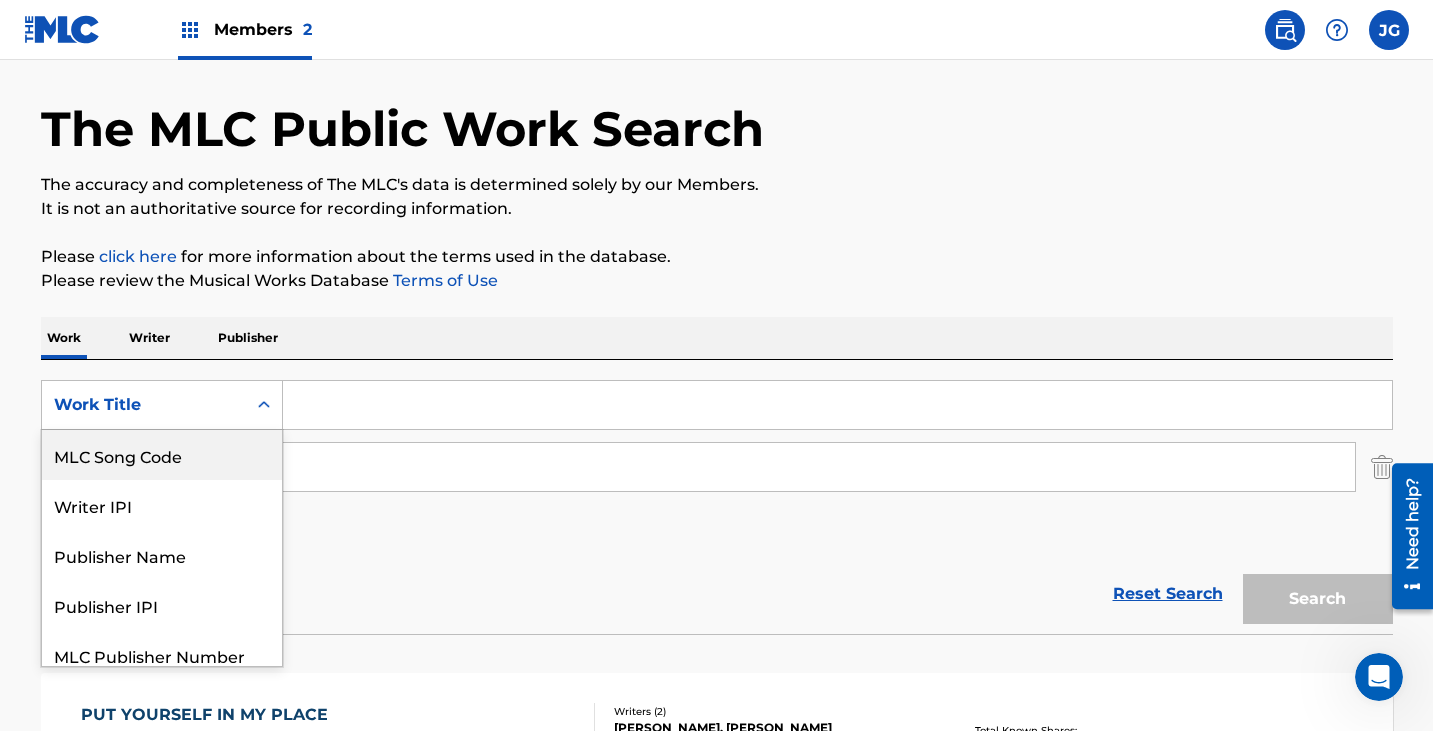 click on "Publisher" at bounding box center [248, 338] 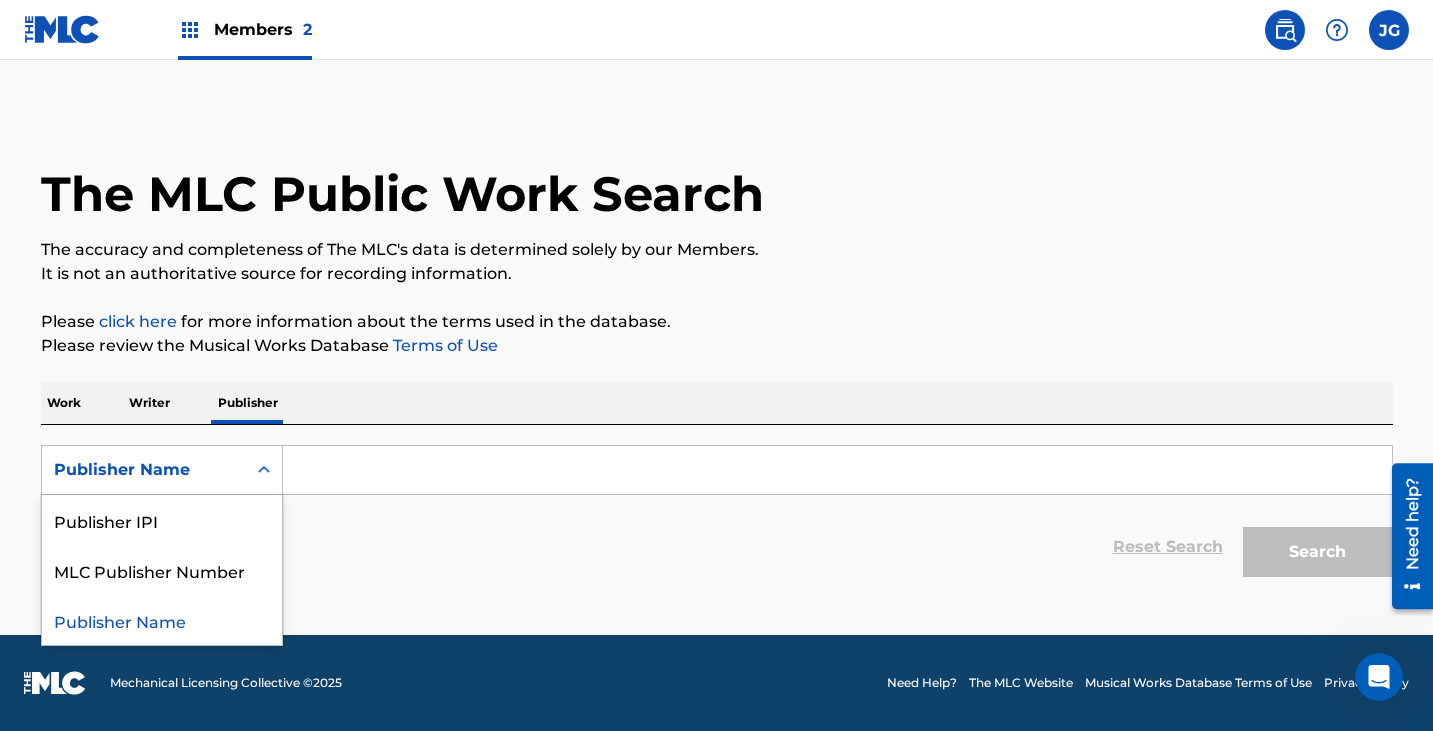 click on "Publisher Name" at bounding box center [144, 470] 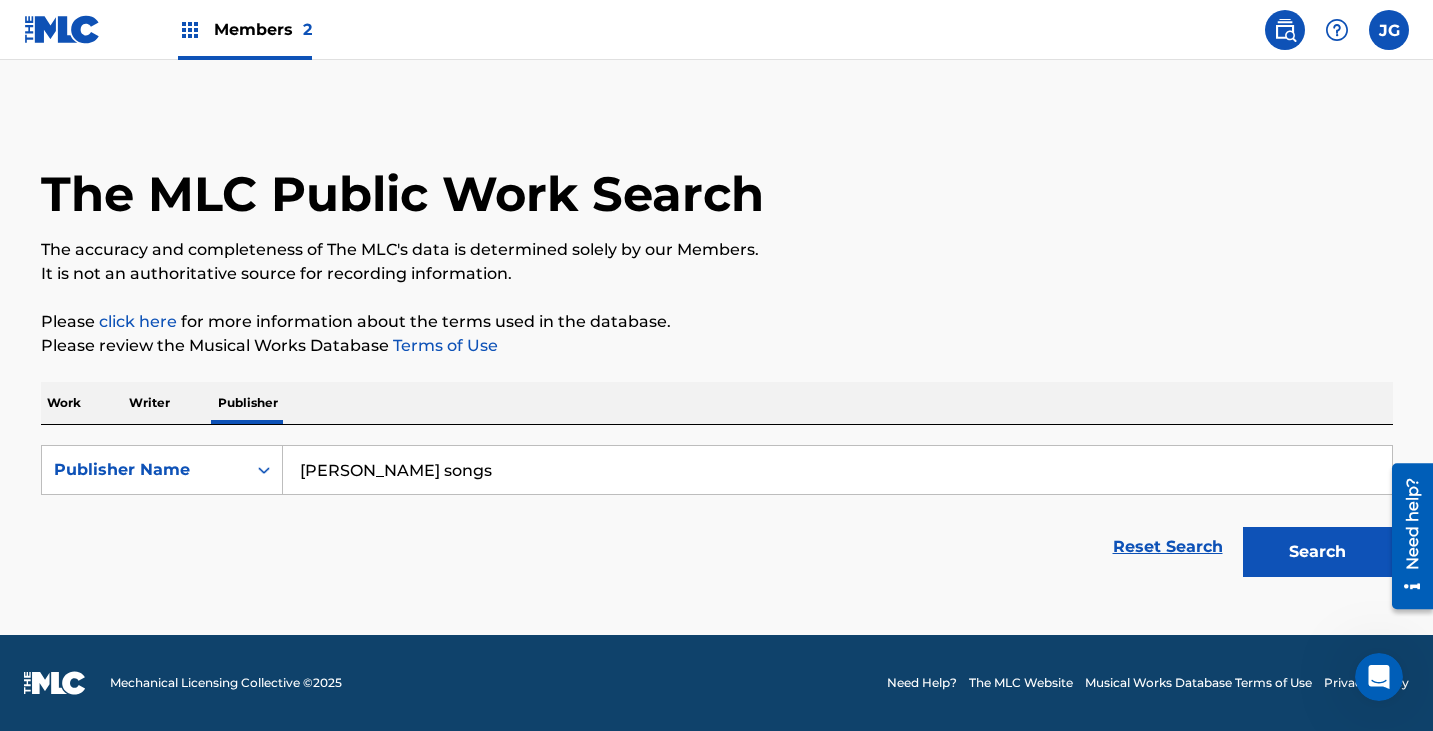 type on "[PERSON_NAME] songs" 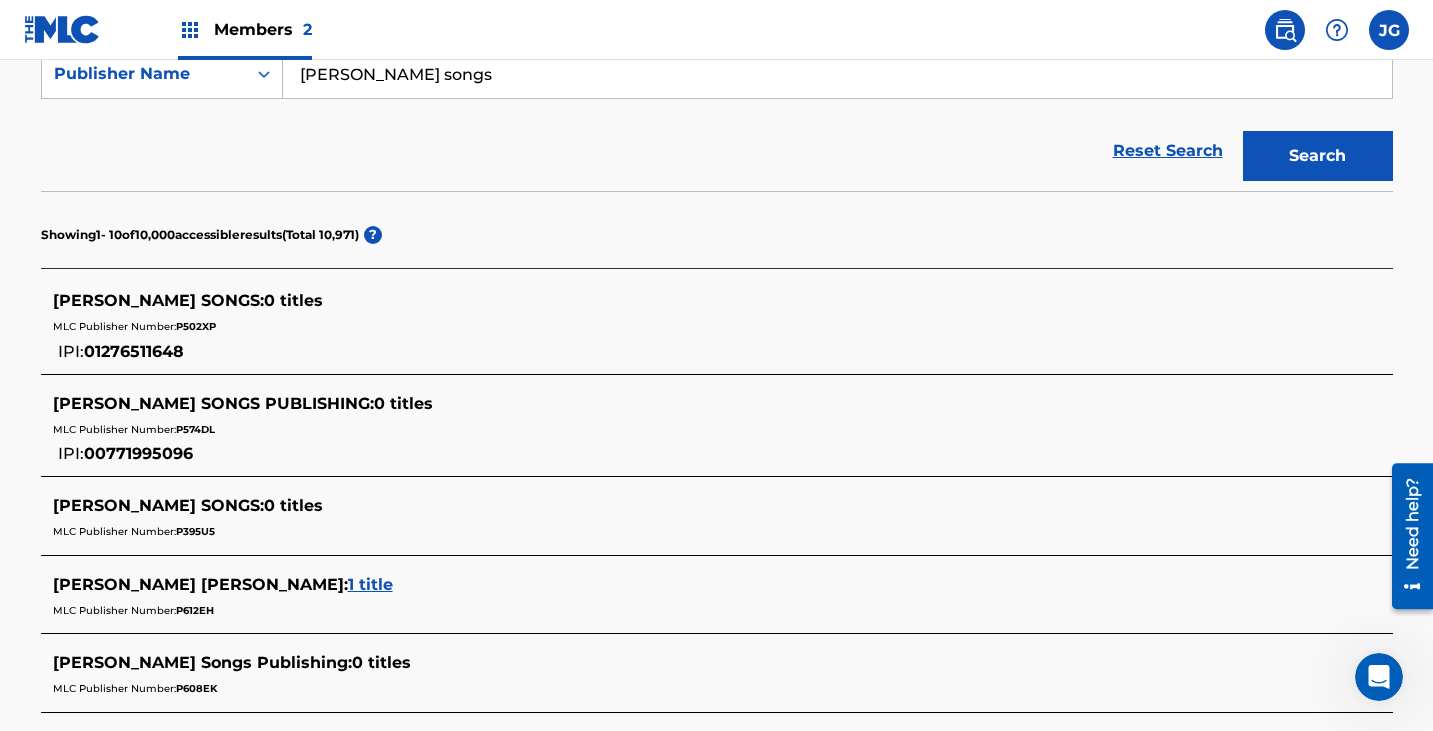 scroll, scrollTop: 400, scrollLeft: 0, axis: vertical 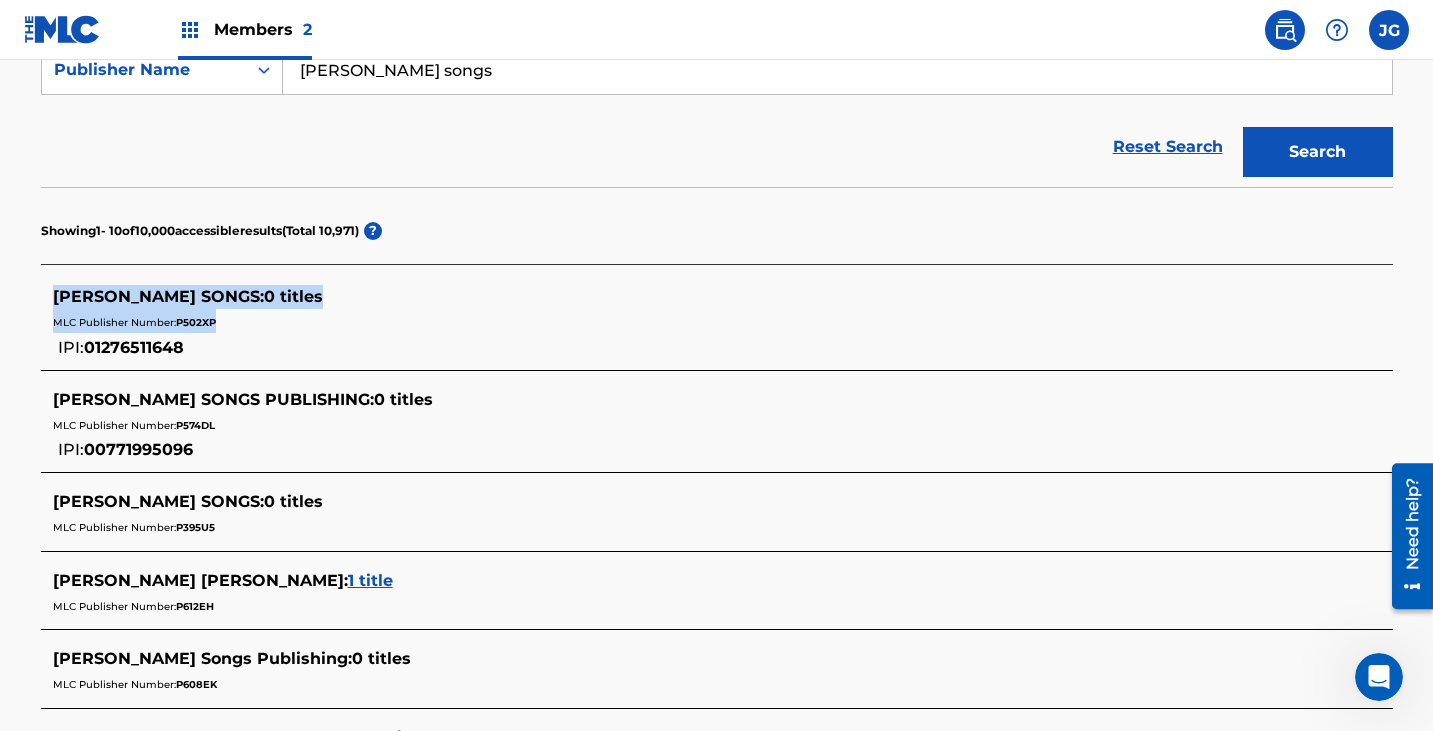 drag, startPoint x: 235, startPoint y: 360, endPoint x: 24, endPoint y: 303, distance: 218.56349 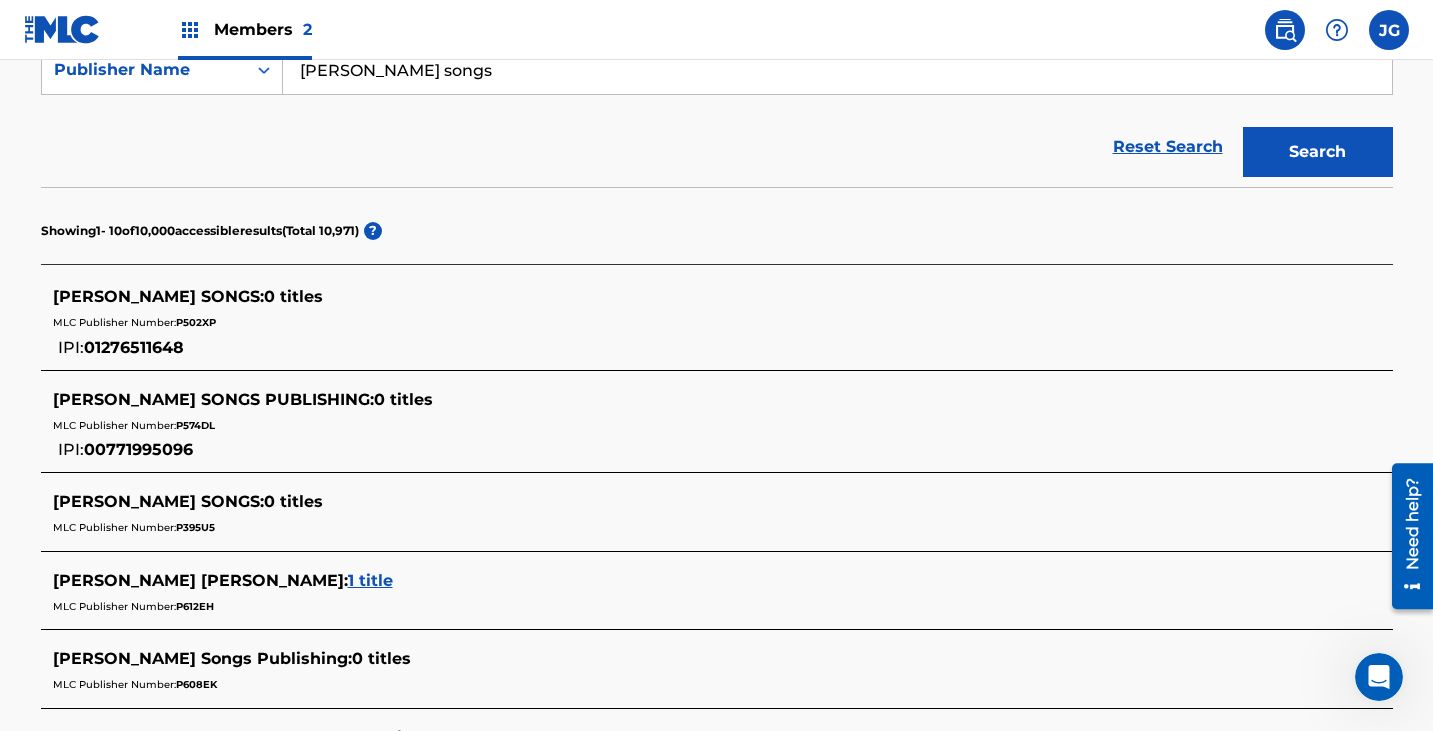 click on "P502XP" at bounding box center [196, 322] 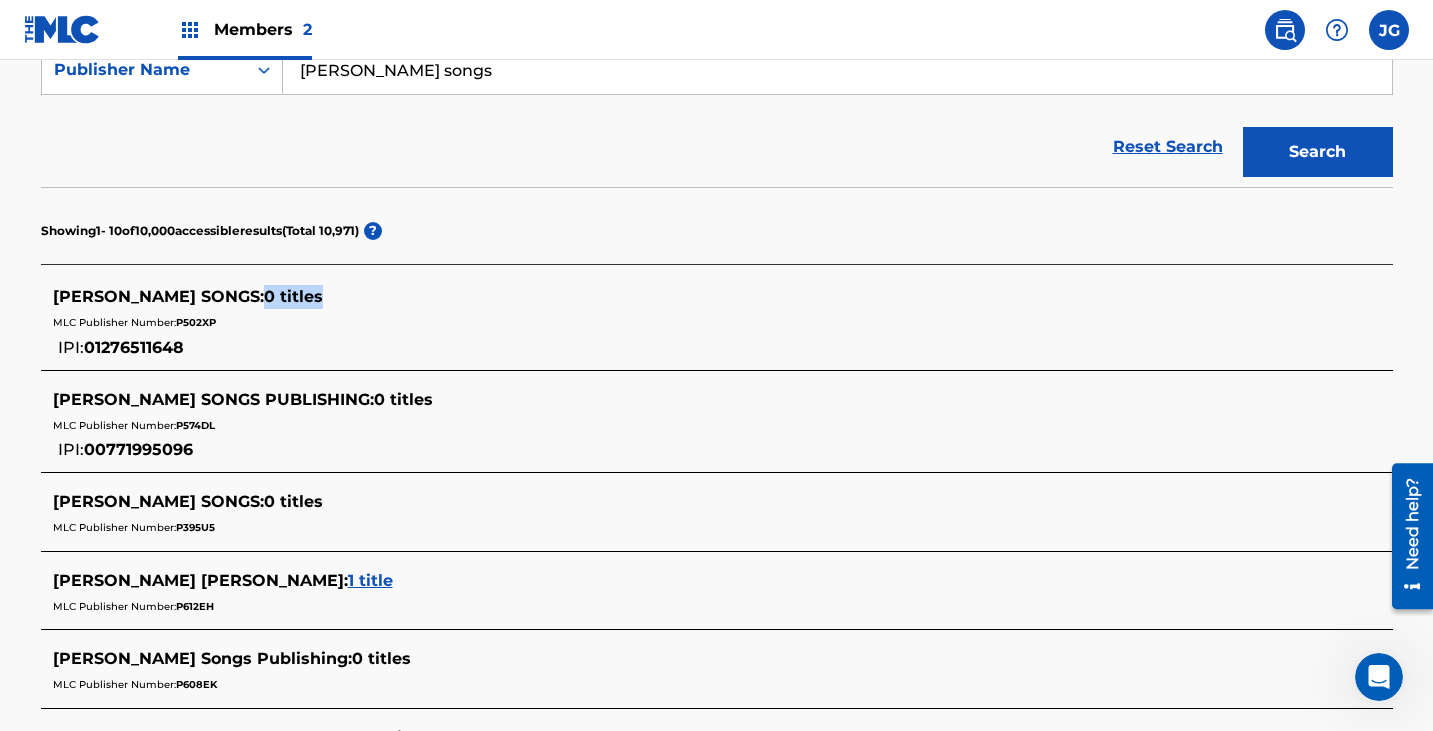 drag, startPoint x: 254, startPoint y: 289, endPoint x: 350, endPoint y: 297, distance: 96.332756 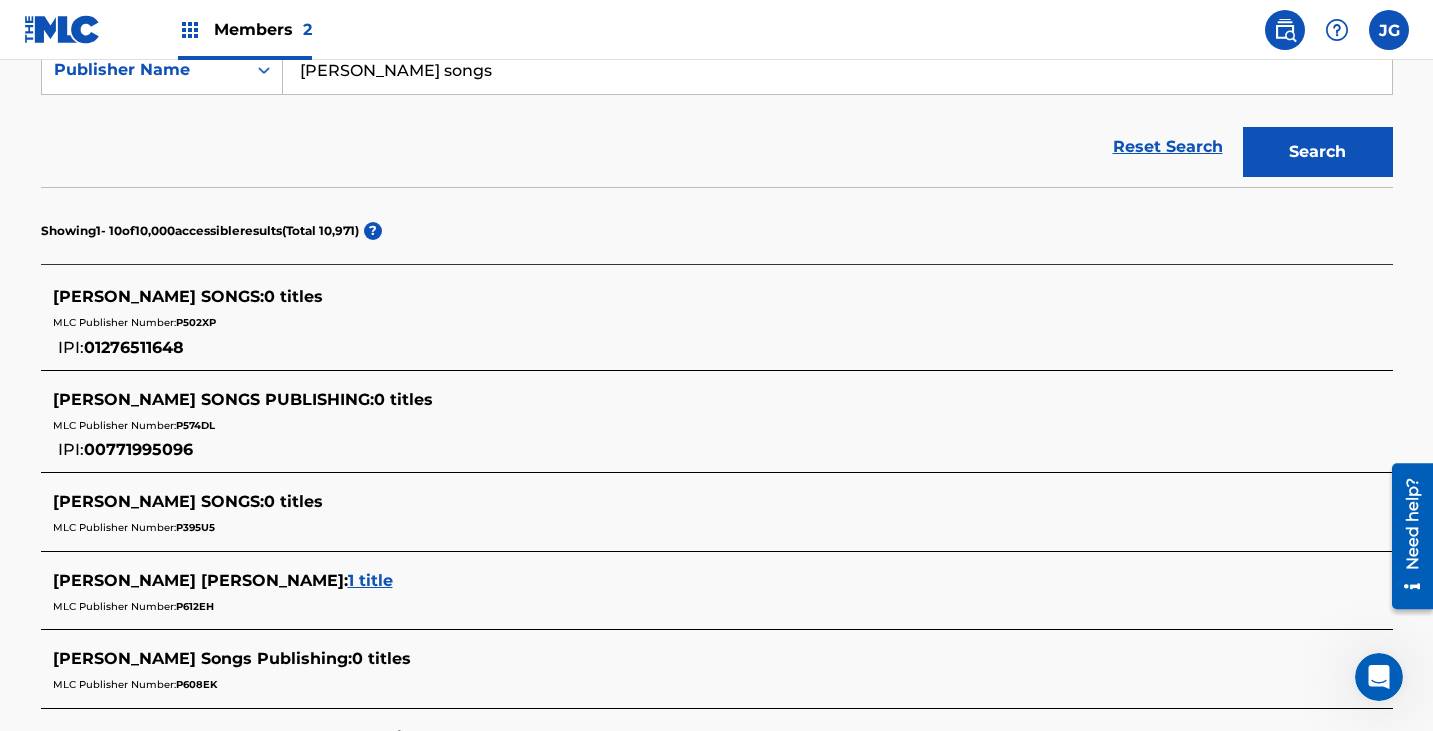 click on "MLC Publisher Number:  P502XP" at bounding box center (691, 321) 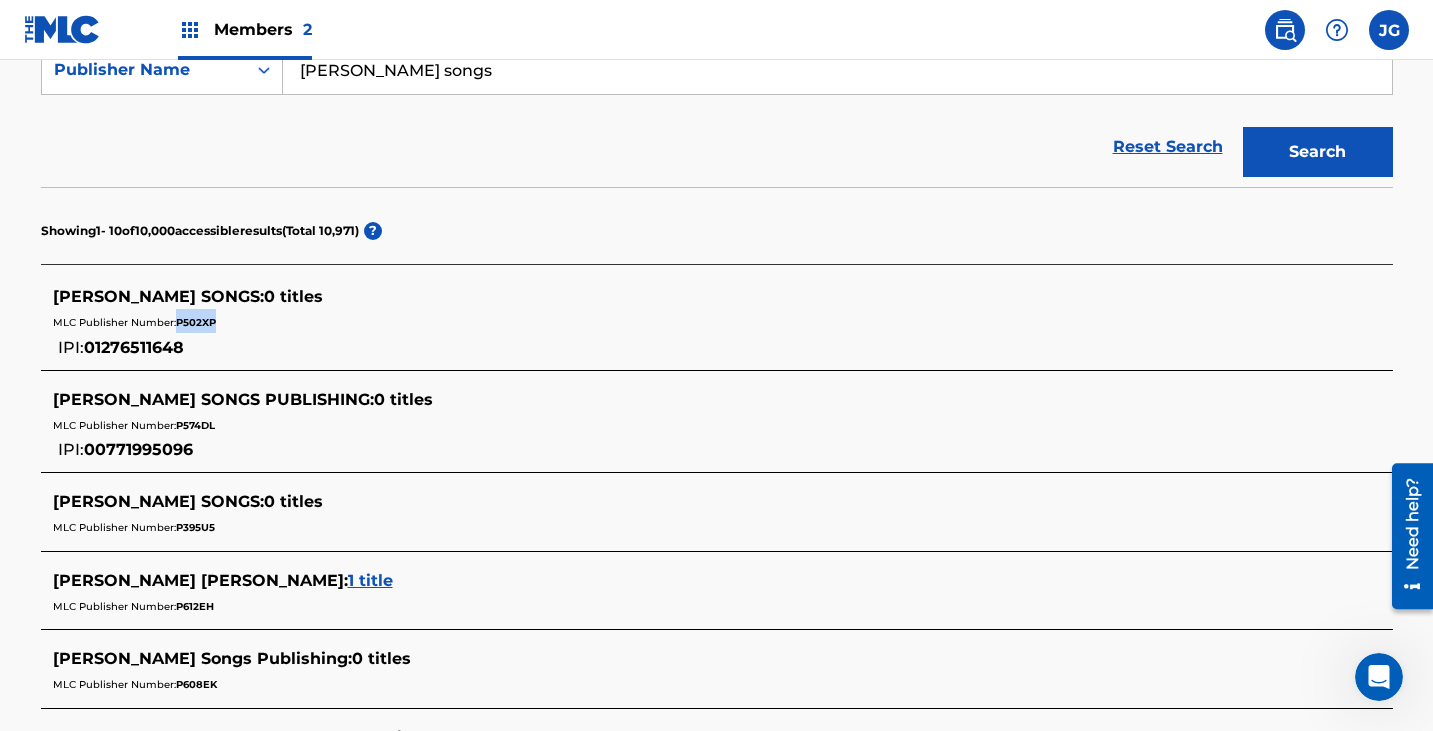click on "P502XP" at bounding box center [196, 322] 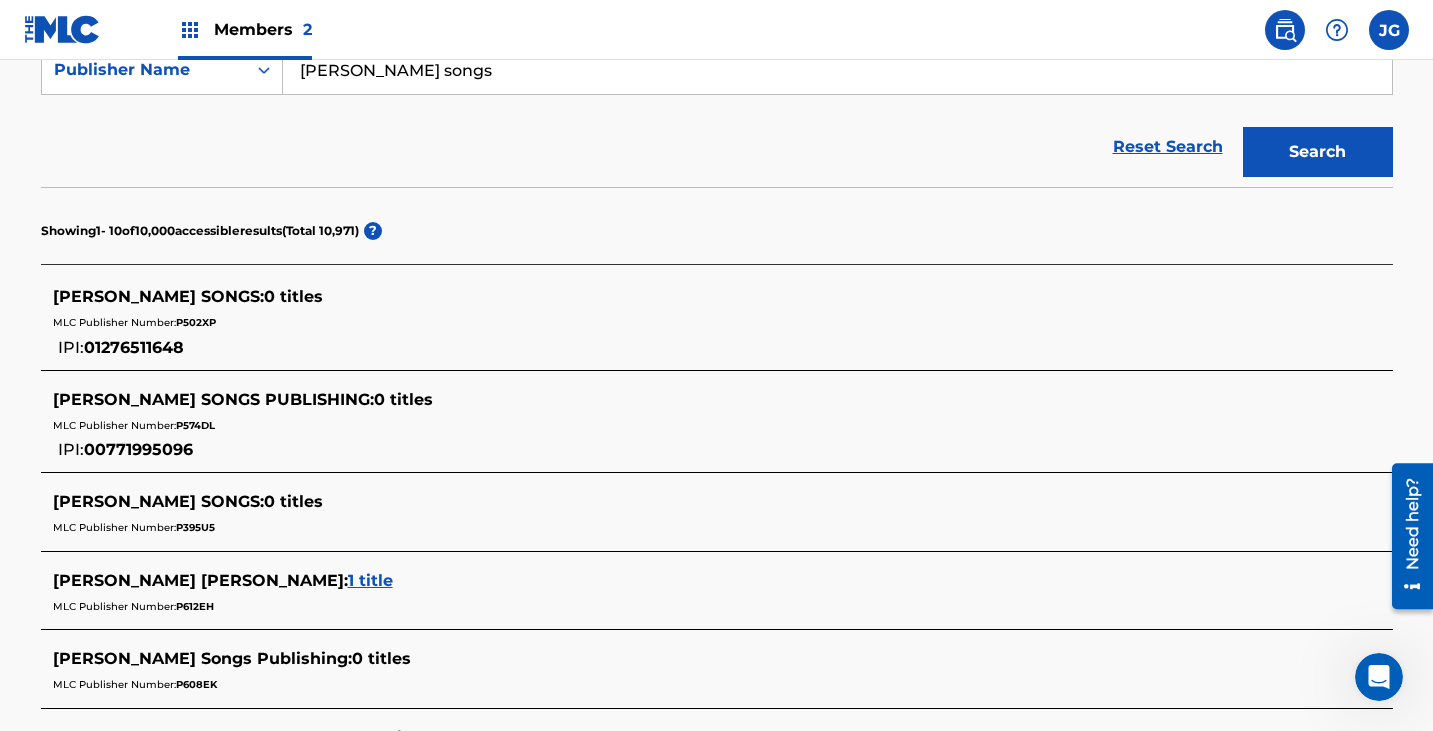 scroll, scrollTop: 0, scrollLeft: 0, axis: both 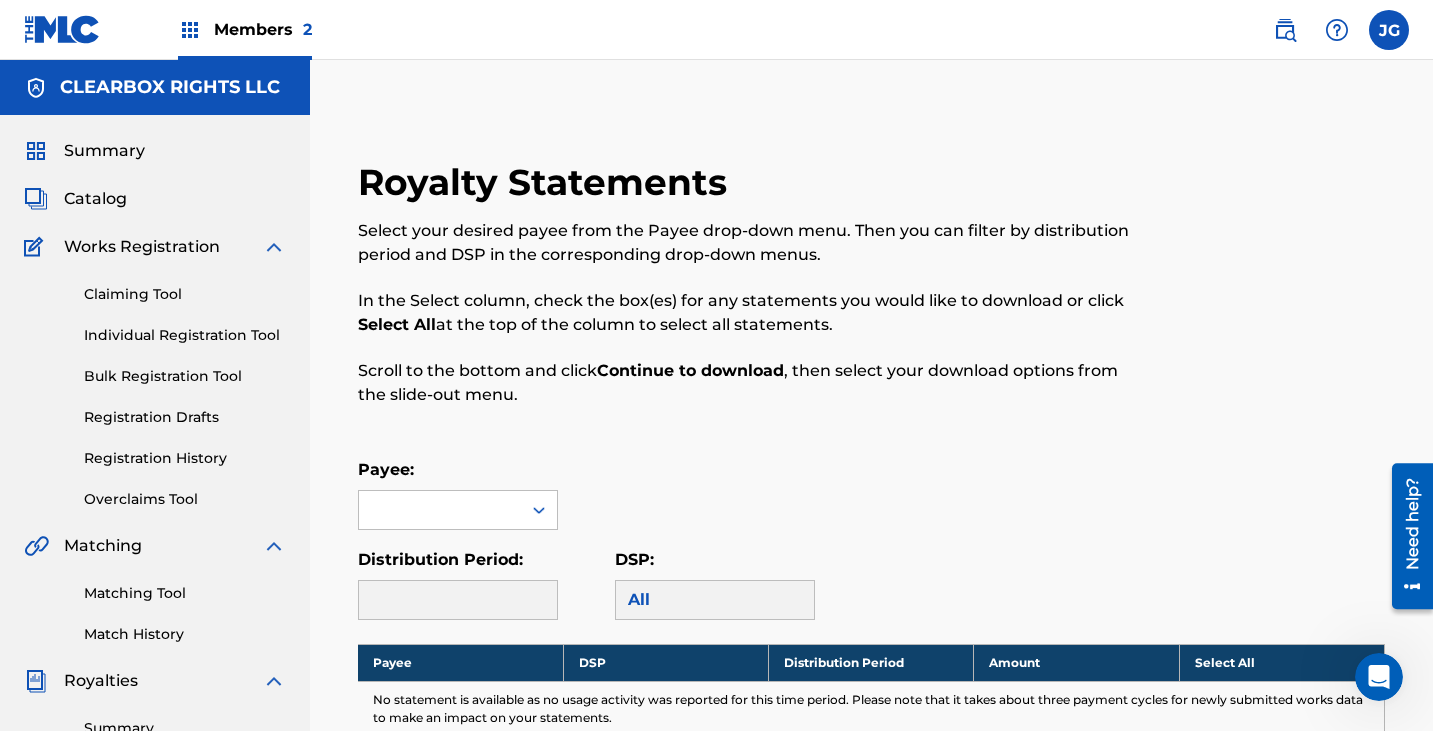 click on "Catalog" at bounding box center [95, 199] 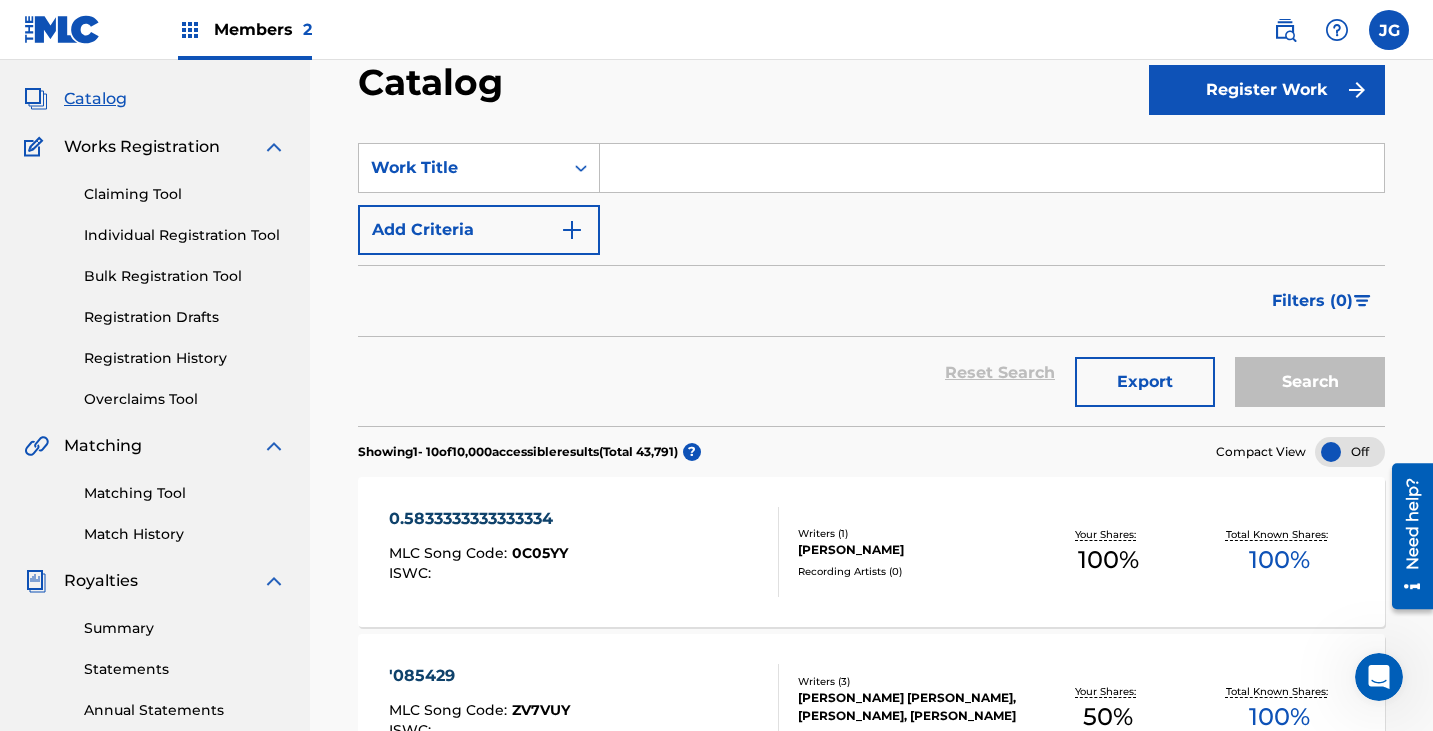 scroll, scrollTop: 0, scrollLeft: 0, axis: both 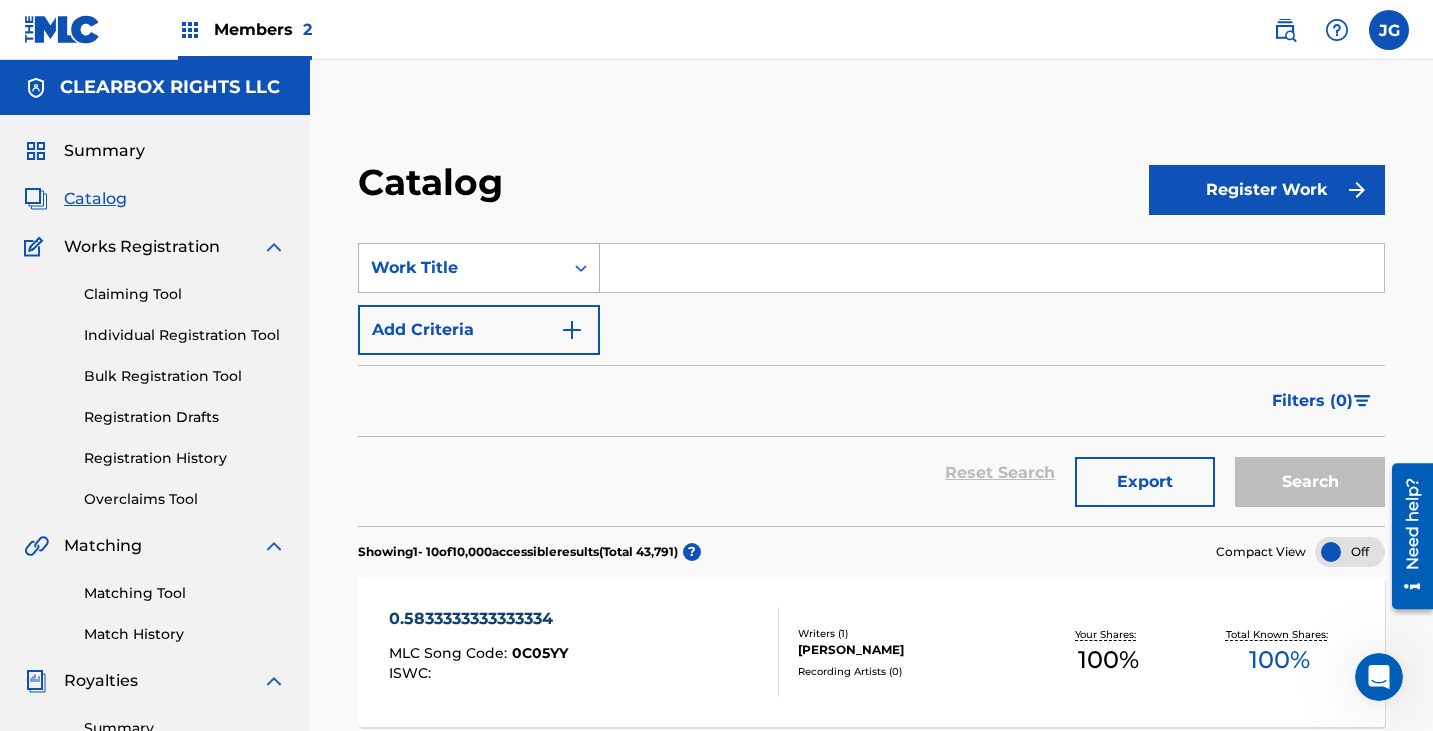 click on "Work Title" at bounding box center (461, 268) 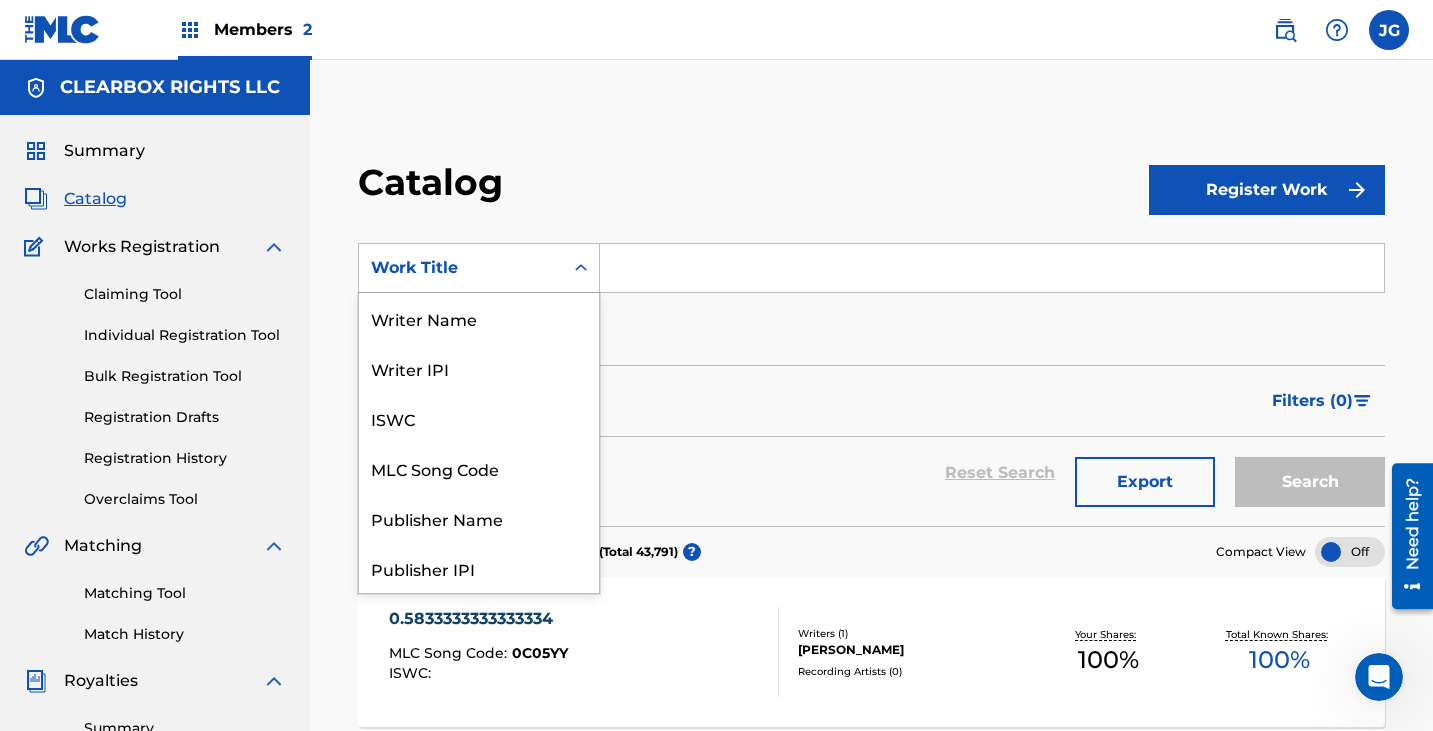 scroll, scrollTop: 300, scrollLeft: 0, axis: vertical 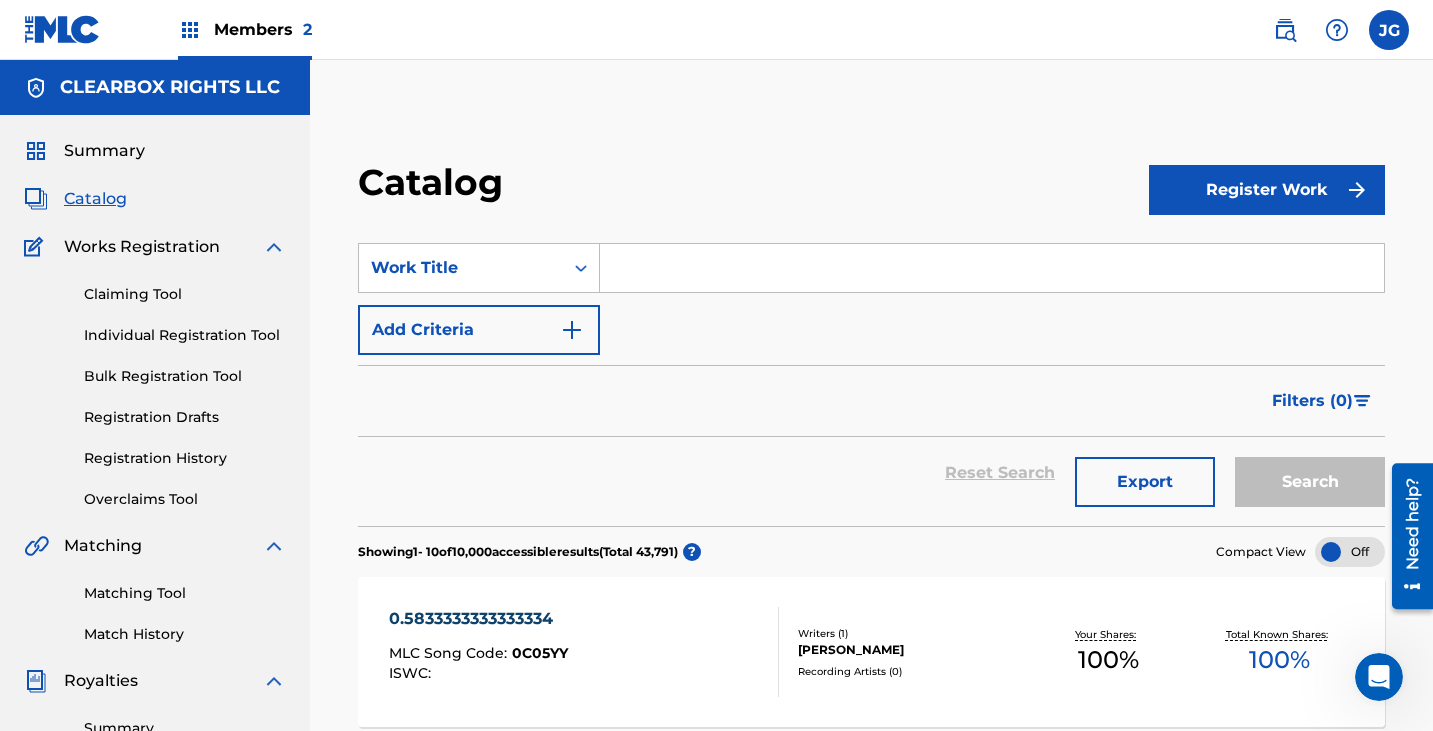 click on "Catalog" at bounding box center (753, 189) 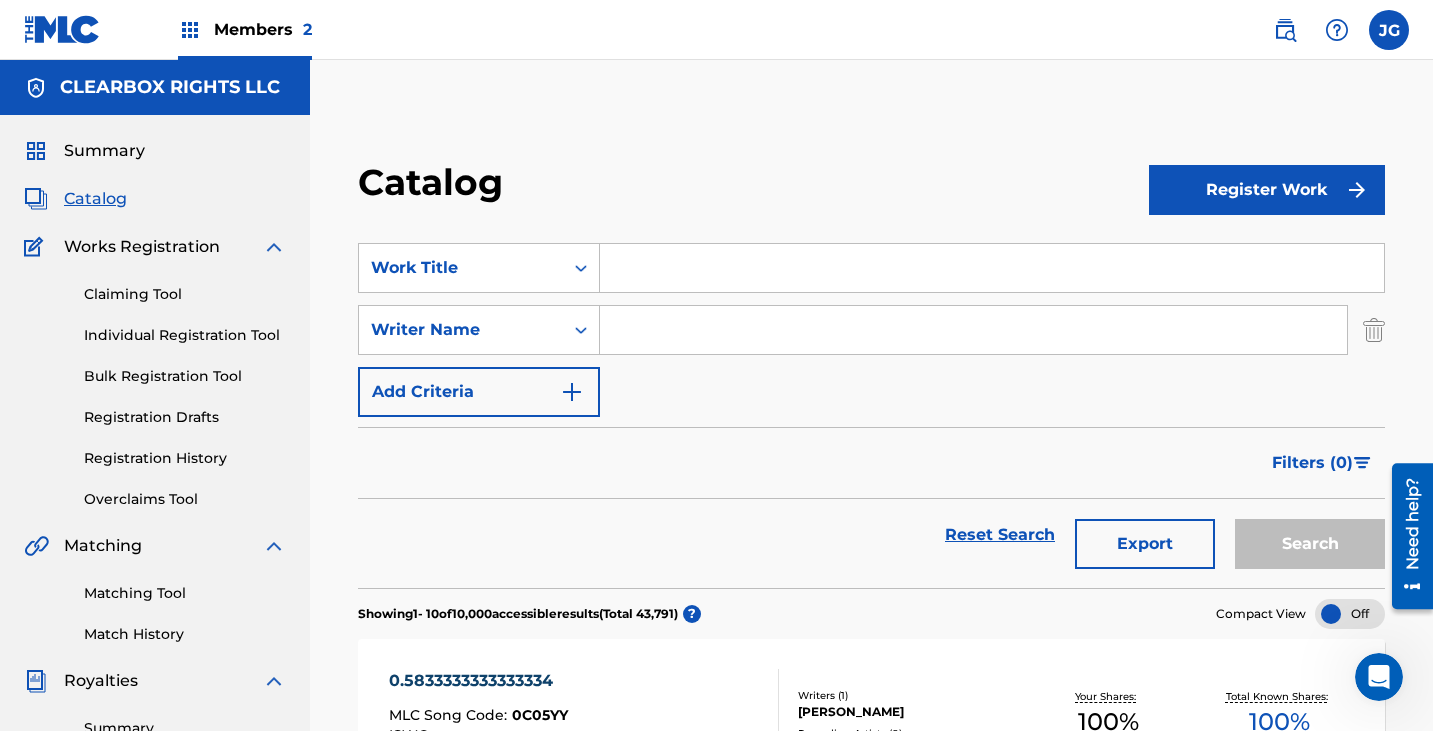 click at bounding box center (1374, 330) 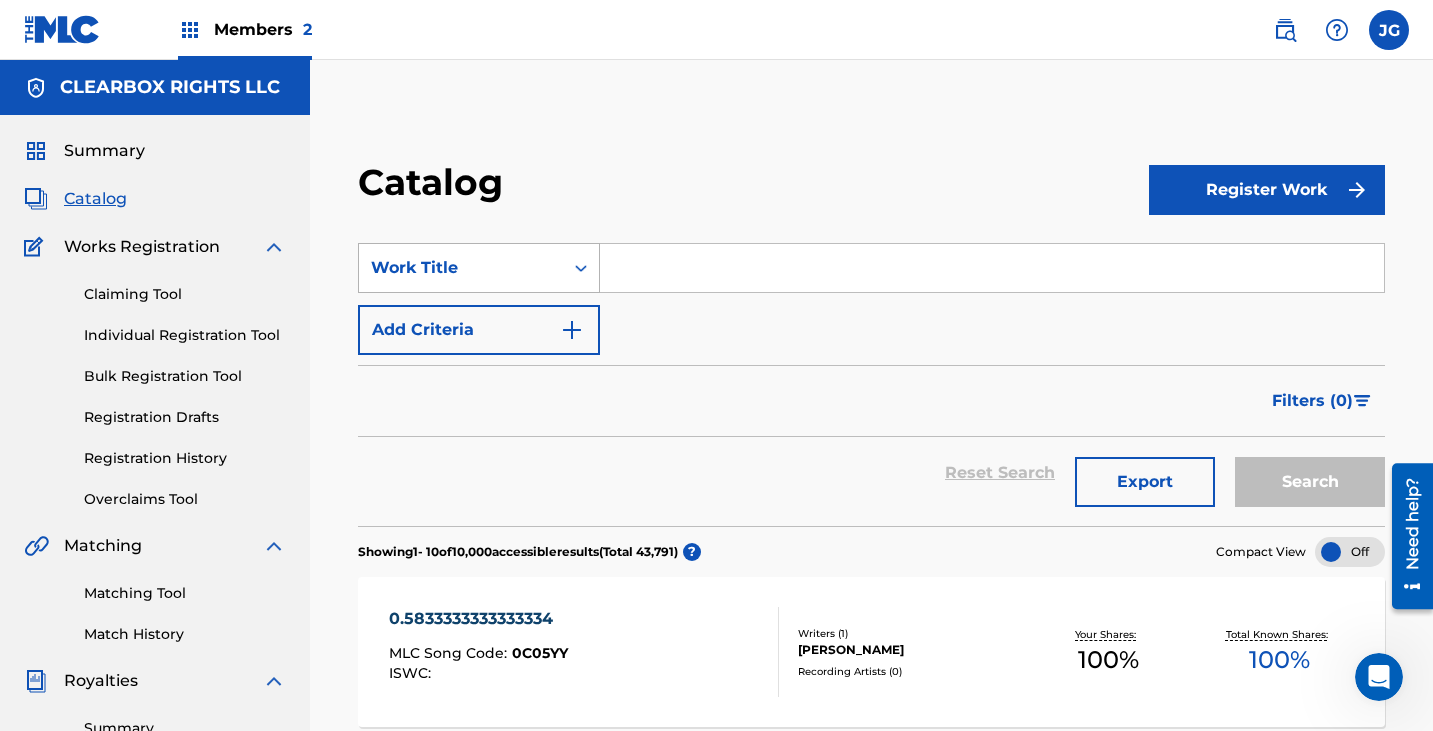 click on "Work Title" at bounding box center [461, 268] 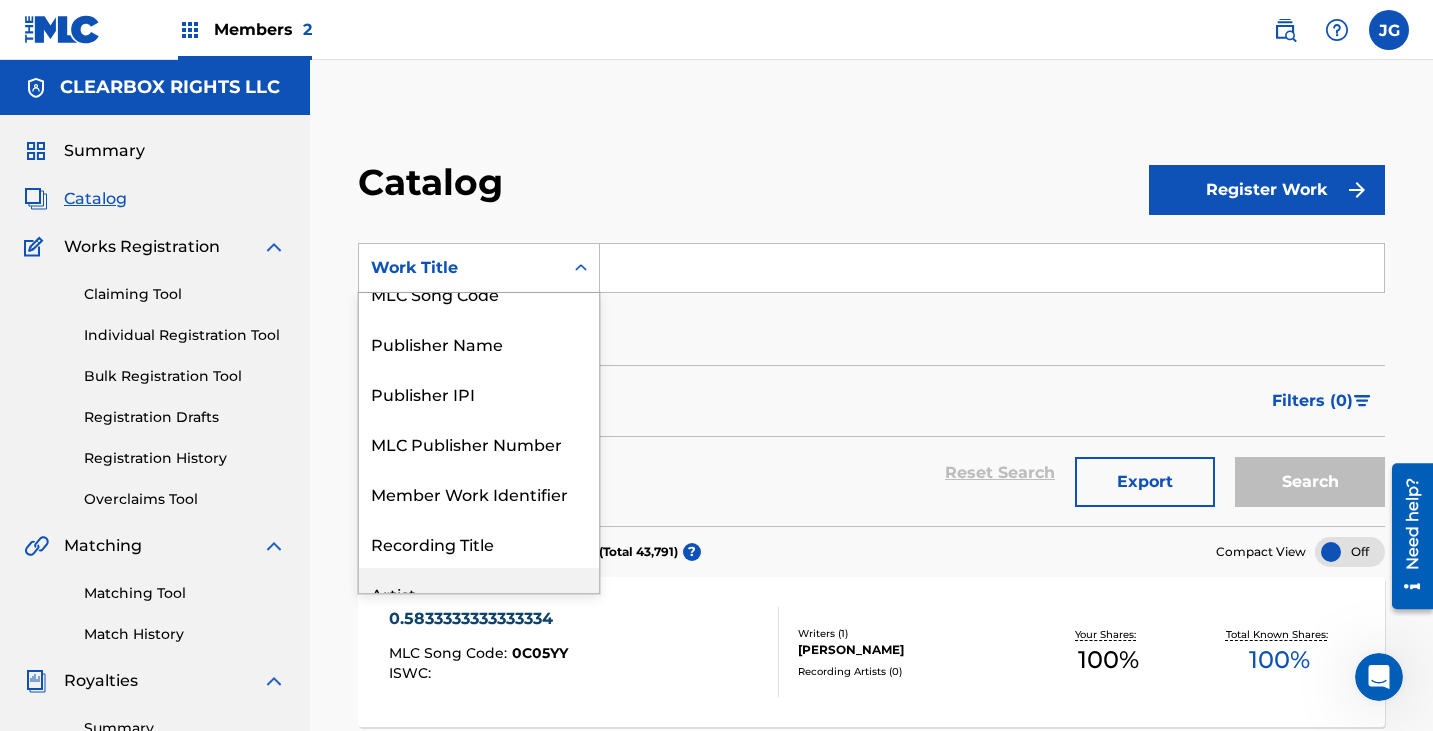 scroll, scrollTop: 0, scrollLeft: 0, axis: both 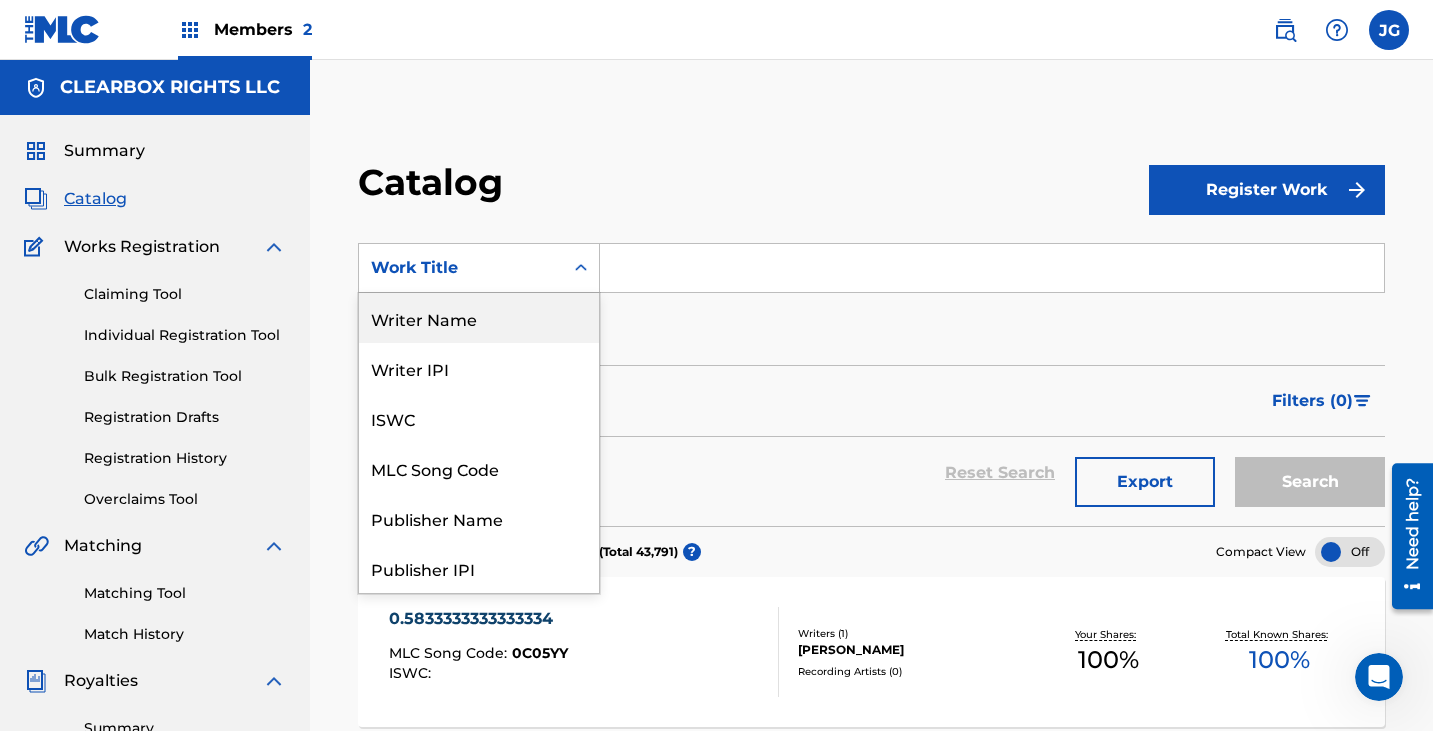 click on "Writer Name" at bounding box center (479, 318) 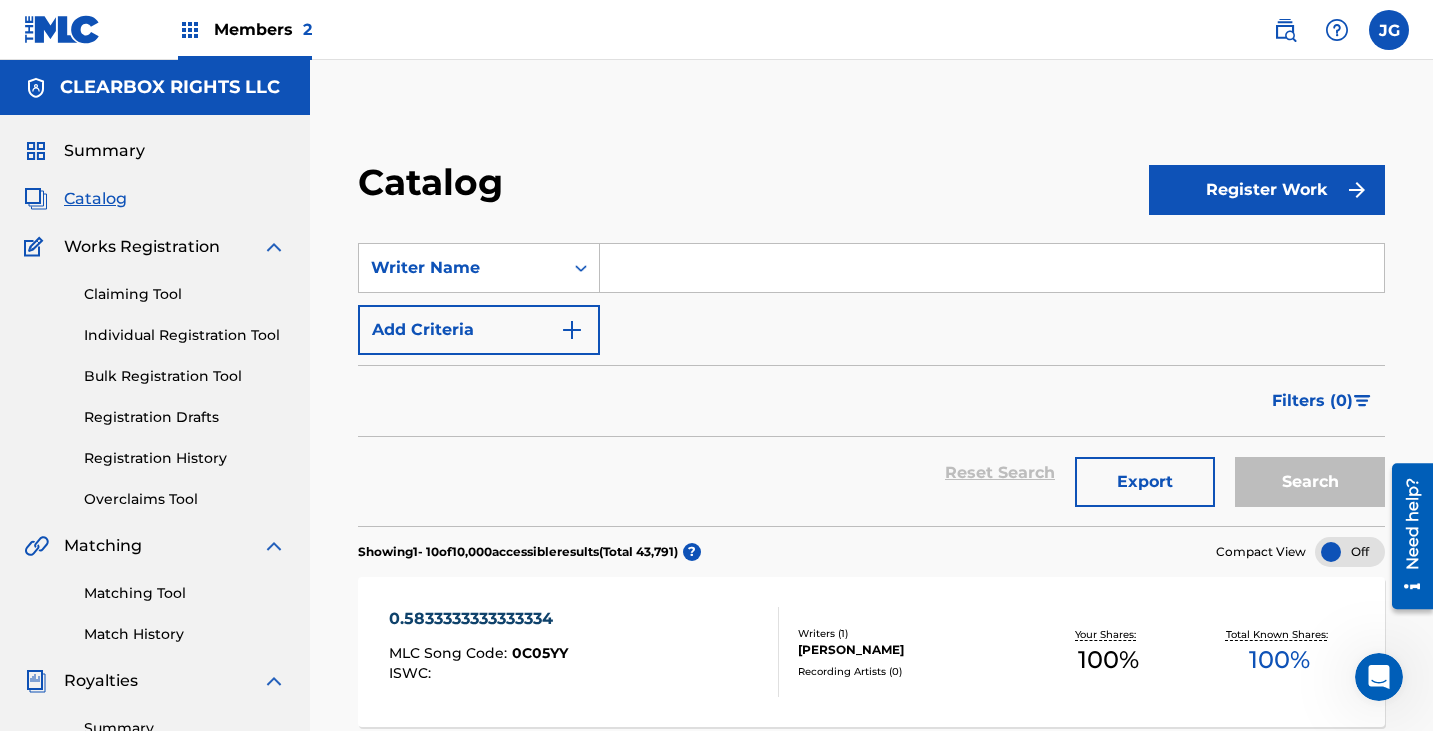 click at bounding box center [992, 268] 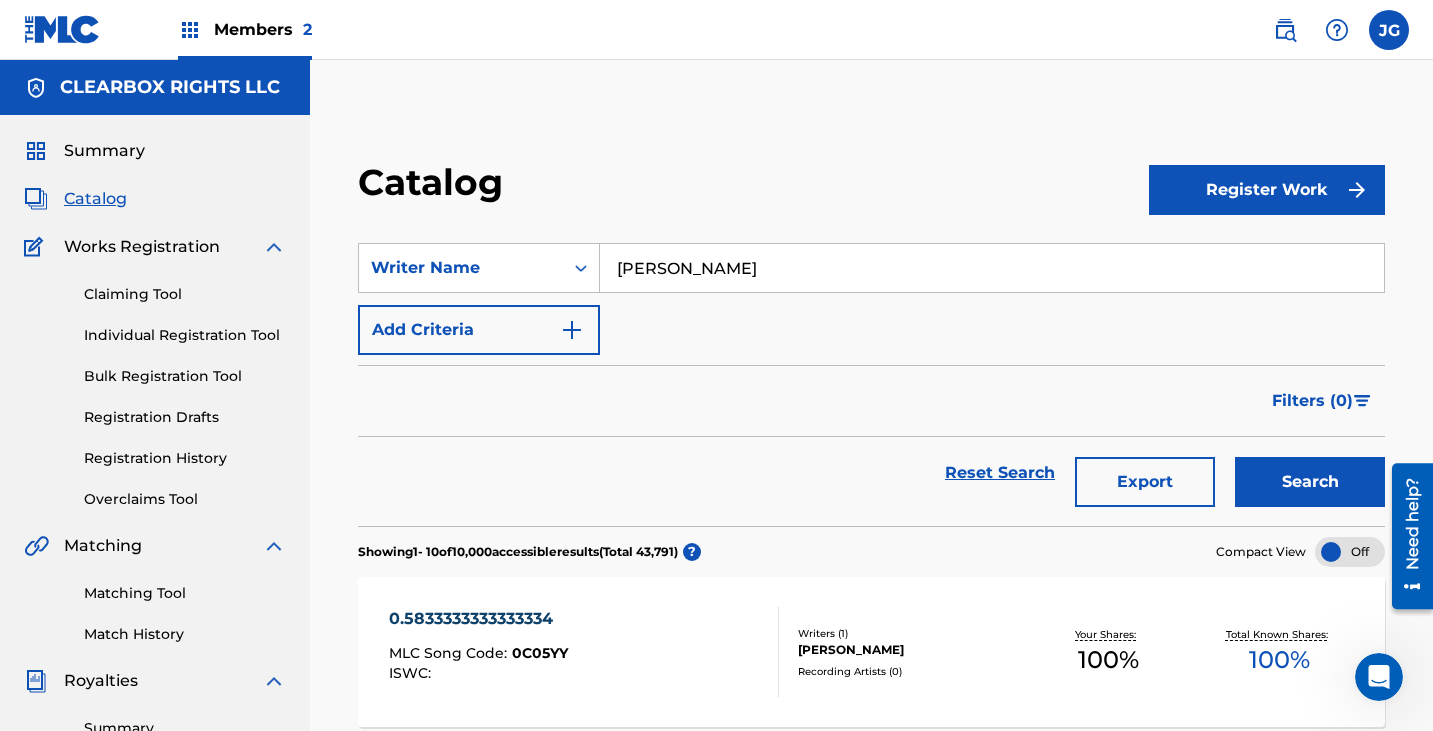 type on "[PERSON_NAME]" 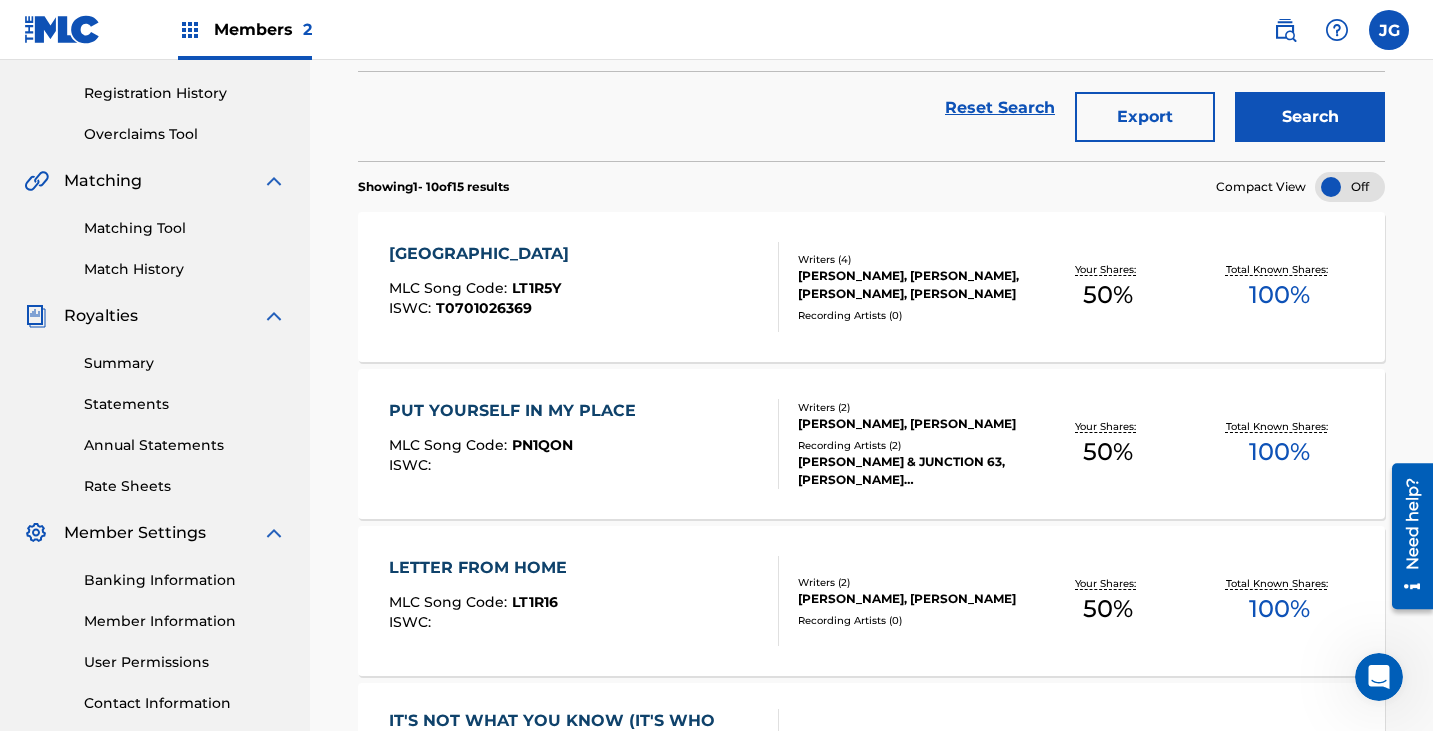 scroll, scrollTop: 400, scrollLeft: 0, axis: vertical 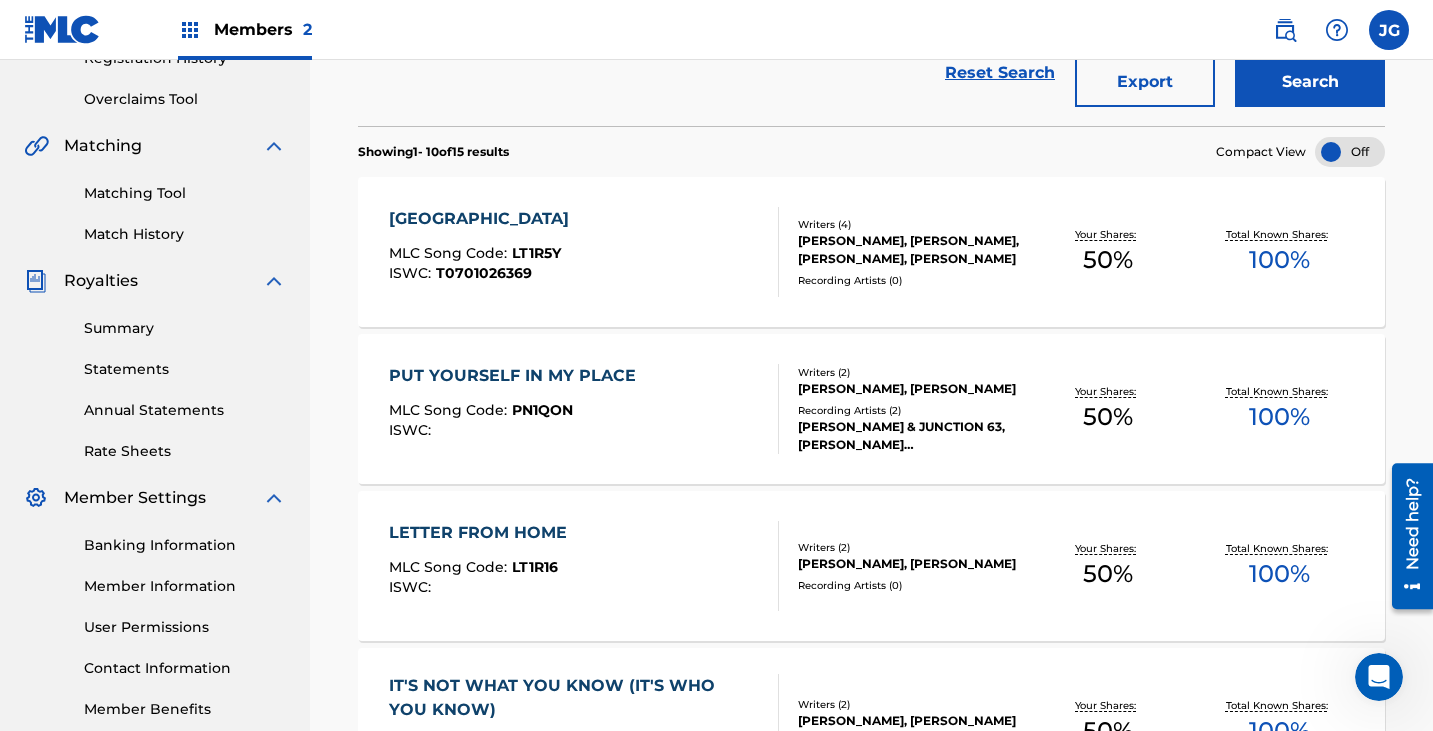 click on "LITTLE MOUNTAIN CHURCH HOUSE MLC Song Code : LT1R5Y ISWC : T0701026369" at bounding box center (584, 252) 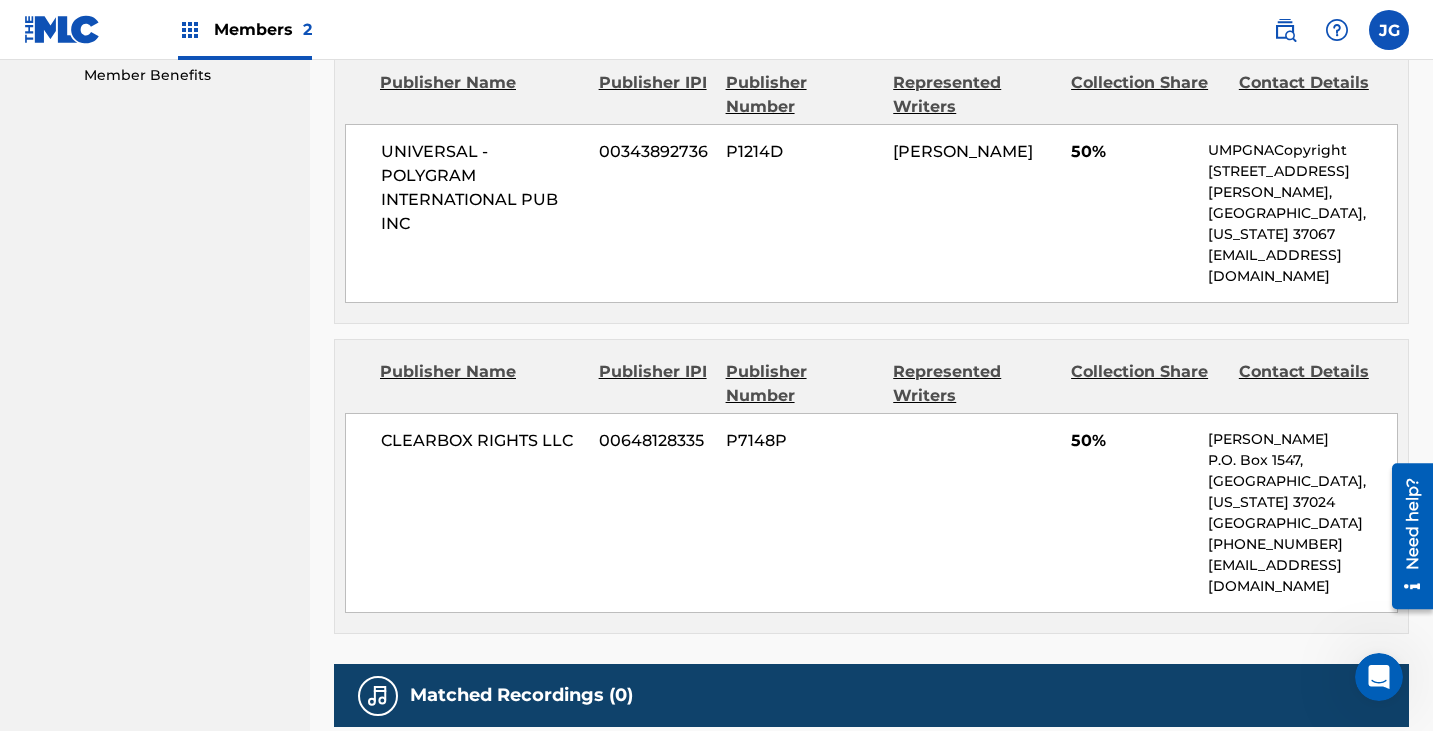 scroll, scrollTop: 1000, scrollLeft: 0, axis: vertical 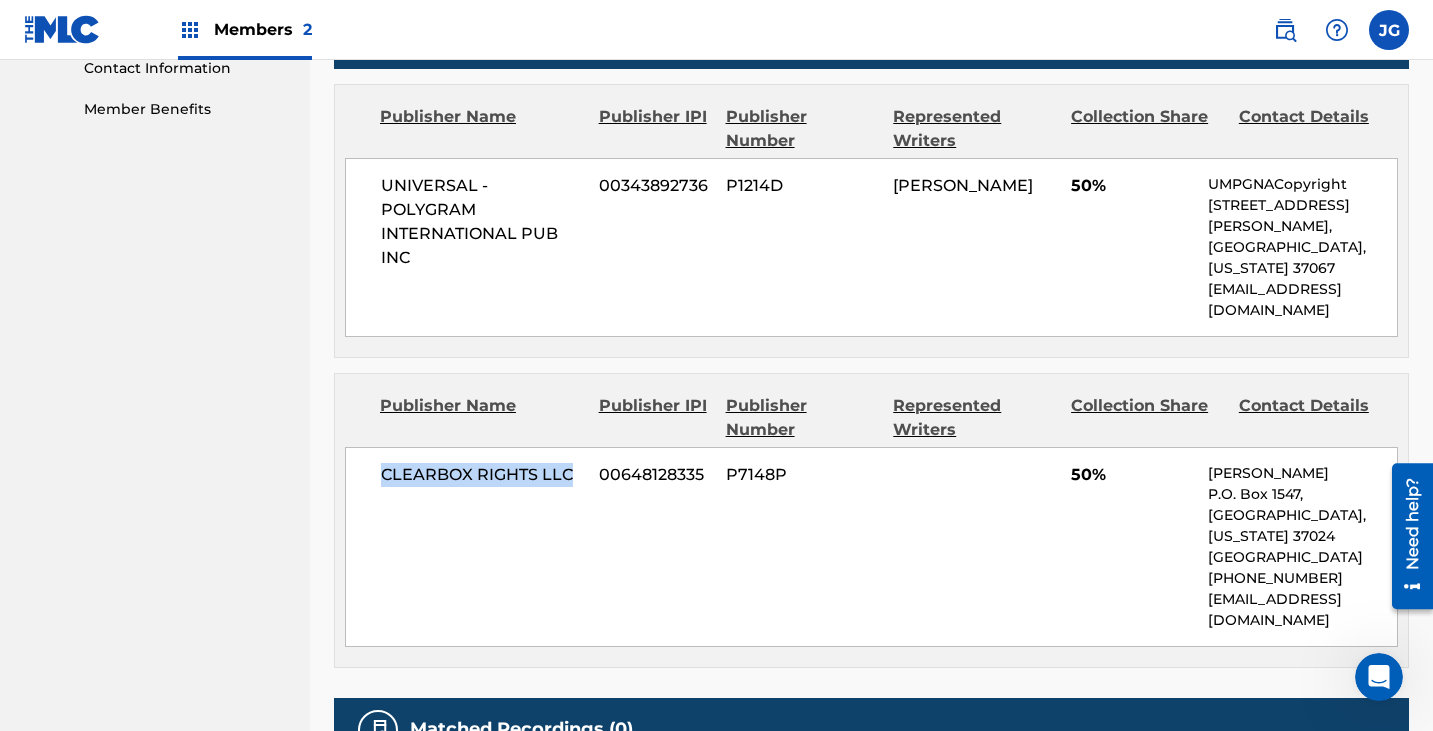 drag, startPoint x: 338, startPoint y: 520, endPoint x: 579, endPoint y: 523, distance: 241.01868 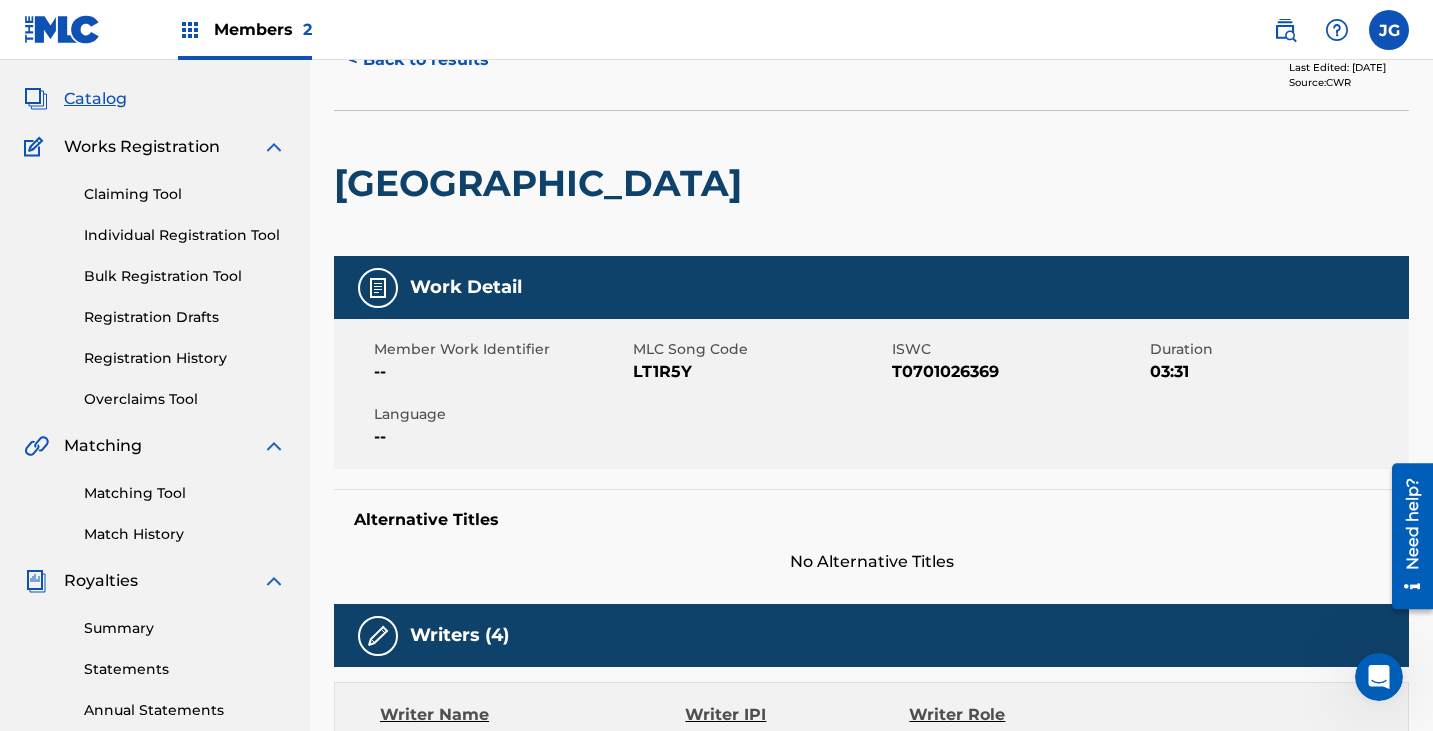 click on "< Back to results" at bounding box center (418, 60) 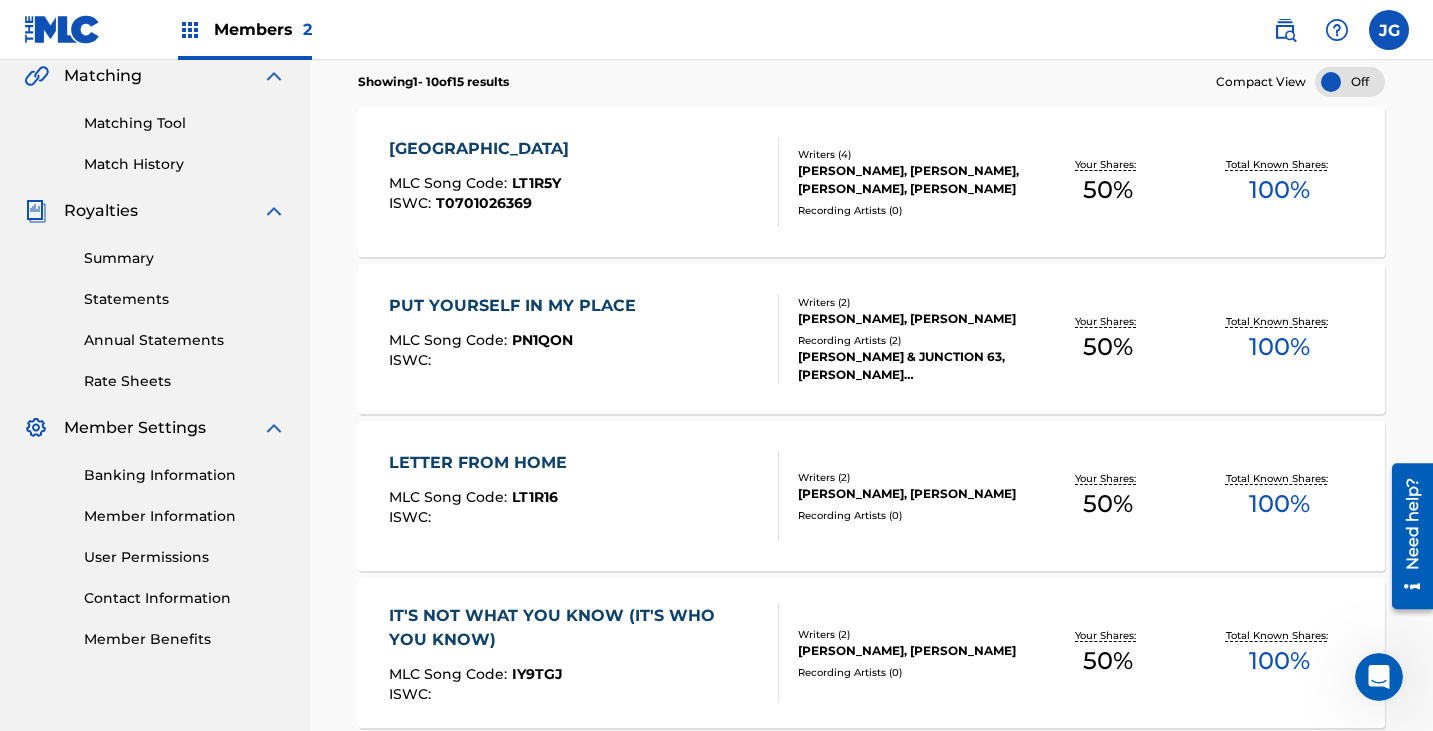 scroll, scrollTop: 600, scrollLeft: 0, axis: vertical 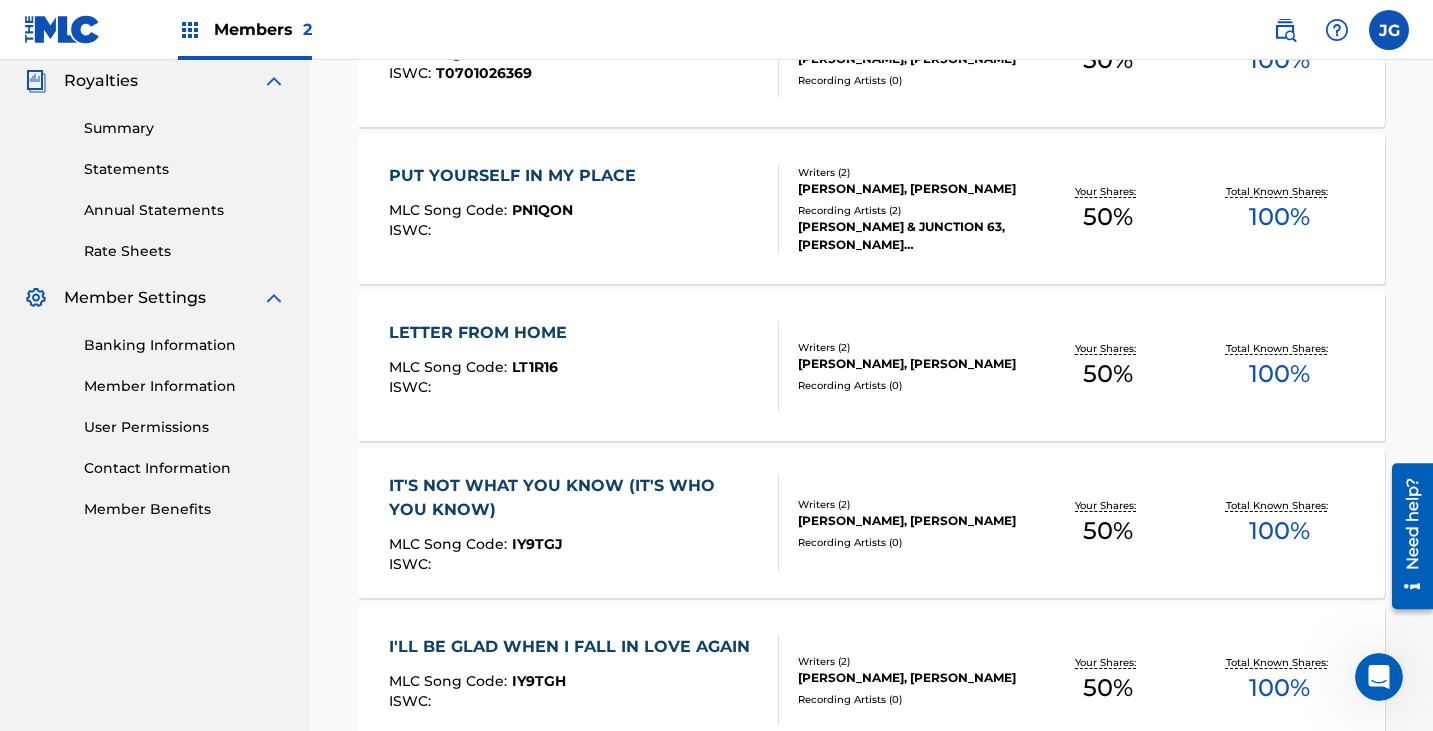click on "LETTER FROM HOME MLC Song Code : LT1R16 ISWC : Writers ( 2 ) [PERSON_NAME], [PERSON_NAME] Recording Artists ( 0 ) Your Shares: 50 % Total Known Shares: 100 %" at bounding box center (871, 366) 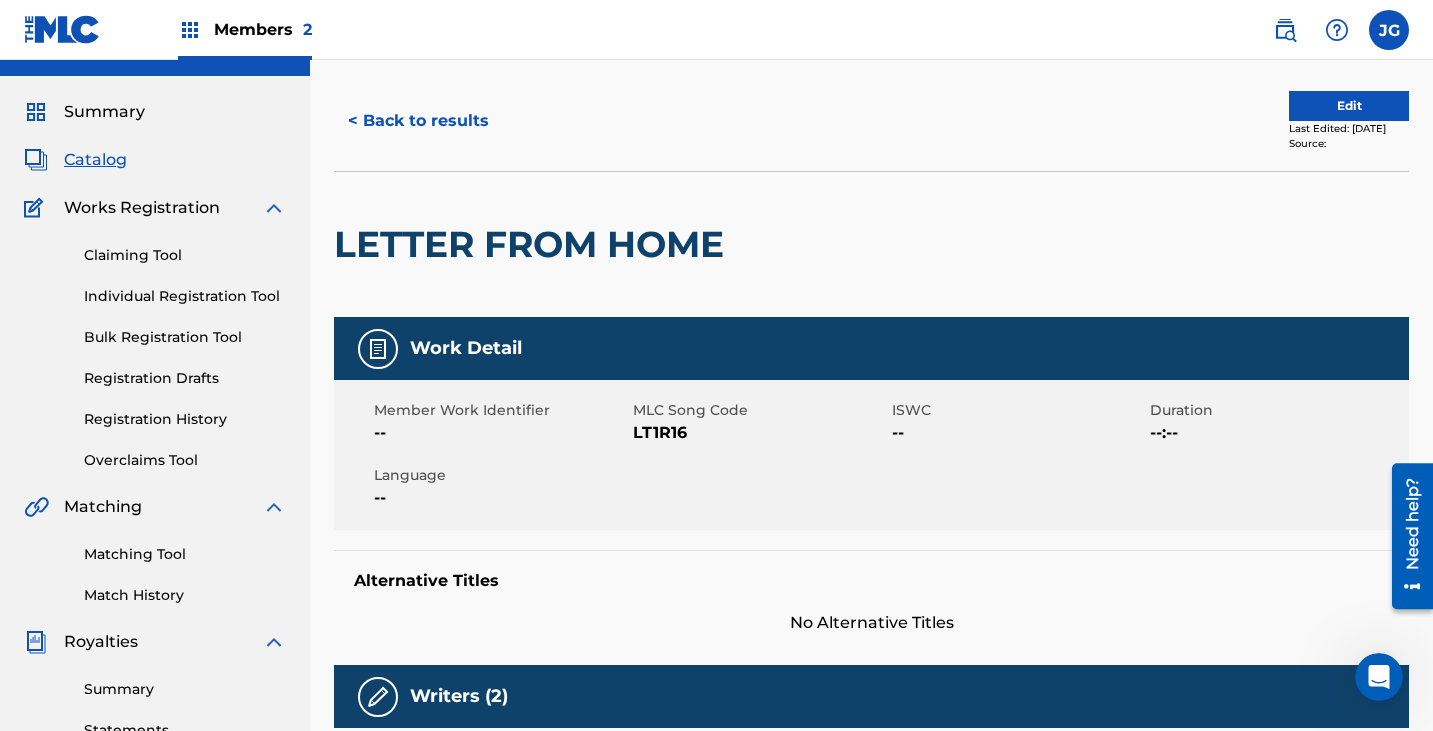scroll, scrollTop: 0, scrollLeft: 0, axis: both 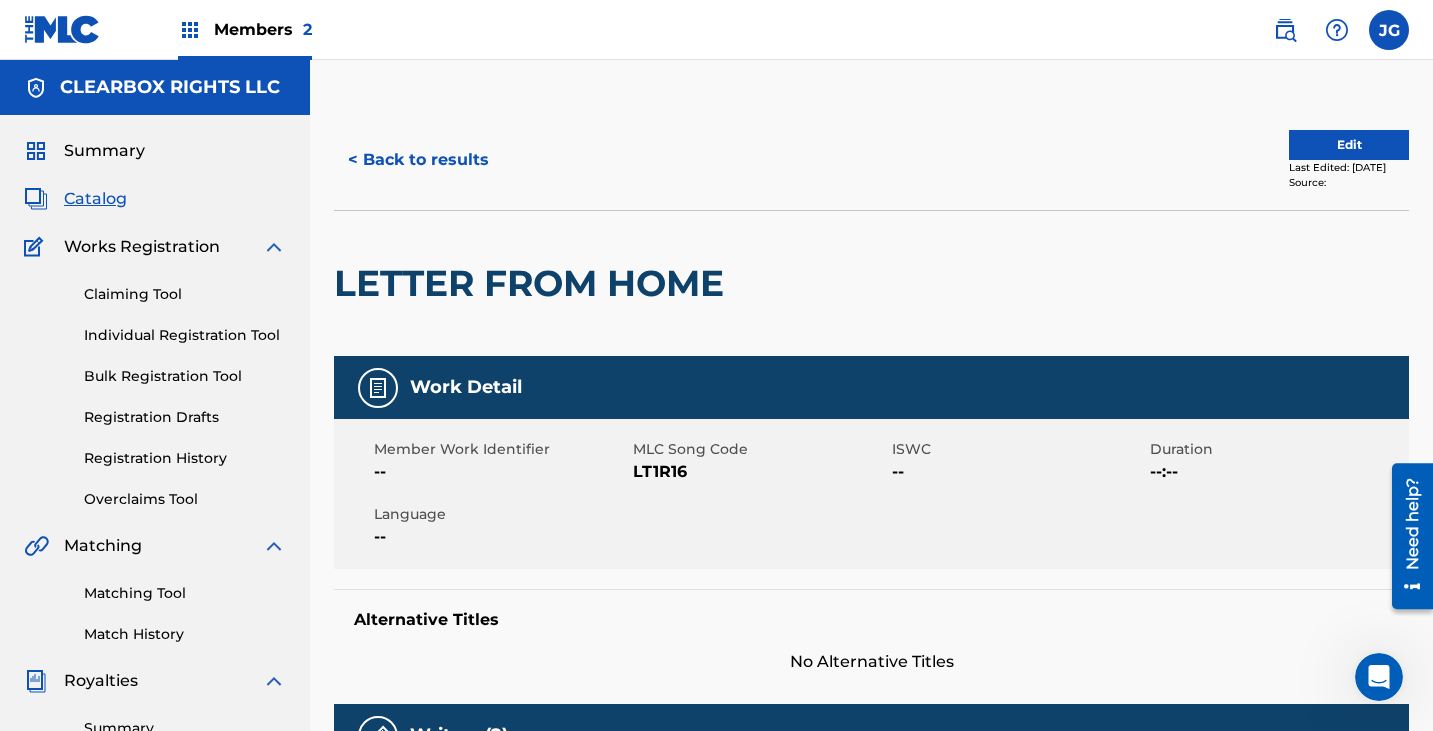 click on "< Back to results" at bounding box center [418, 160] 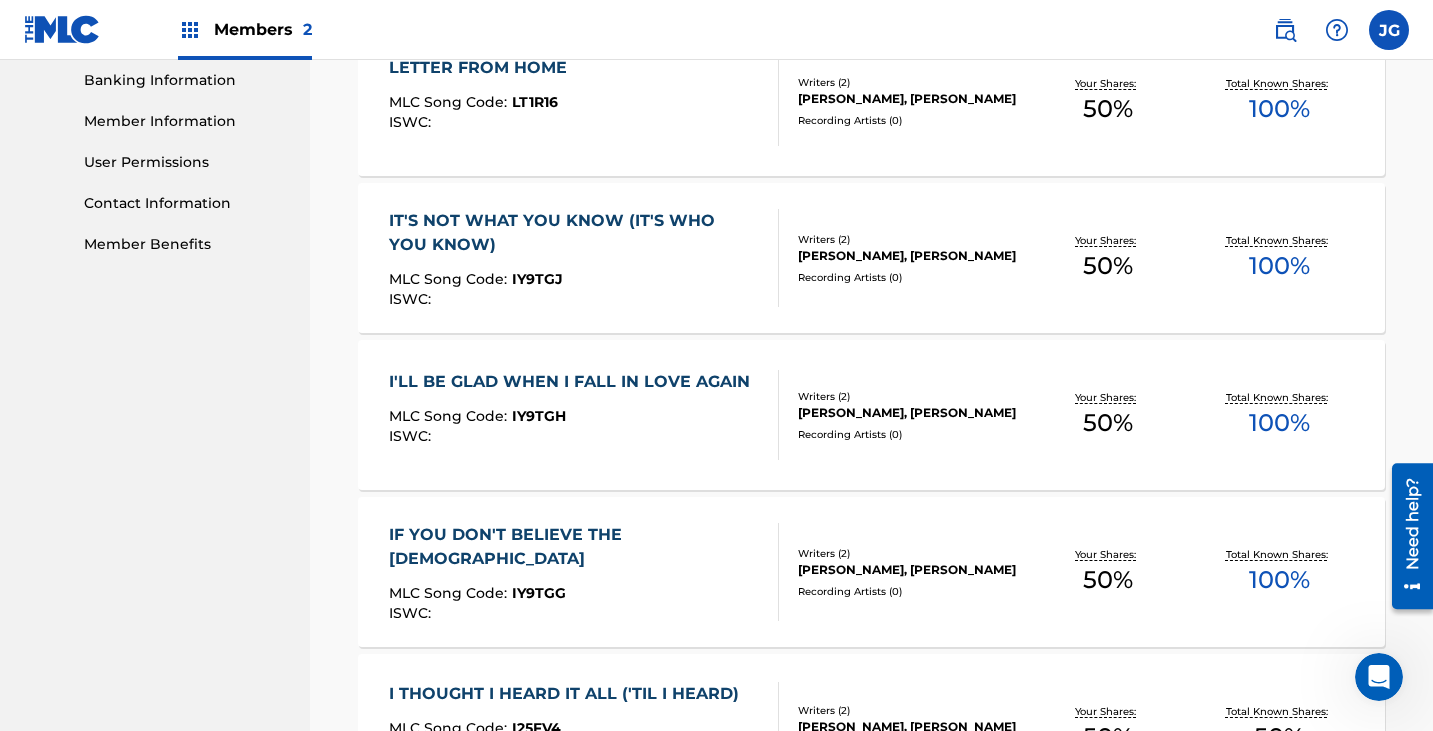 scroll, scrollTop: 900, scrollLeft: 0, axis: vertical 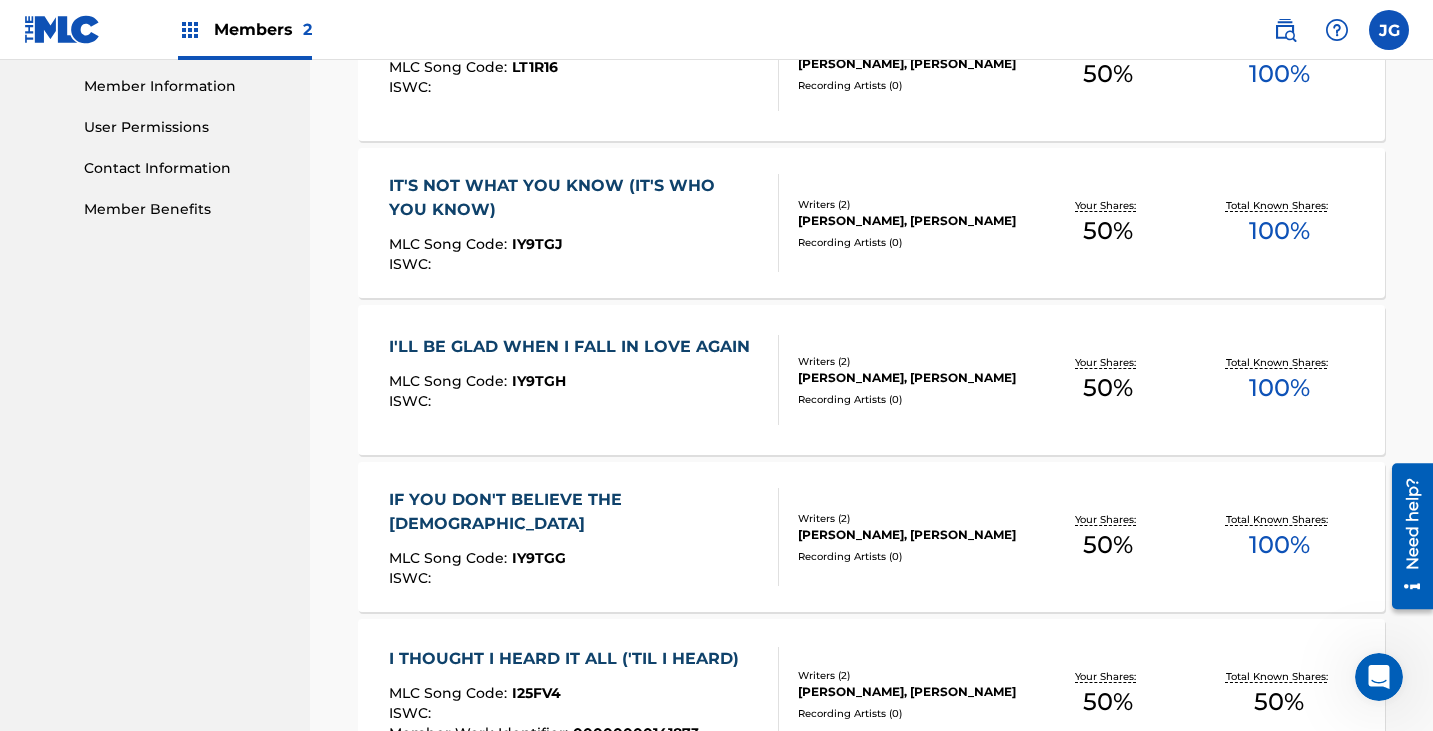 click on "IF YOU DON'T BELIEVE THE [DEMOGRAPHIC_DATA]" at bounding box center (575, 512) 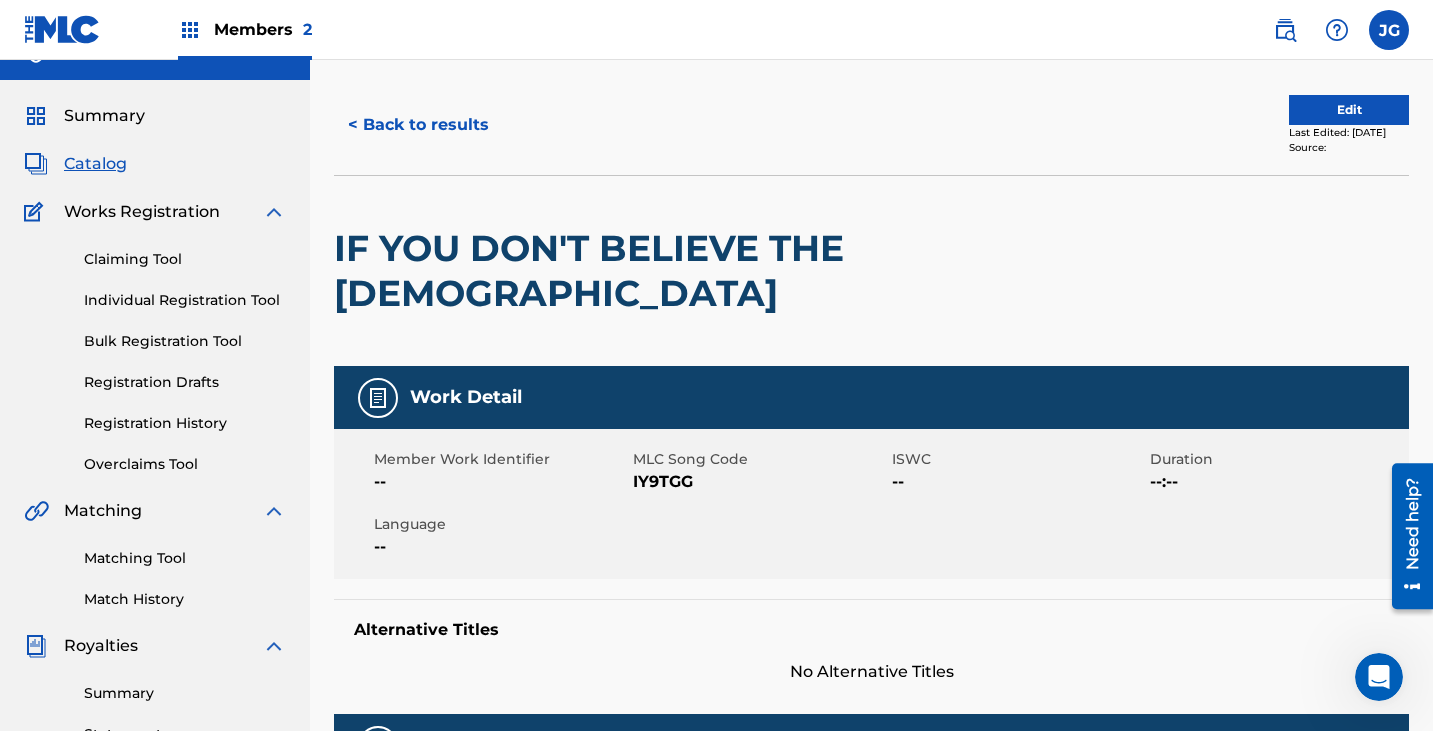 scroll, scrollTop: 0, scrollLeft: 0, axis: both 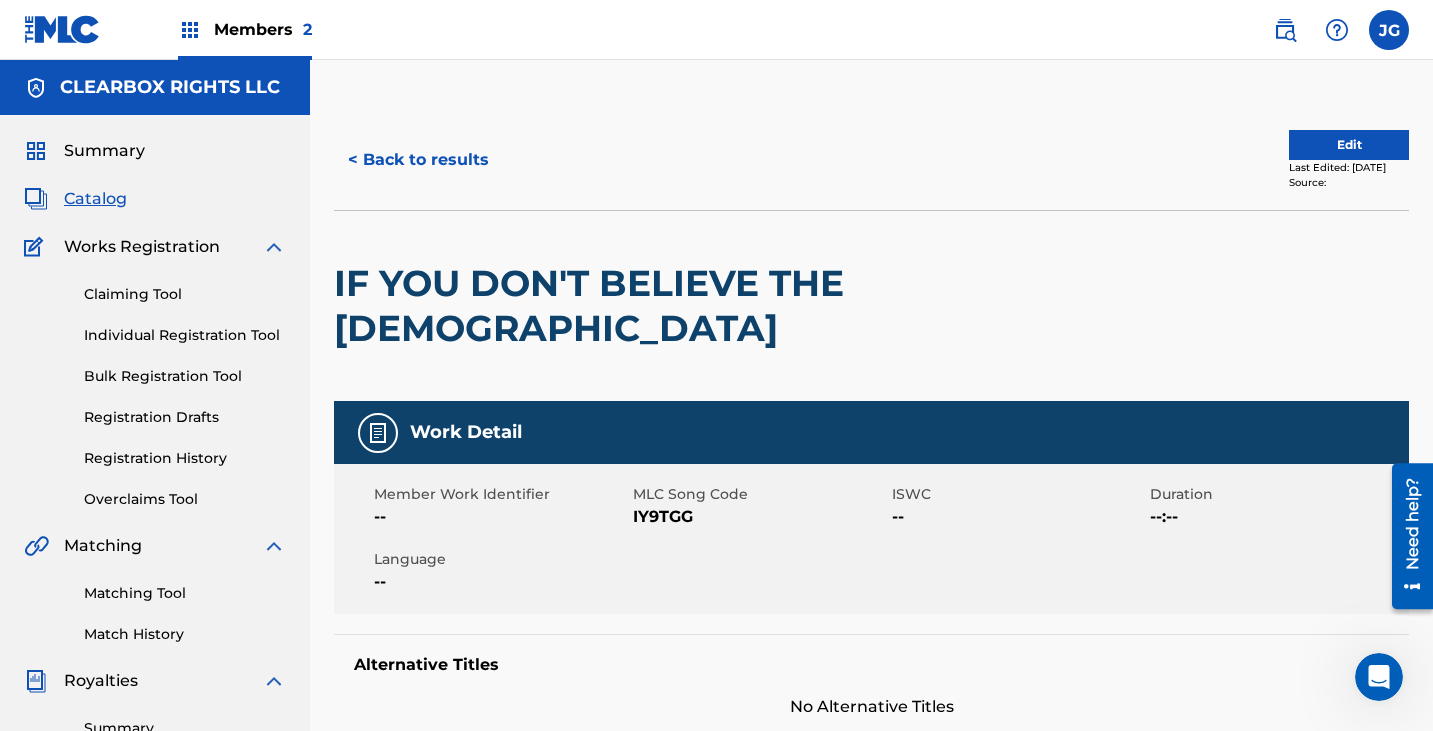 drag, startPoint x: 1370, startPoint y: 175, endPoint x: 1390, endPoint y: 176, distance: 20.024984 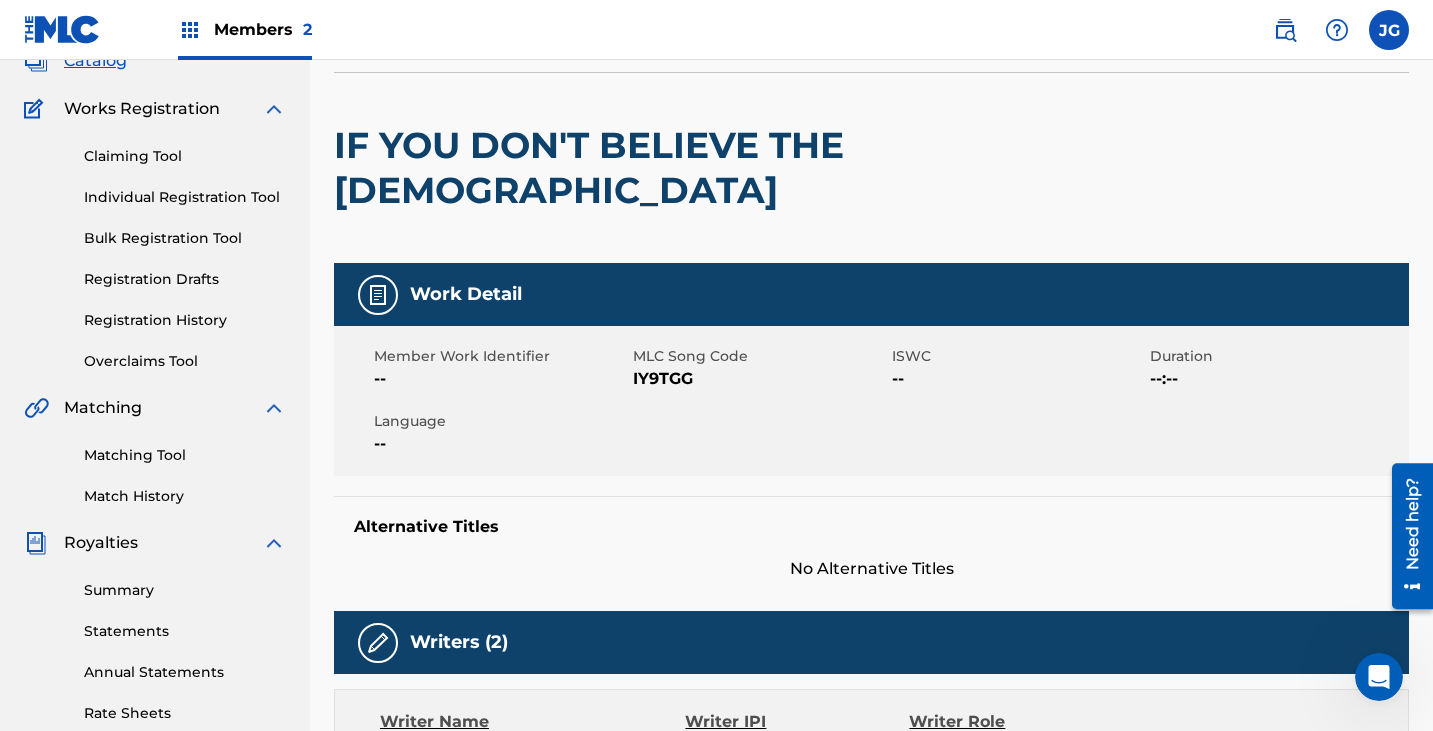 scroll, scrollTop: 0, scrollLeft: 0, axis: both 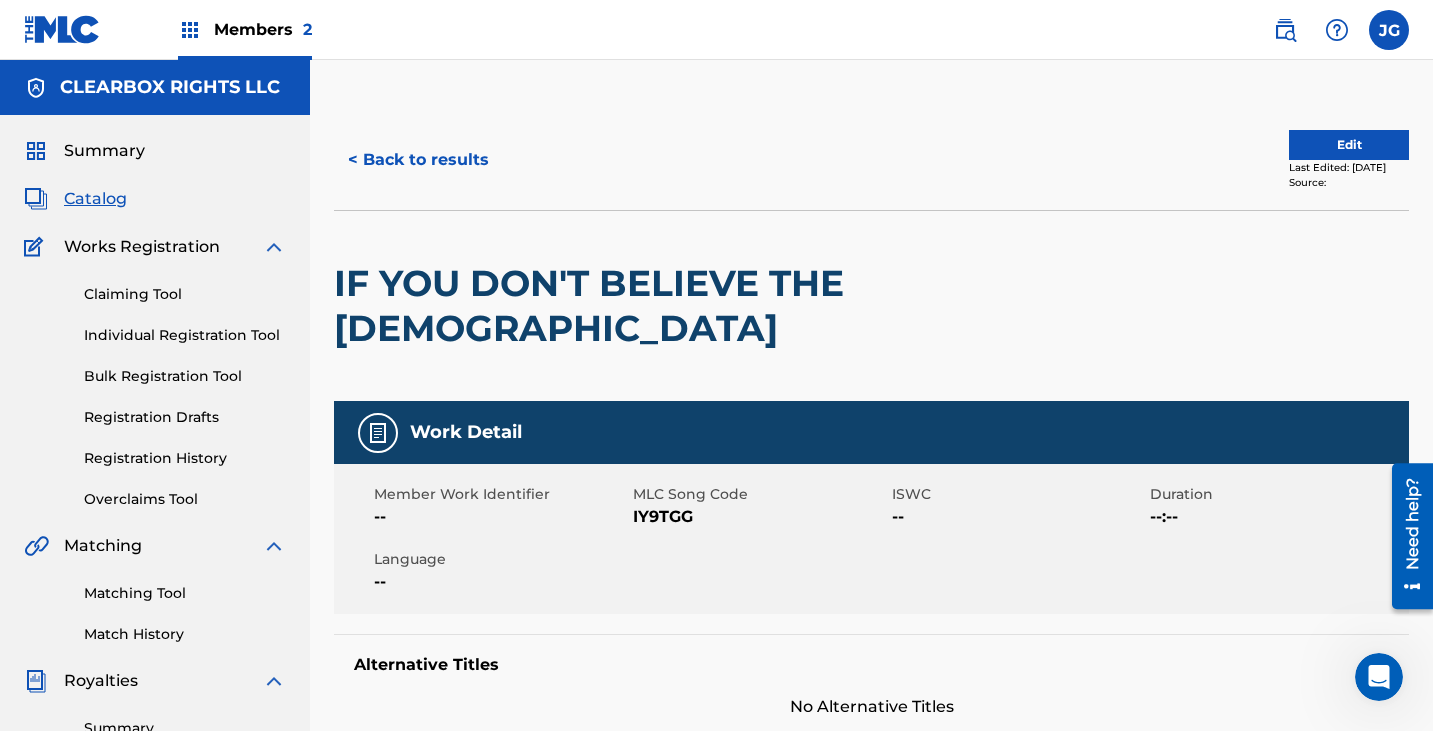 click on "< Back to results" at bounding box center [603, 160] 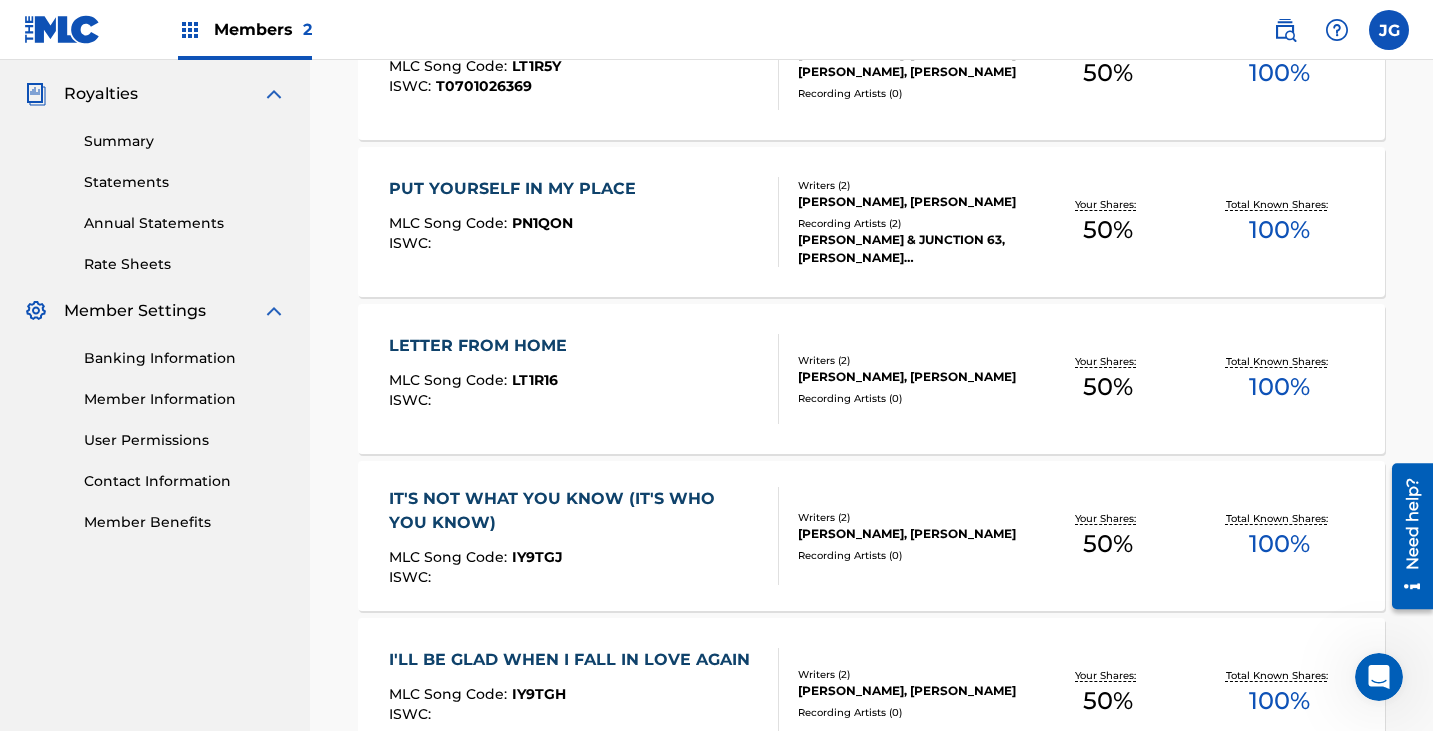 scroll, scrollTop: 400, scrollLeft: 0, axis: vertical 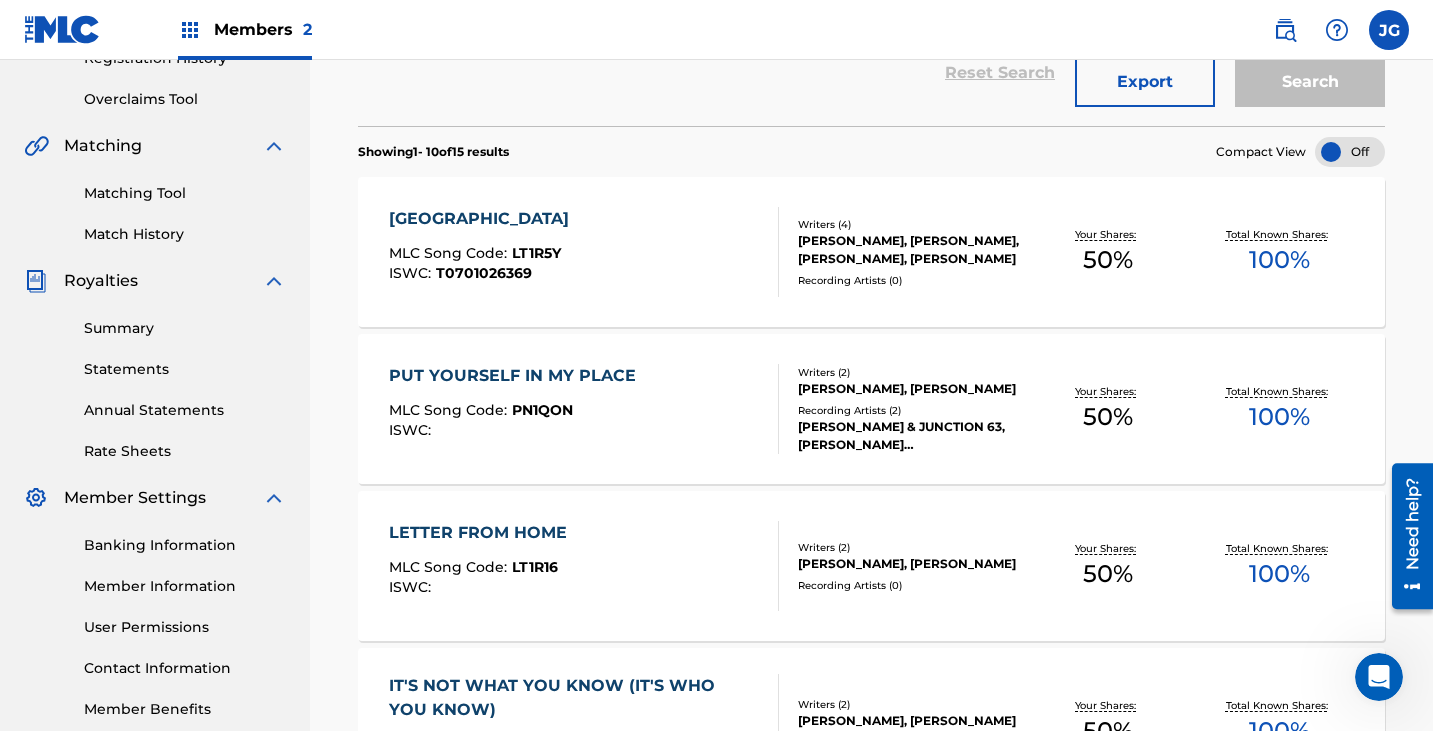 click on "LITTLE MOUNTAIN CHURCH HOUSE MLC Song Code : LT1R5Y ISWC : T0701026369 Writers ( 4 ) [PERSON_NAME], [PERSON_NAME], [PERSON_NAME], [PERSON_NAME] Recording Artists ( 0 ) Your Shares: 50 % Total Known Shares: 100 %" at bounding box center (871, 252) 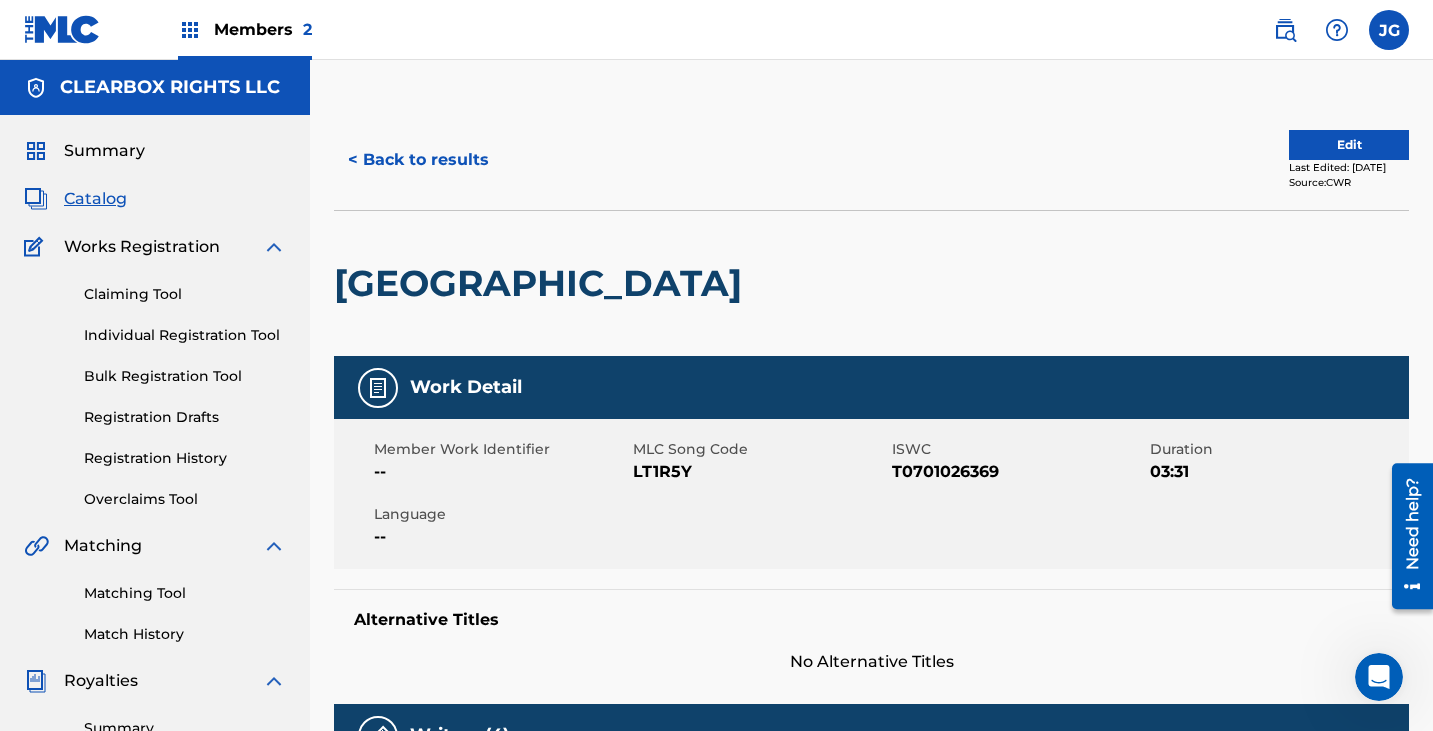 drag, startPoint x: 1356, startPoint y: 181, endPoint x: 1404, endPoint y: 181, distance: 48 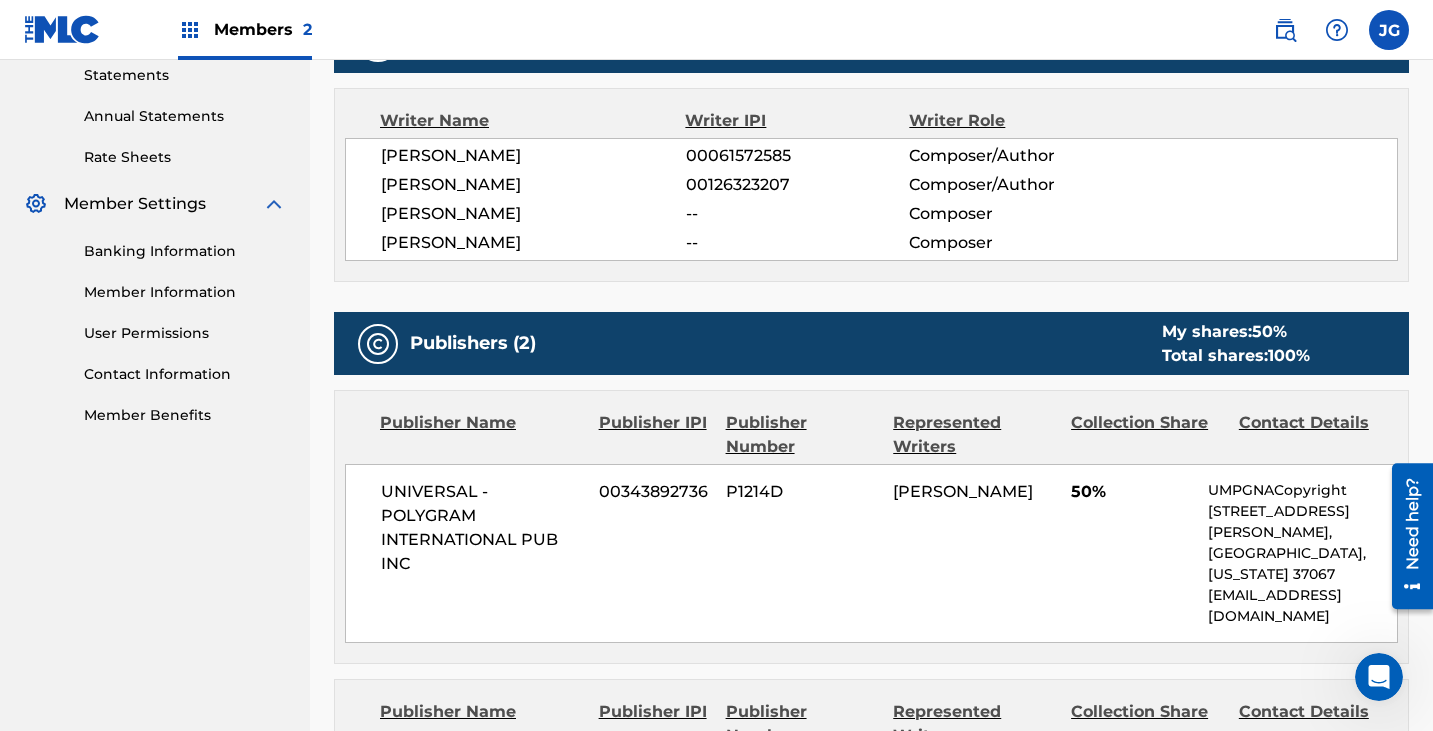 scroll, scrollTop: 1294, scrollLeft: 0, axis: vertical 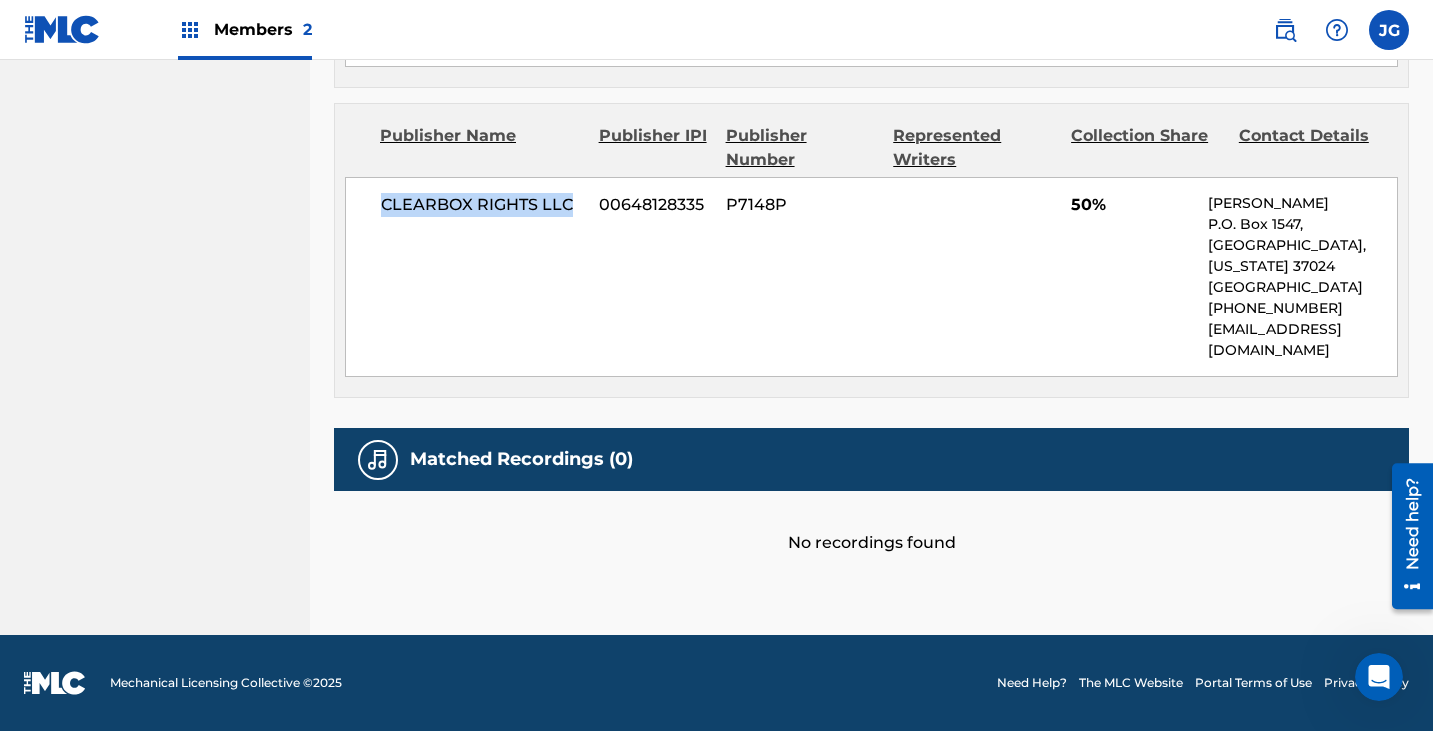 drag, startPoint x: 384, startPoint y: 229, endPoint x: 572, endPoint y: 213, distance: 188.67963 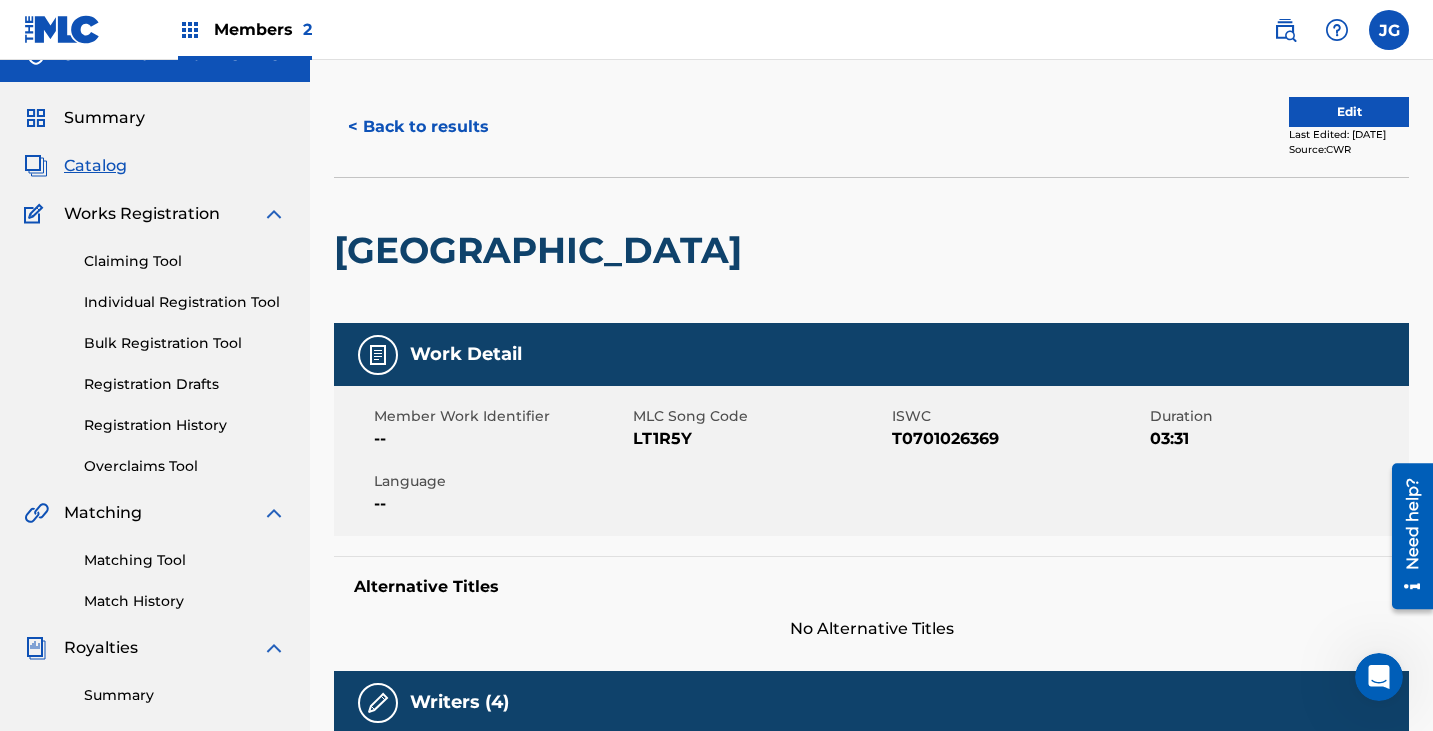 scroll, scrollTop: 0, scrollLeft: 0, axis: both 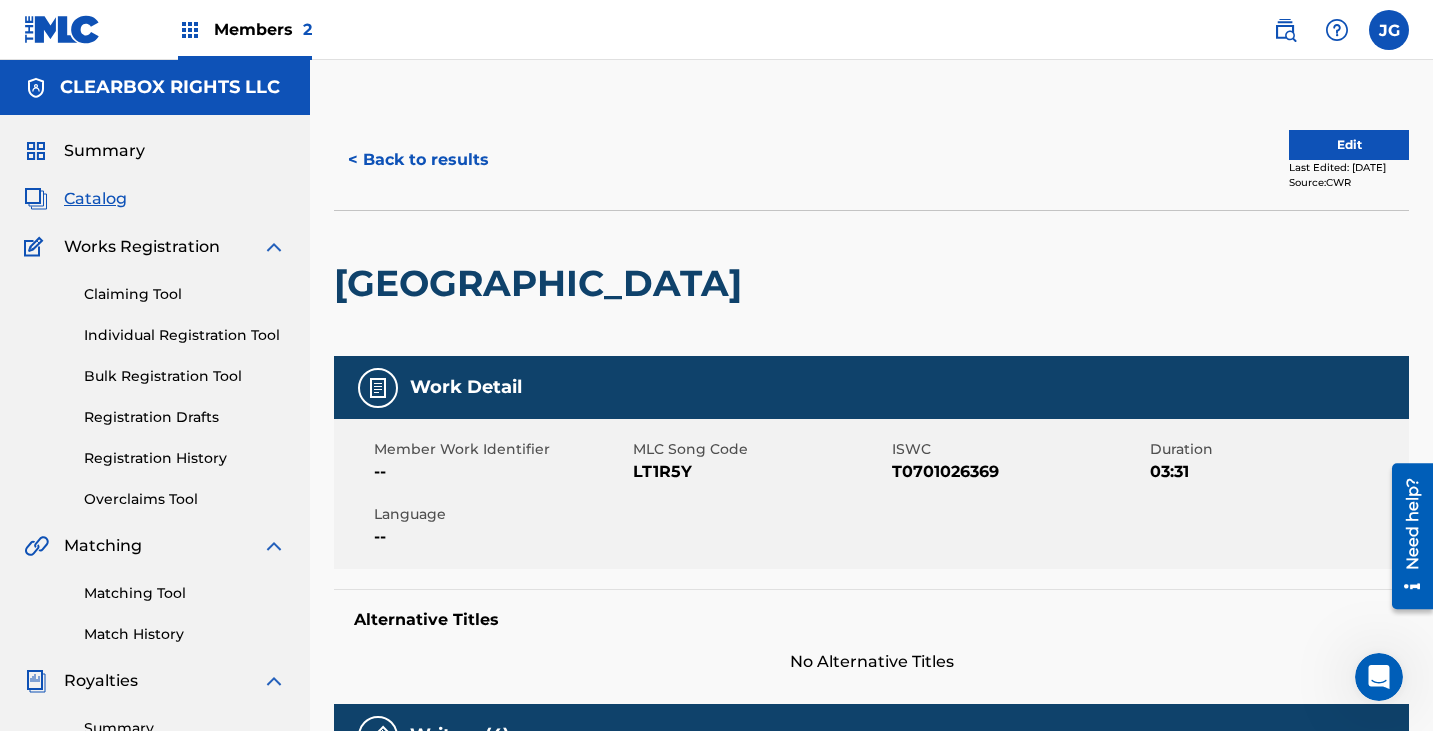 click on "< Back to results" at bounding box center (418, 160) 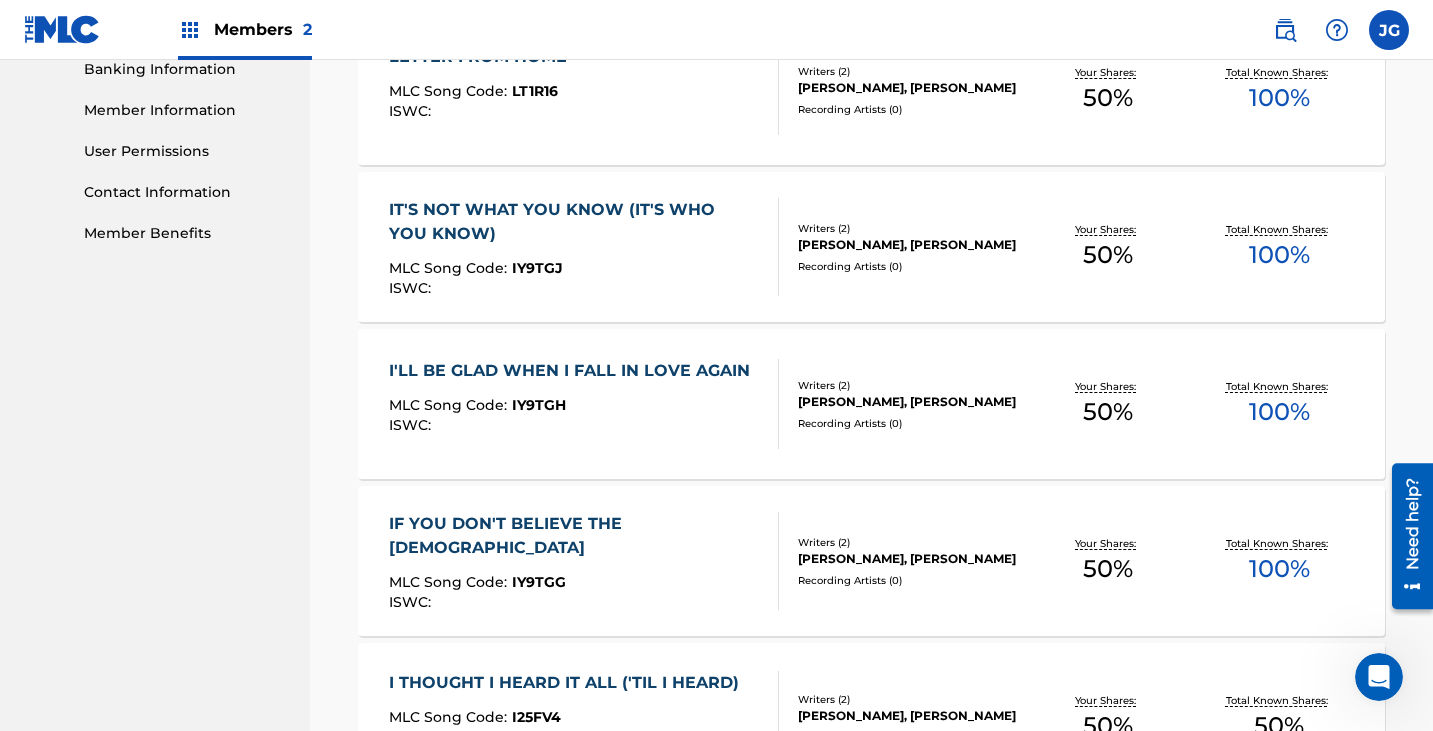 scroll, scrollTop: 900, scrollLeft: 0, axis: vertical 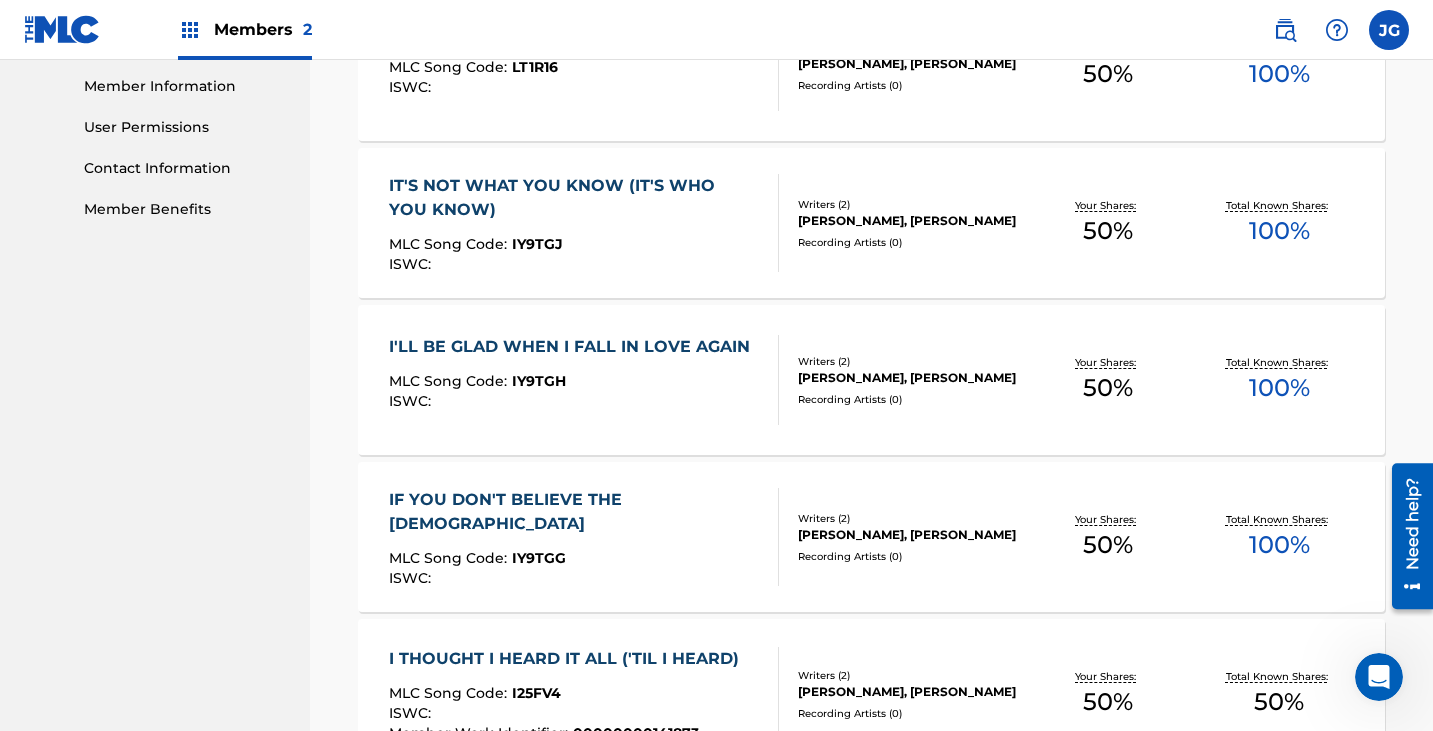 click on "LITTLE MOUNTAIN CHURCH HOUSE MLC Song Code : LT1R5Y ISWC : T0701026369 Writers ( 4 ) [PERSON_NAME], [PERSON_NAME], [PERSON_NAME], [PERSON_NAME] Recording Artists ( 0 ) Your Shares: 50 % Total Known Shares: 100 % PUT YOURSELF IN MY PLACE MLC Song Code : PN1QON ISWC : Writers ( 2 ) [PERSON_NAME], [PERSON_NAME] Recording Artists ( 2 ) [PERSON_NAME] & JUNCTION 63, [PERSON_NAME] & JUNCTION 63 Your Shares: 50 % Total Known Shares: 100 % LETTER FROM HOME MLC Song Code : LT1R16 ISWC : Writers ( 2 ) [PERSON_NAME], [PERSON_NAME] Recording Artists ( 0 ) Your Shares: 50 % Total Known Shares: 100 % IT'S NOT WHAT YOU KNOW (IT'S WHO YOU KNOW) MLC Song Code : IY9TGJ ISWC : Writers ( 2 ) [PERSON_NAME], [PERSON_NAME] Recording Artists ( 0 ) Your Shares: 50 % Total Known Shares: 100 % I'LL BE GLAD WHEN I FALL IN LOVE AGAIN MLC Song Code : IY9TGH ISWC : Writers ( 2 ) [PERSON_NAME], [PERSON_NAME] Recording Artists ( 0 ) Your Shares: 50 % Total Known Shares: 100 % IF YOU DON'T BELIEVE THE BIBLE MLC Song Code : IY9TGG ISWC : Writers ( 2 ) 0 ) %" at bounding box center (871, 453) 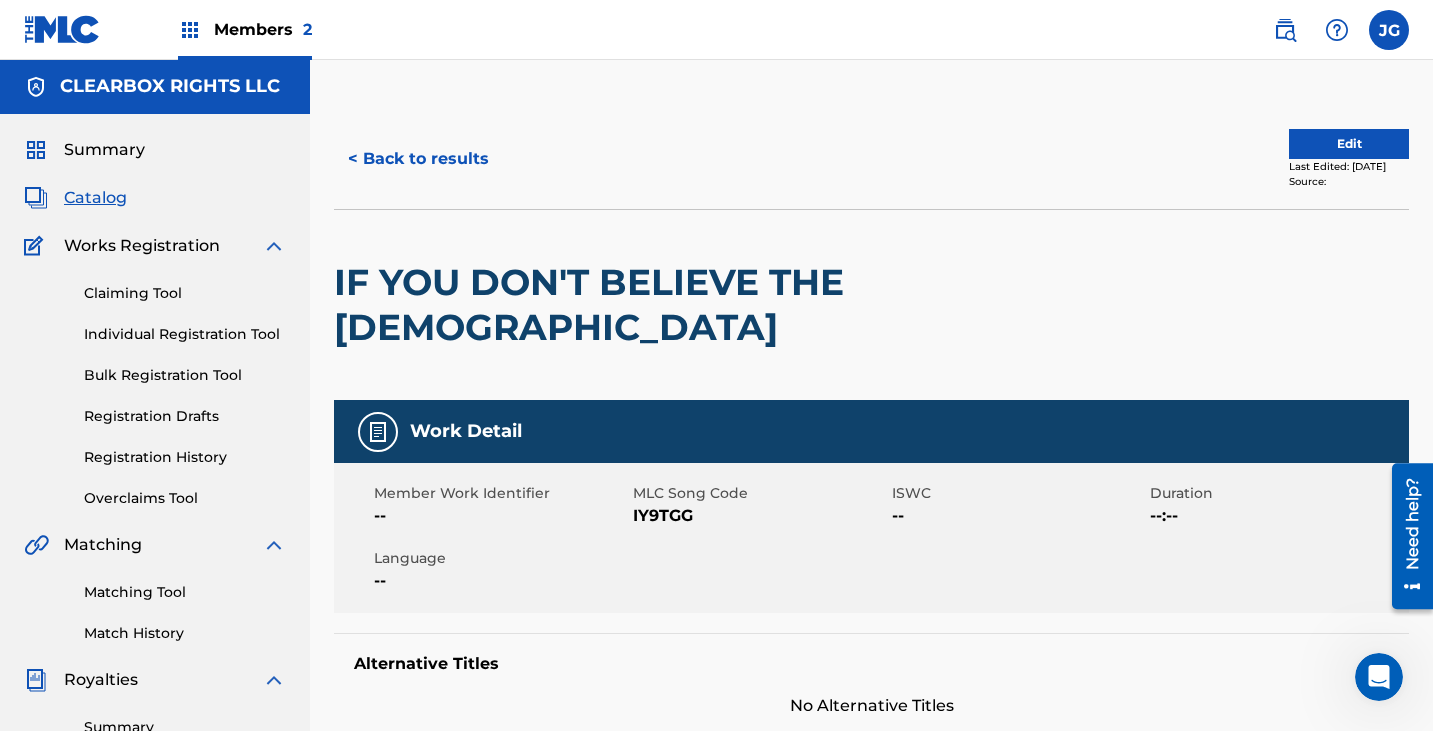 scroll, scrollTop: 0, scrollLeft: 0, axis: both 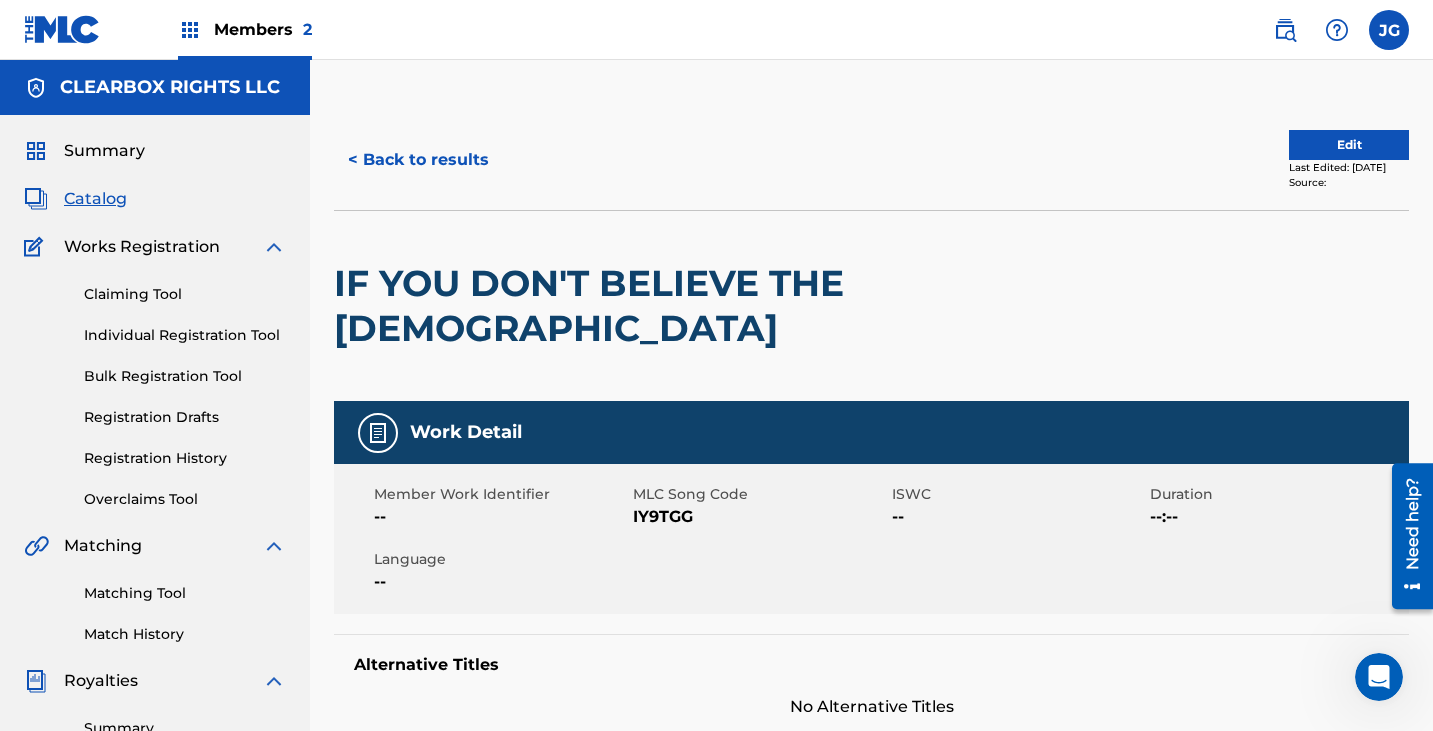 click on "< Back to results" at bounding box center [603, 160] 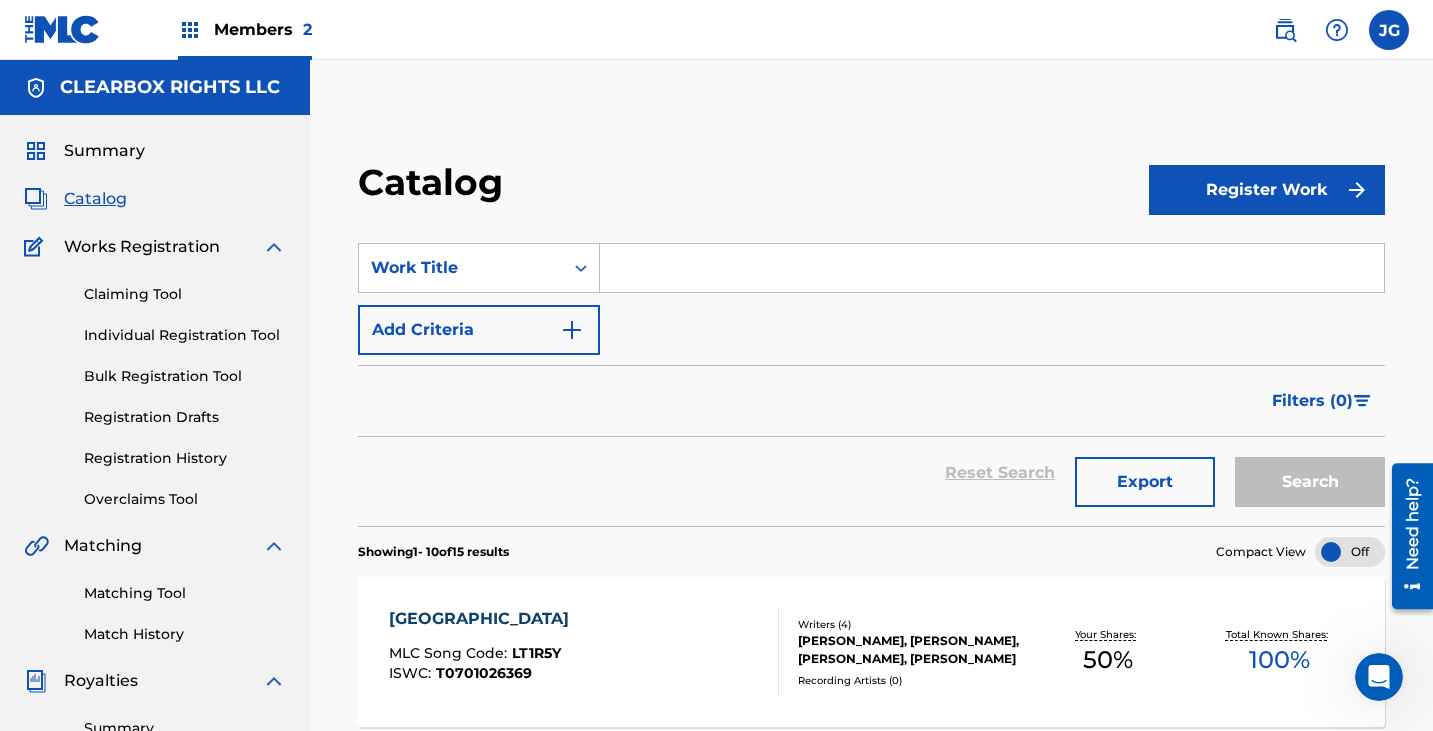 scroll, scrollTop: 300, scrollLeft: 0, axis: vertical 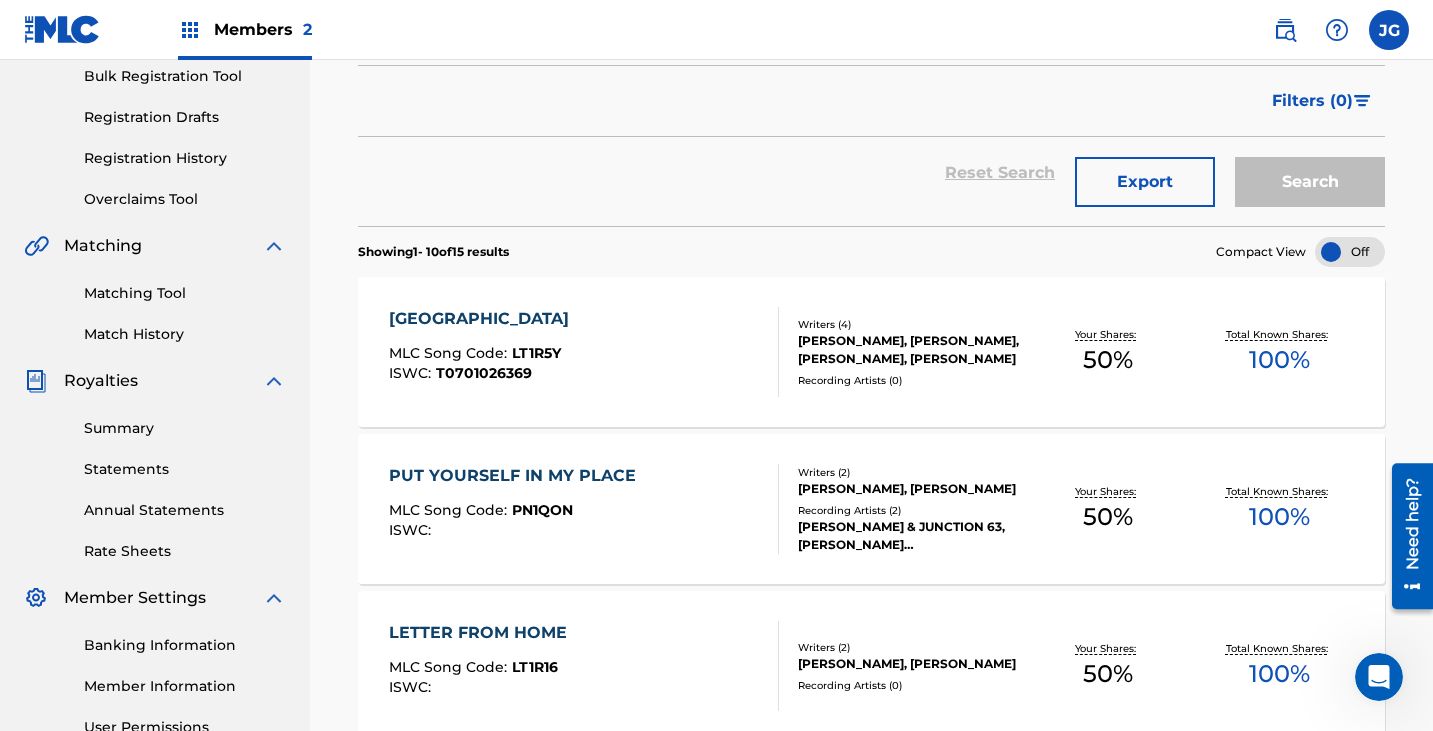 click on "PUT YOURSELF IN MY PLACE MLC Song Code : PN1QON ISWC : Writers ( 2 ) [PERSON_NAME], [PERSON_NAME] Recording Artists ( 2 ) [PERSON_NAME] & JUNCTION 63, [PERSON_NAME] & JUNCTION 63 Your Shares: 50 % Total Known Shares: 100 %" at bounding box center (871, 509) 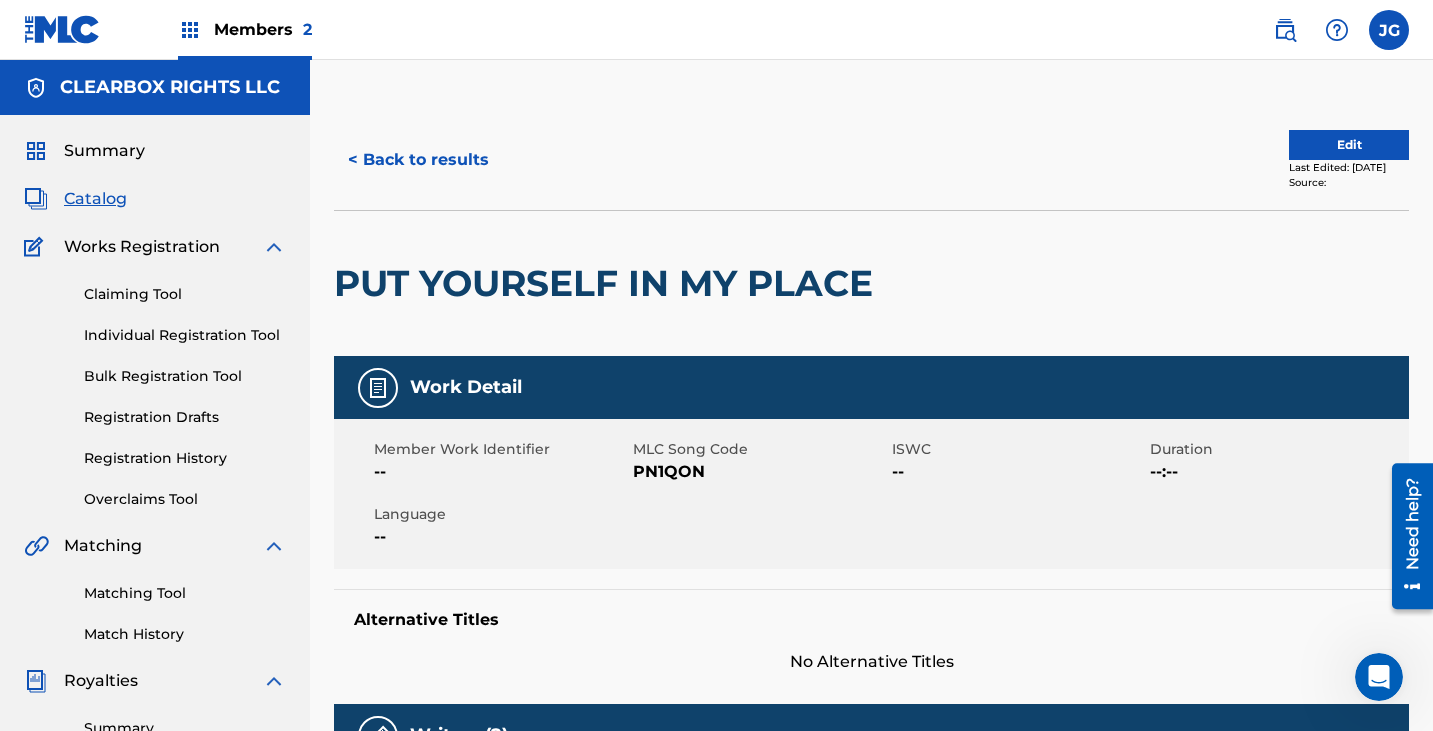 click on "< Back to results" at bounding box center (418, 160) 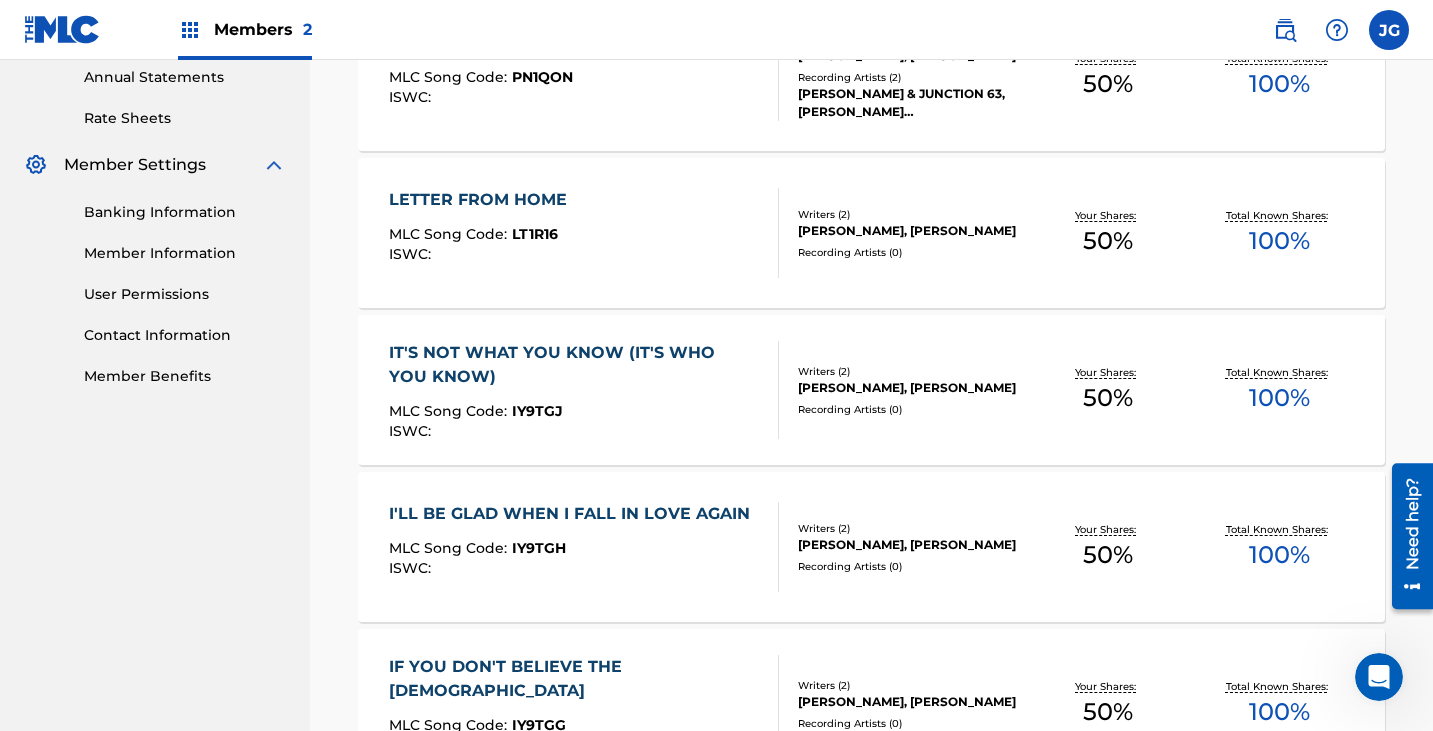 scroll, scrollTop: 1000, scrollLeft: 0, axis: vertical 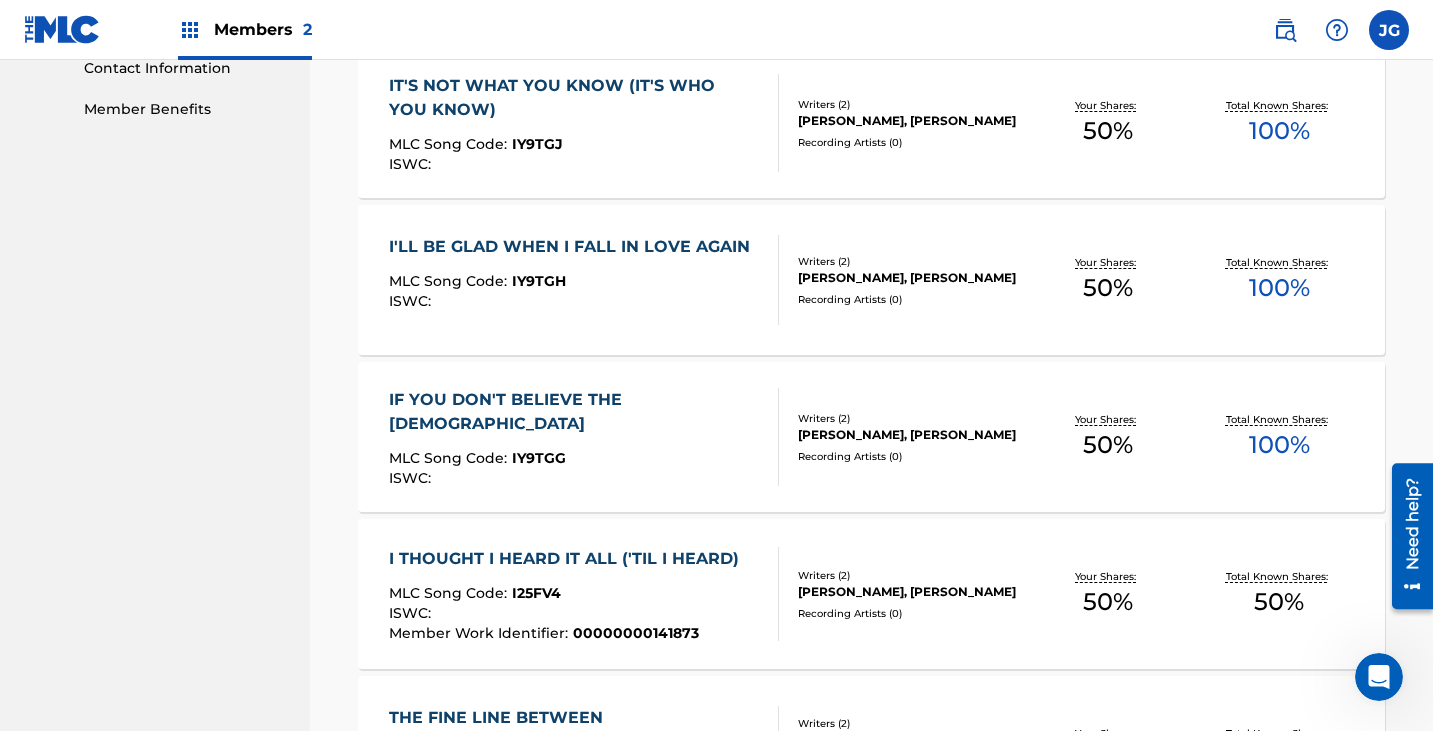 click on "IF YOU DON'T BELIEVE THE [DEMOGRAPHIC_DATA] MLC Song Code : IY9TGG ISWC : Writers ( 2 ) [PERSON_NAME], [PERSON_NAME] Recording Artists ( 0 ) Your Shares: 50 % Total Known Shares: 100 %" at bounding box center [871, 437] 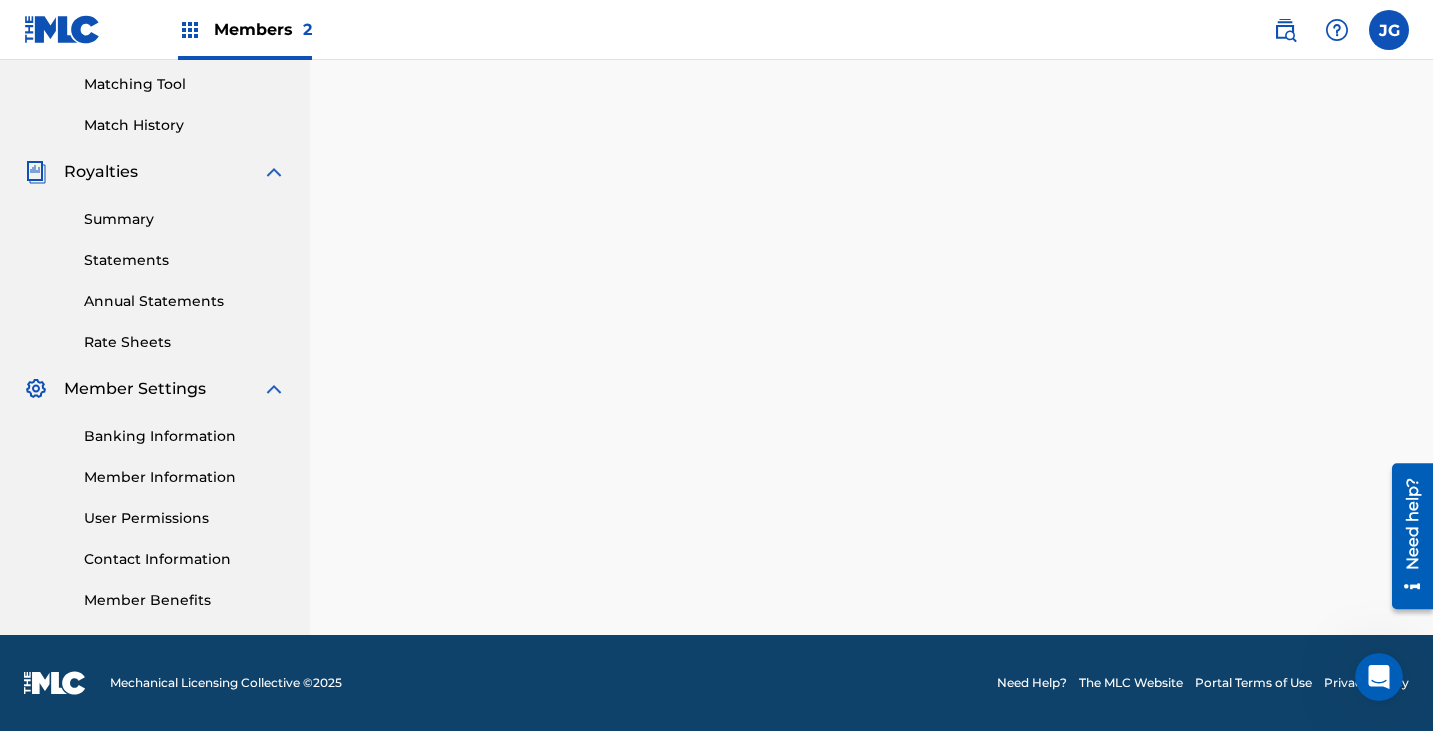 scroll, scrollTop: 0, scrollLeft: 0, axis: both 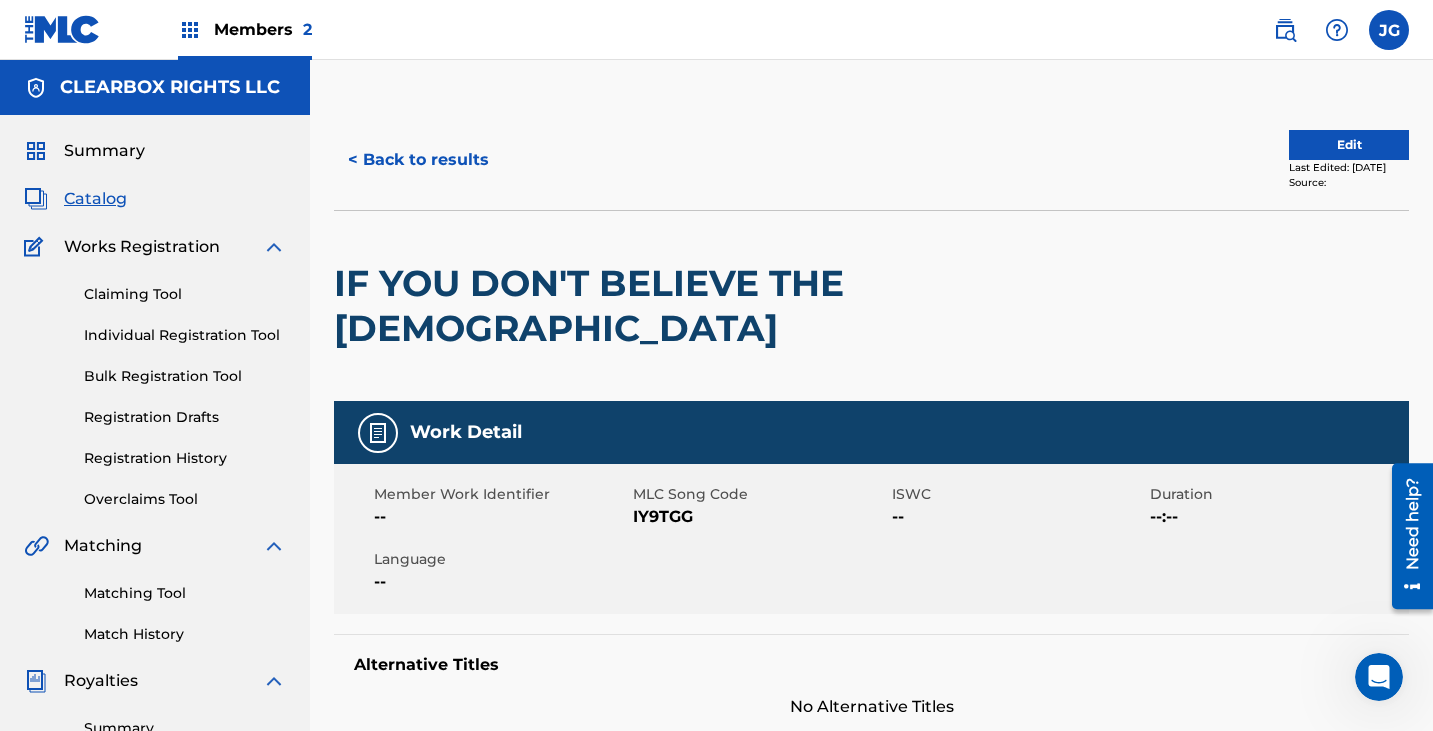 click on "< Back to results" at bounding box center (418, 160) 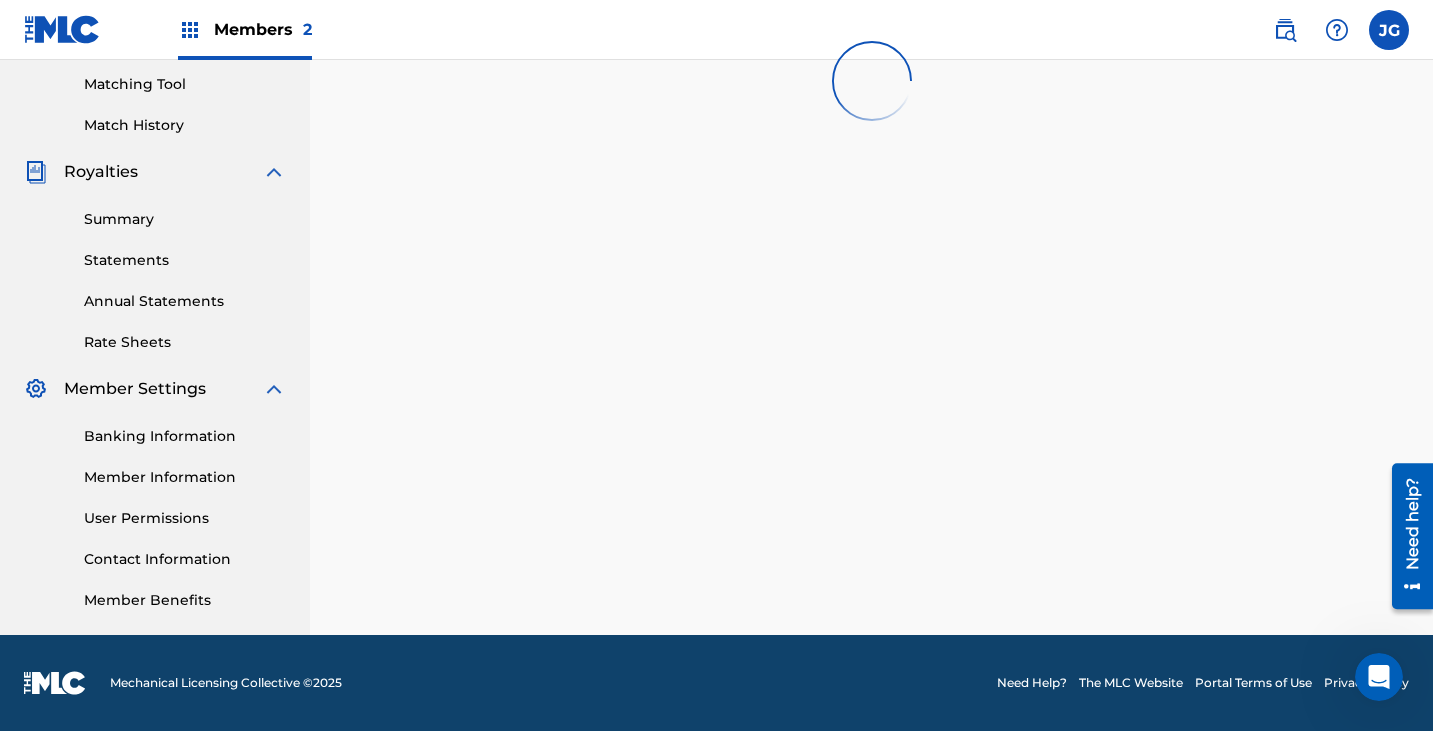 scroll 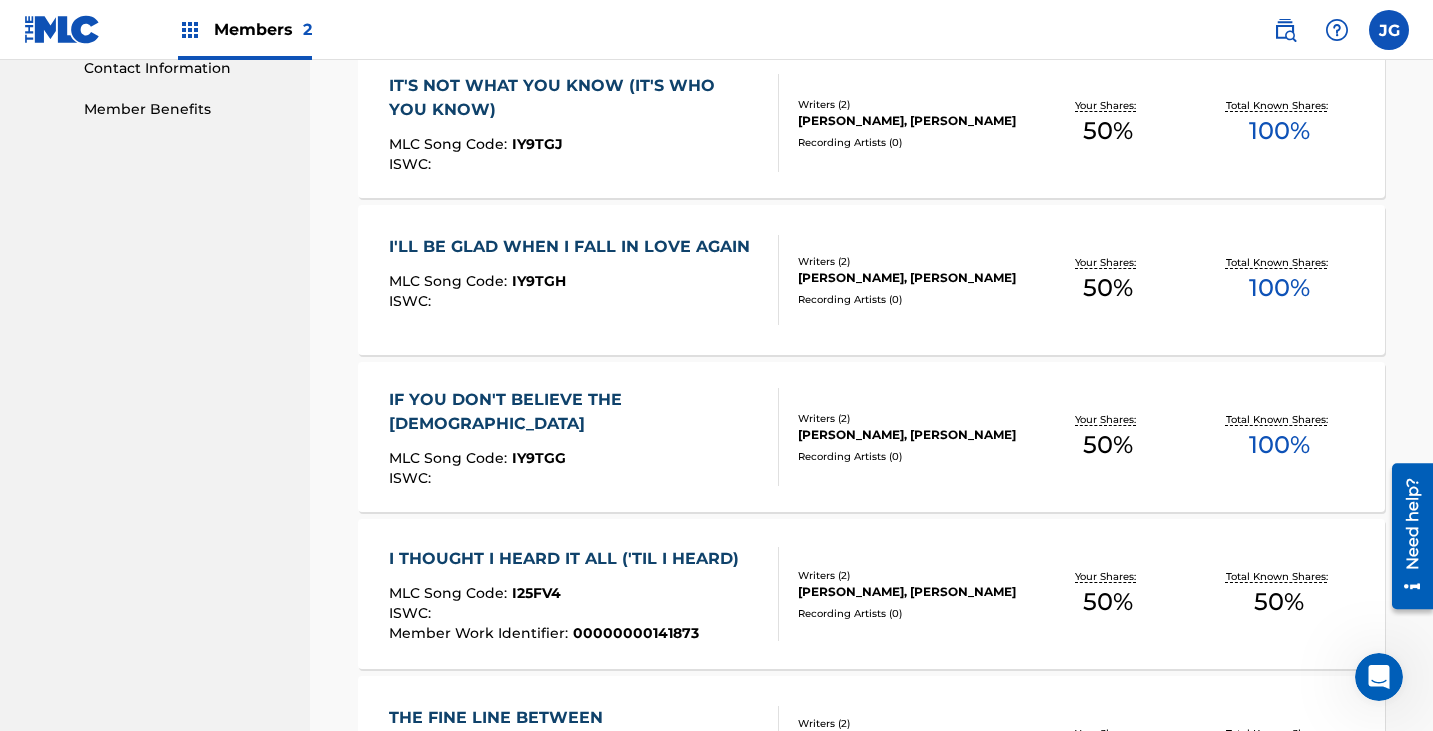 click on "MLC Song Code : IY9TGH" at bounding box center [574, 284] 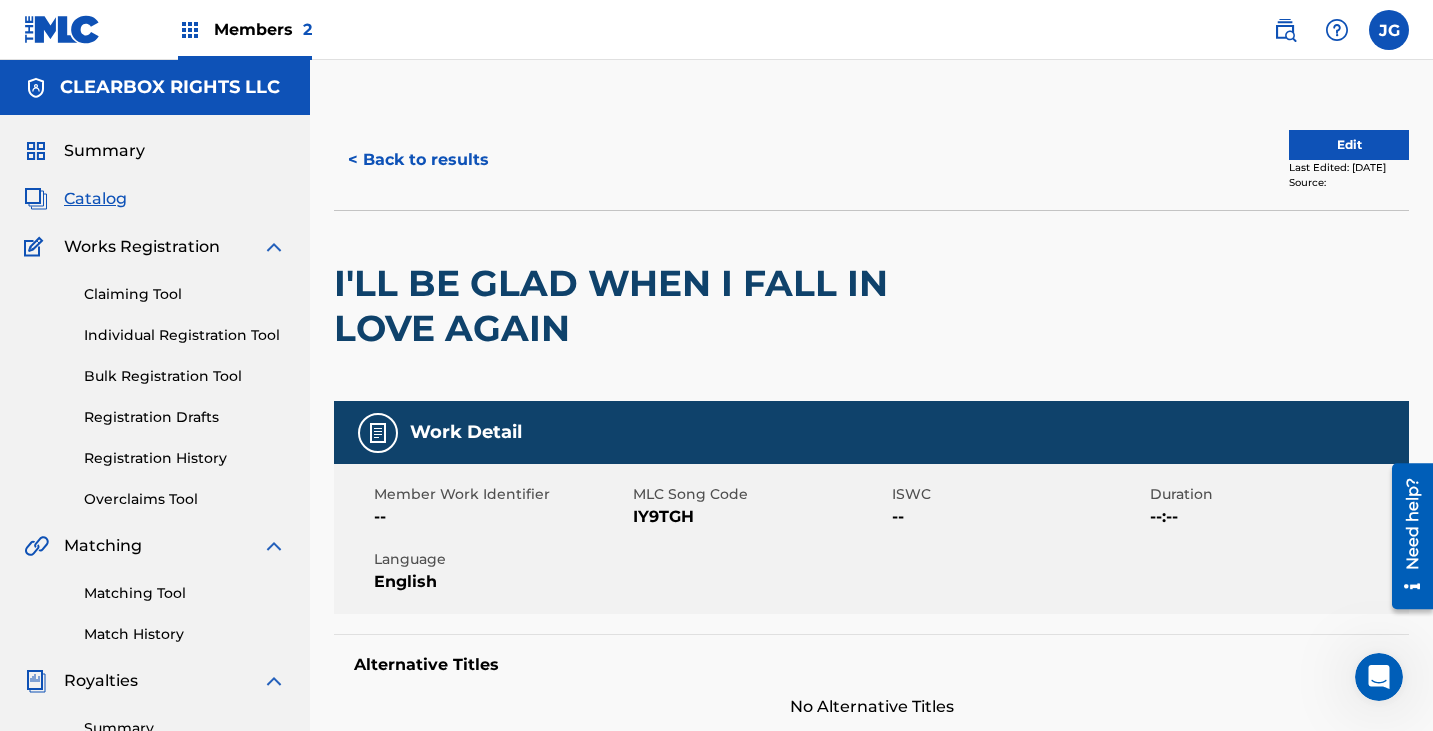 click on "< Back to results" at bounding box center (418, 160) 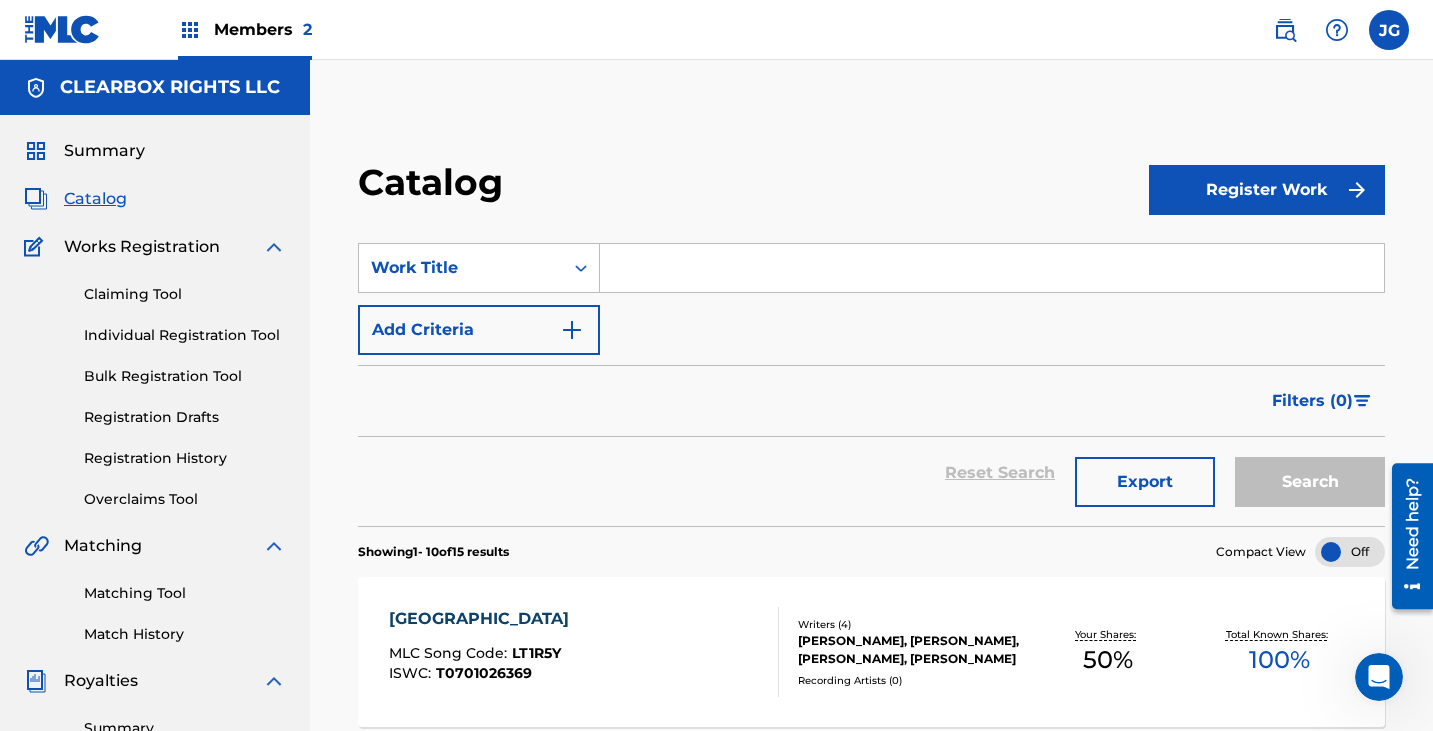 click on "LITTLE MOUNTAIN CHURCH HOUSE MLC Song Code : LT1R5Y ISWC : T0701026369 Writers ( 4 ) [PERSON_NAME], [PERSON_NAME], [PERSON_NAME], [PERSON_NAME] Recording Artists ( 0 ) Your Shares: 50 % Total Known Shares: 100 %" at bounding box center (871, 652) 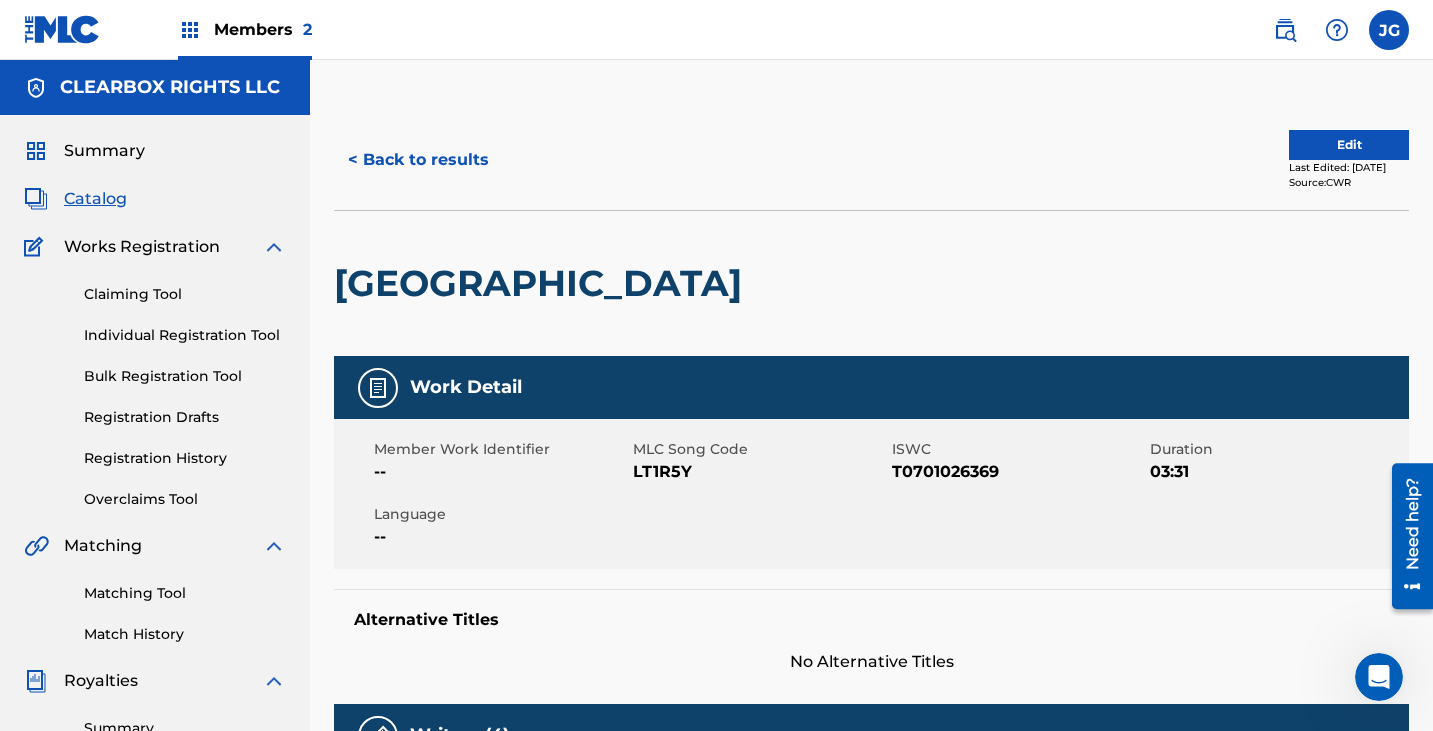 drag, startPoint x: 1280, startPoint y: 181, endPoint x: 1378, endPoint y: 174, distance: 98.24968 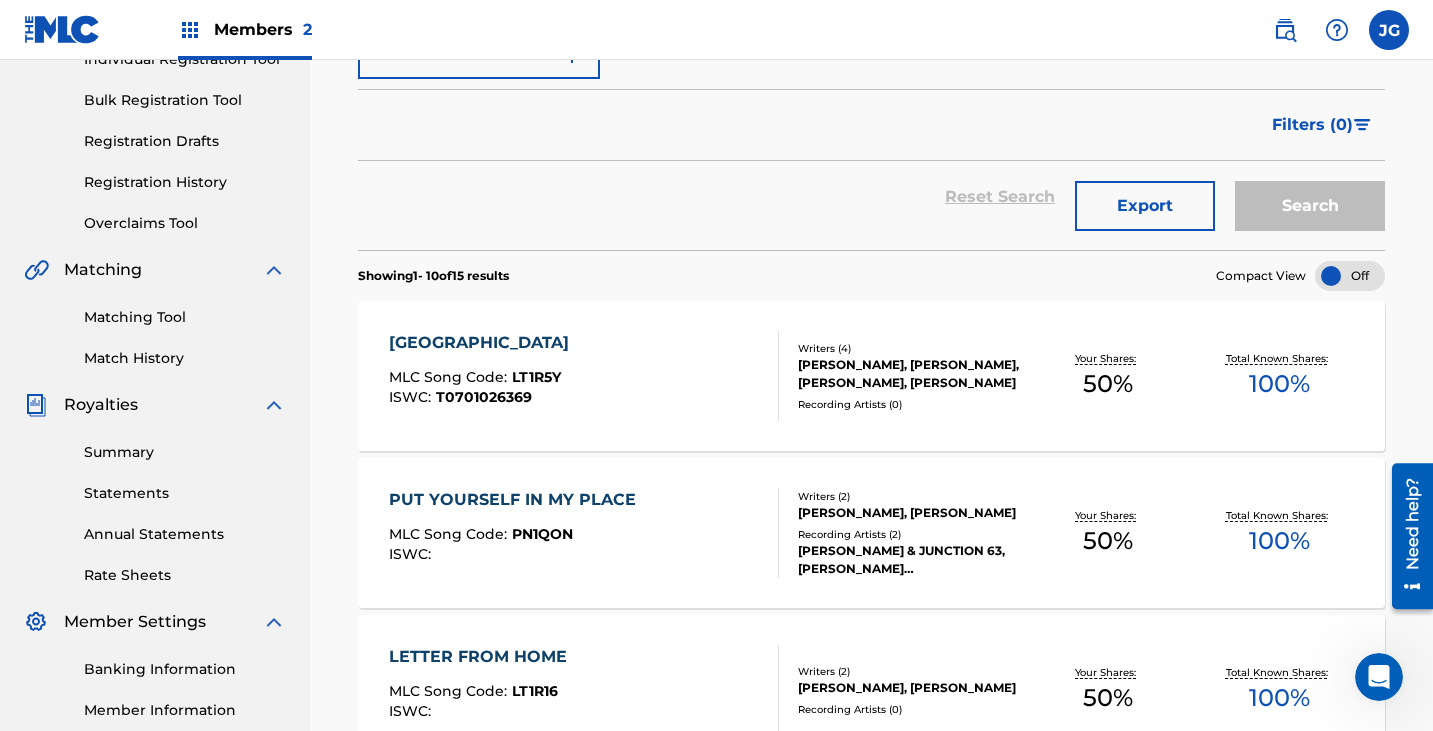 scroll, scrollTop: 400, scrollLeft: 0, axis: vertical 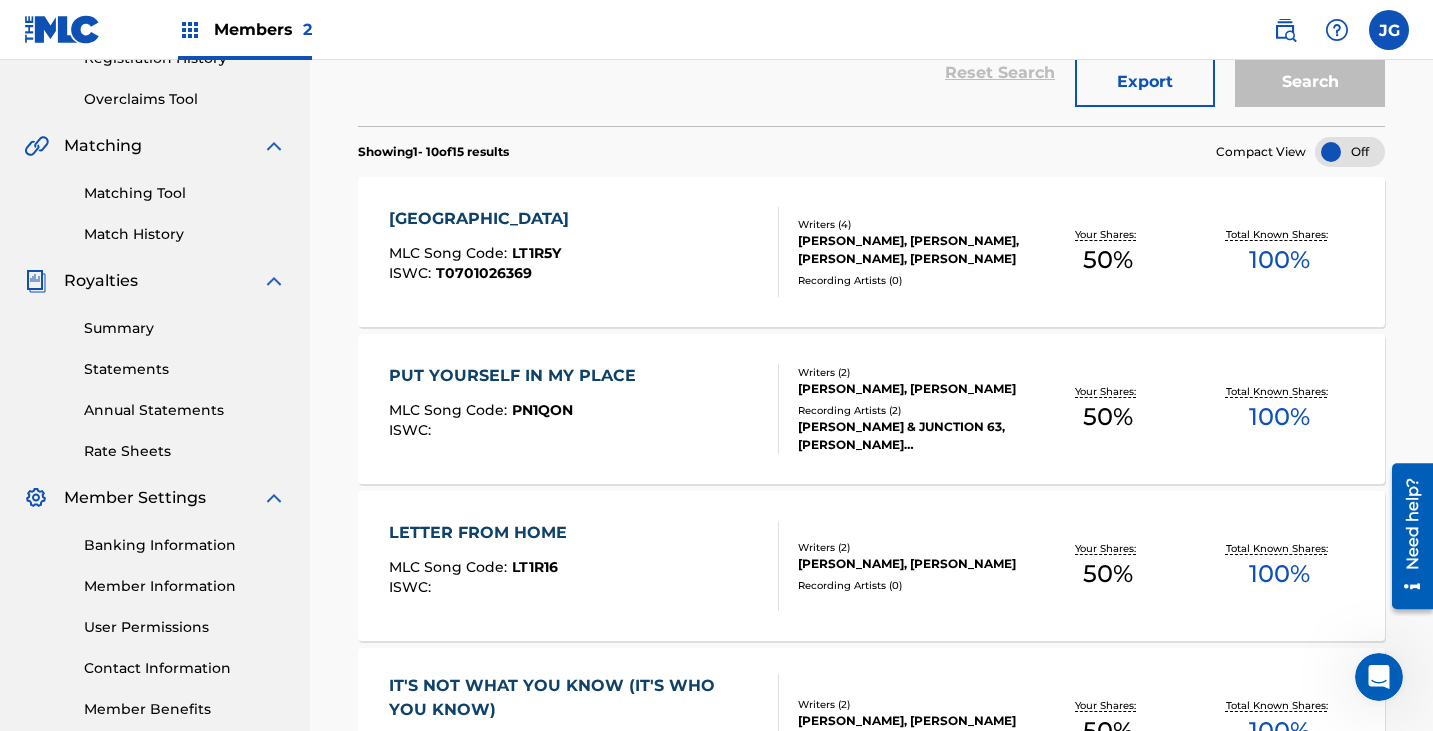 click on "[PERSON_NAME] & JUNCTION 63, [PERSON_NAME][GEOGRAPHIC_DATA] 63" at bounding box center [910, 436] 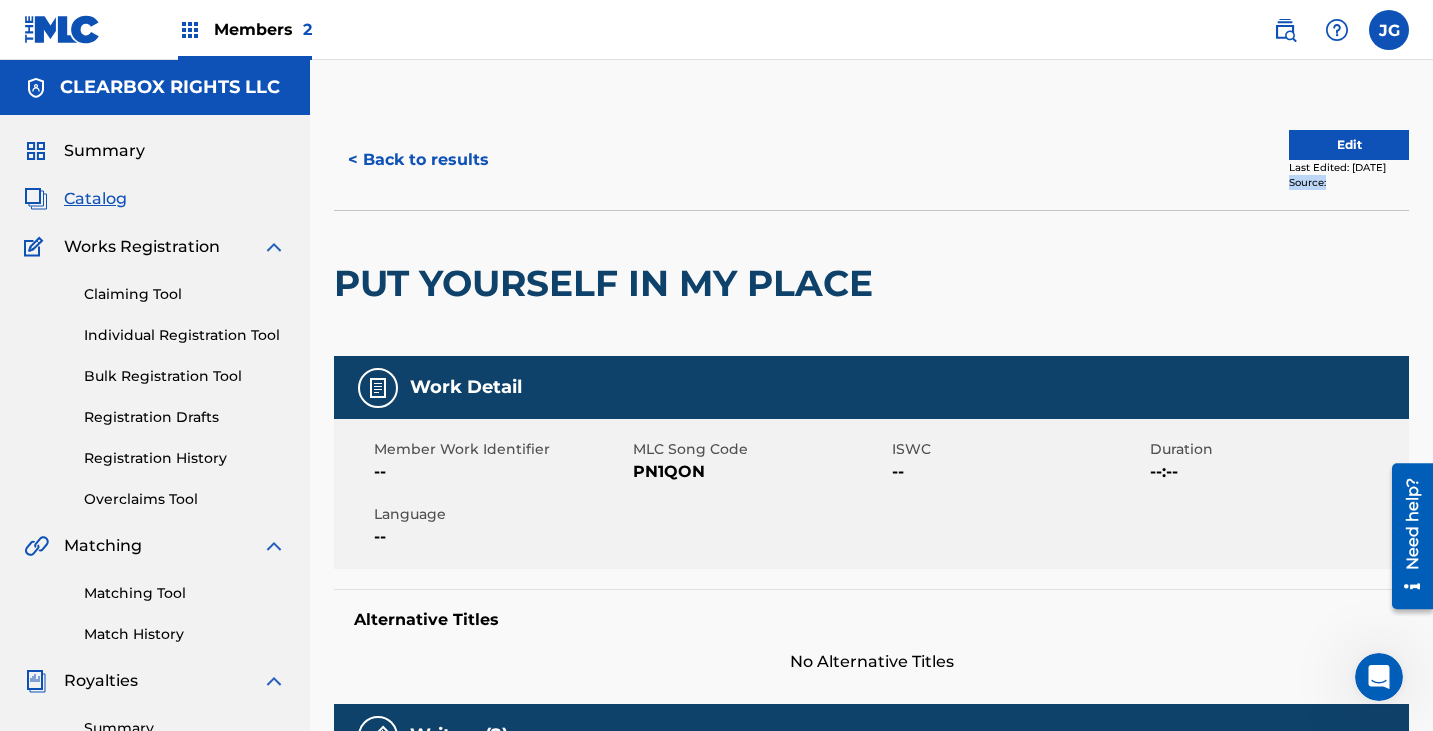 drag, startPoint x: 1263, startPoint y: 187, endPoint x: 1375, endPoint y: 192, distance: 112.11155 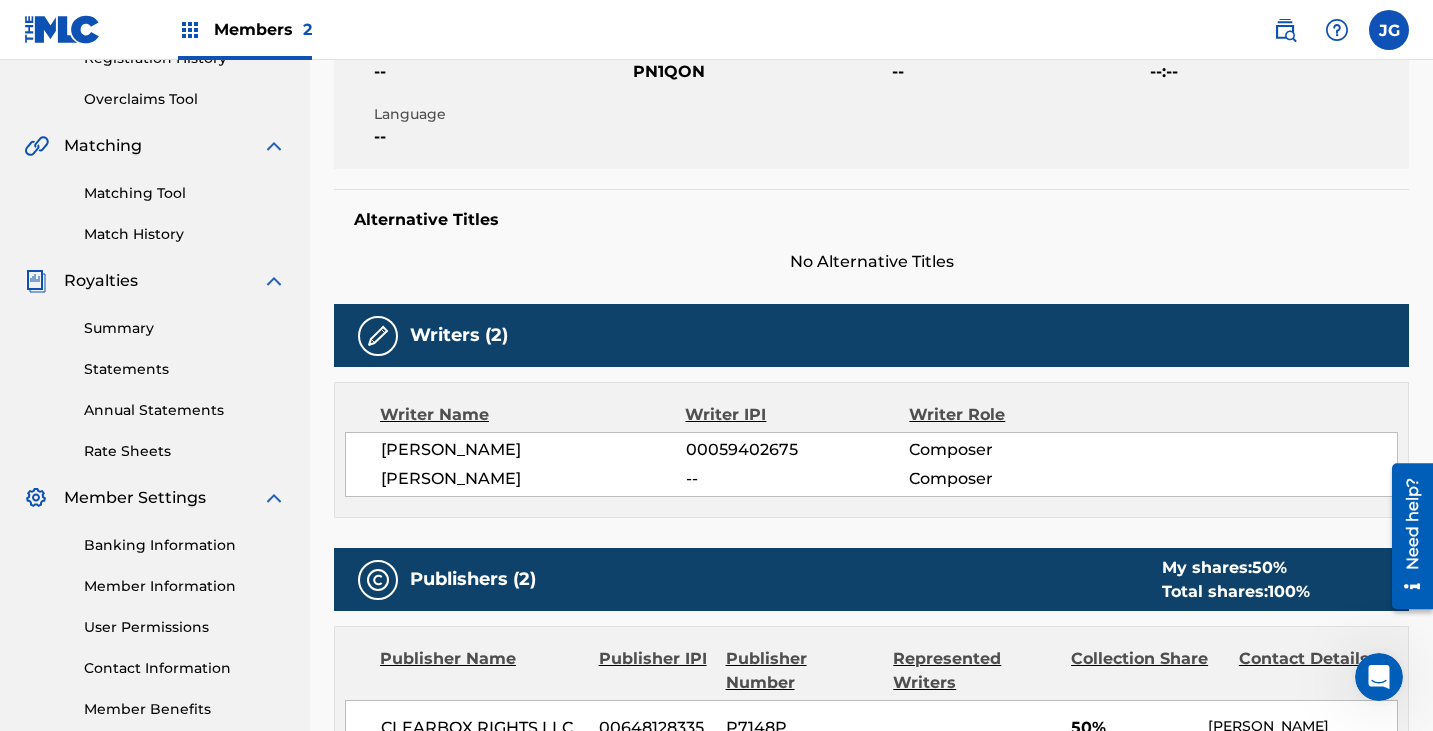 scroll, scrollTop: 0, scrollLeft: 0, axis: both 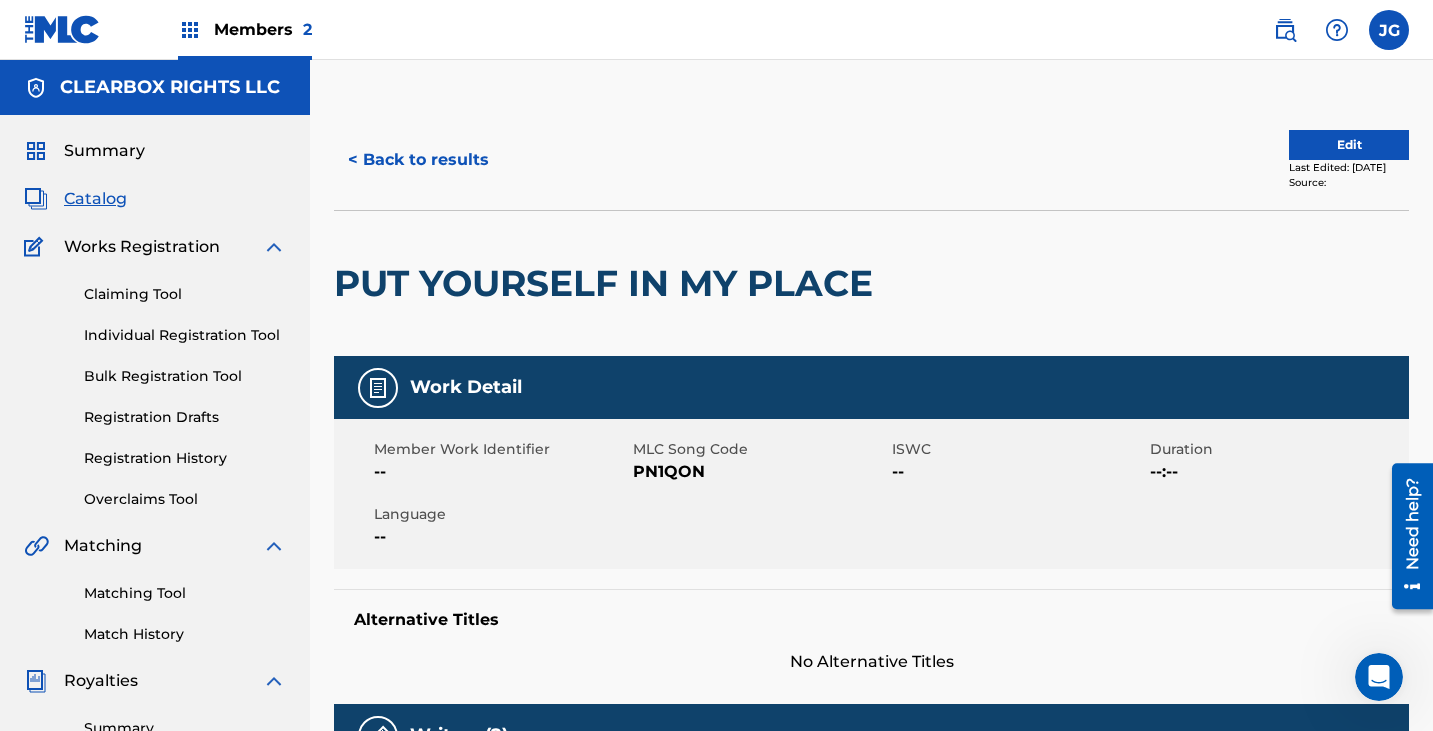 click on "< Back to results" at bounding box center [418, 160] 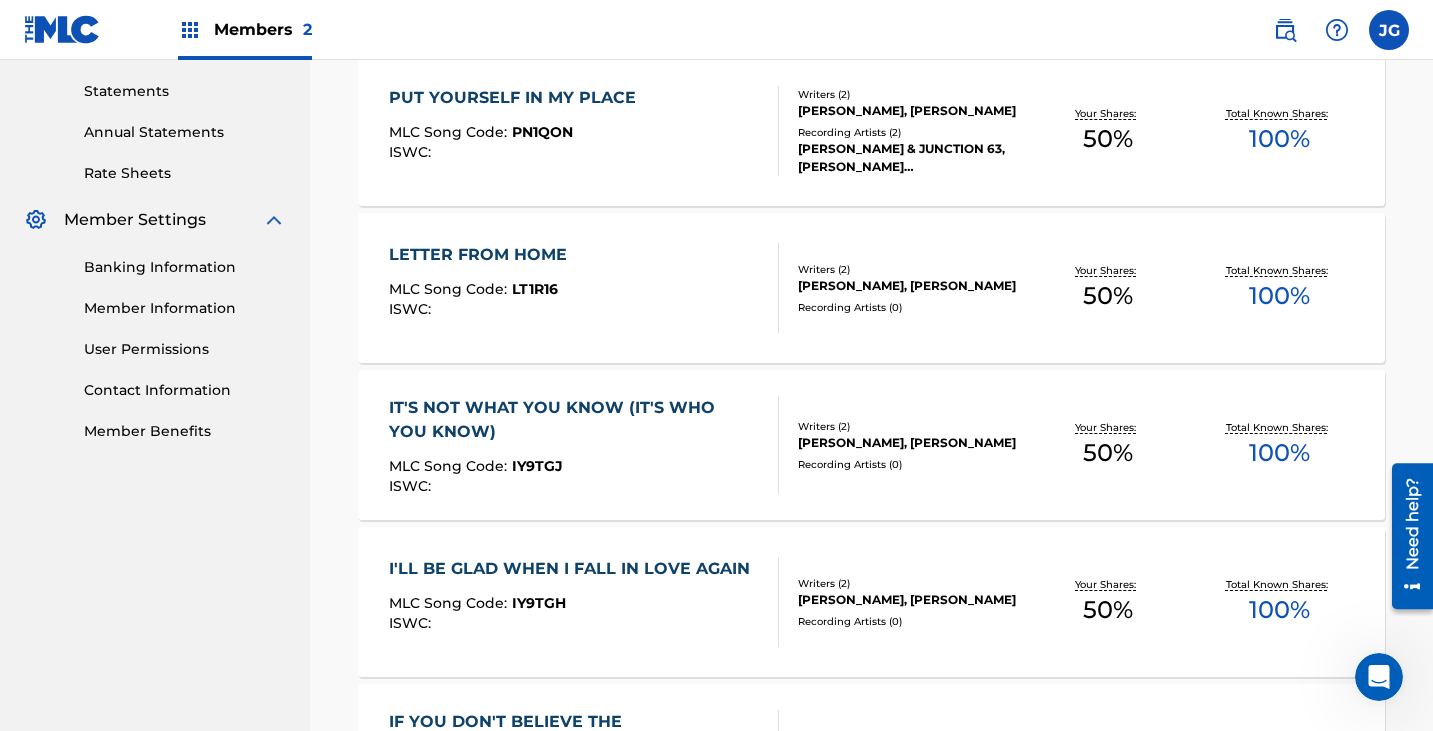 scroll, scrollTop: 800, scrollLeft: 0, axis: vertical 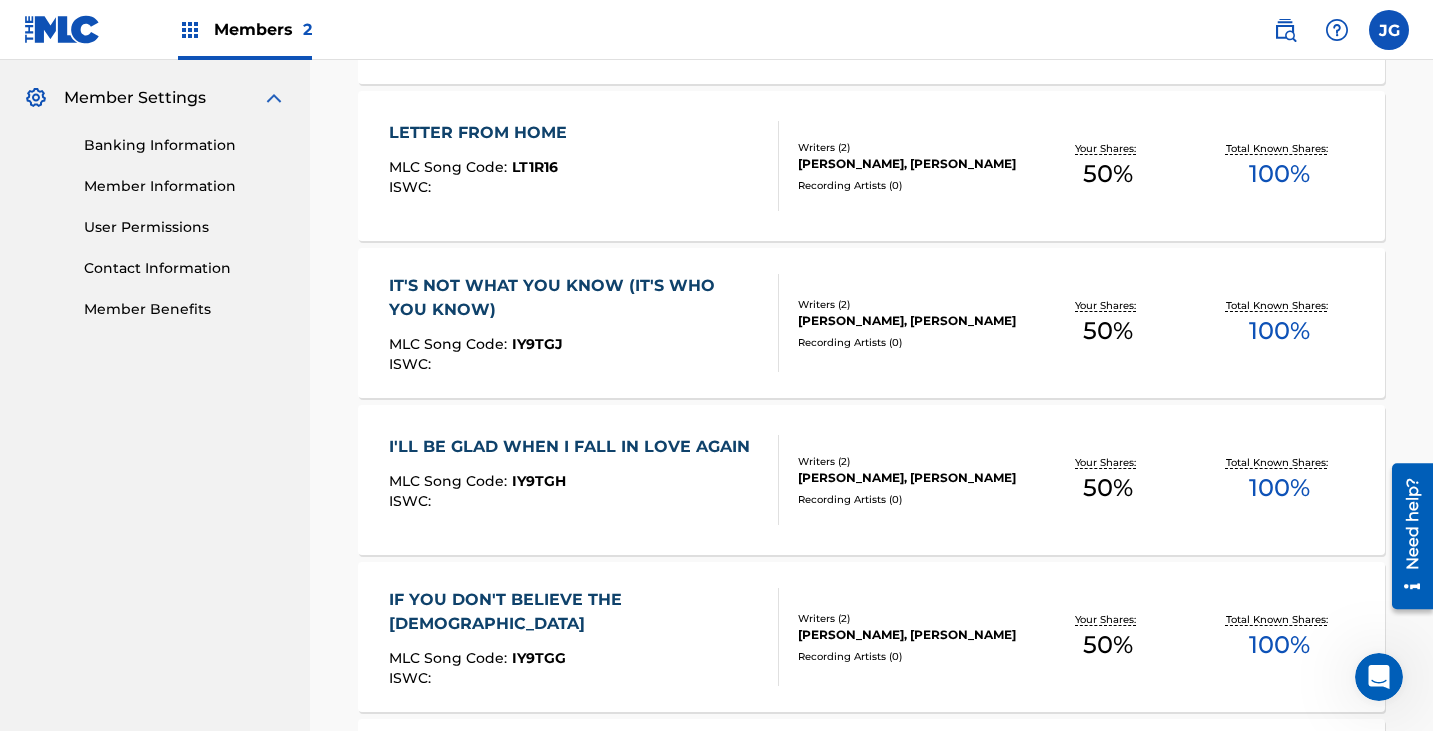 click on "IT'S NOT WHAT YOU KNOW (IT'S WHO YOU KNOW) MLC Song Code : IY9TGJ ISWC :" at bounding box center [575, 323] 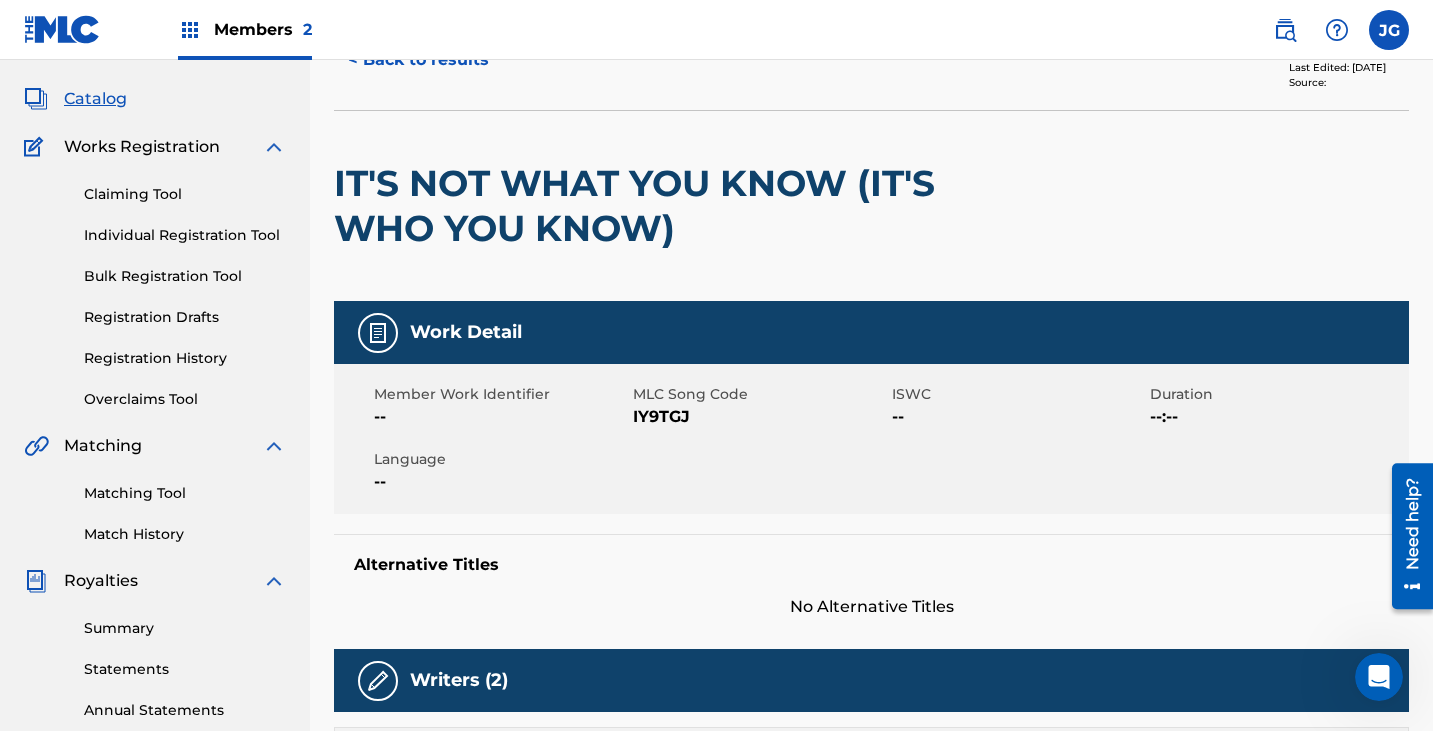 scroll, scrollTop: 0, scrollLeft: 0, axis: both 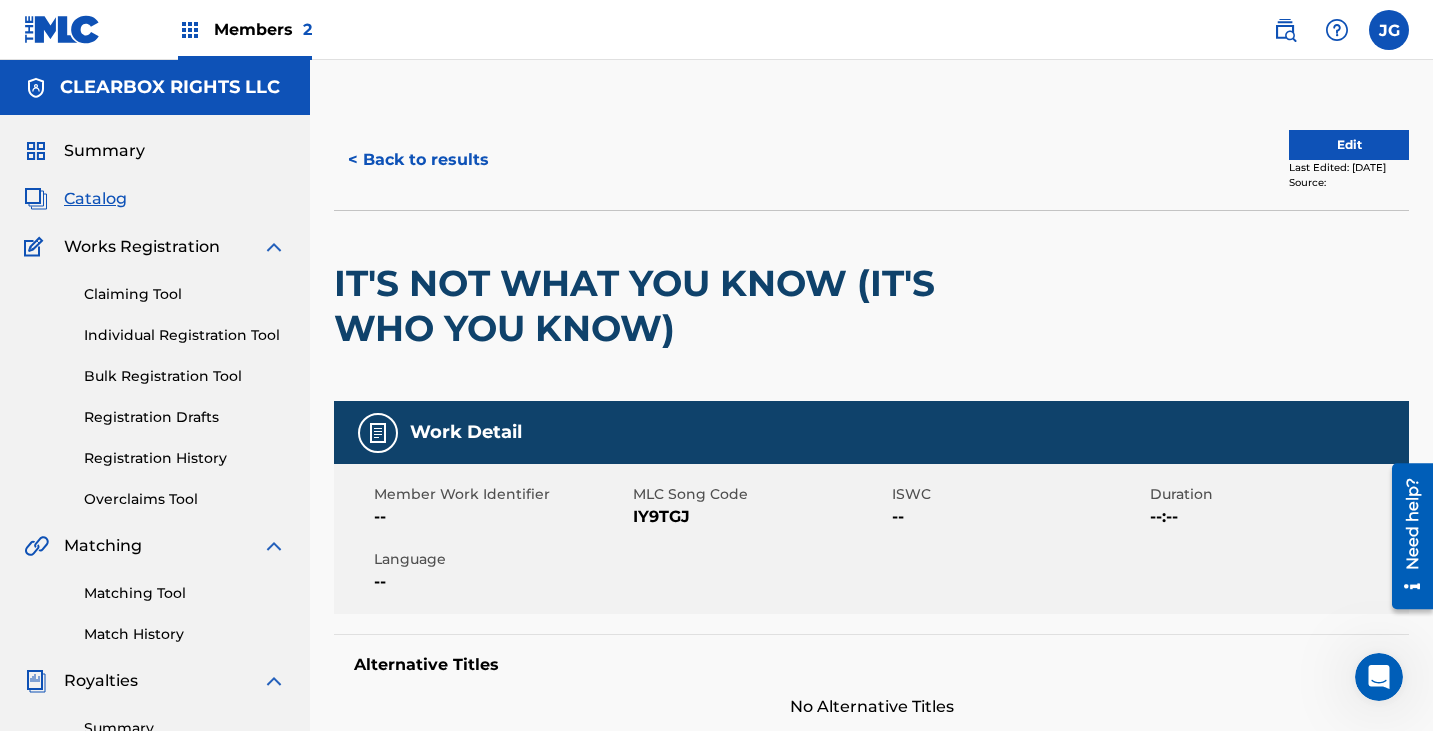click on "< Back to results" at bounding box center (418, 160) 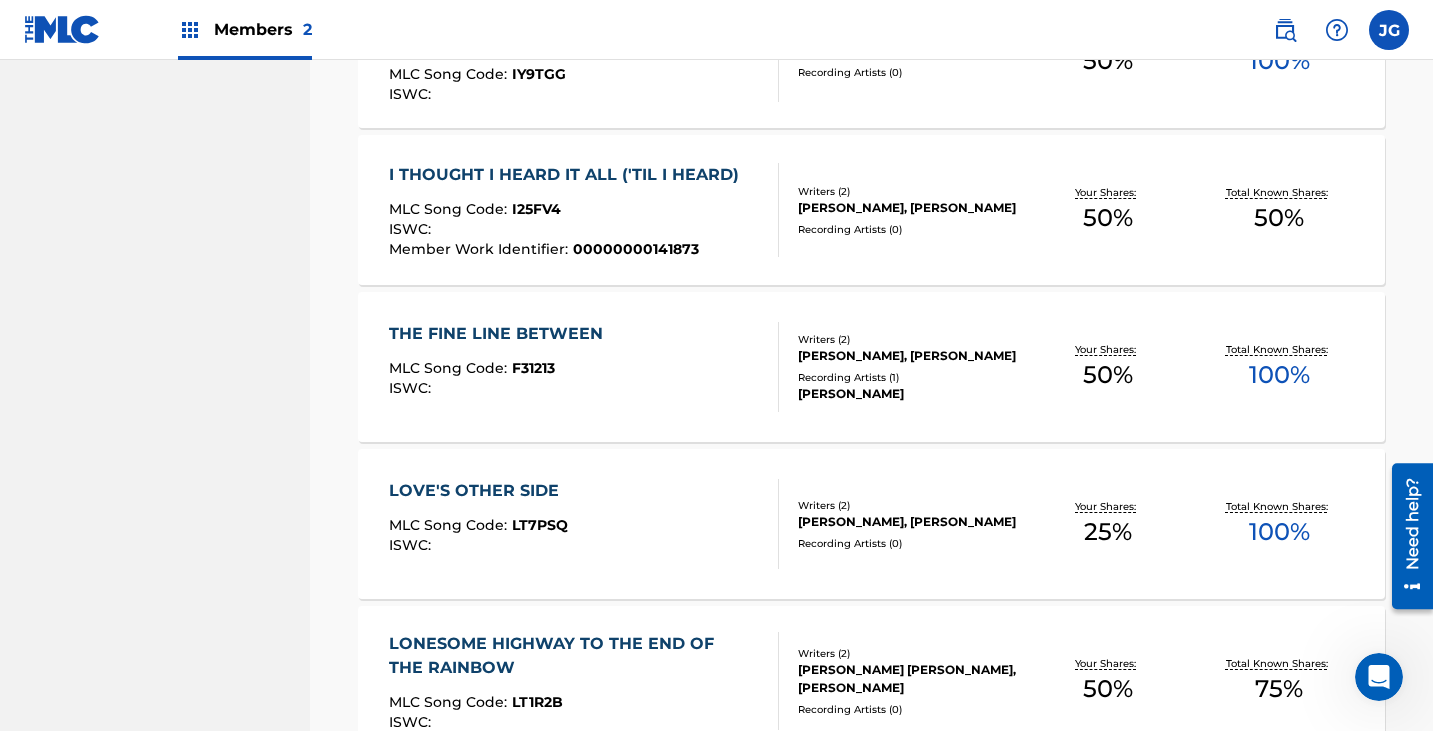 scroll, scrollTop: 1500, scrollLeft: 0, axis: vertical 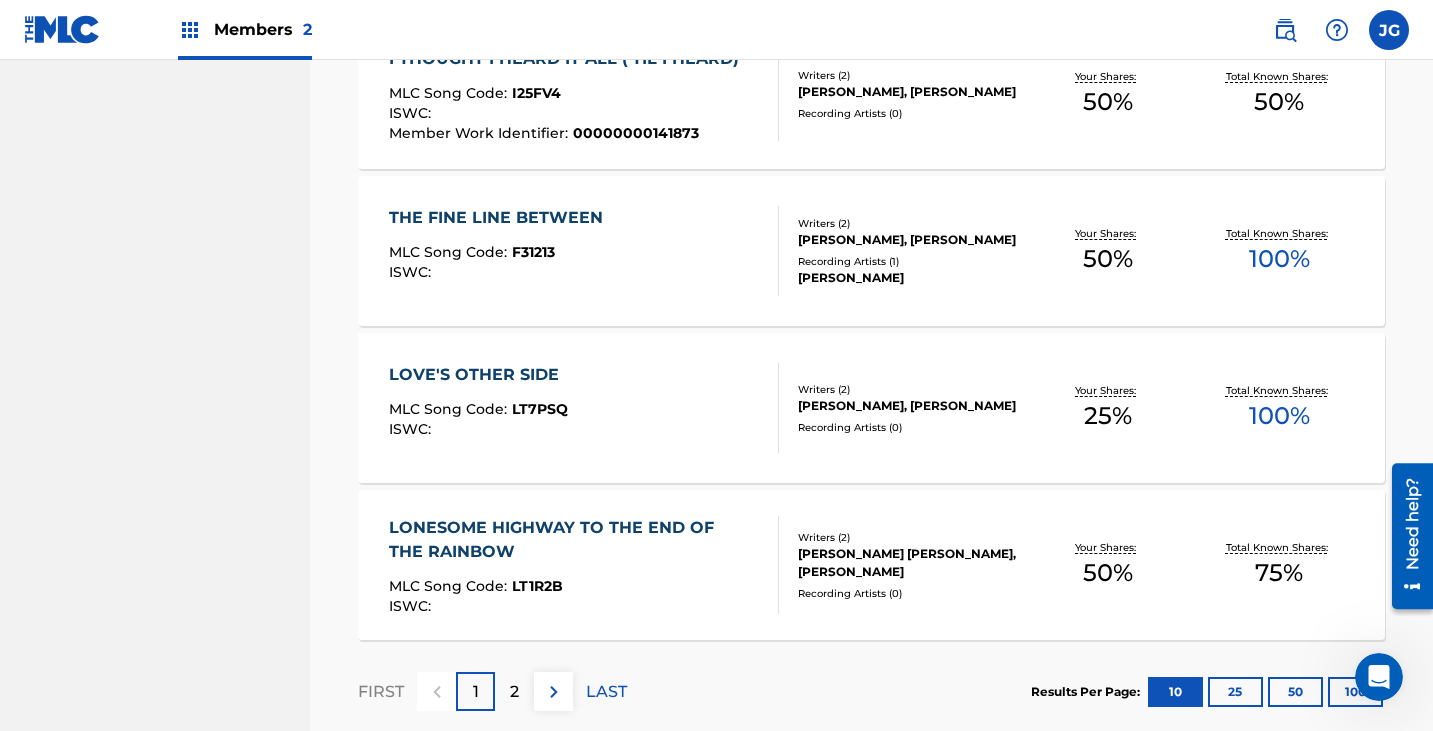 click on "[PERSON_NAME] [PERSON_NAME], [PERSON_NAME]" at bounding box center [910, 563] 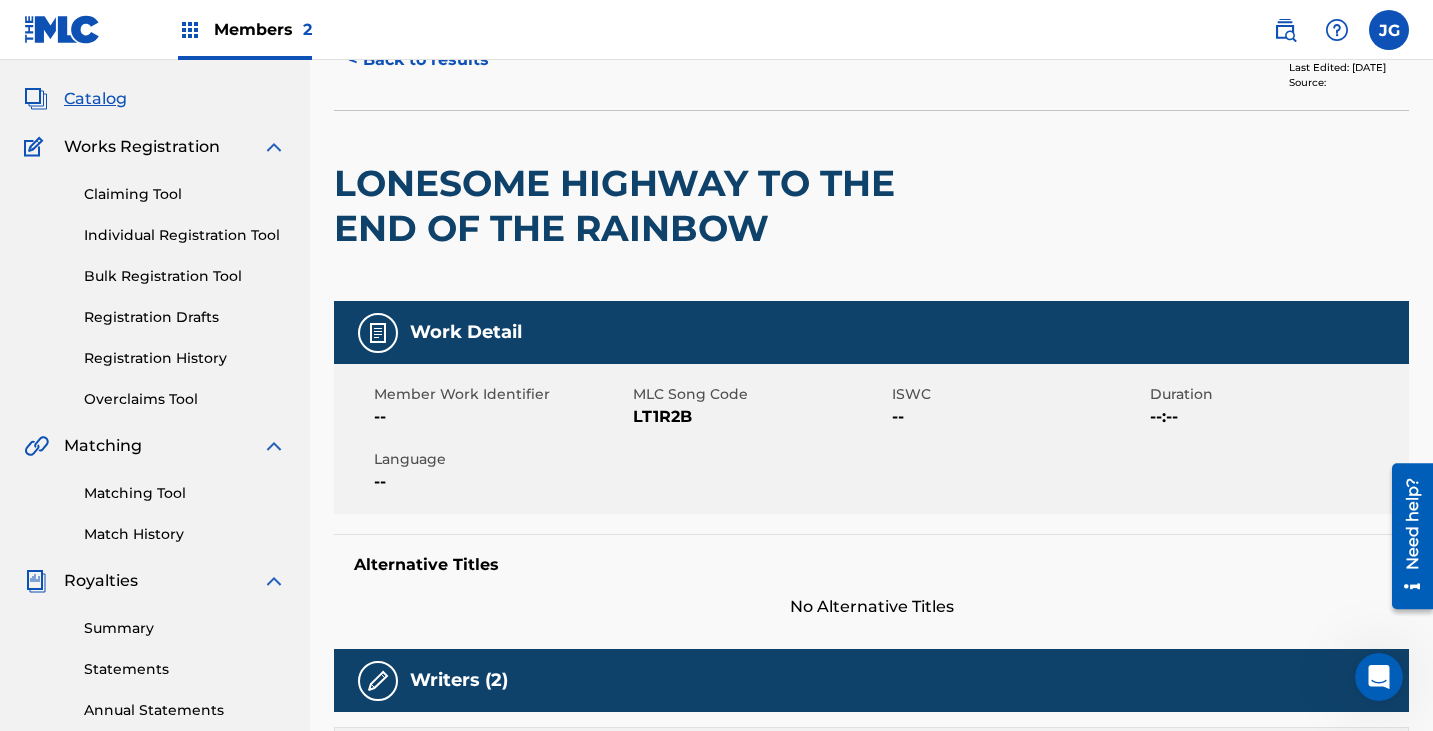 scroll, scrollTop: 23, scrollLeft: 0, axis: vertical 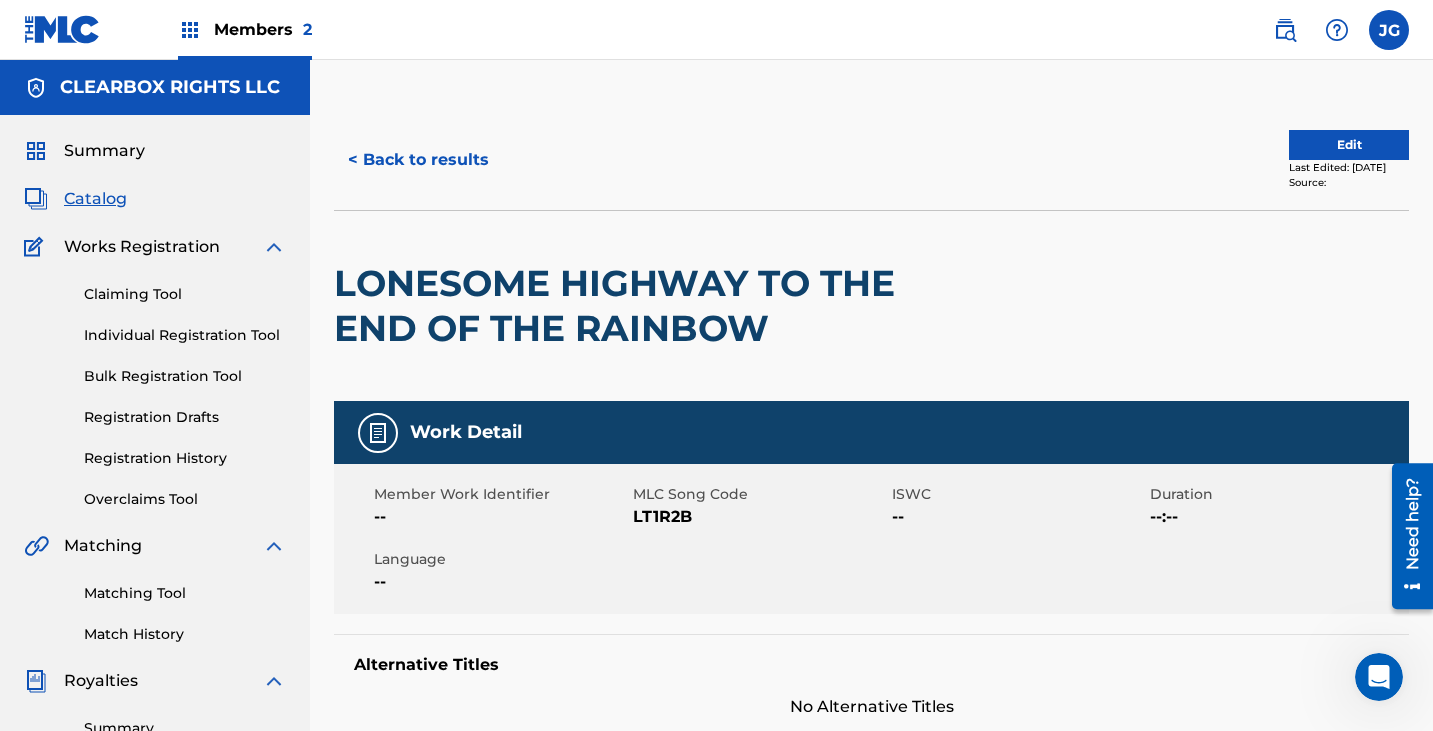 click on "< Back to results" at bounding box center [418, 160] 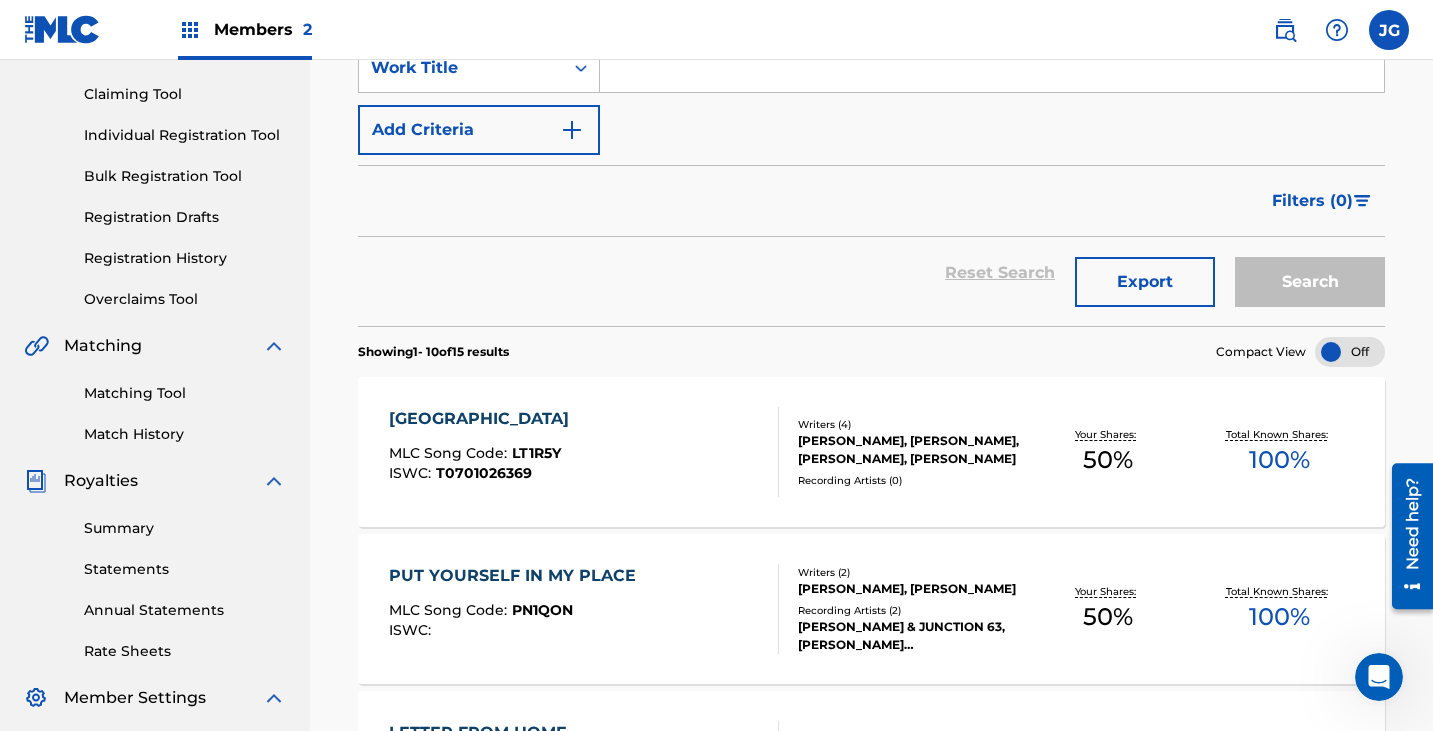 scroll, scrollTop: 0, scrollLeft: 0, axis: both 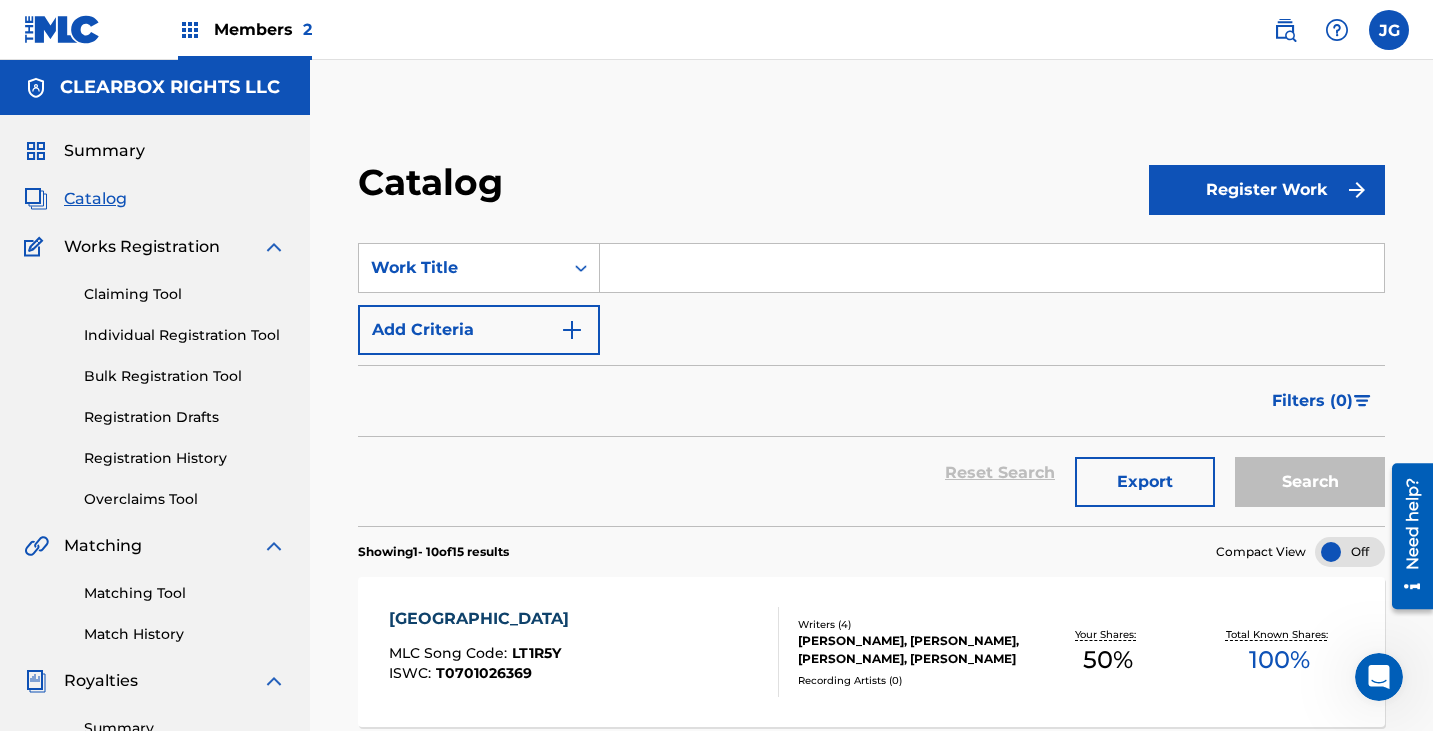 click on "Catalog" at bounding box center [95, 199] 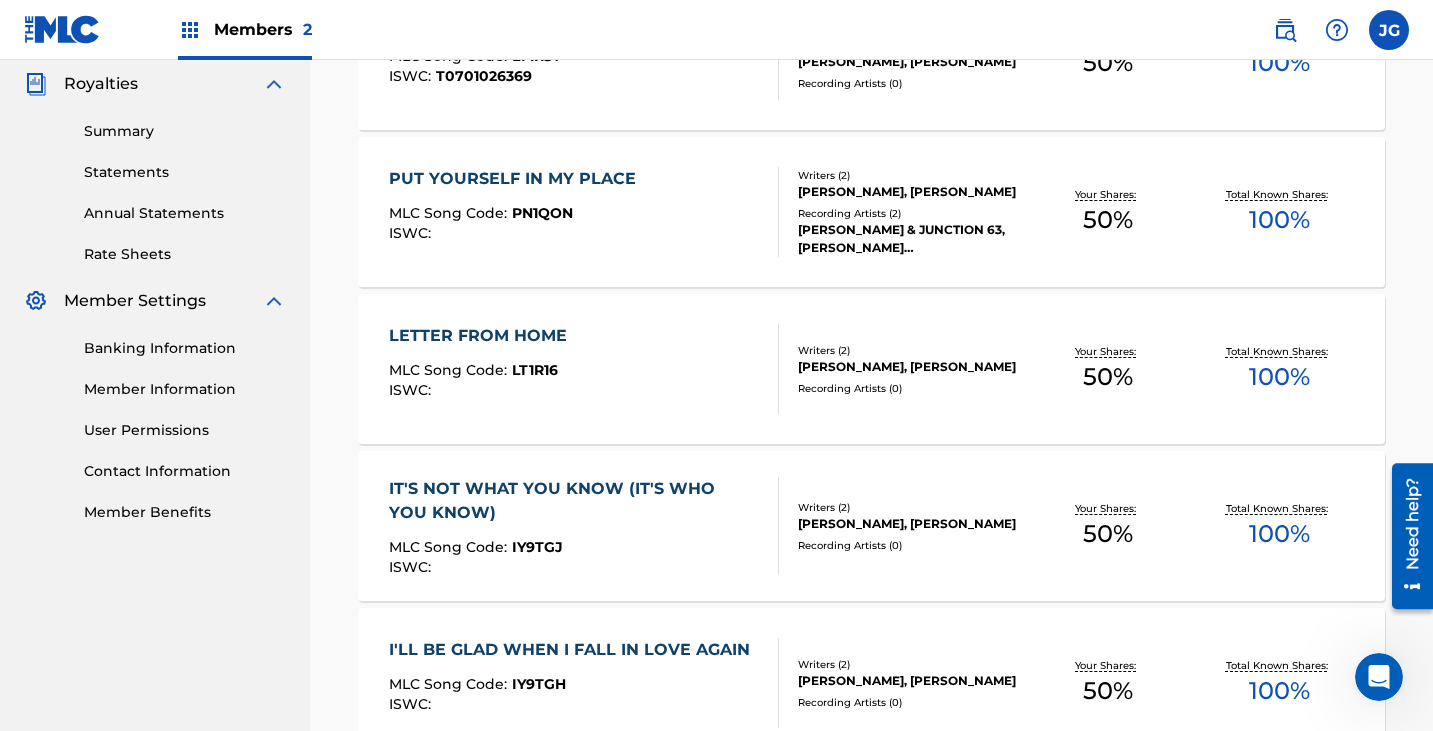 scroll, scrollTop: 200, scrollLeft: 0, axis: vertical 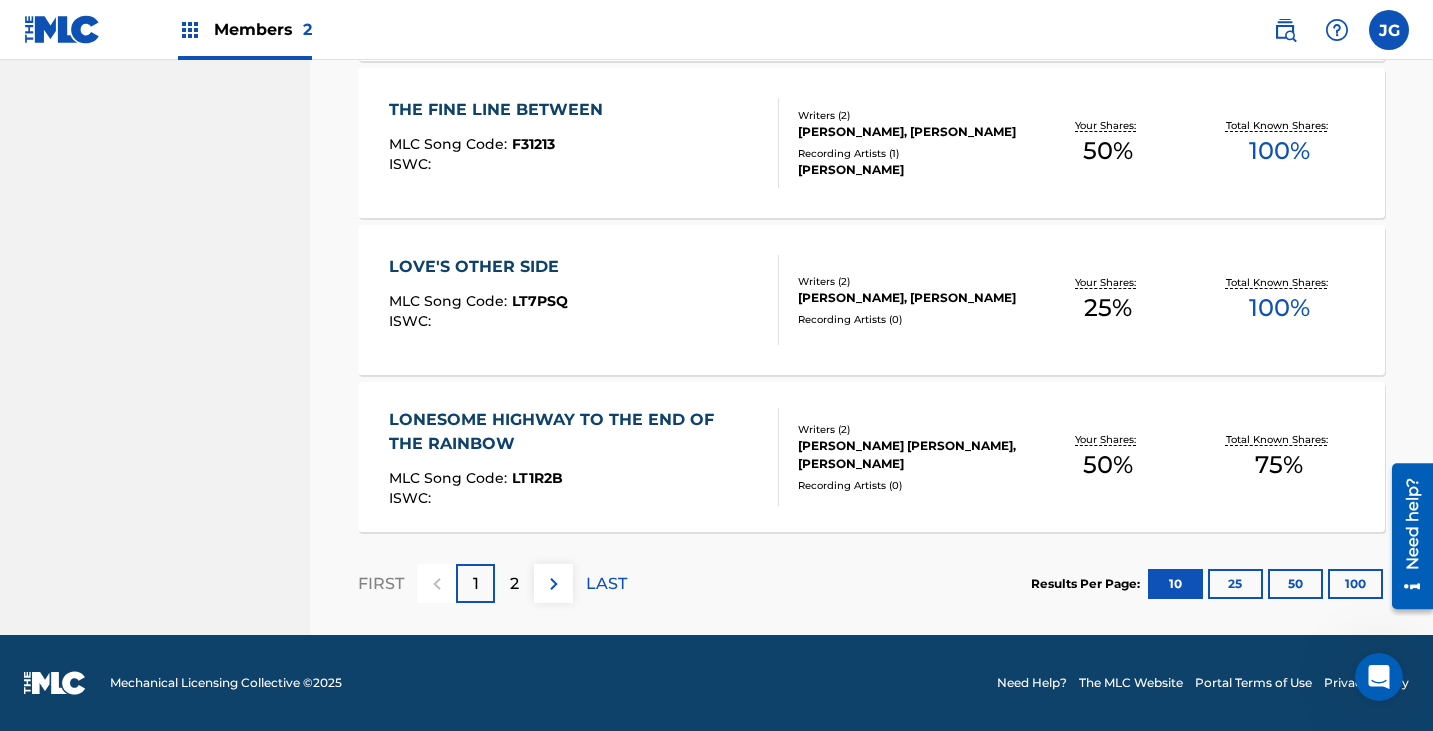 click on "2" at bounding box center [514, 583] 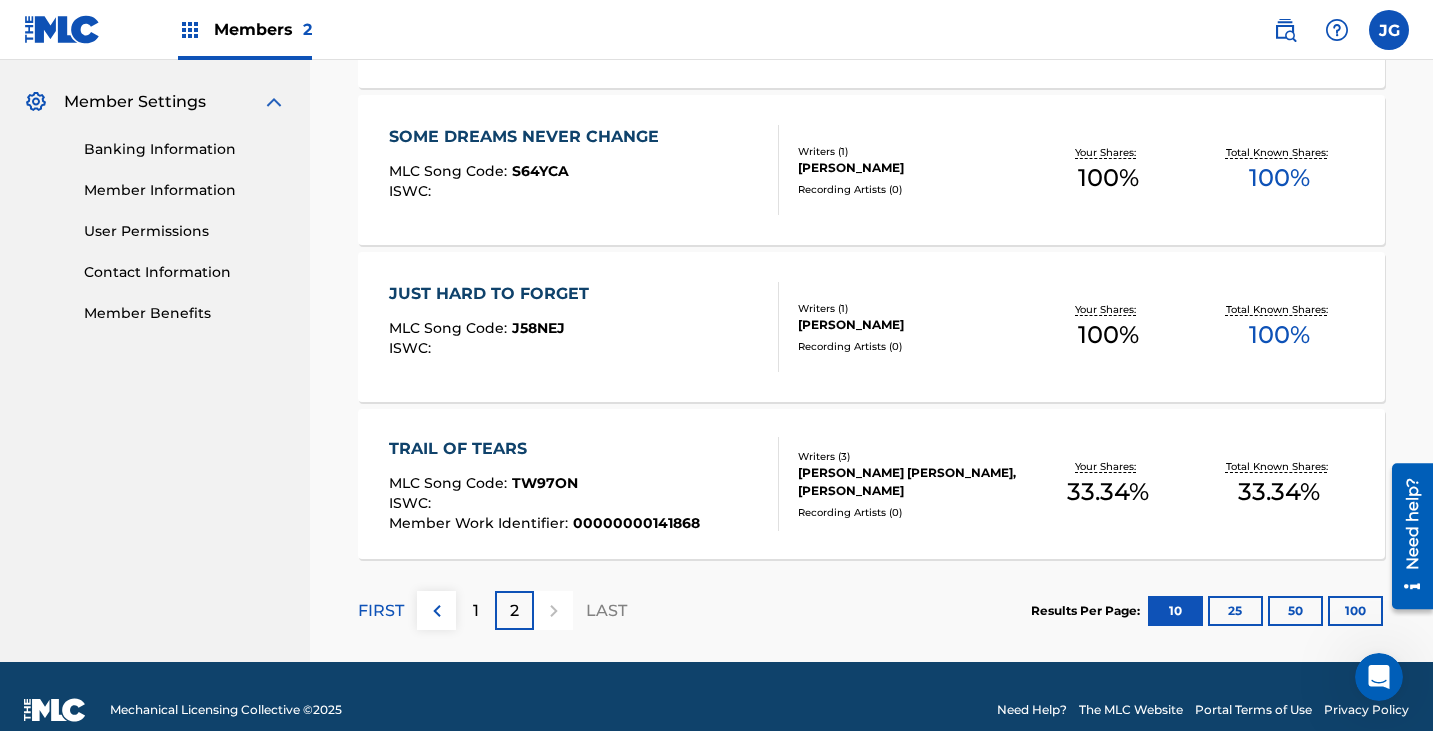 scroll, scrollTop: 809, scrollLeft: 0, axis: vertical 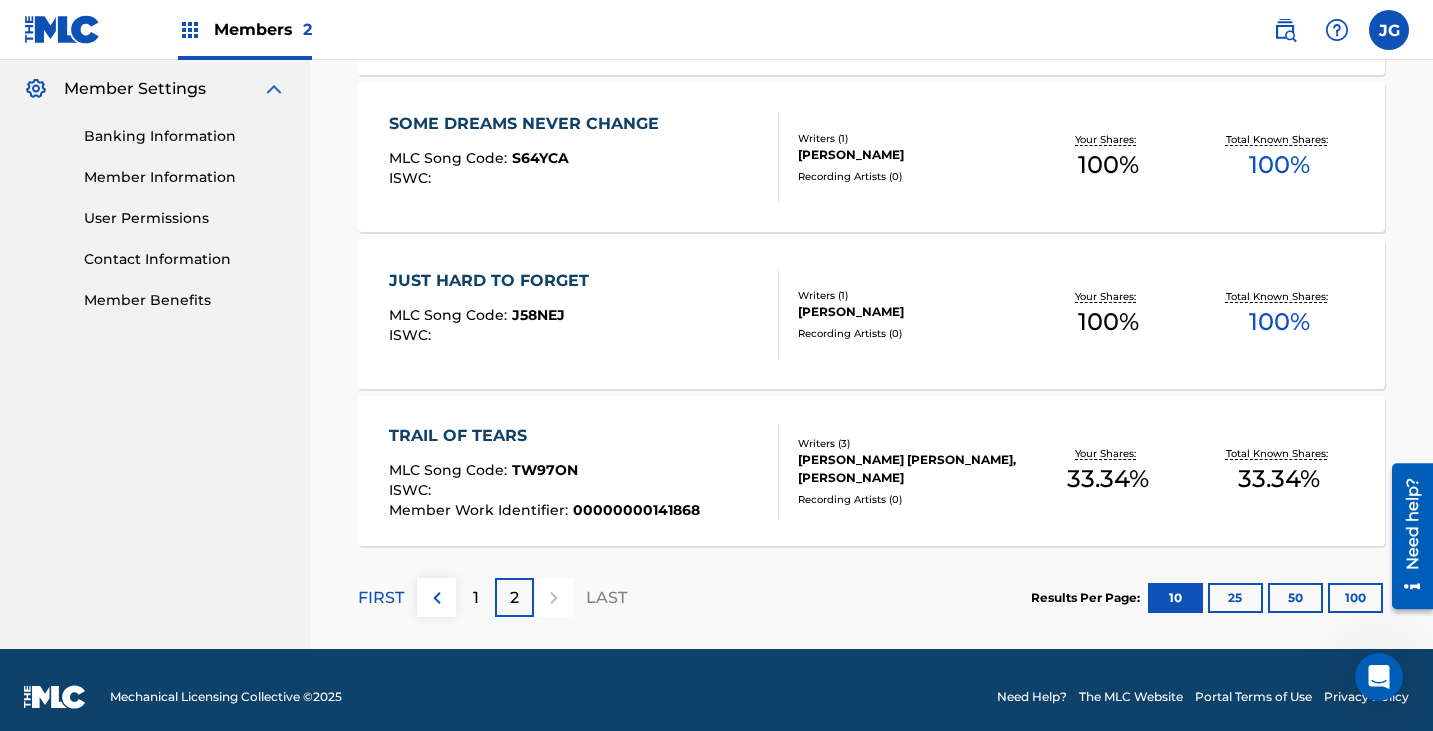 click on "2" at bounding box center (514, 597) 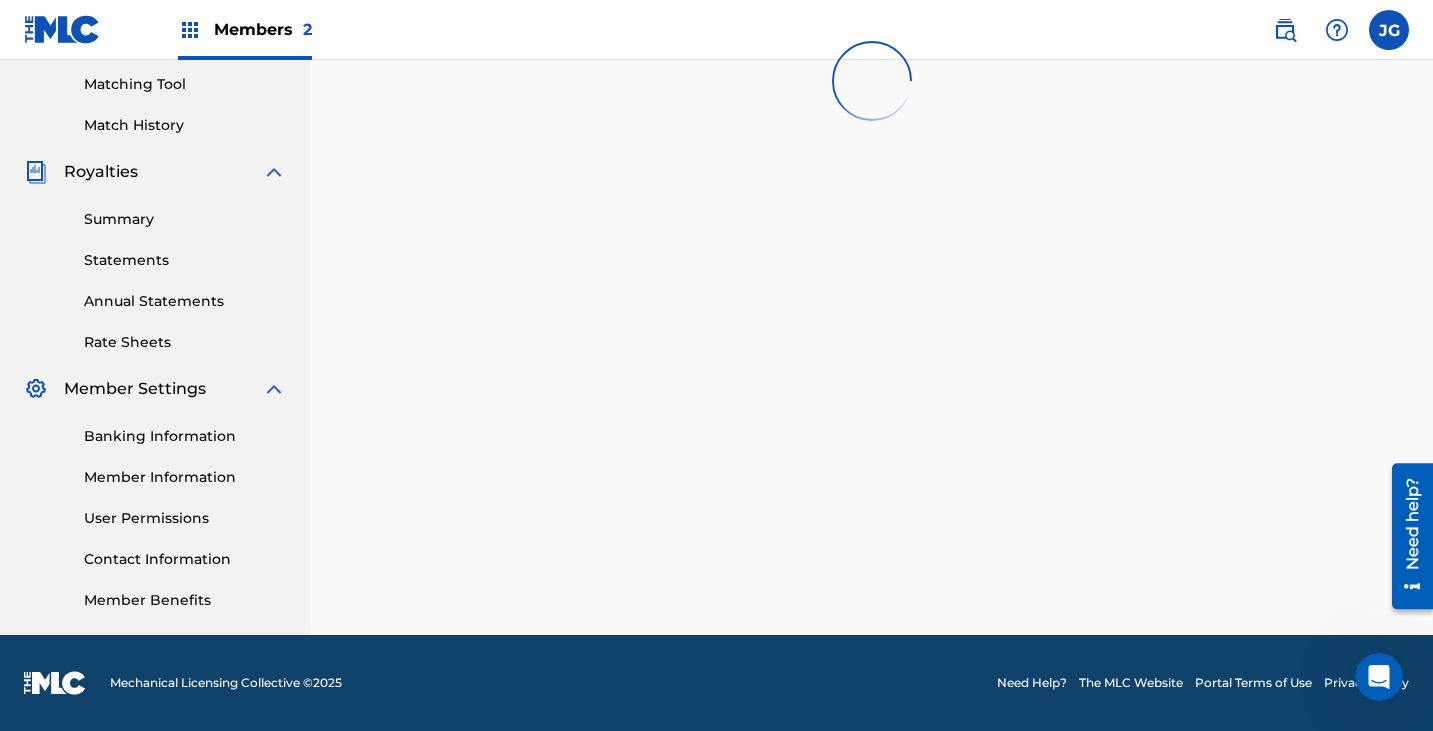 scroll, scrollTop: 809, scrollLeft: 0, axis: vertical 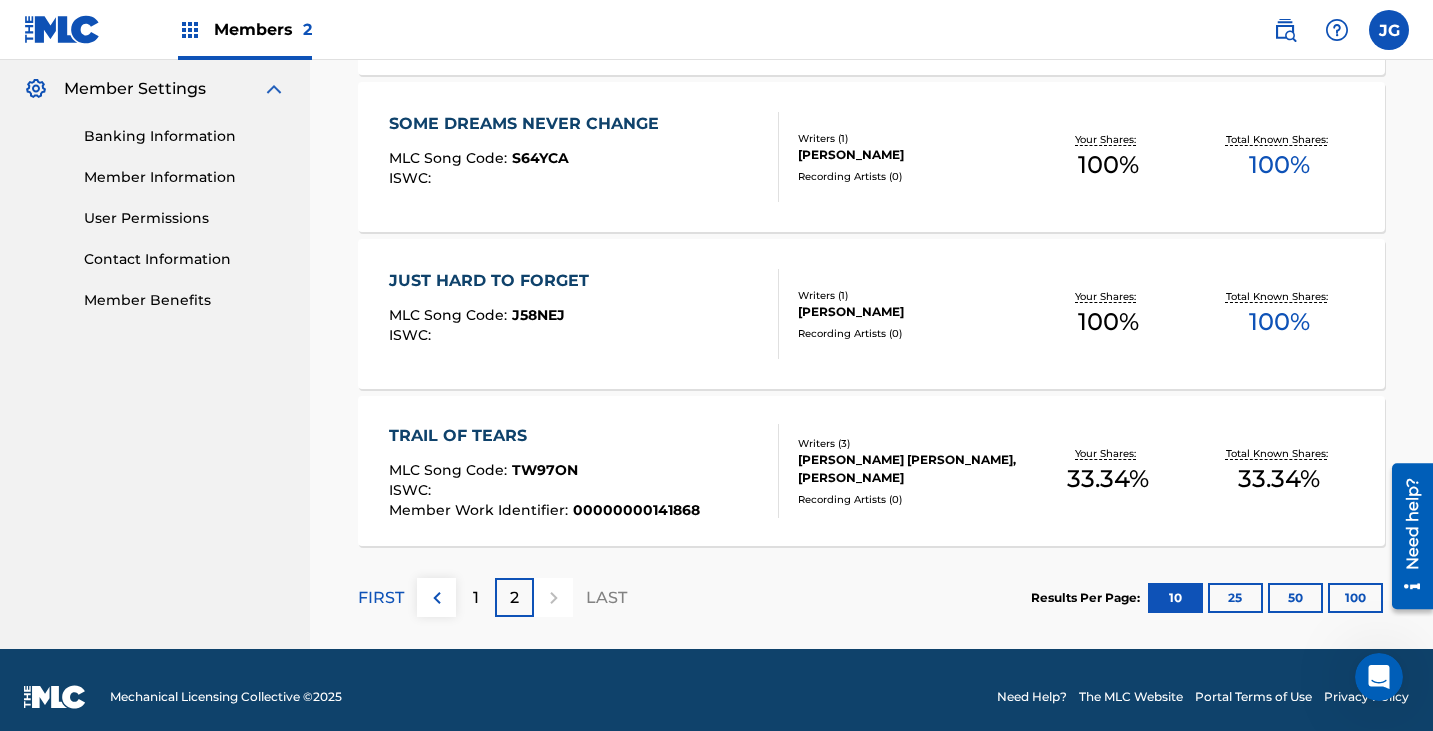 click on "TRAIL OF TEARS MLC Song Code : TW97ON ISWC : Member Work Identifier : 00000000141868" at bounding box center [584, 471] 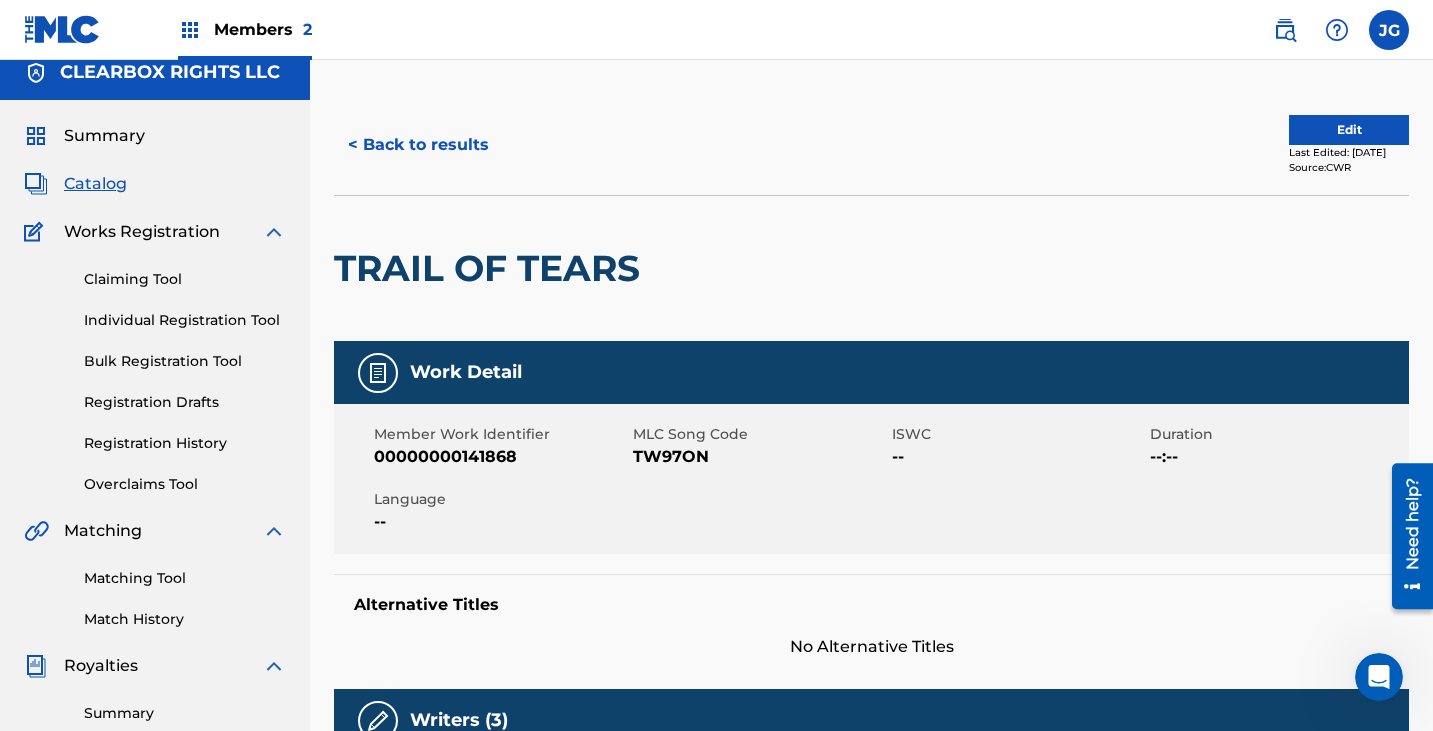 scroll, scrollTop: 0, scrollLeft: 0, axis: both 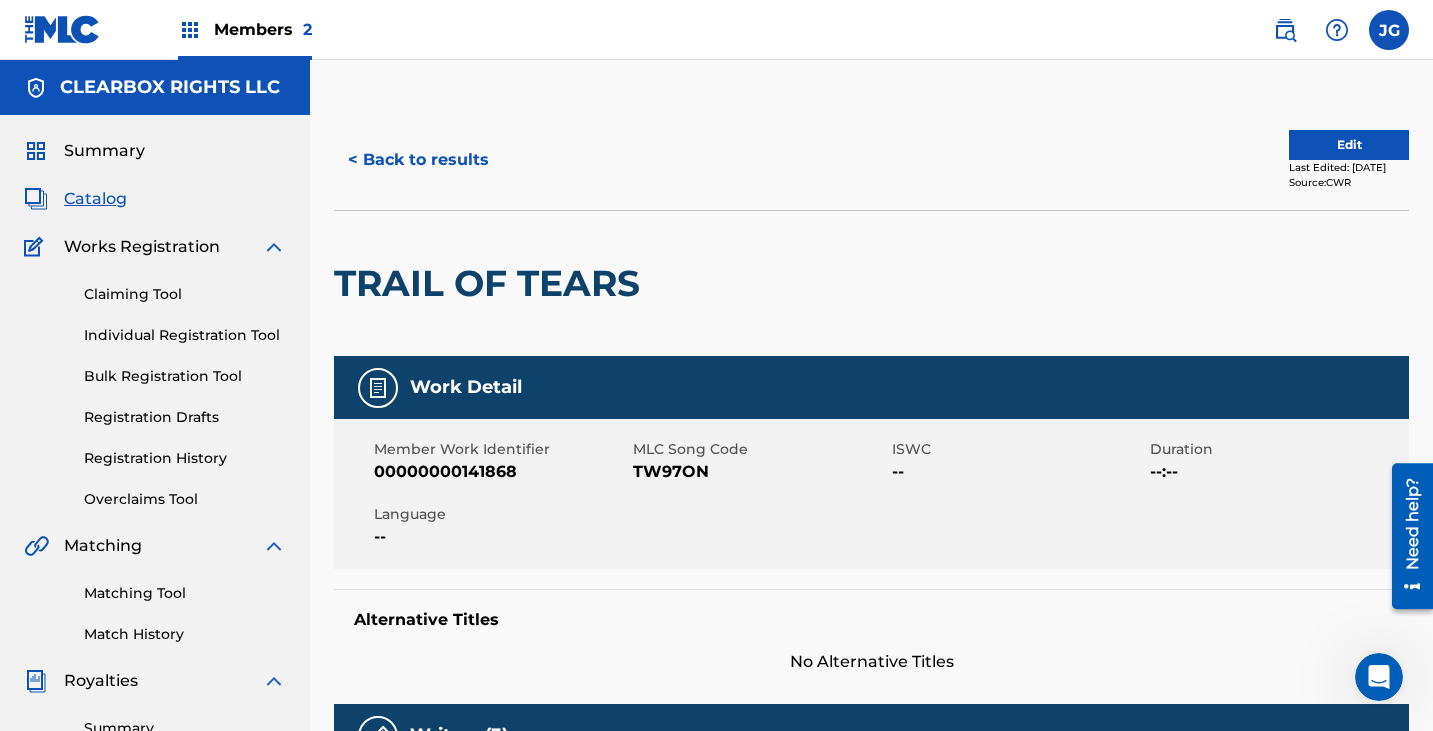 click on "< Back to results" at bounding box center (418, 160) 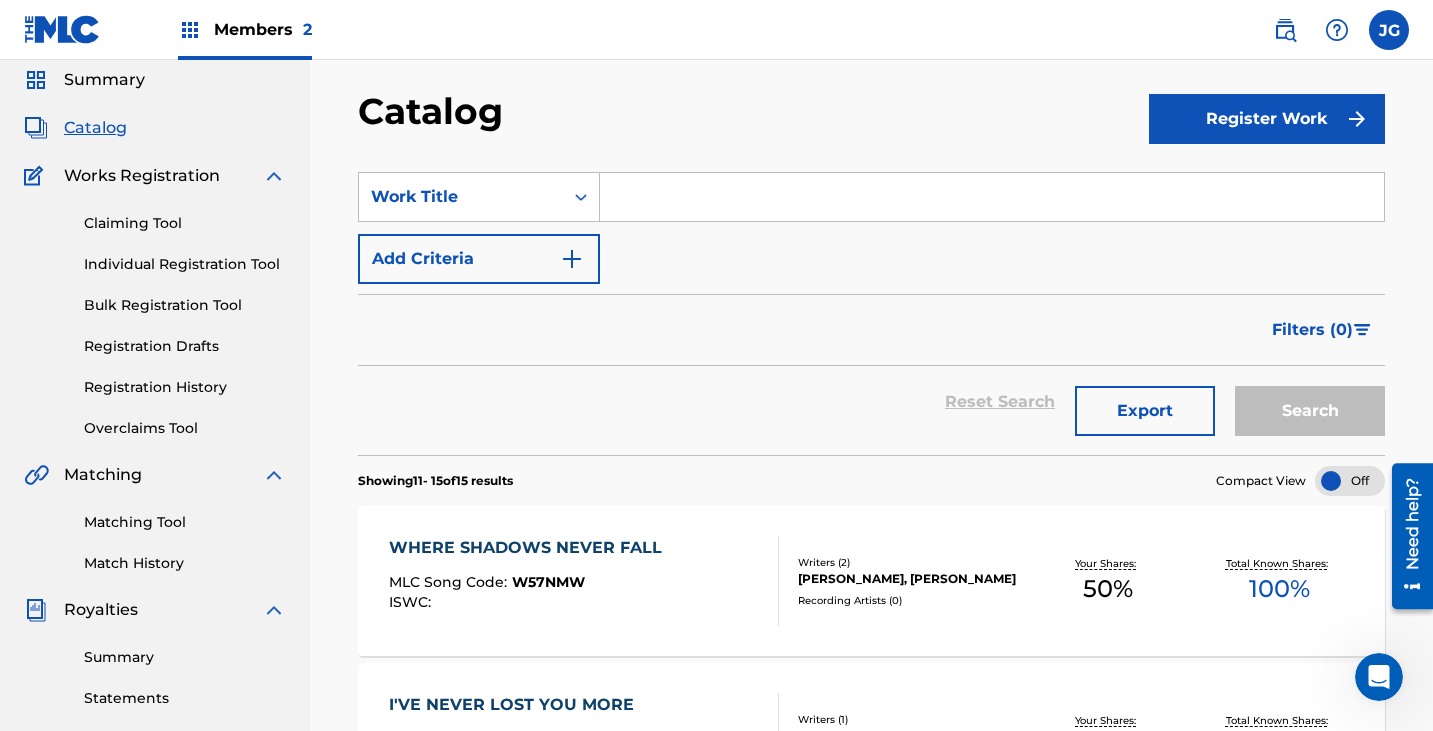 scroll, scrollTop: 0, scrollLeft: 0, axis: both 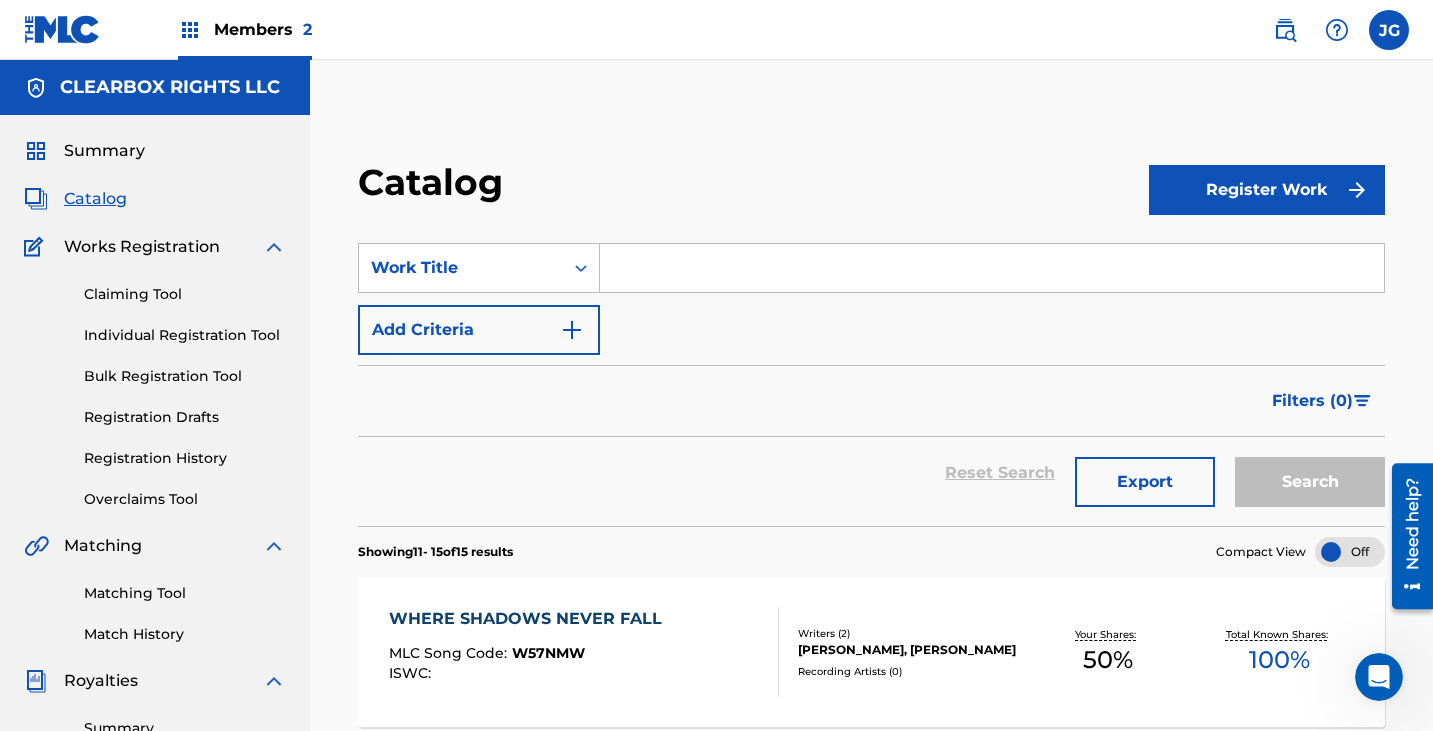 click on "Catalog" at bounding box center [95, 199] 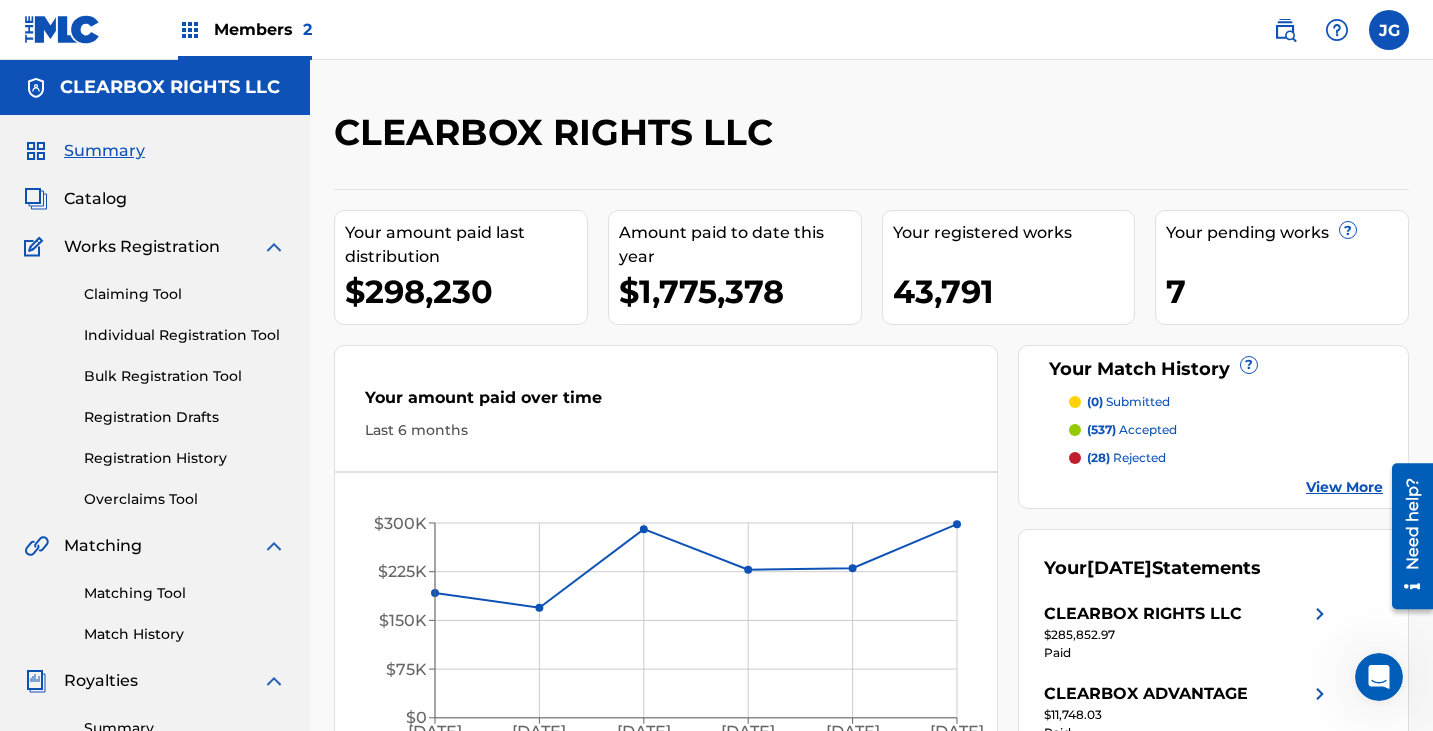 click on "Members    2 JG [PERSON_NAME] [PERSON_NAME] [EMAIL_ADDRESS][DOMAIN_NAME] Profile Log out" at bounding box center [716, 30] 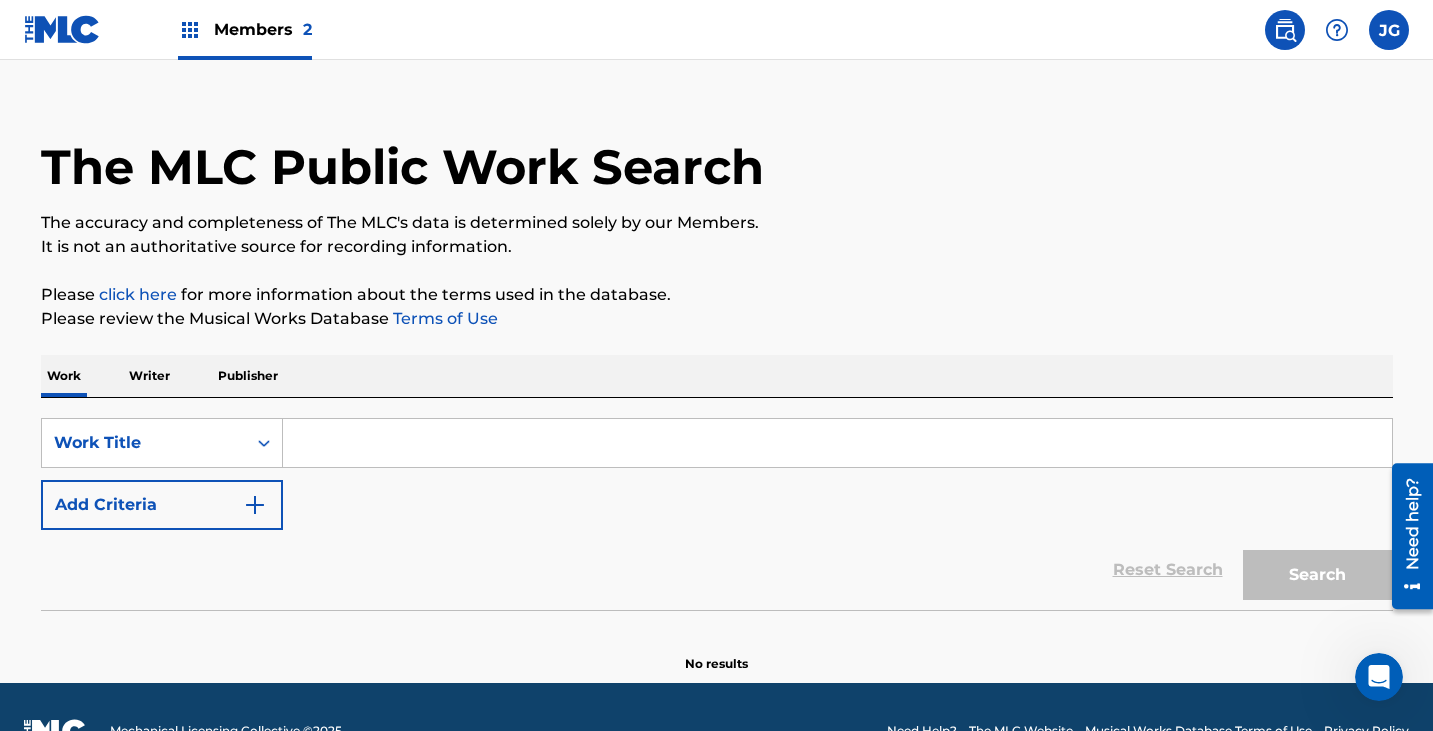 scroll, scrollTop: 75, scrollLeft: 0, axis: vertical 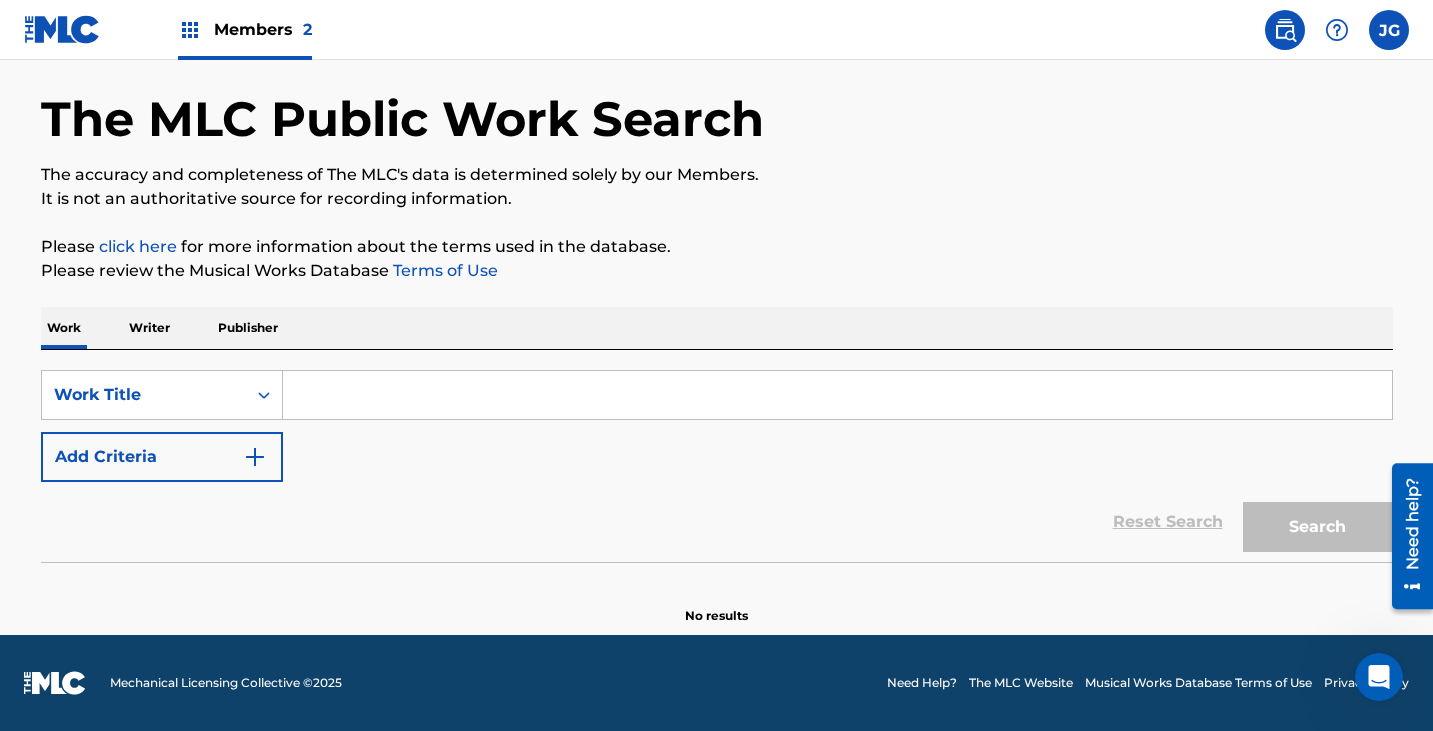 drag, startPoint x: 174, startPoint y: 487, endPoint x: 176, endPoint y: 477, distance: 10.198039 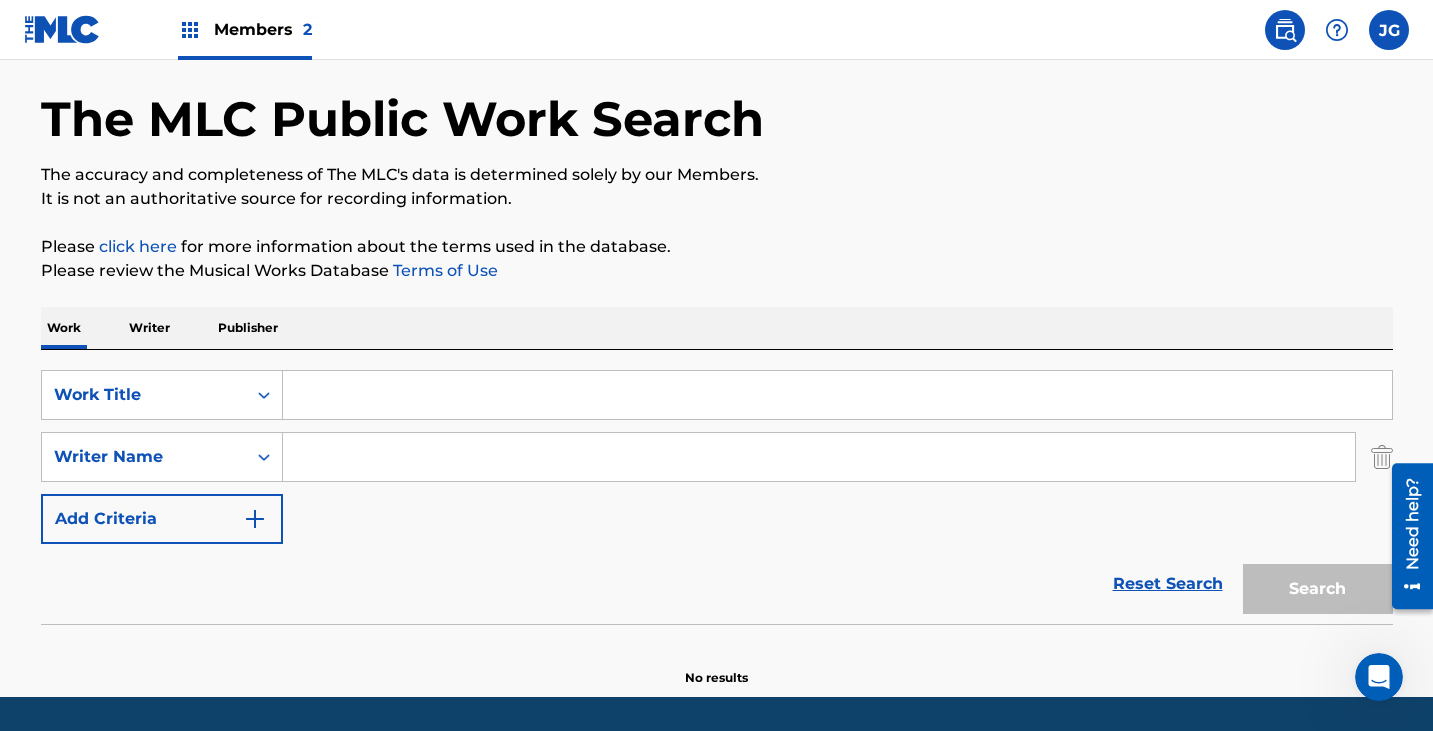 click at bounding box center [819, 457] 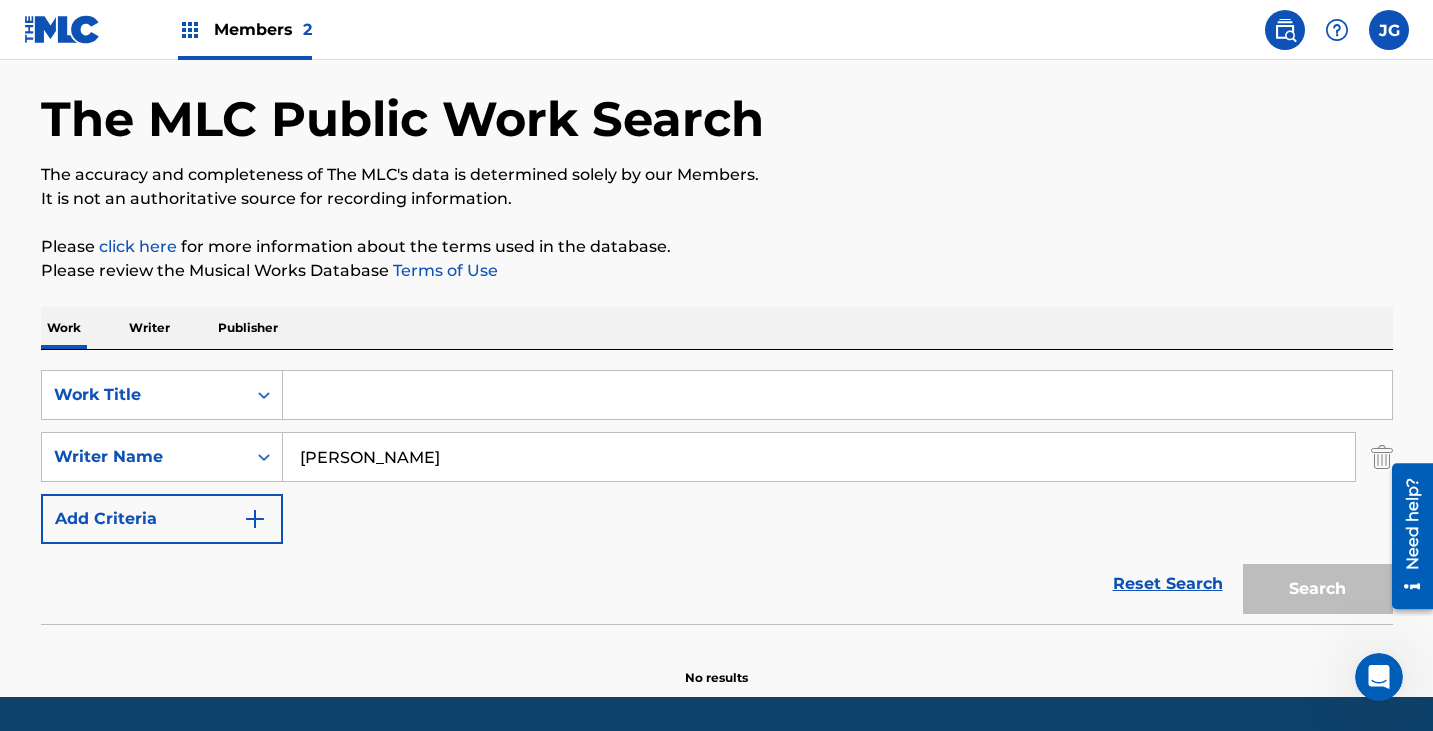 type on "[PERSON_NAME]" 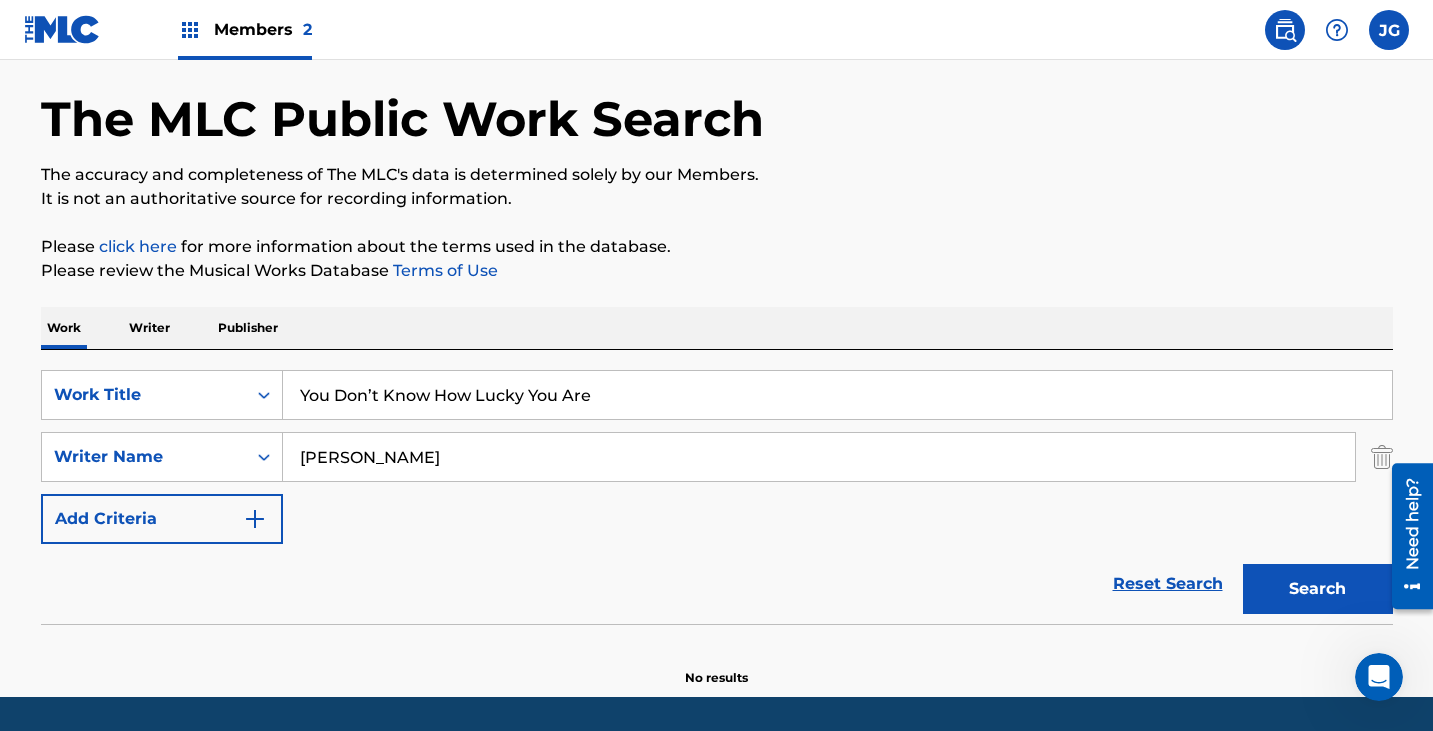 type on "You Don’t Know How Lucky You Are" 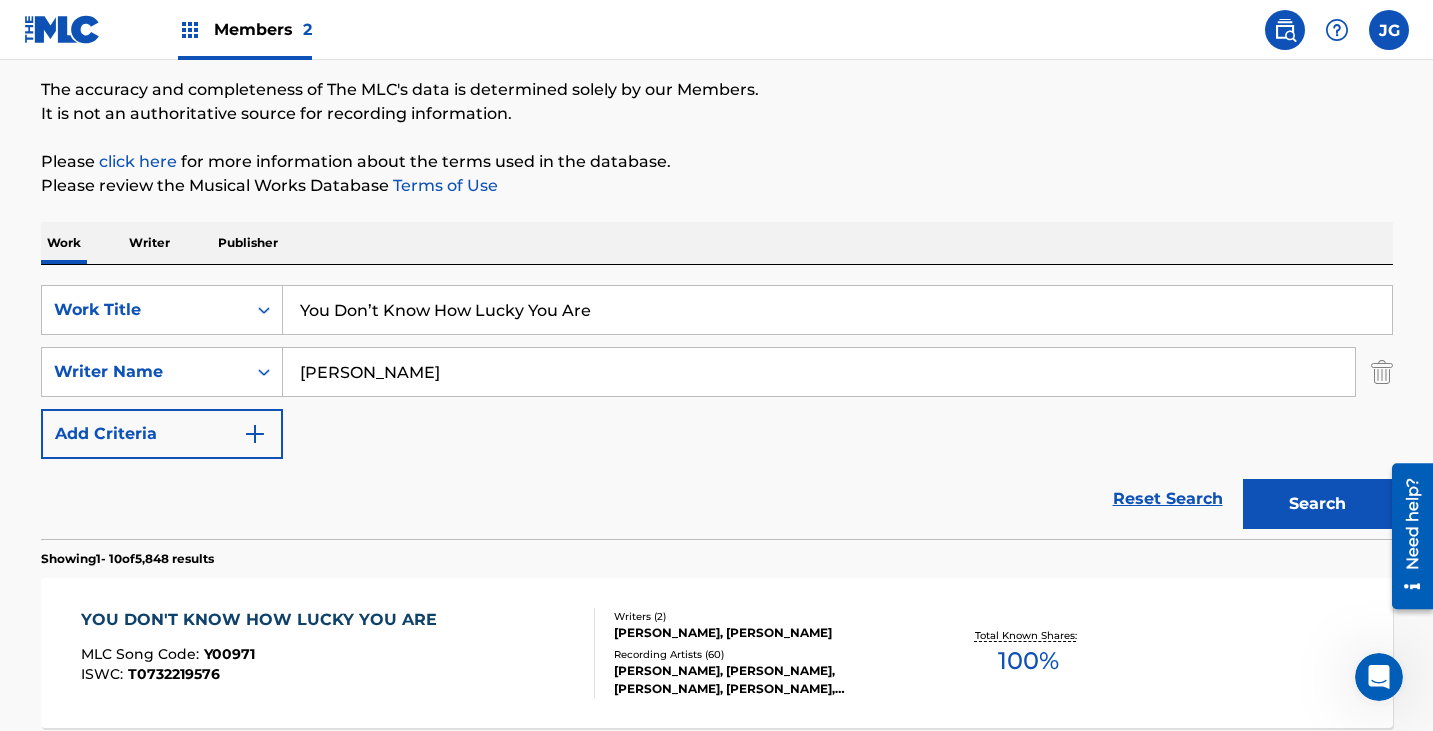 scroll, scrollTop: 402, scrollLeft: 0, axis: vertical 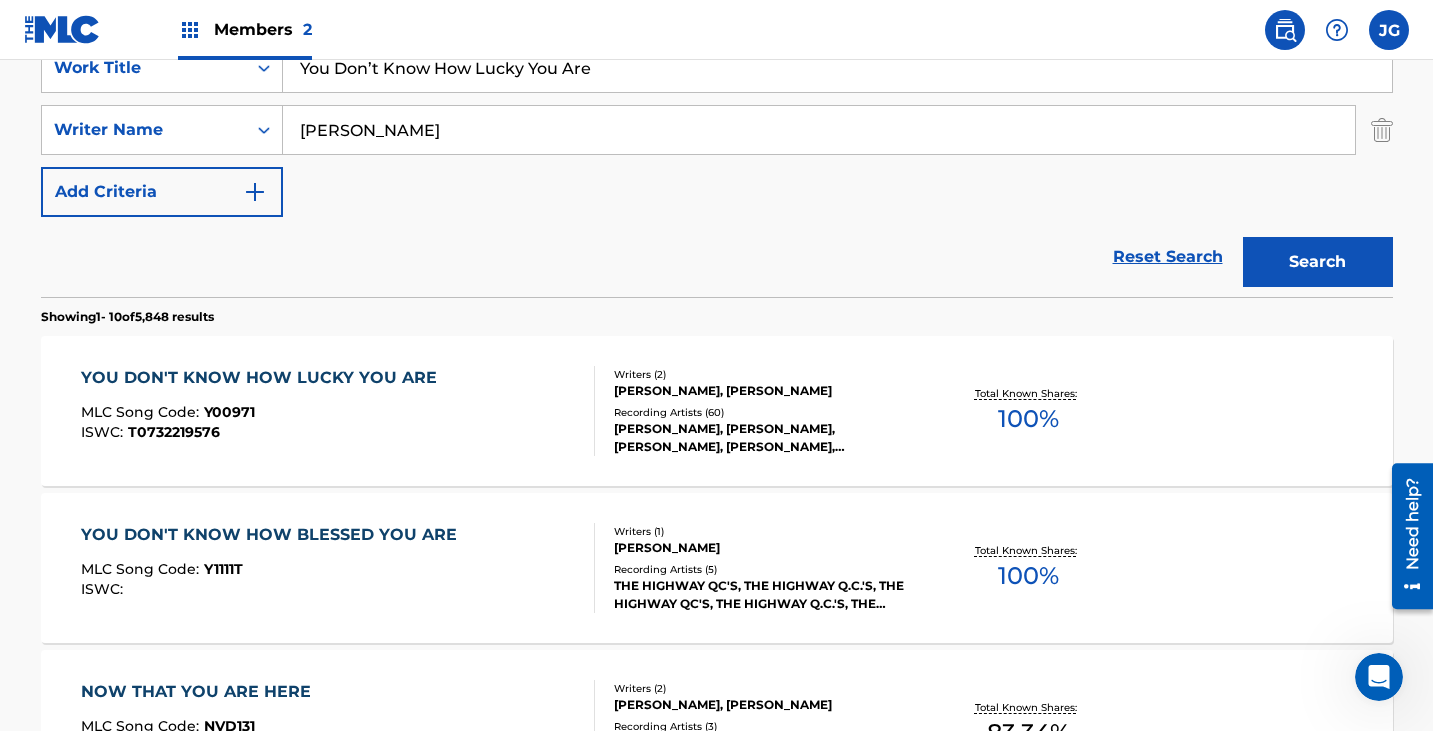 click on "Writers ( 2 )" at bounding box center (765, 374) 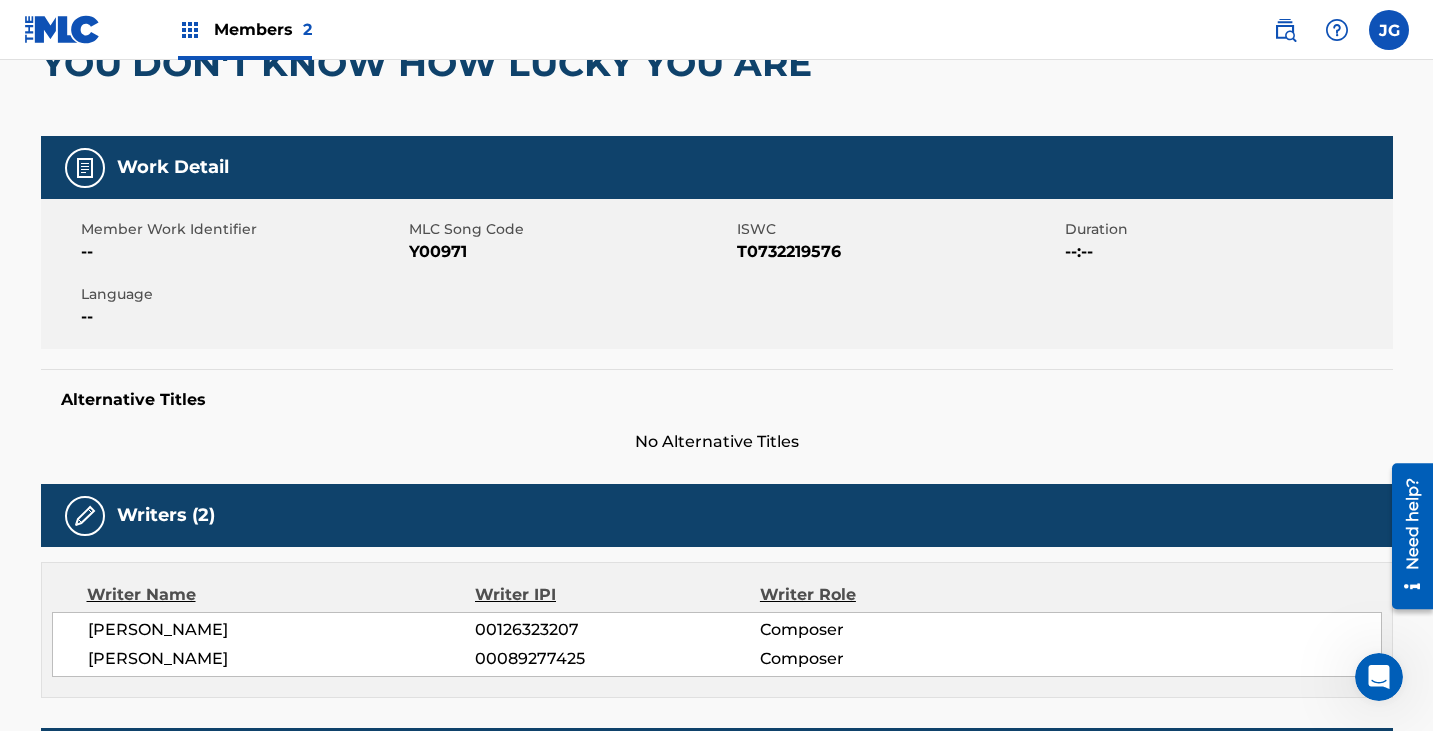 scroll, scrollTop: 200, scrollLeft: 0, axis: vertical 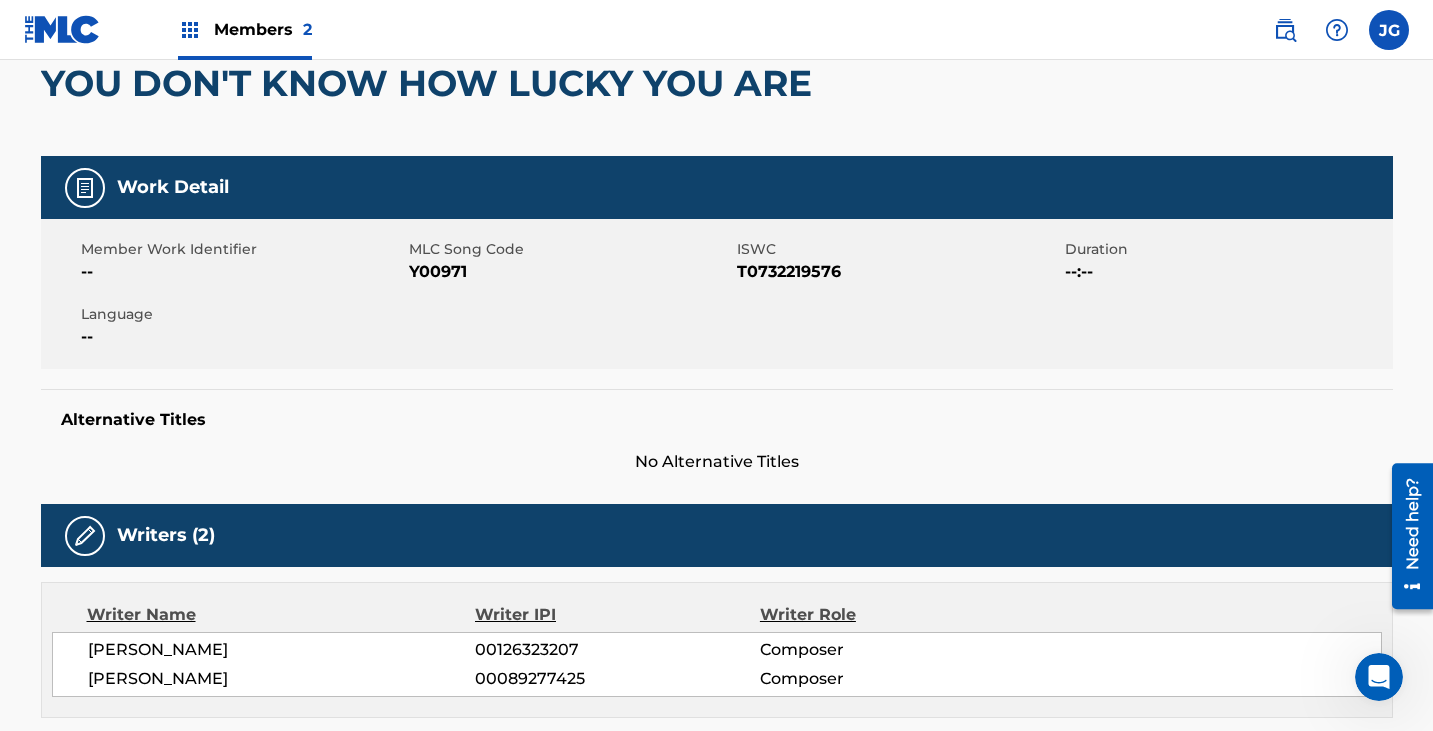 click on "Y00971" at bounding box center [570, 272] 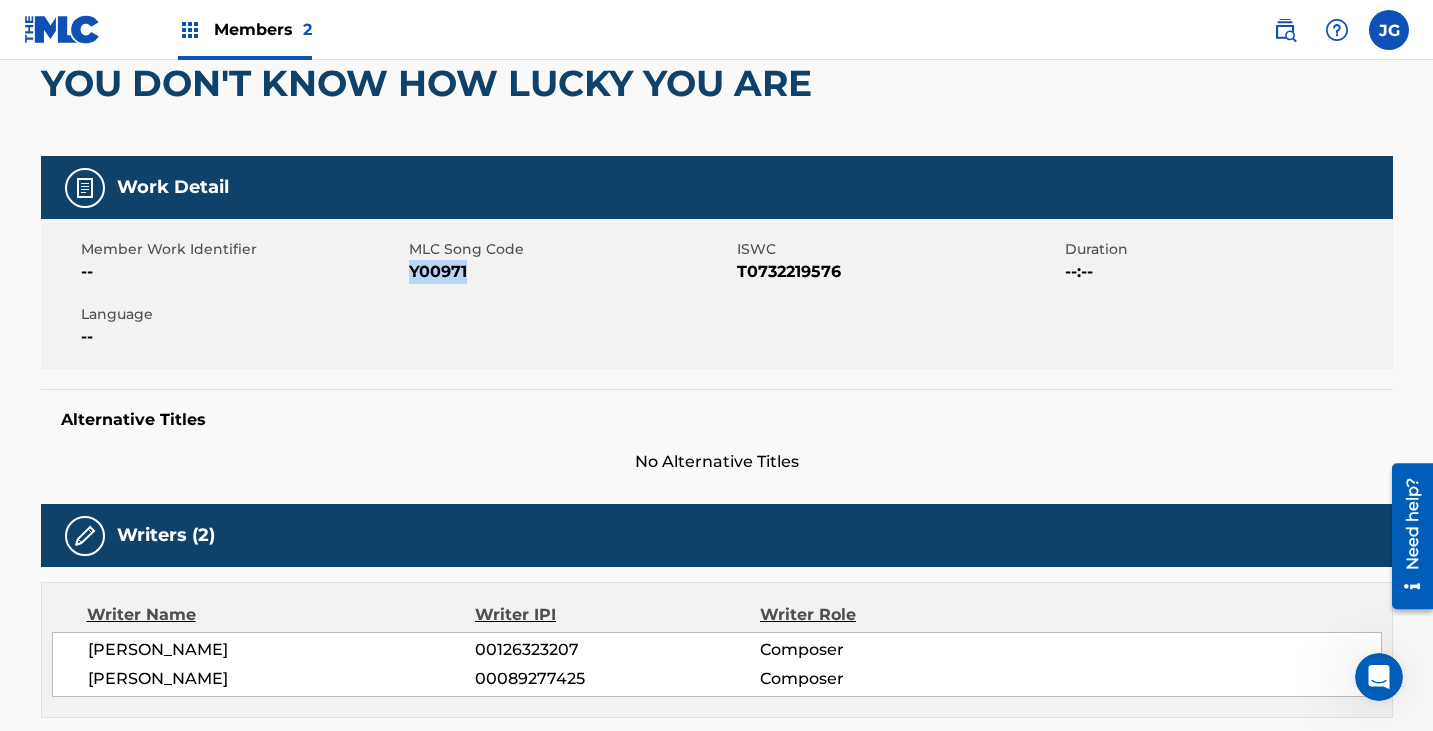click on "Y00971" at bounding box center [570, 272] 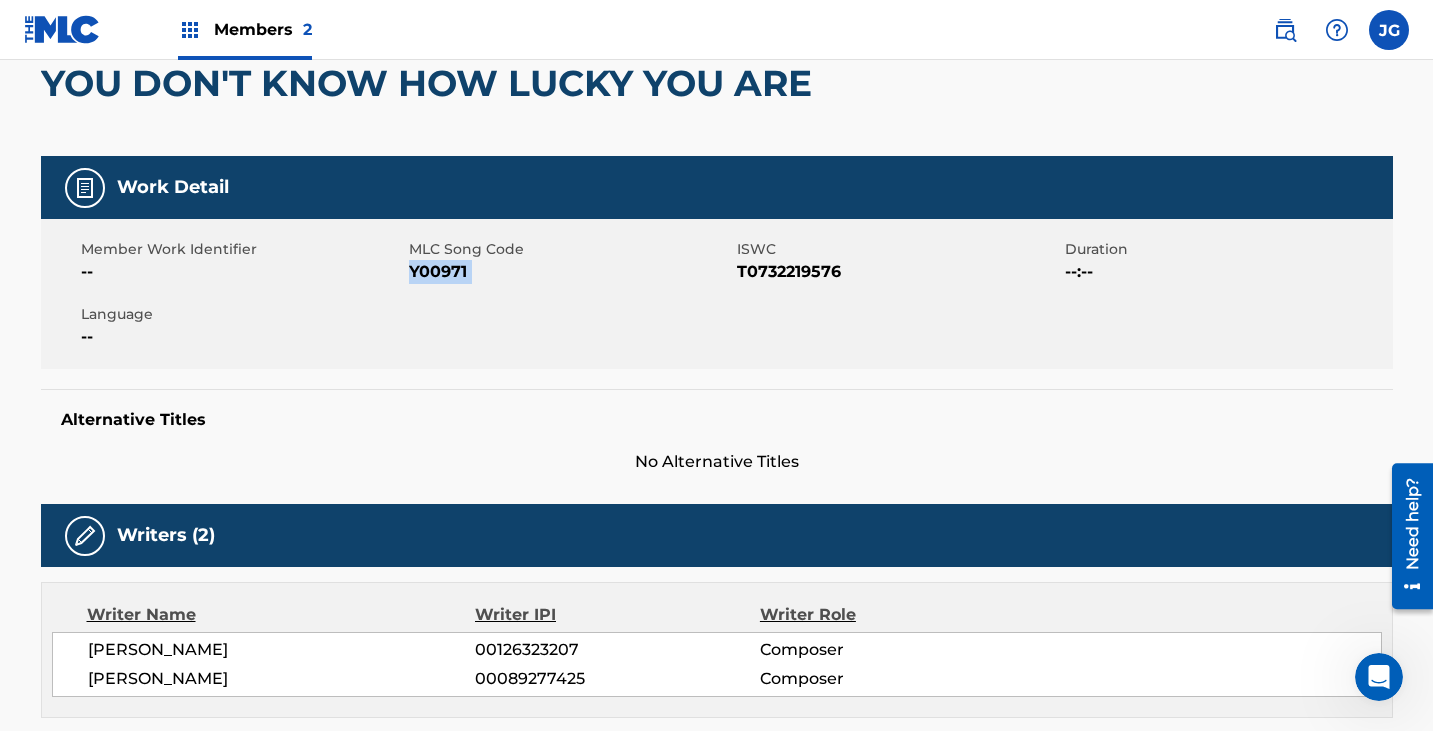 click on "Y00971" at bounding box center [570, 272] 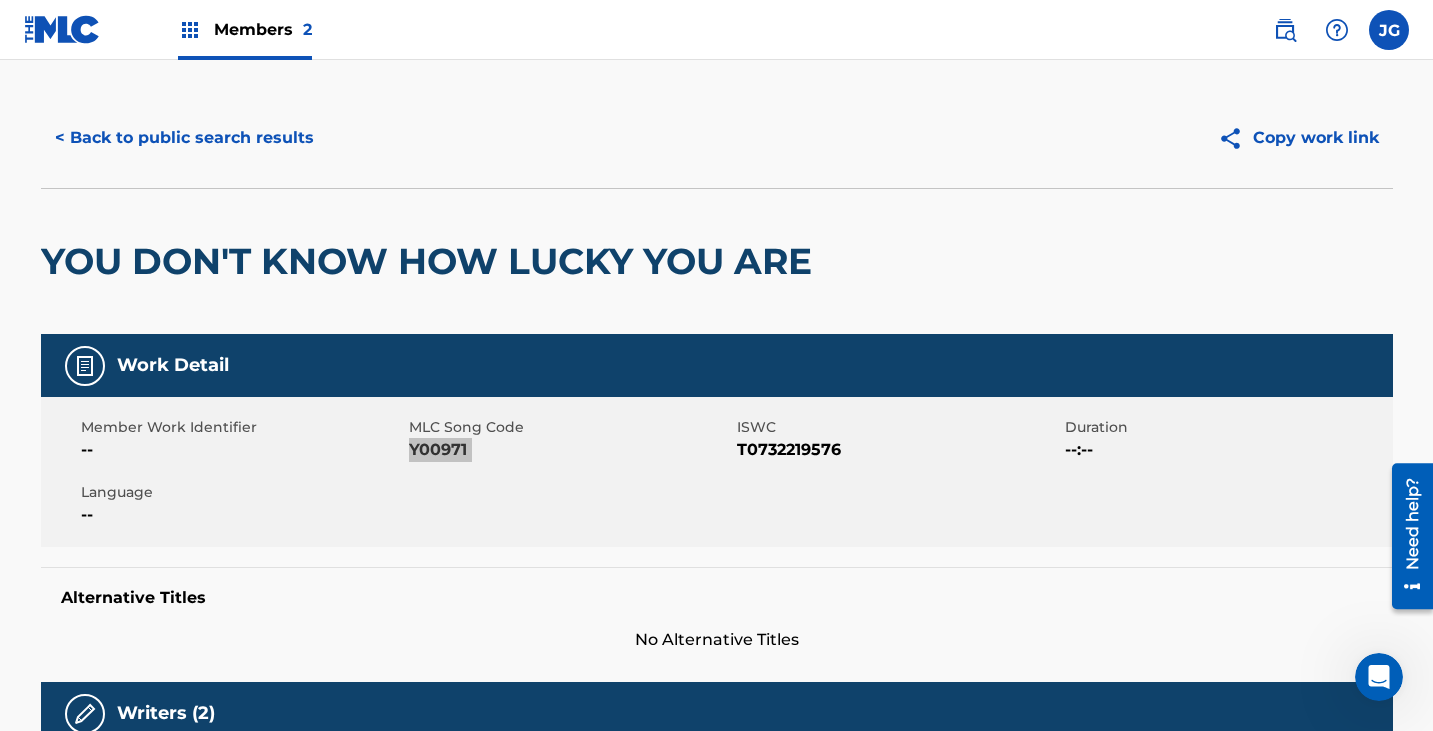 scroll, scrollTop: 0, scrollLeft: 0, axis: both 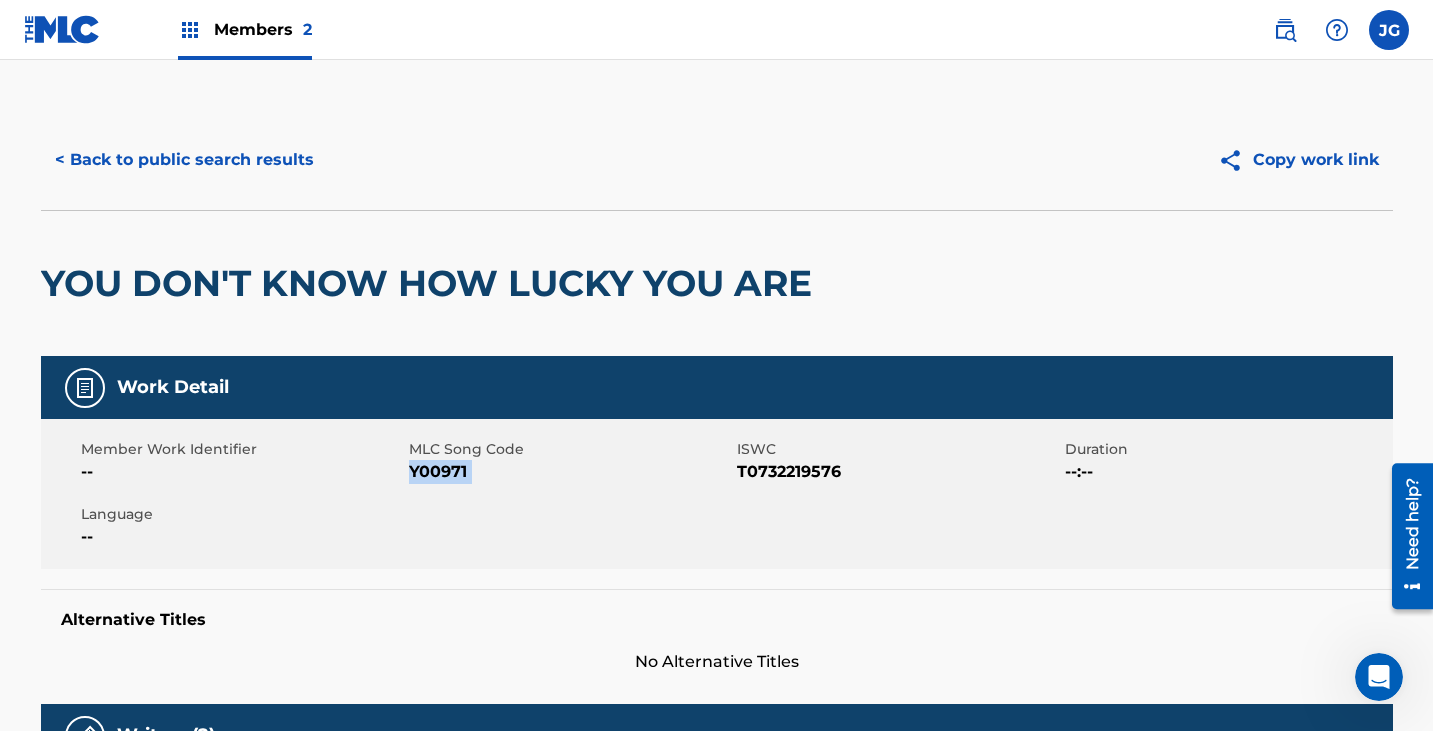 click on "< Back to public search results" at bounding box center [184, 160] 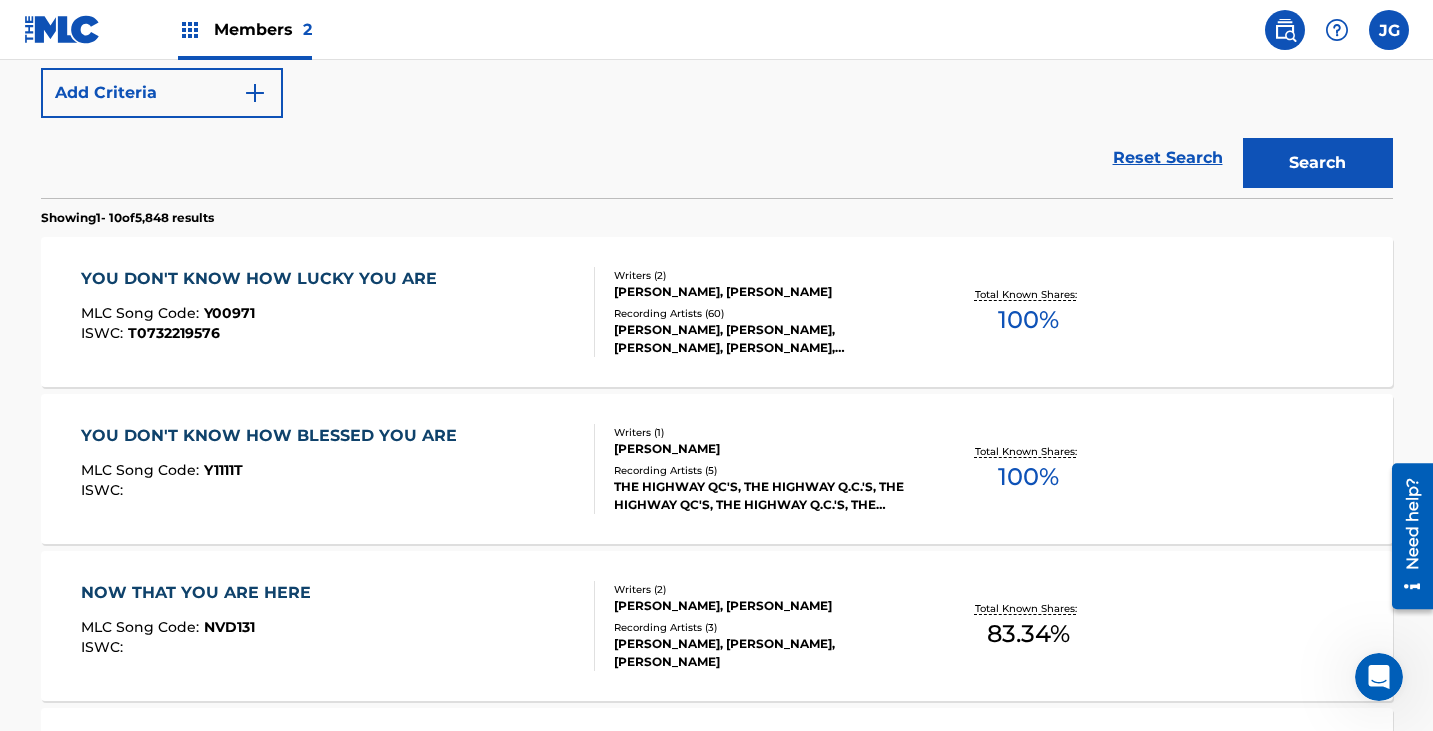 scroll, scrollTop: 202, scrollLeft: 0, axis: vertical 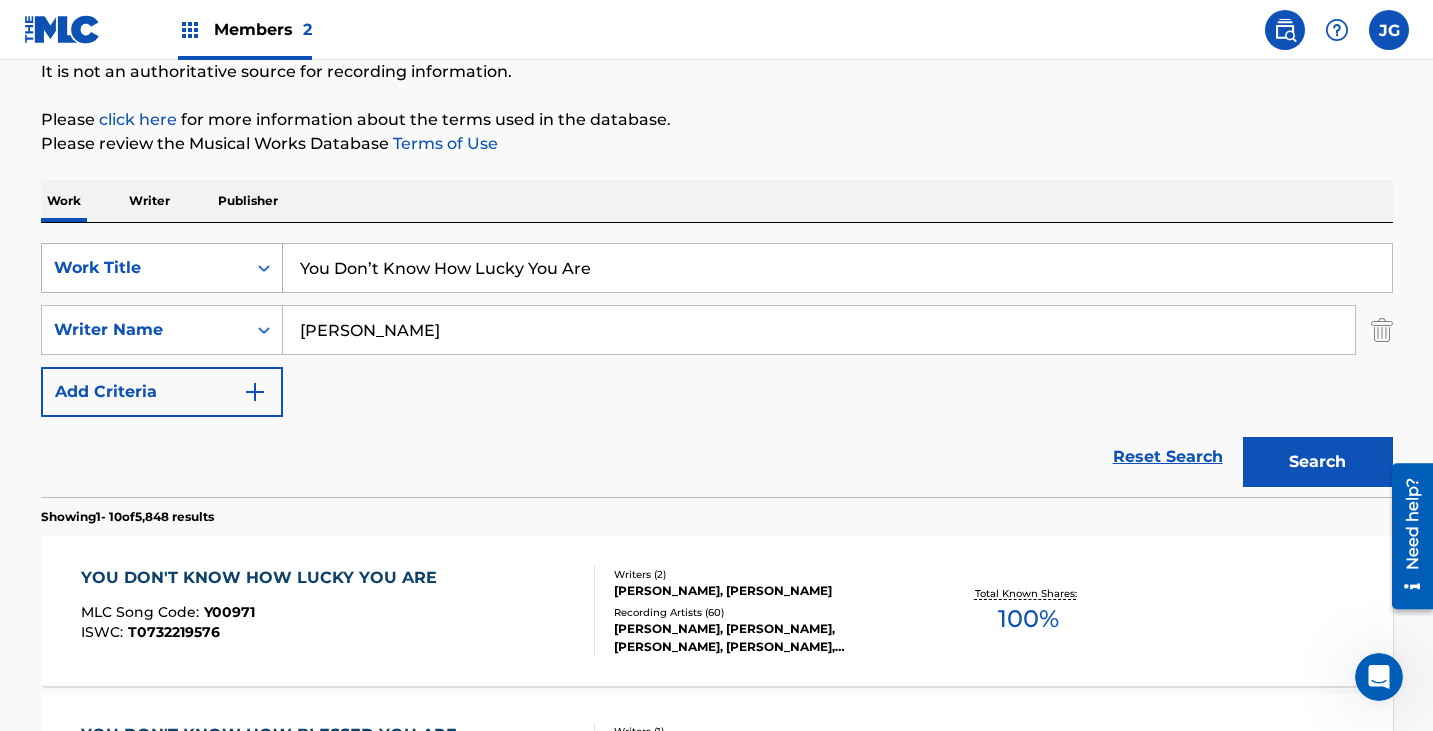 drag, startPoint x: 593, startPoint y: 270, endPoint x: 200, endPoint y: 245, distance: 393.79437 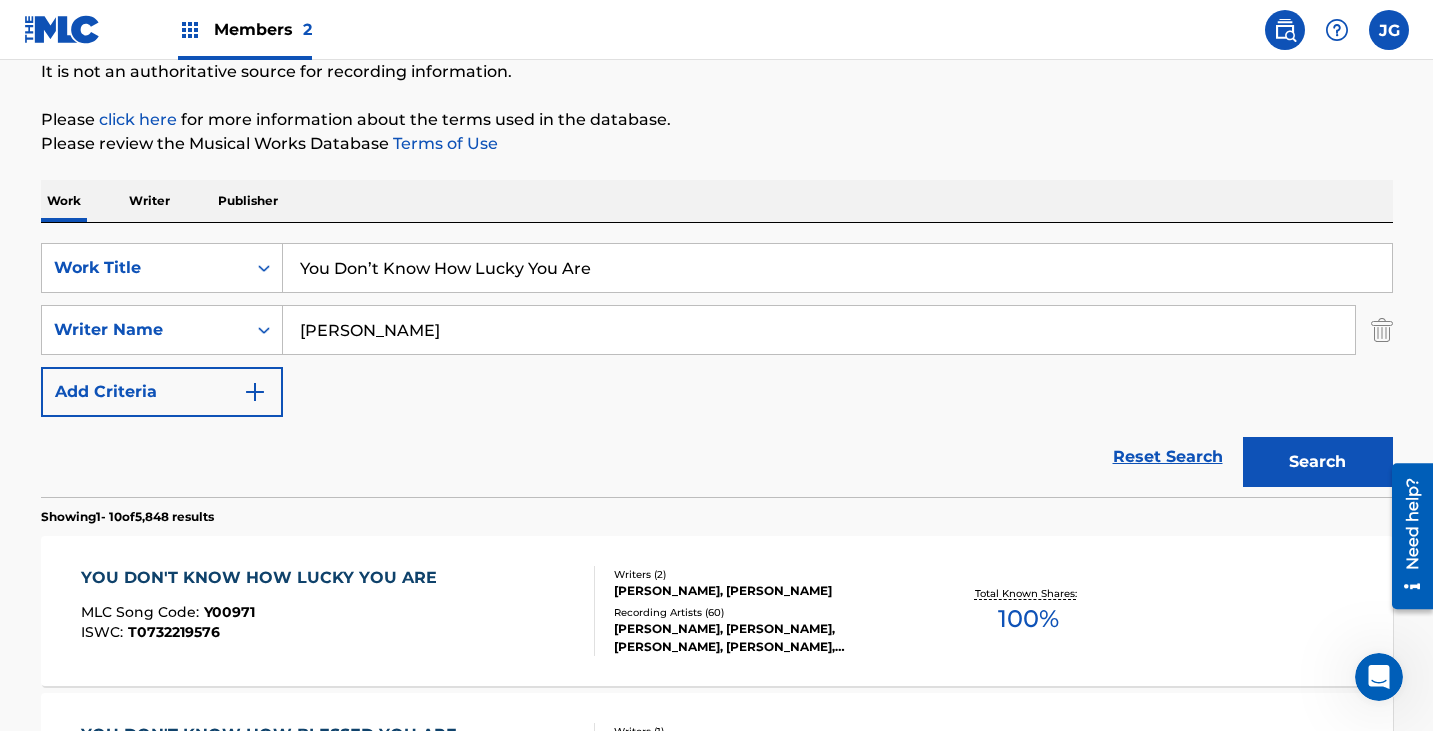 click on "You Don’t Know How Lucky You Are" at bounding box center (837, 268) 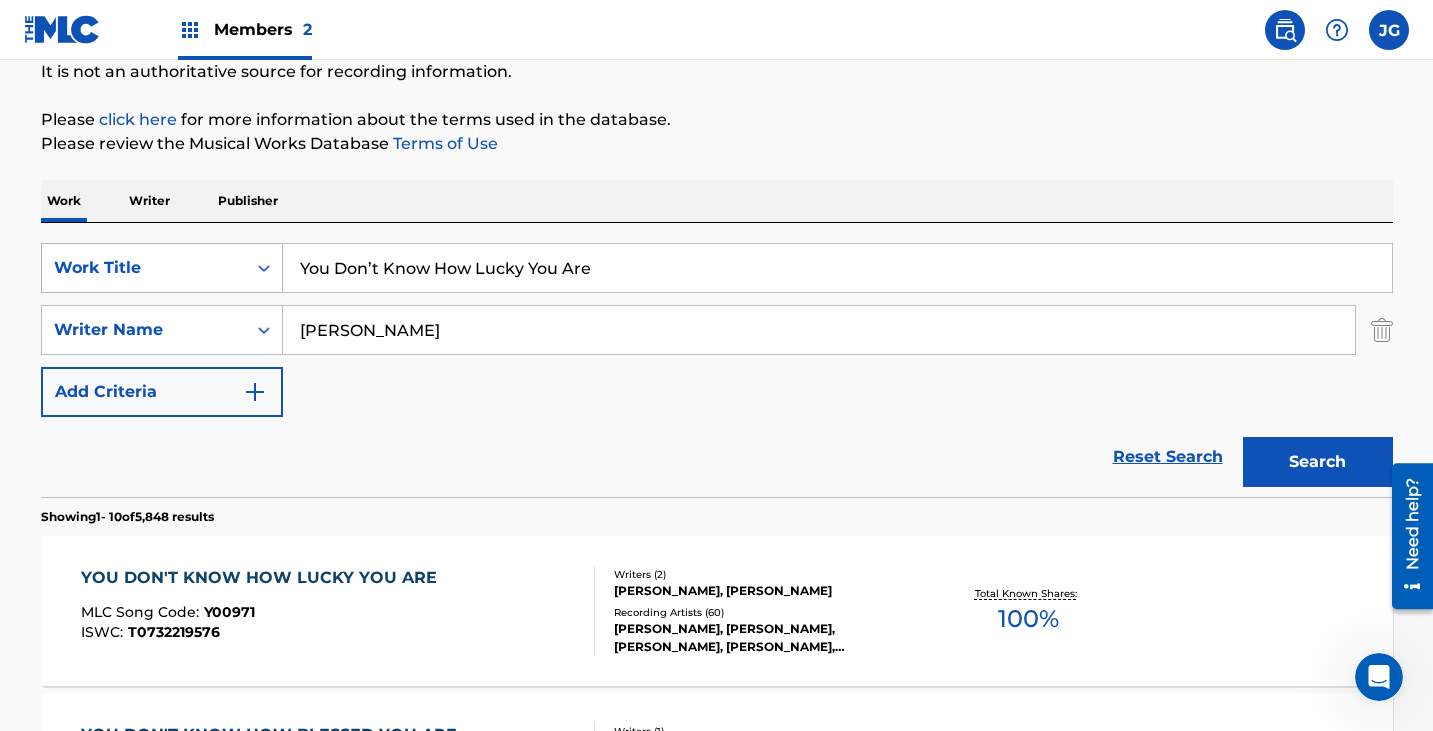 drag, startPoint x: 683, startPoint y: 273, endPoint x: 205, endPoint y: 258, distance: 478.2353 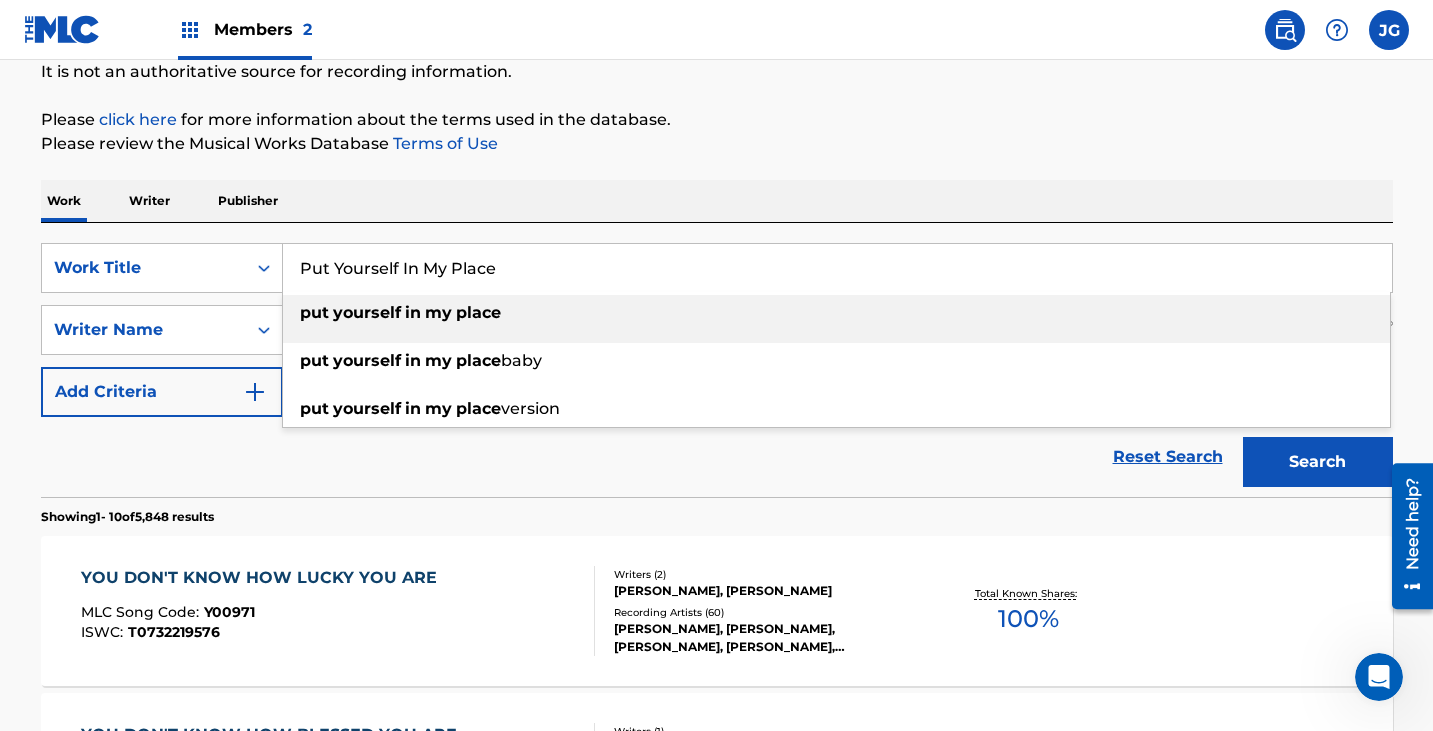 type on "Put Yourself In My Place" 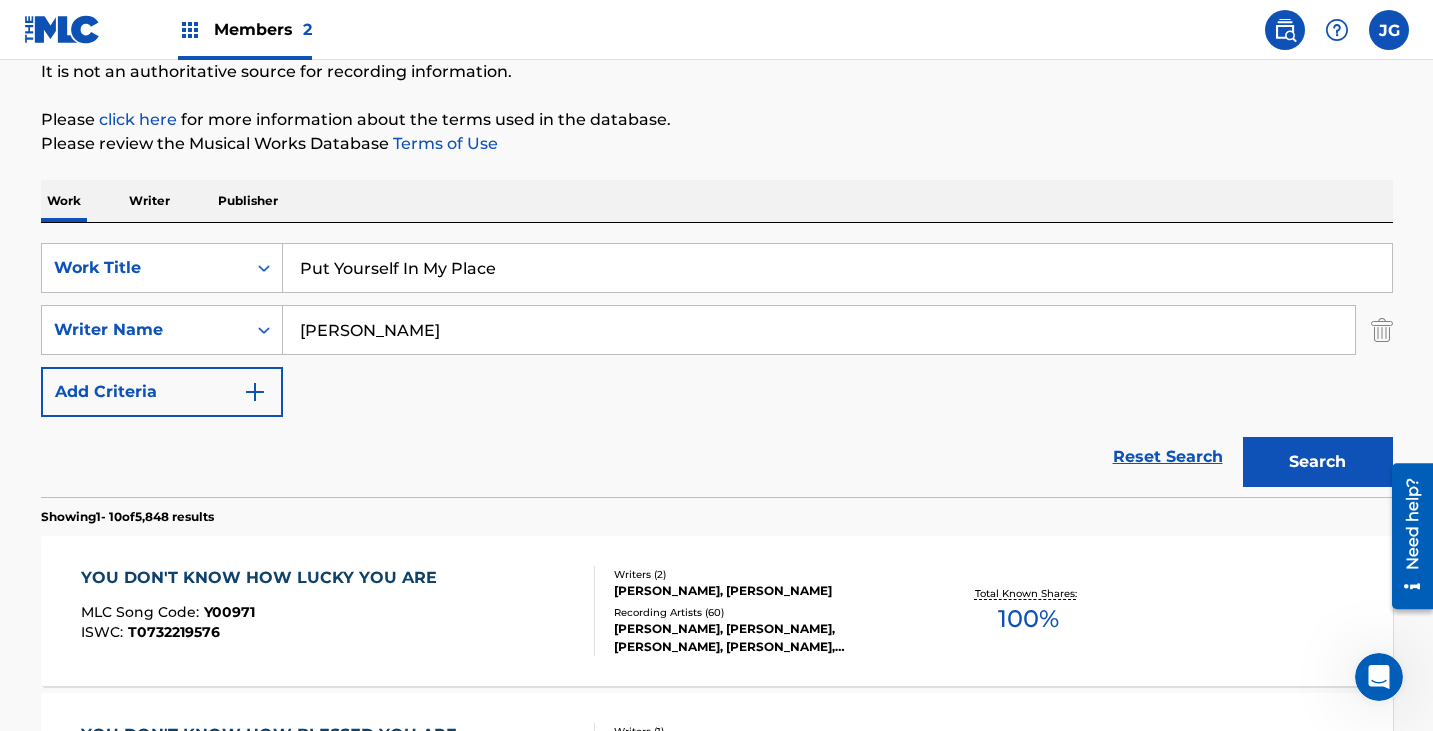click on "Search" at bounding box center (1318, 462) 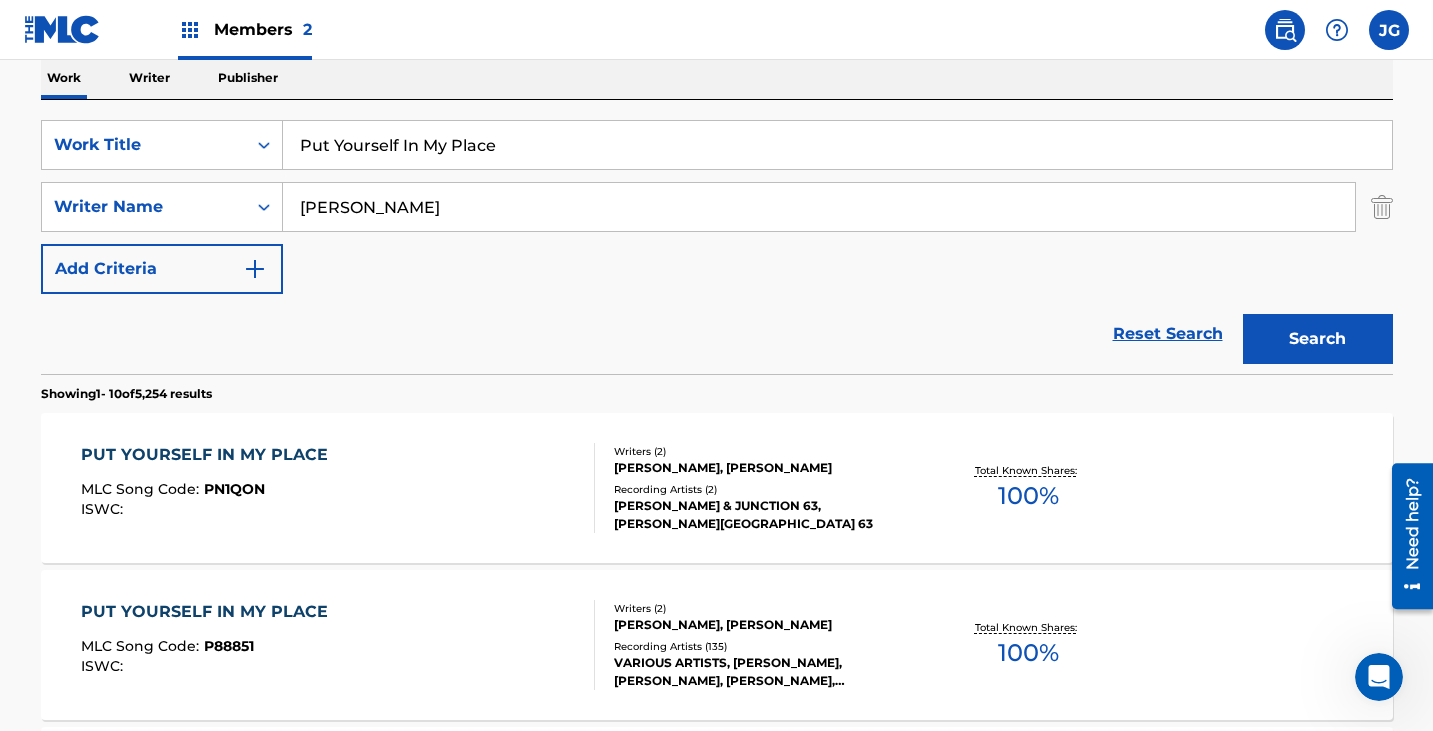 scroll, scrollTop: 502, scrollLeft: 0, axis: vertical 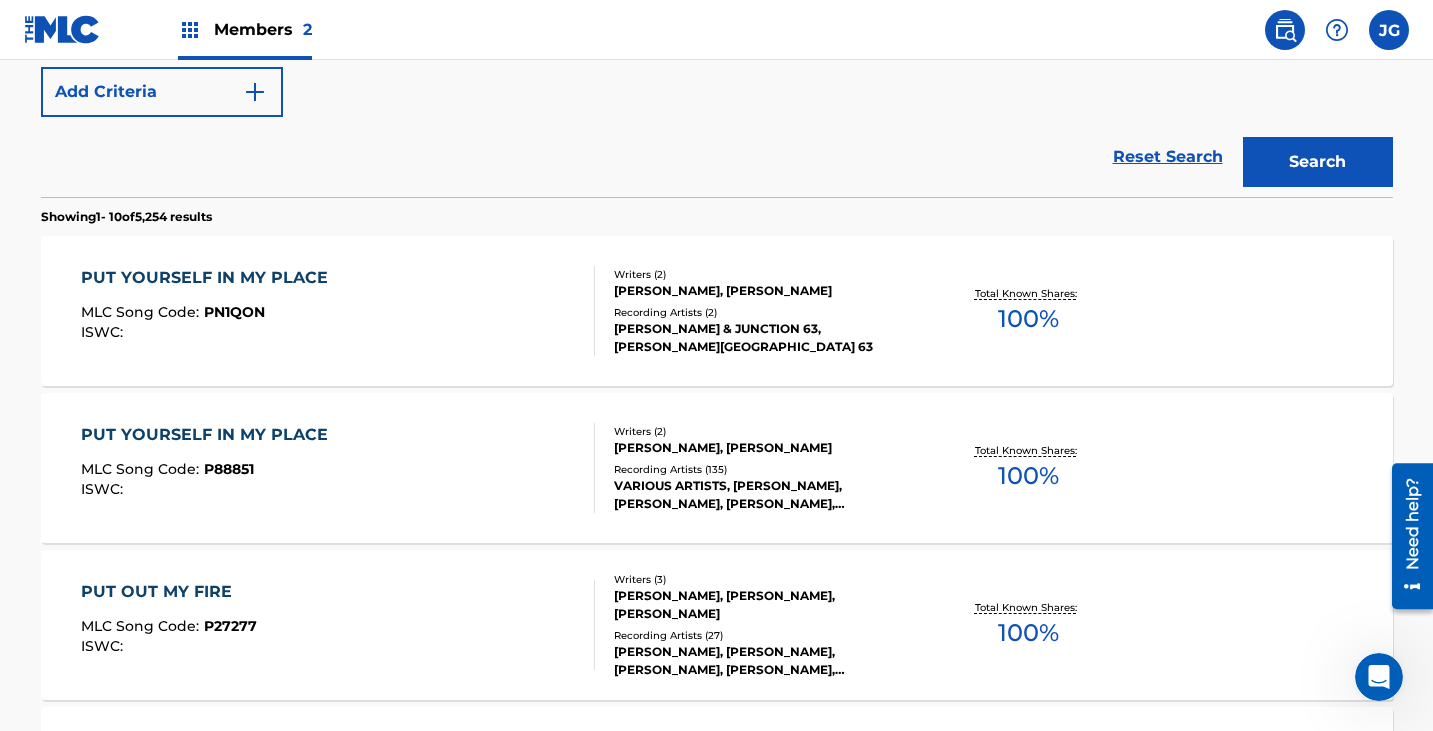 click on "PUT YOURSELF IN MY PLACE MLC Song Code : PN1QON ISWC :" at bounding box center (338, 311) 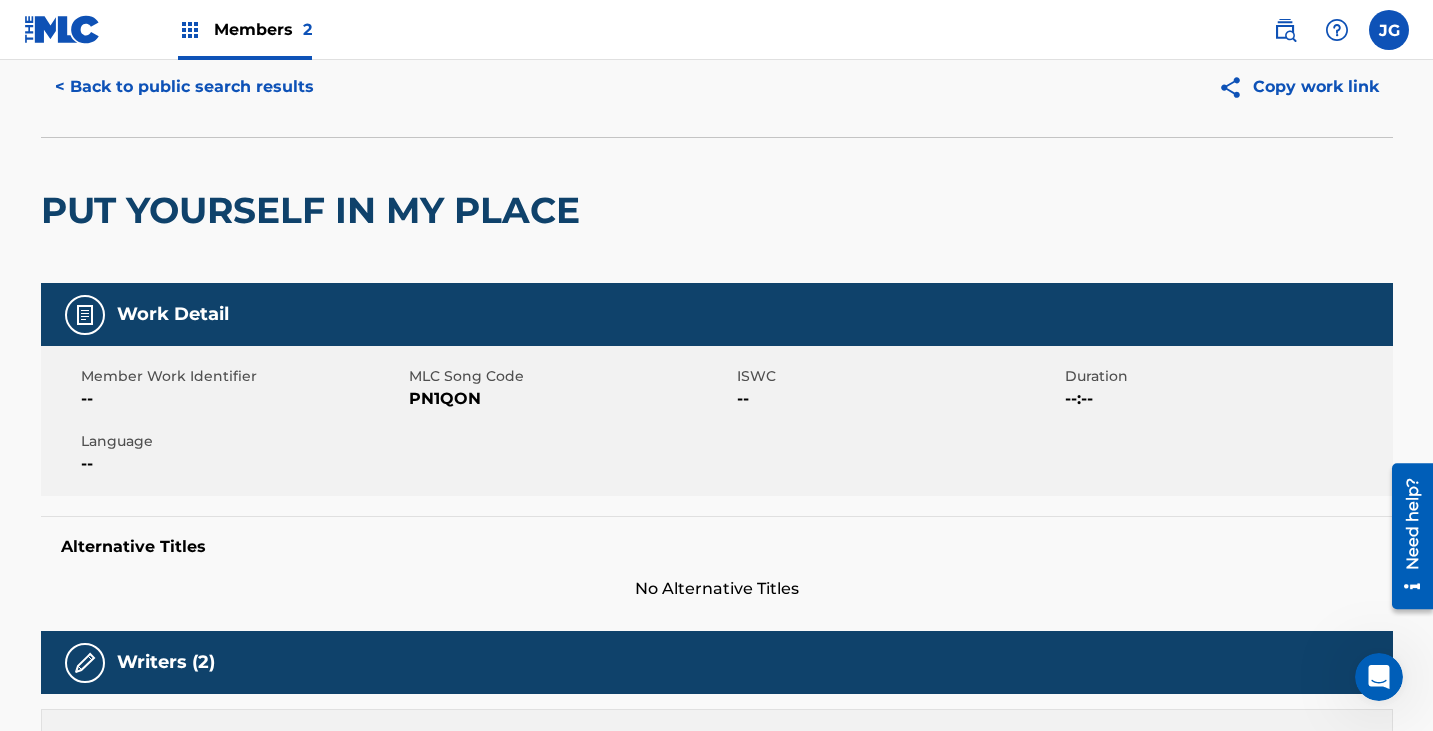 scroll, scrollTop: 0, scrollLeft: 0, axis: both 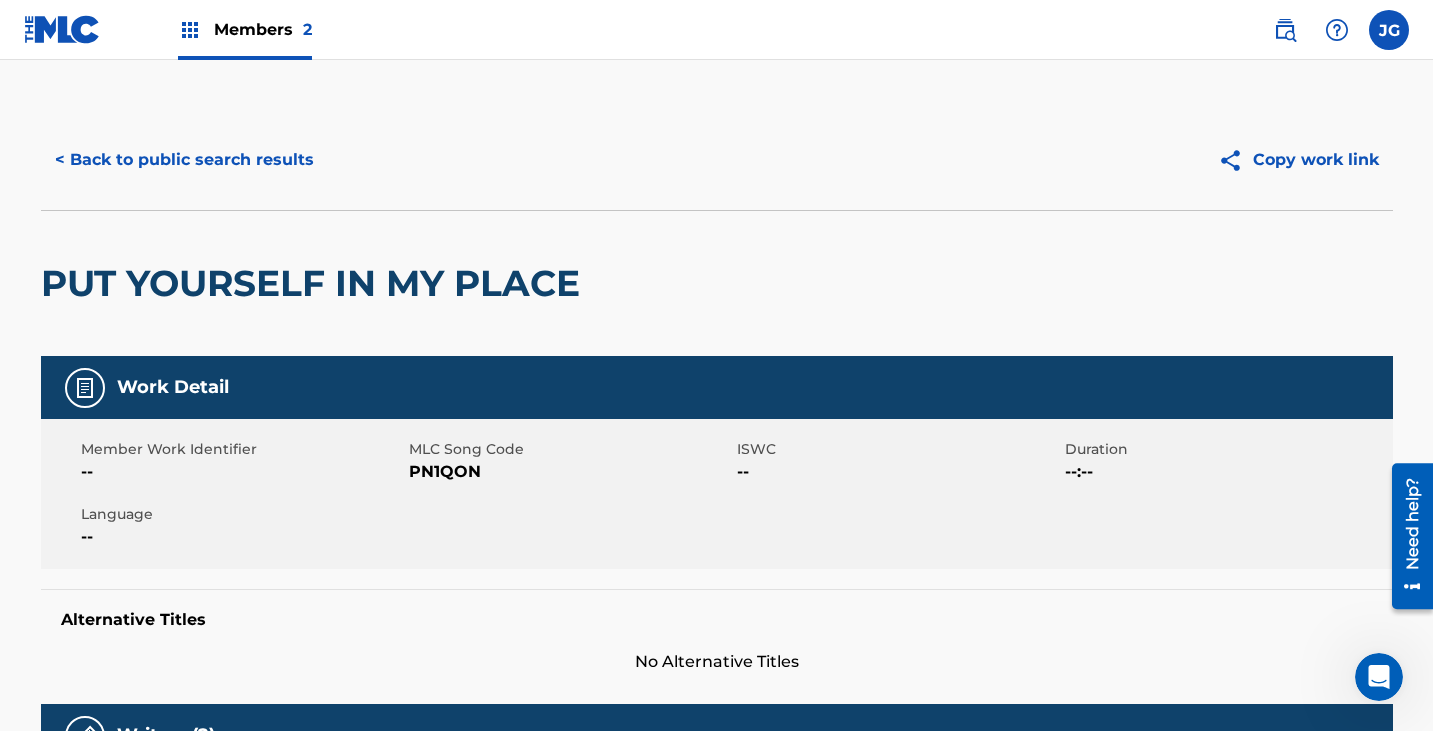 click on "< Back to public search results" at bounding box center [184, 160] 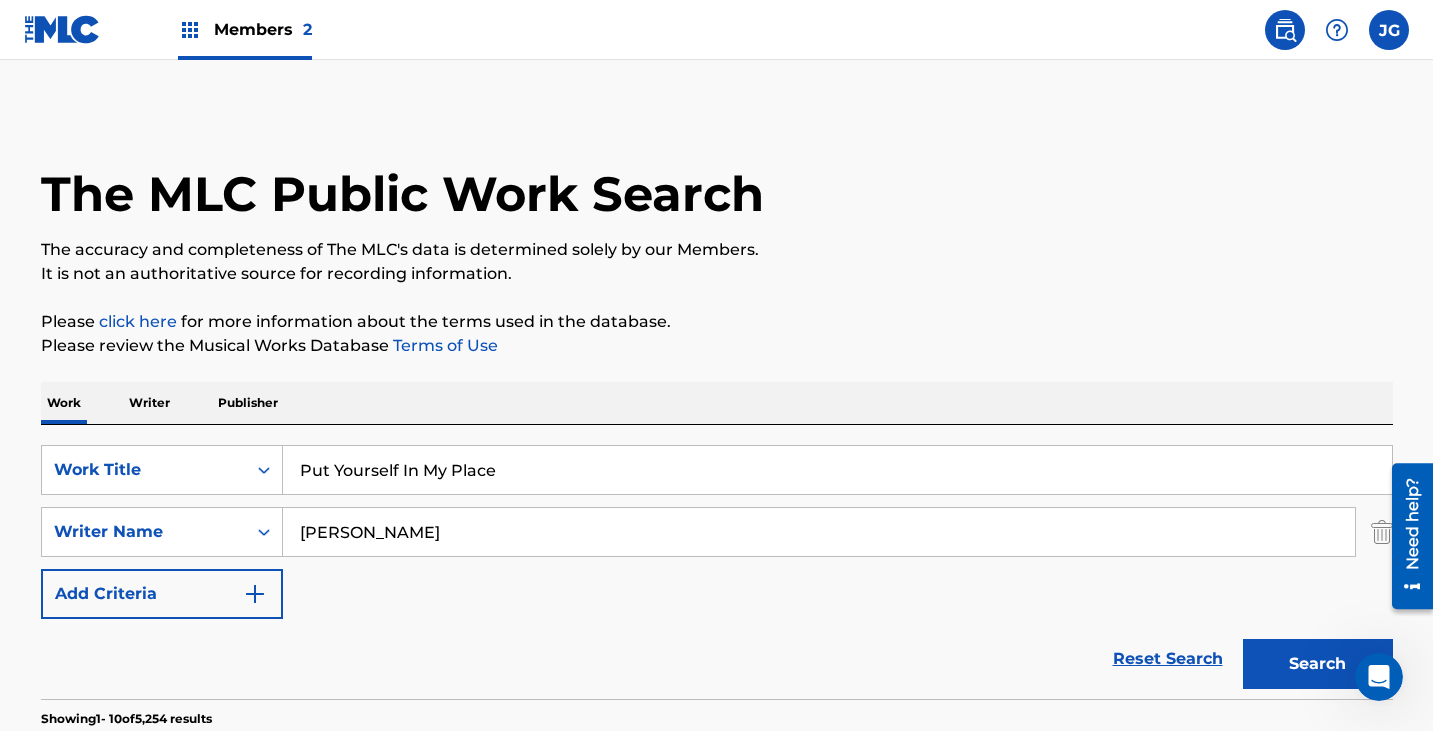 scroll, scrollTop: 616, scrollLeft: 0, axis: vertical 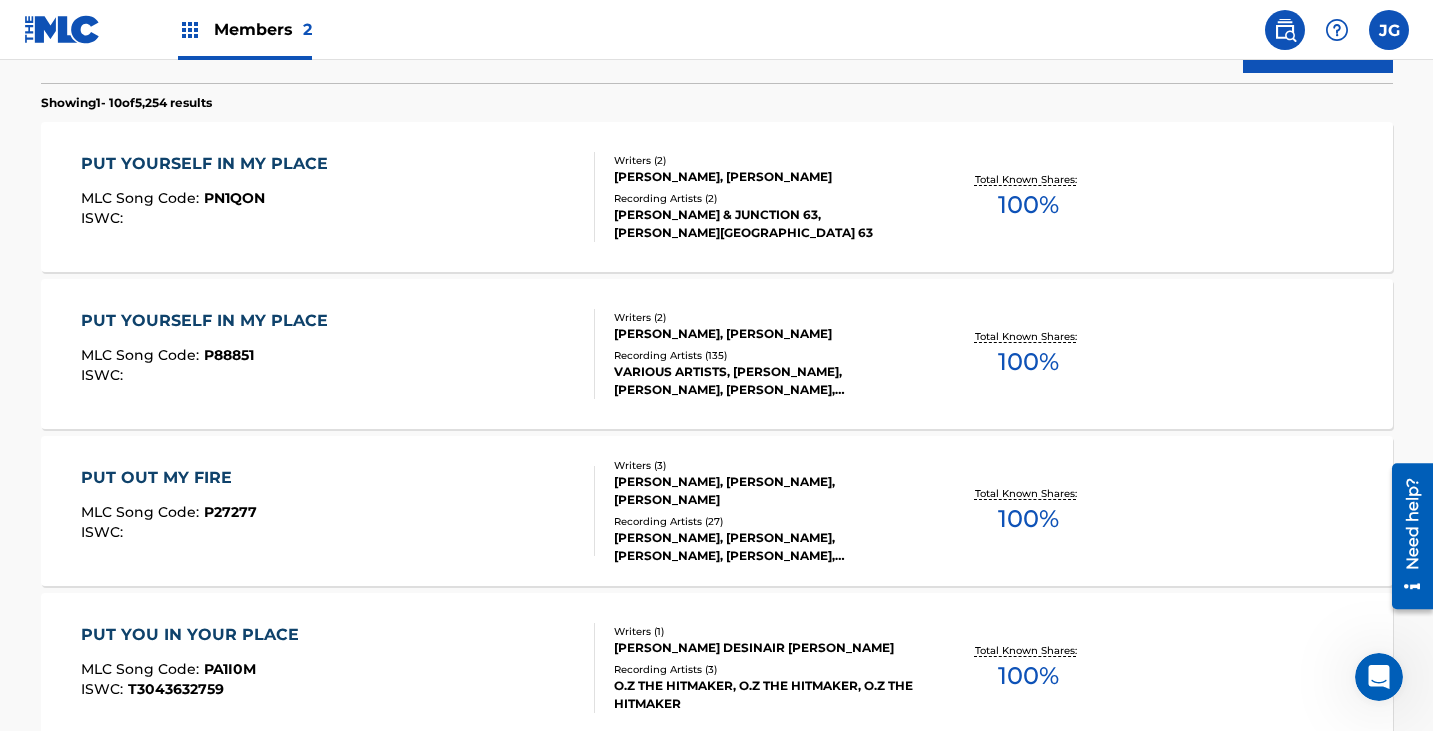 click on "PUT YOURSELF IN MY PLACE MLC Song Code : P88851 ISWC :" at bounding box center (338, 354) 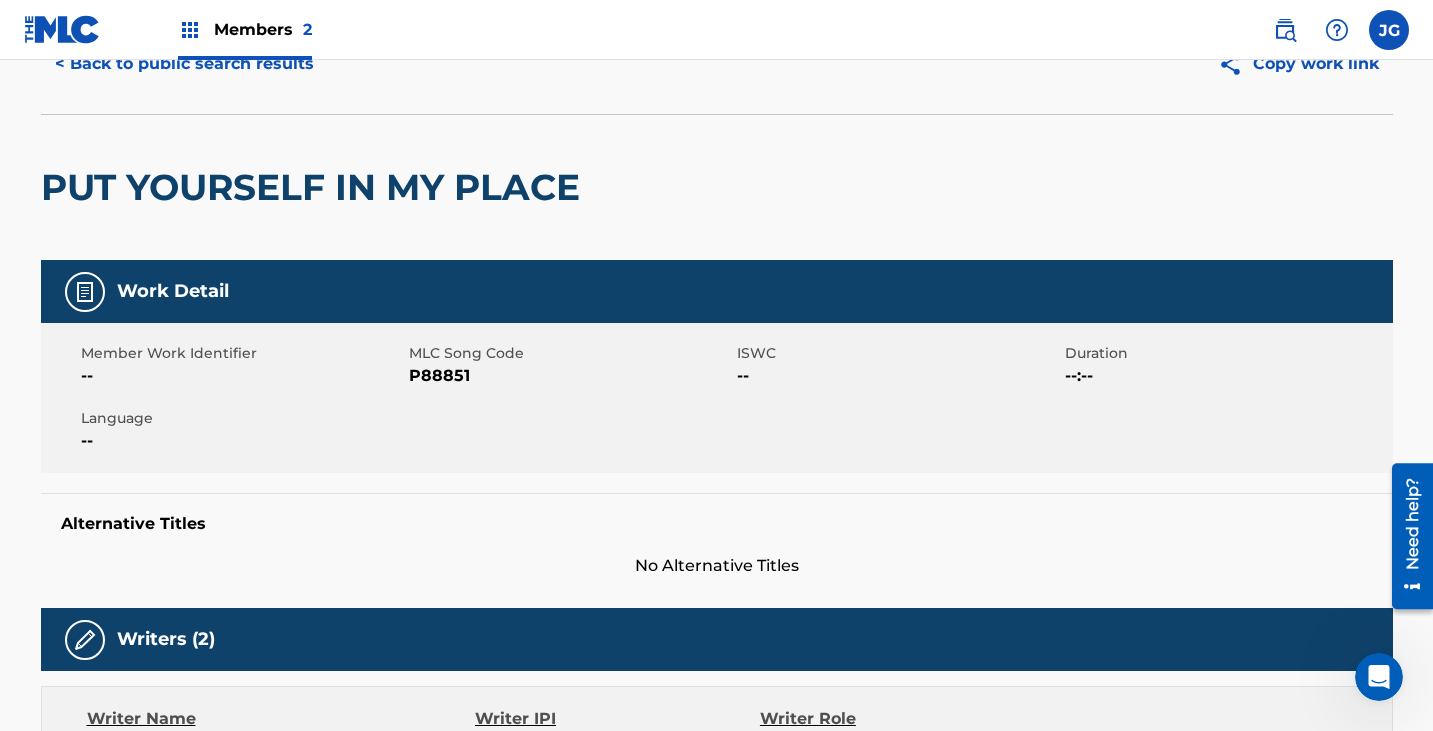 scroll, scrollTop: 200, scrollLeft: 0, axis: vertical 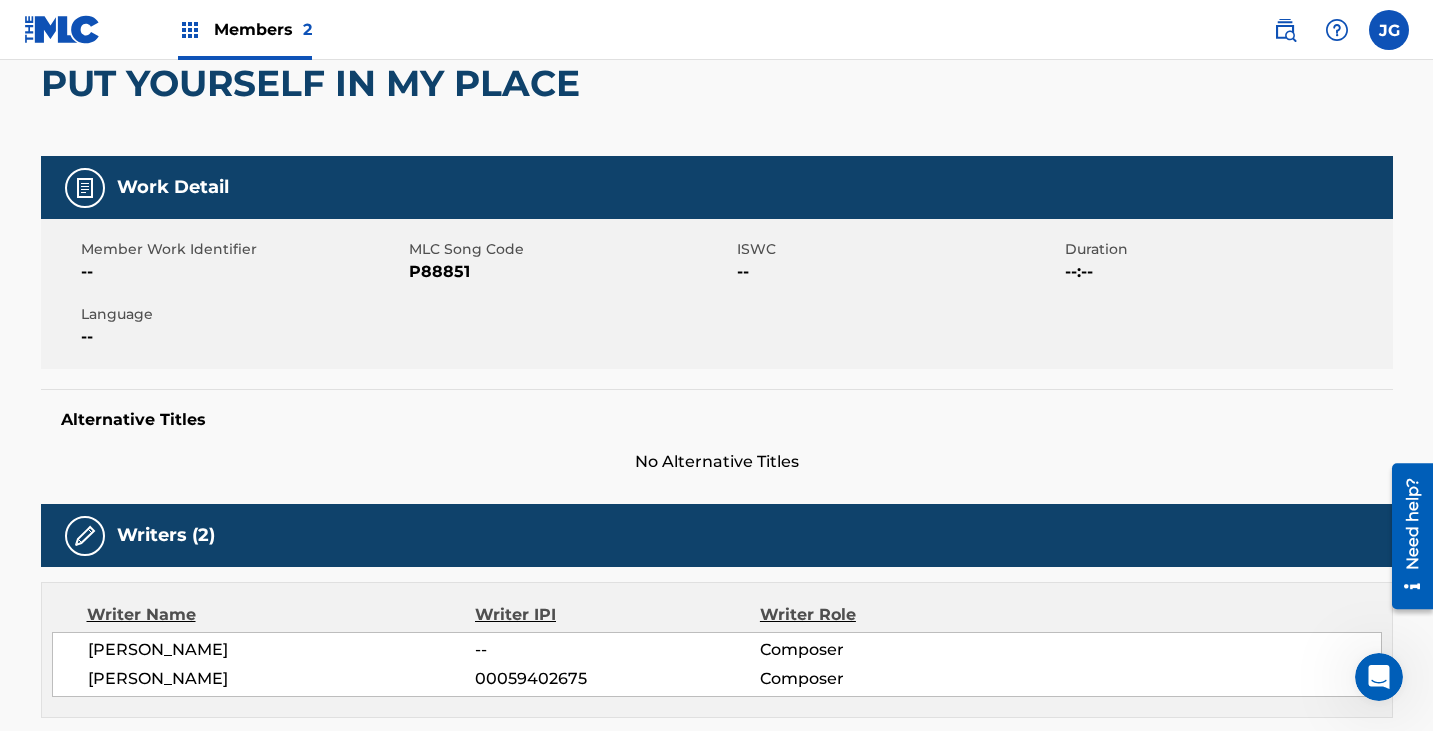 click on "P88851" at bounding box center [570, 272] 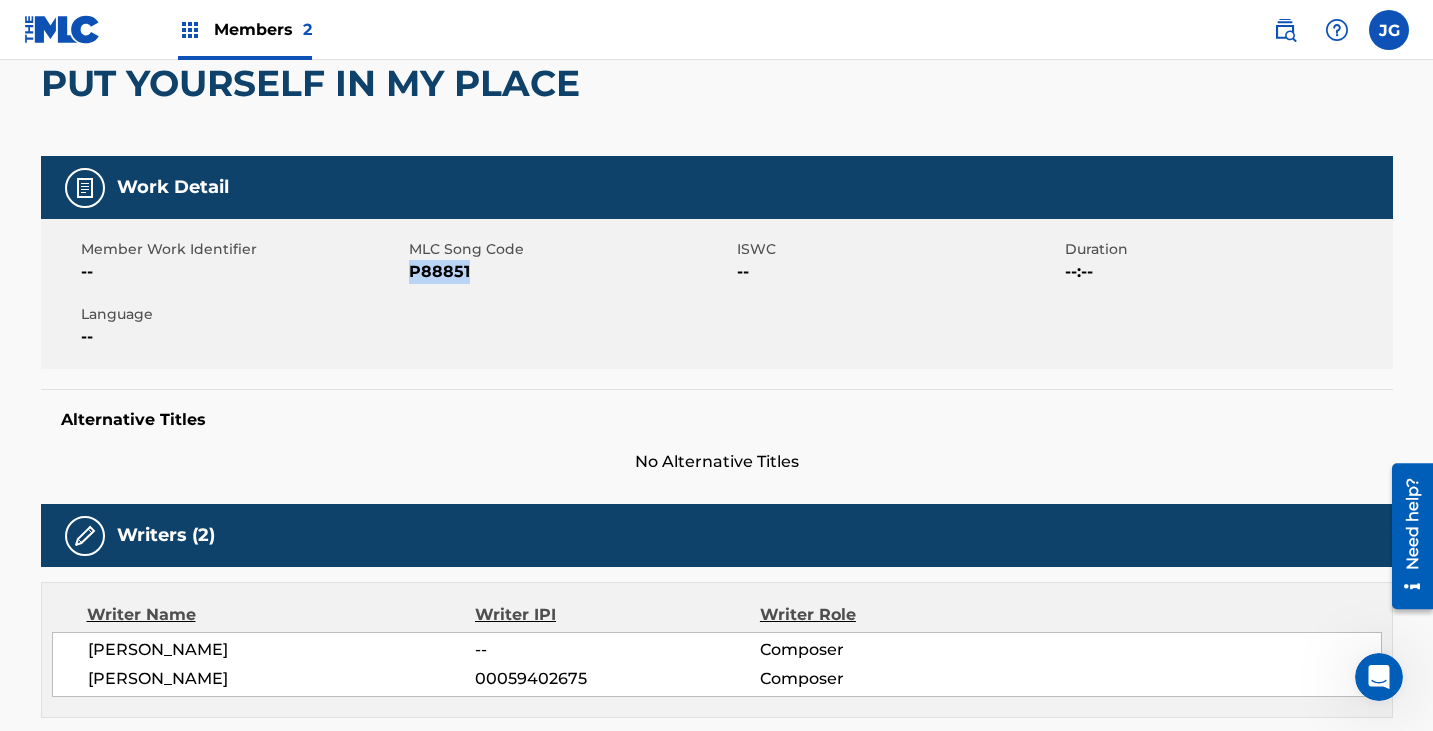 click on "P88851" at bounding box center [570, 272] 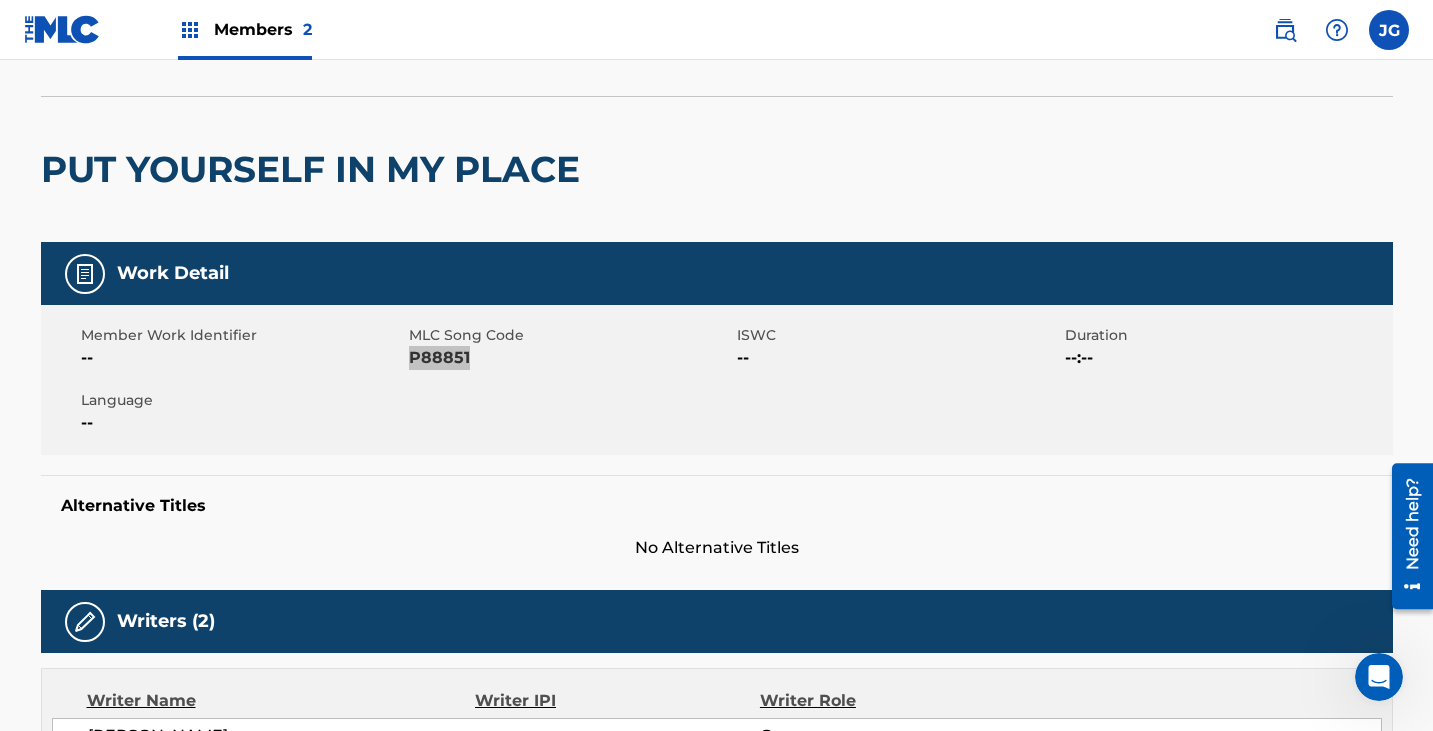 scroll, scrollTop: 0, scrollLeft: 0, axis: both 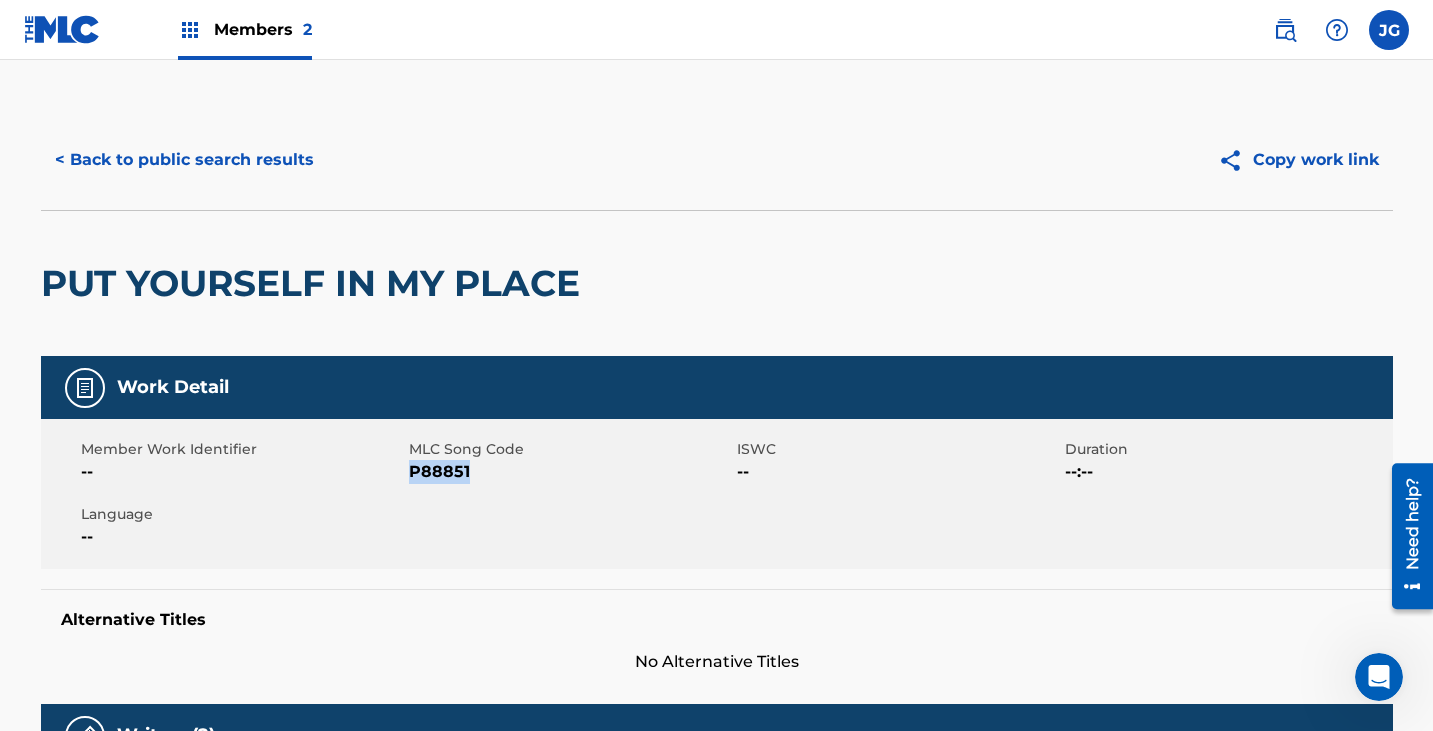 click on "< Back to public search results" at bounding box center (184, 160) 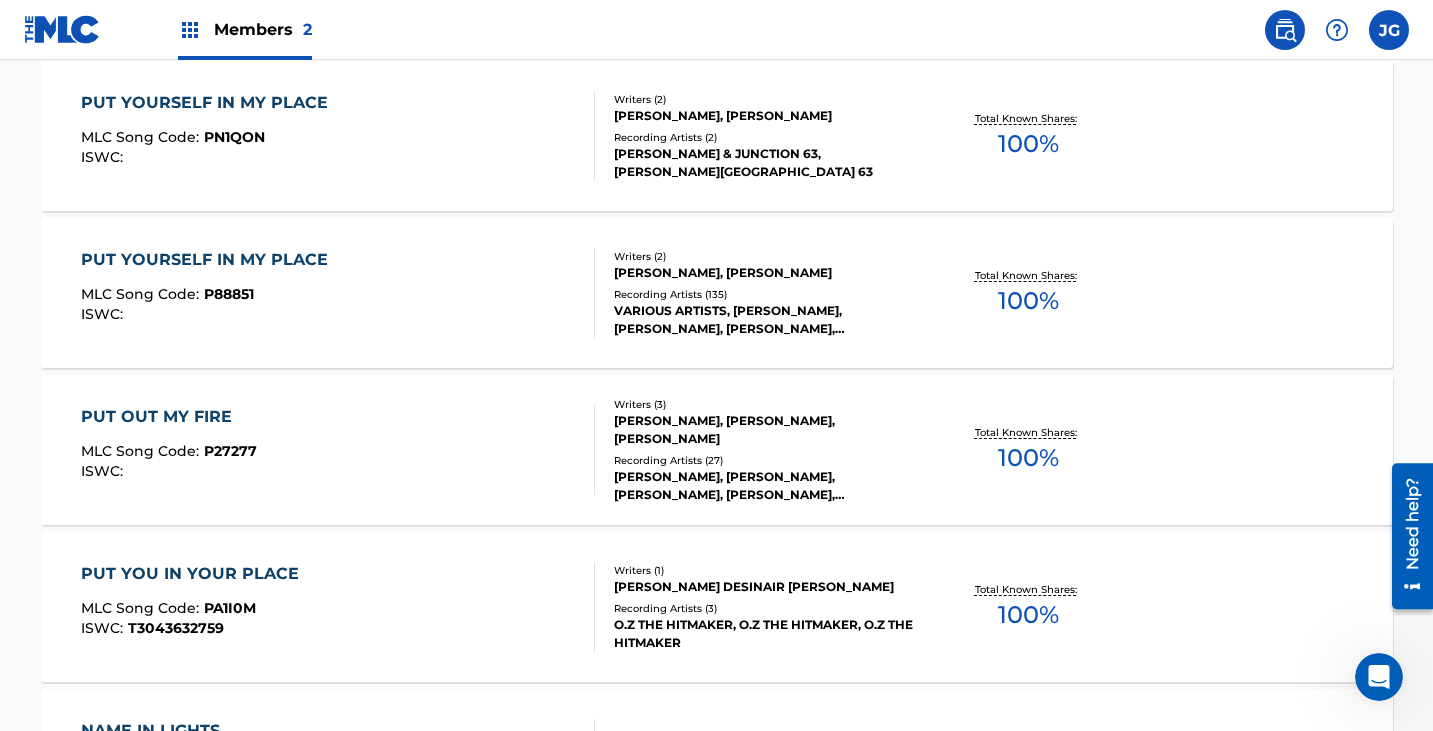 scroll, scrollTop: 630, scrollLeft: 0, axis: vertical 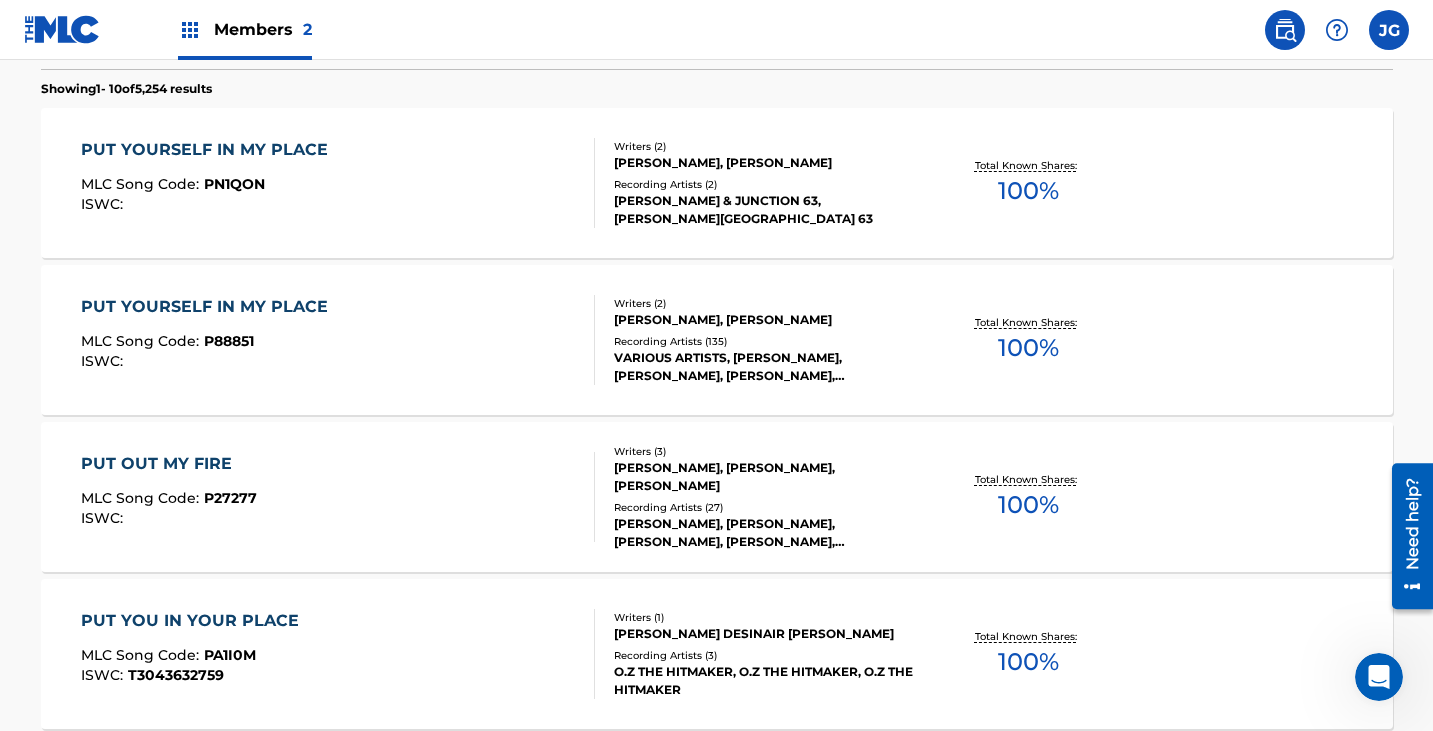 click on "PUT YOURSELF IN MY PLACE MLC Song Code : PN1QON ISWC :" at bounding box center (338, 183) 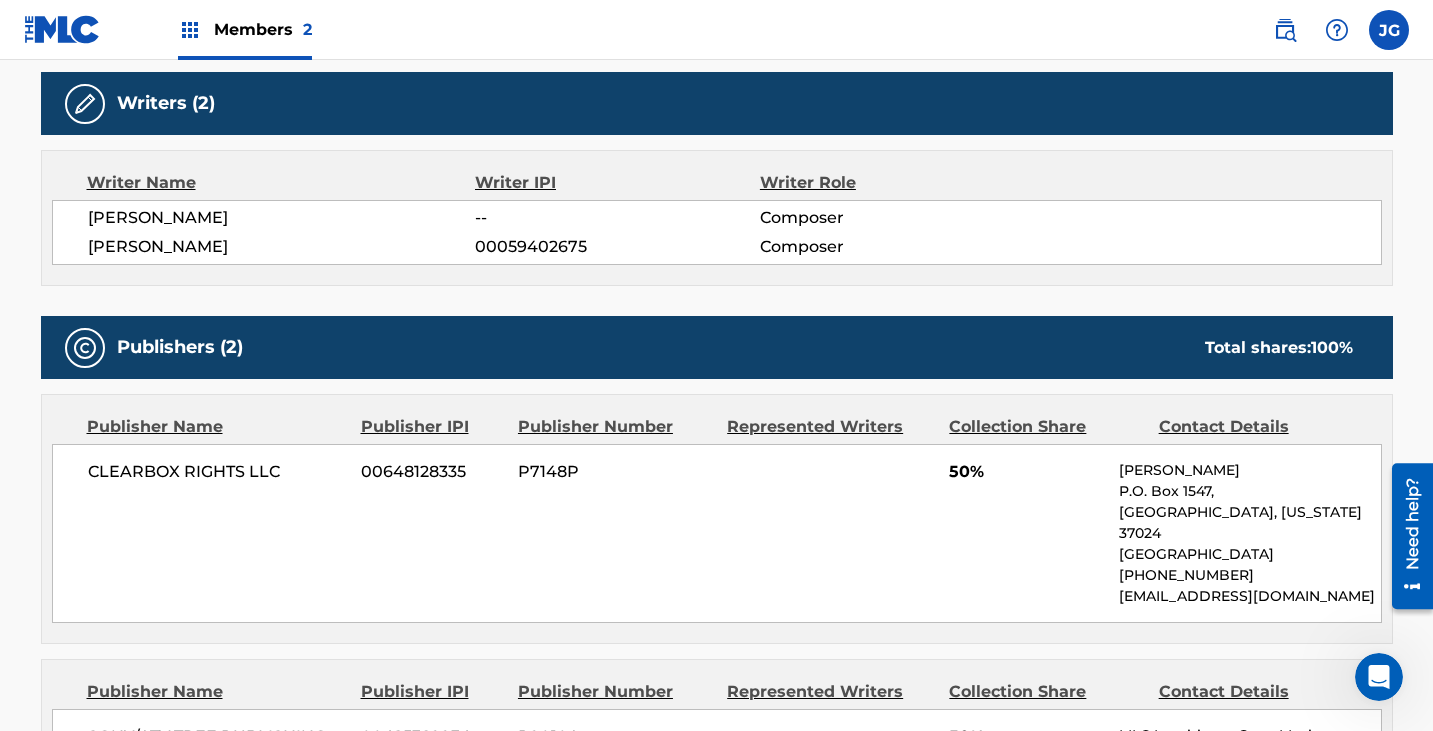 scroll, scrollTop: 900, scrollLeft: 0, axis: vertical 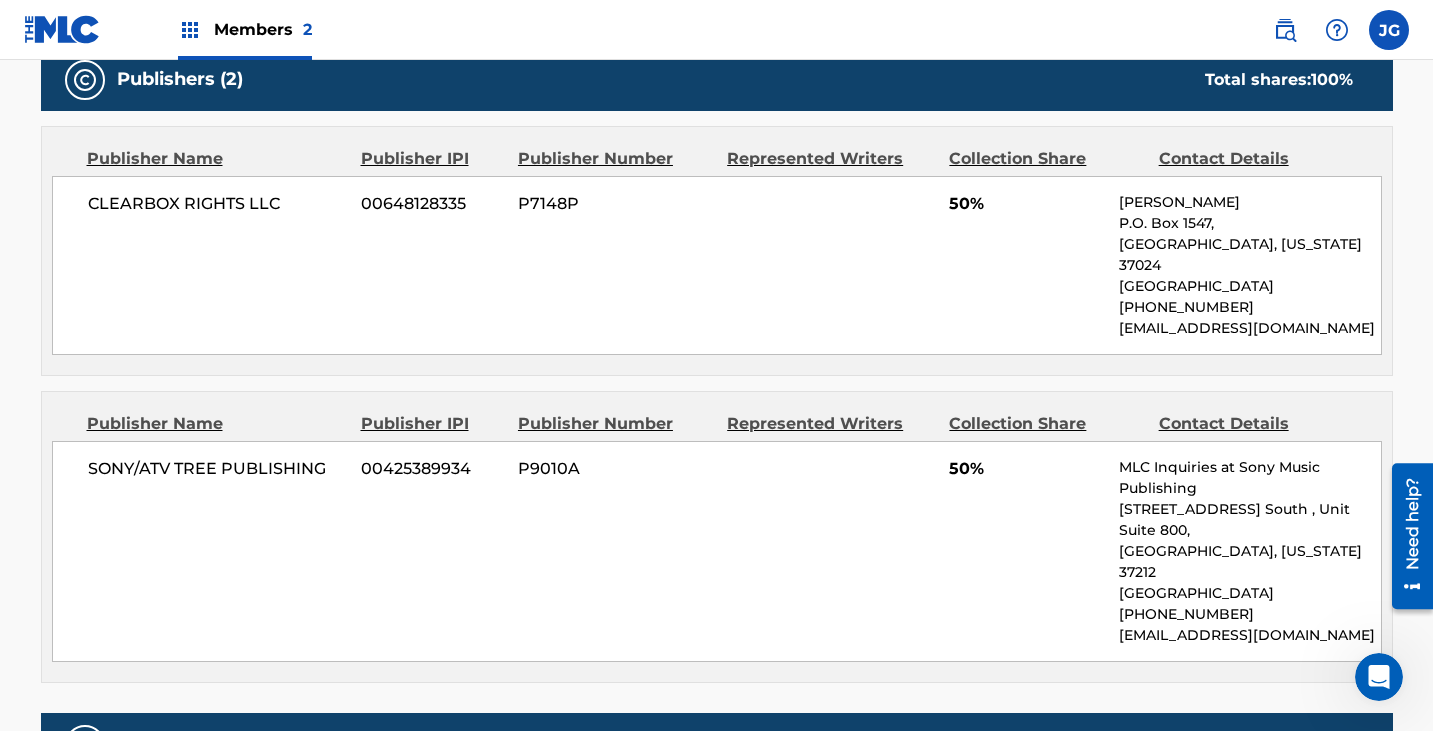drag, startPoint x: 525, startPoint y: 382, endPoint x: 439, endPoint y: 365, distance: 87.66413 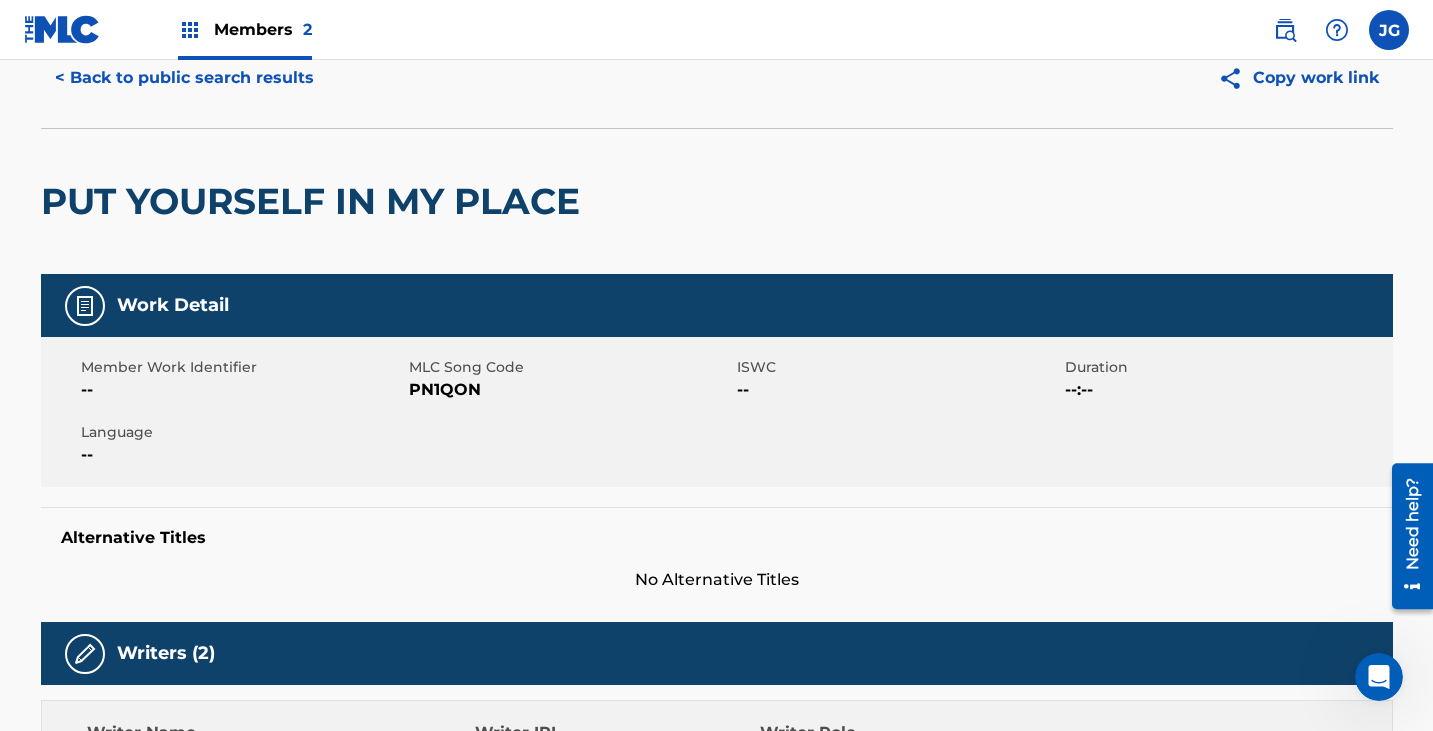 scroll, scrollTop: 0, scrollLeft: 0, axis: both 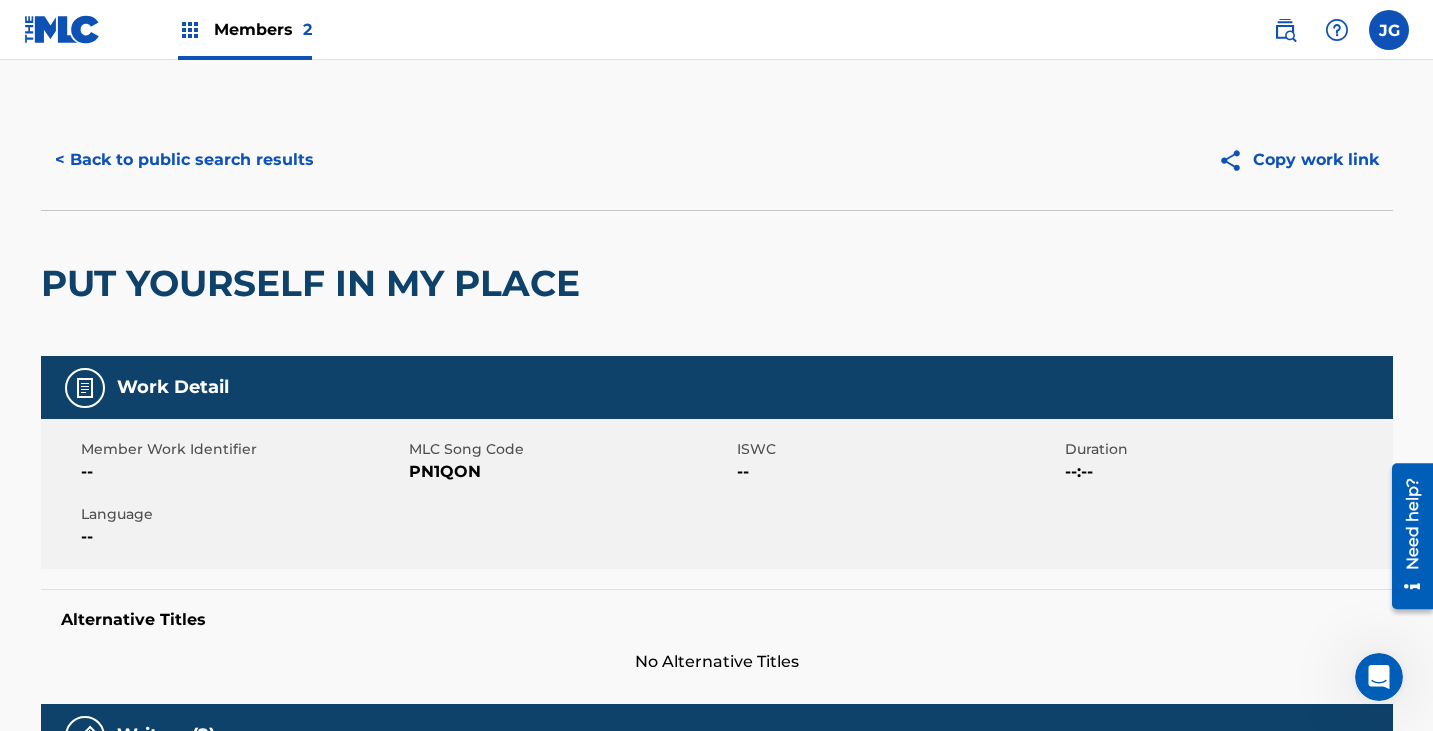 click on "< Back to public search results" at bounding box center (184, 160) 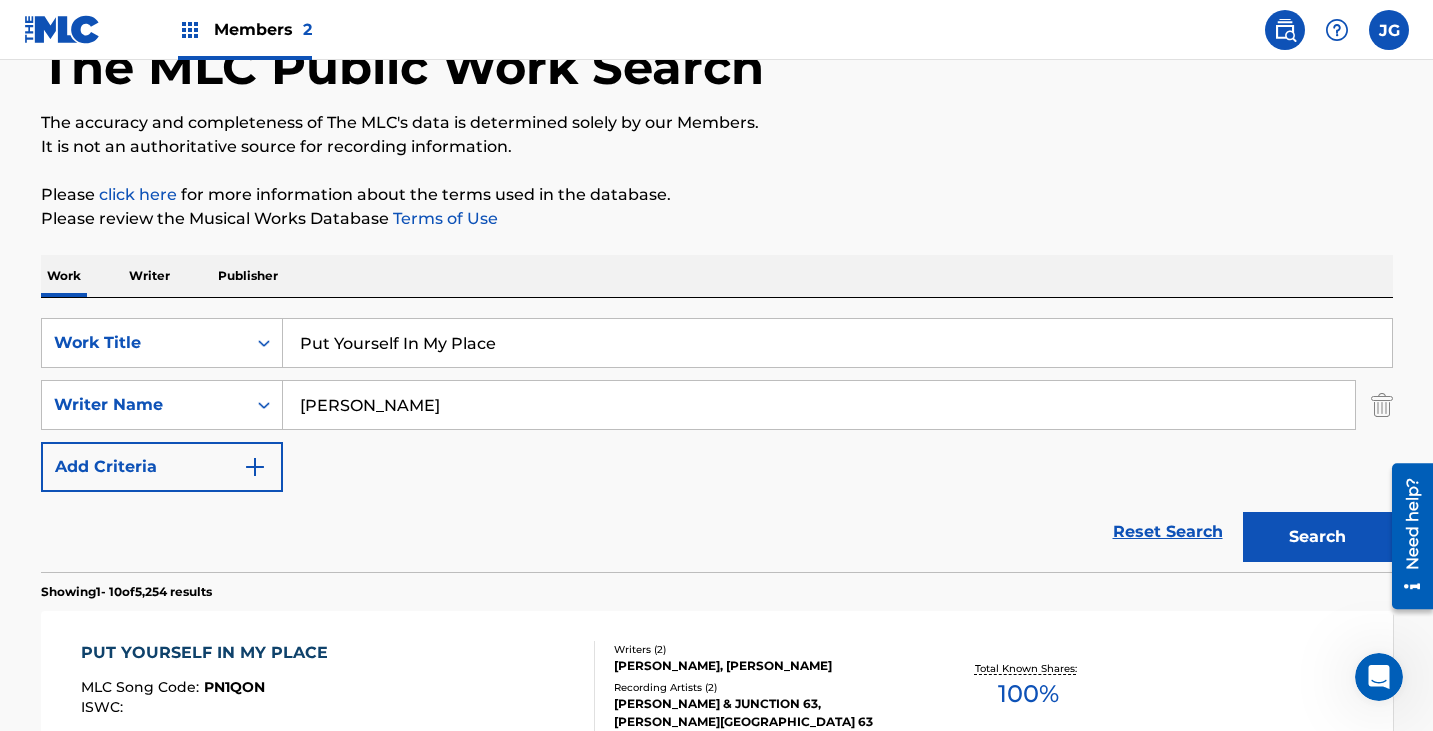 scroll, scrollTop: 0, scrollLeft: 0, axis: both 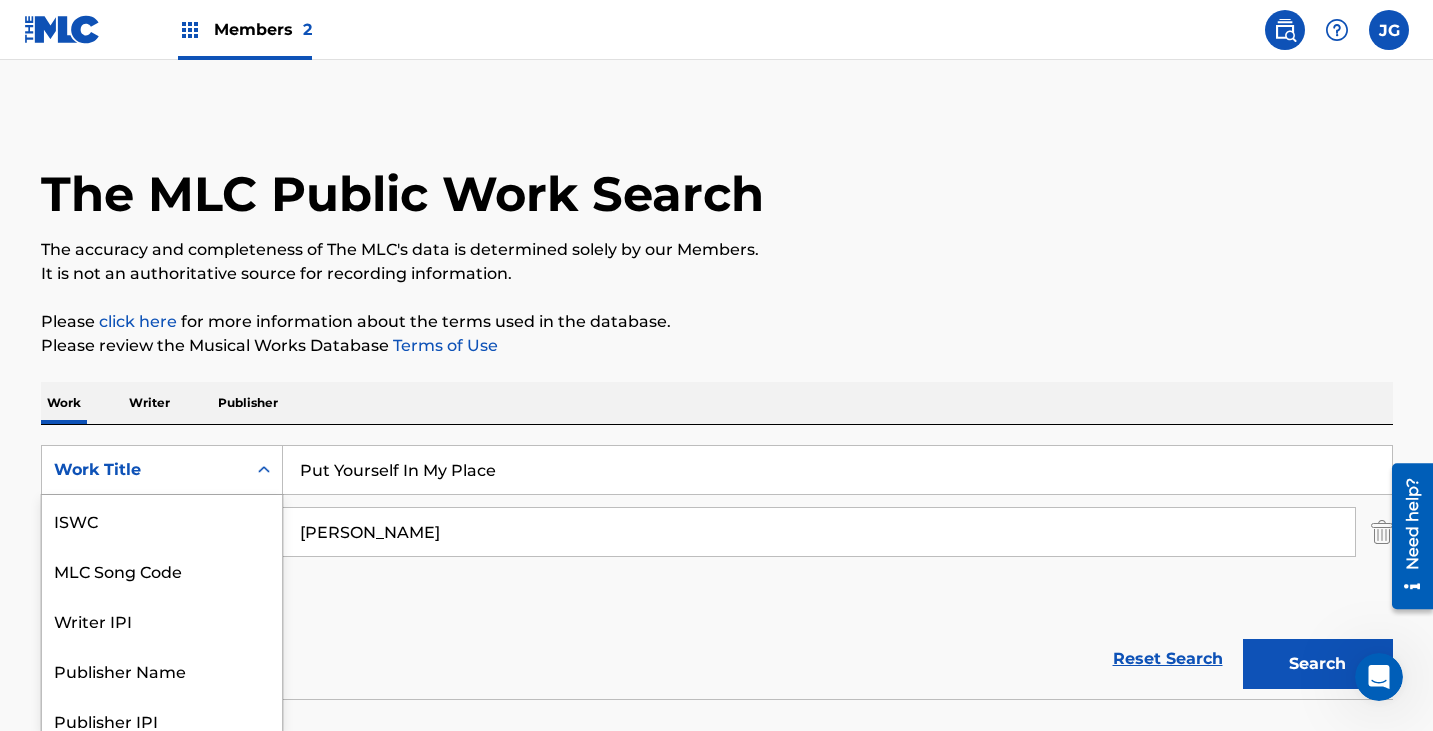 click on "7 results available. Use Up and Down to choose options, press Enter to select the currently focused option, press Escape to exit the menu, press Tab to select the option and exit the menu. Work Title ISWC MLC Song Code Writer IPI Publisher Name Publisher IPI MLC Publisher Number Work Title" at bounding box center (162, 470) 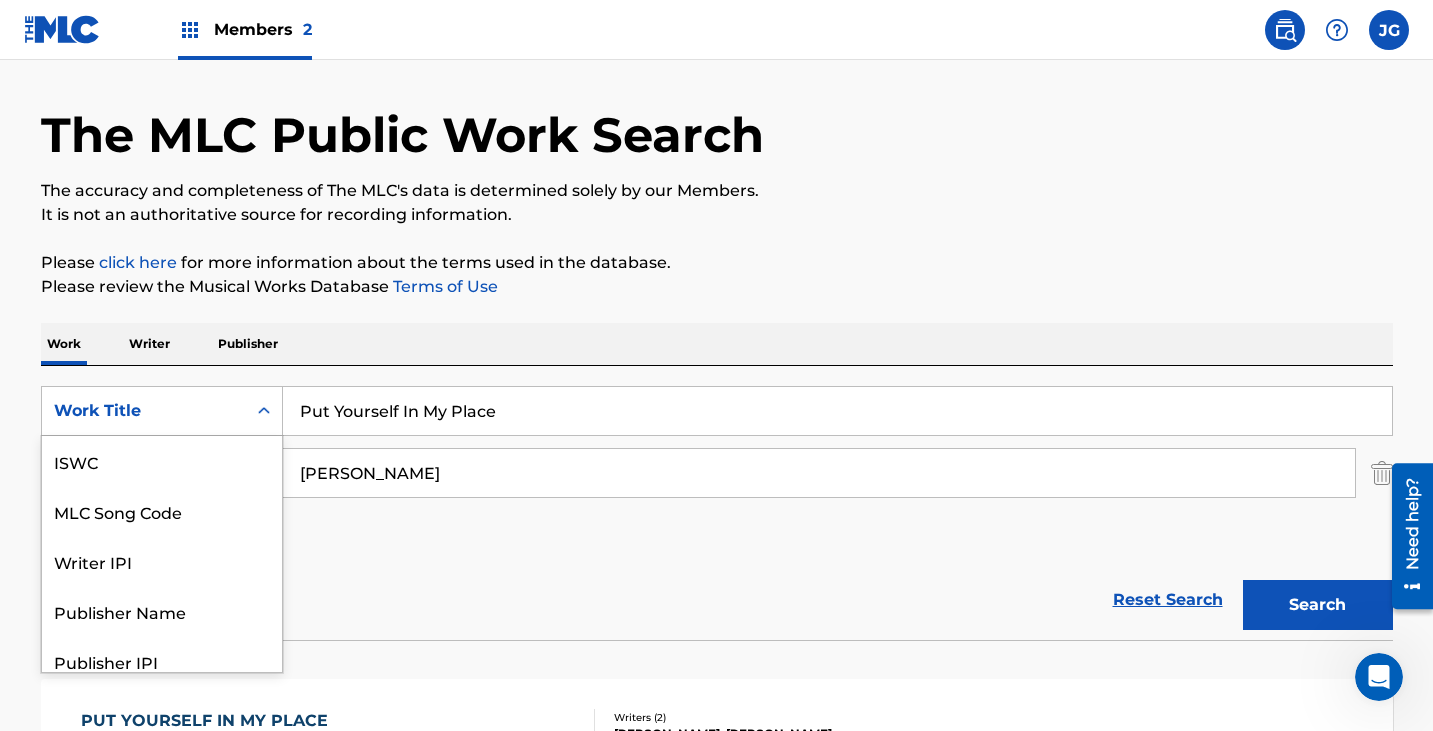 scroll, scrollTop: 50, scrollLeft: 0, axis: vertical 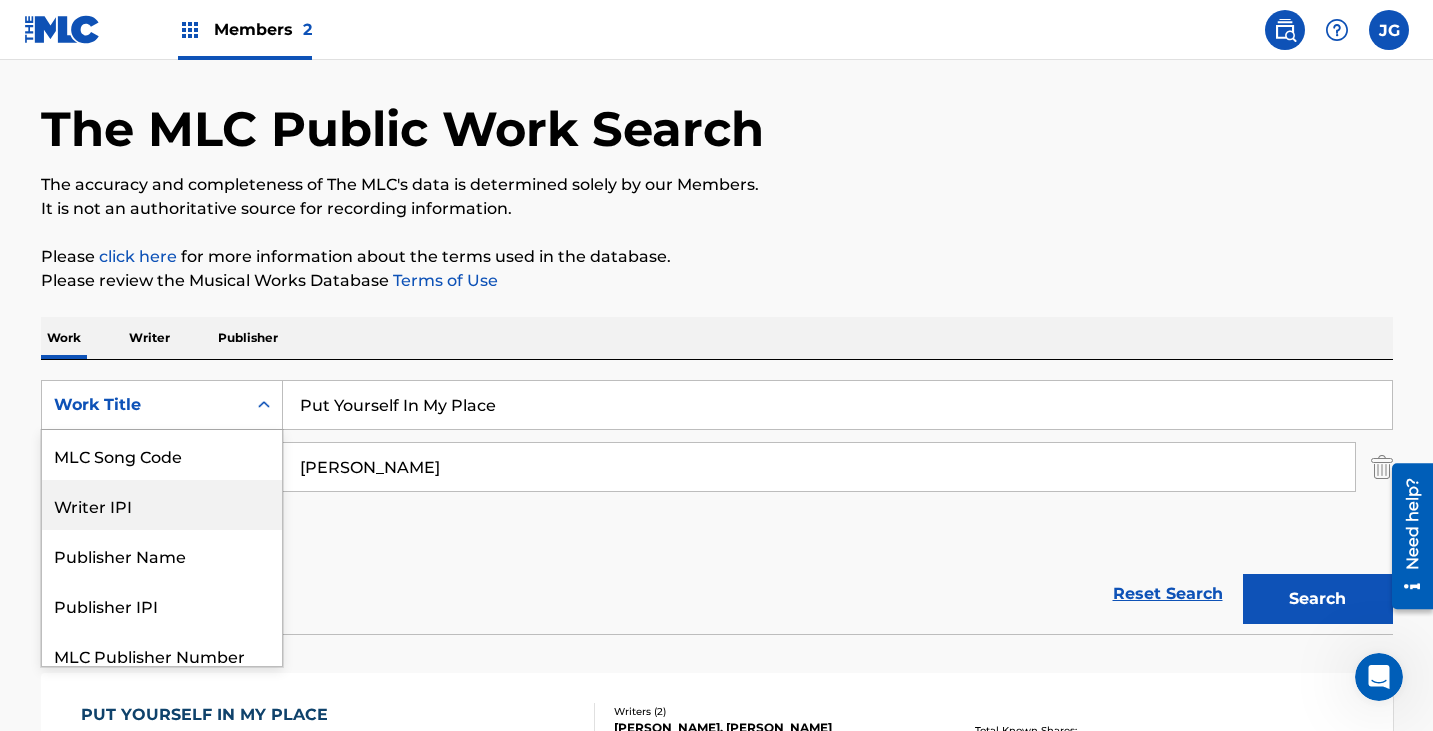 drag, startPoint x: 188, startPoint y: 461, endPoint x: 199, endPoint y: 457, distance: 11.7046995 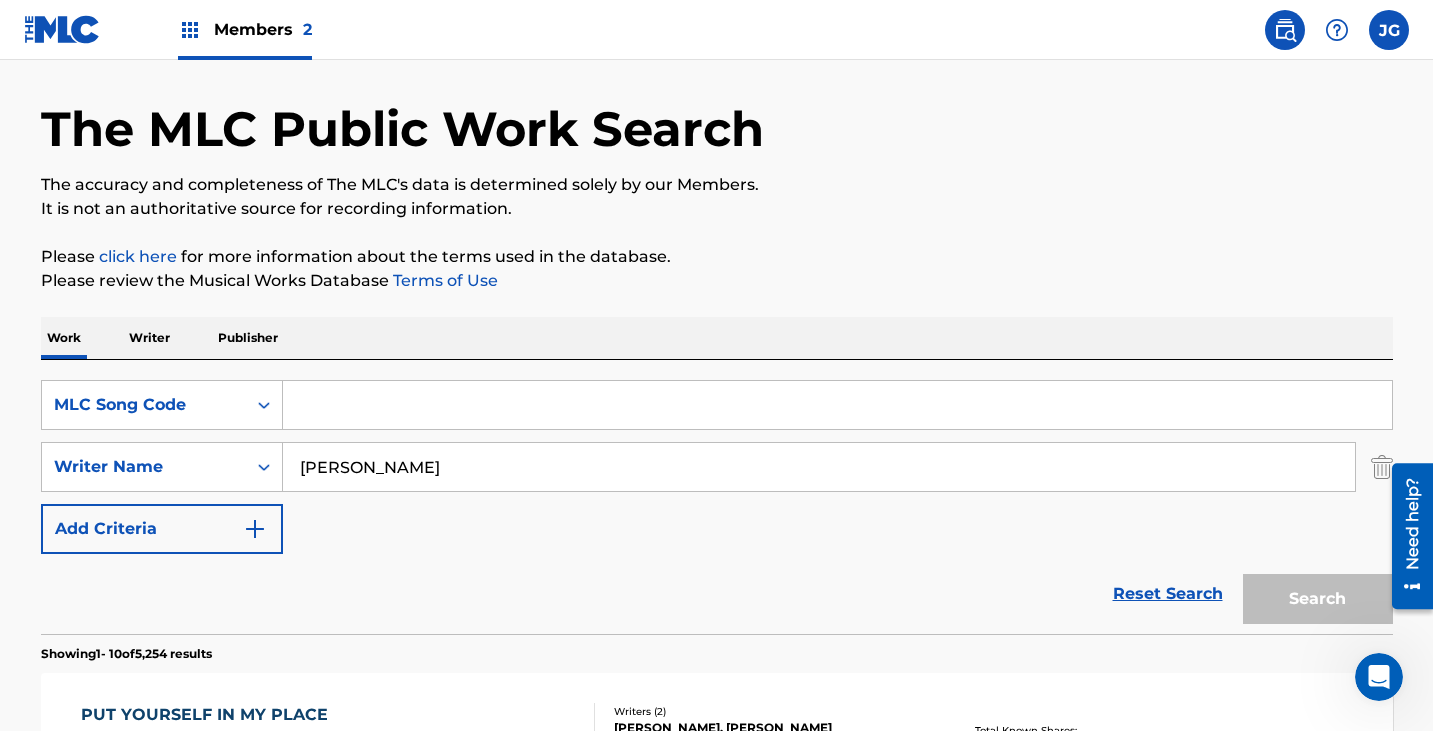drag, startPoint x: 507, startPoint y: 404, endPoint x: 520, endPoint y: 410, distance: 14.3178215 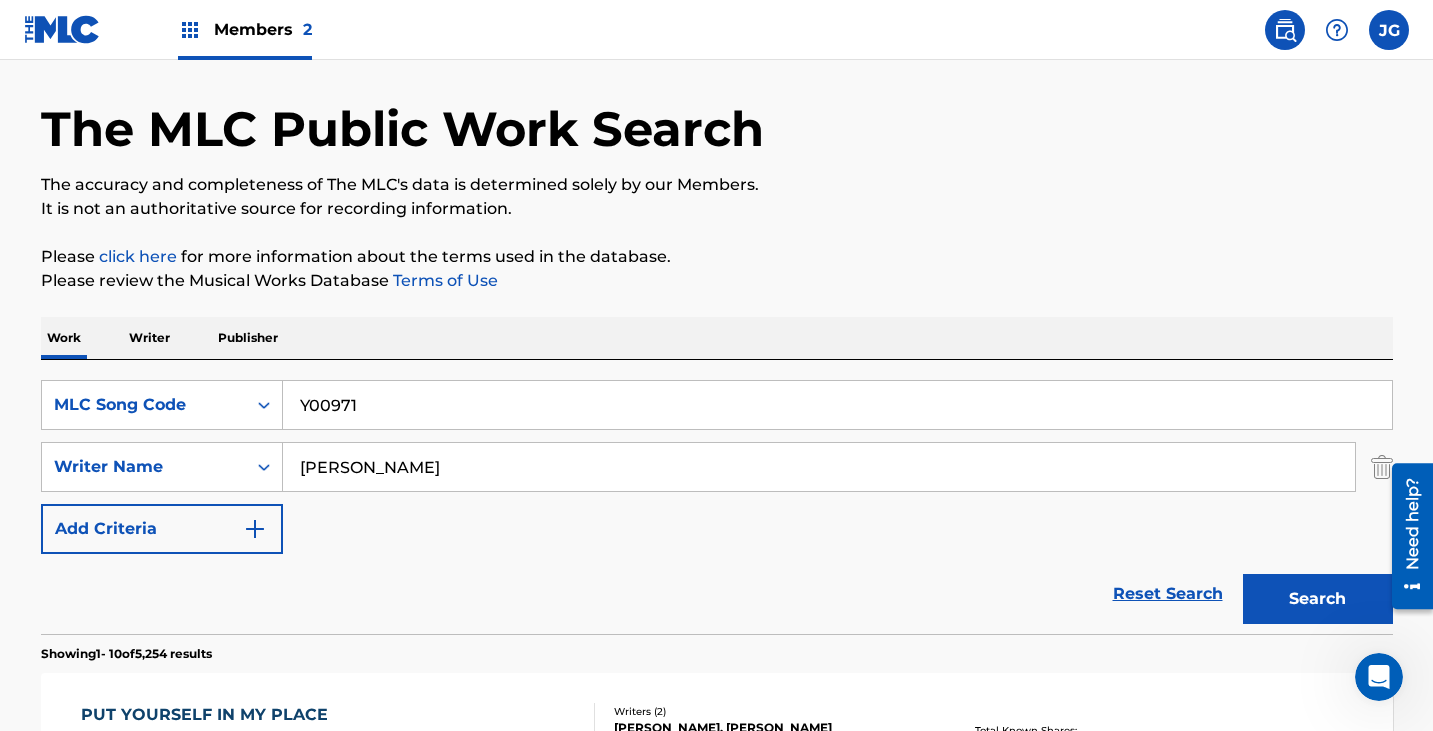 type on "Y00971" 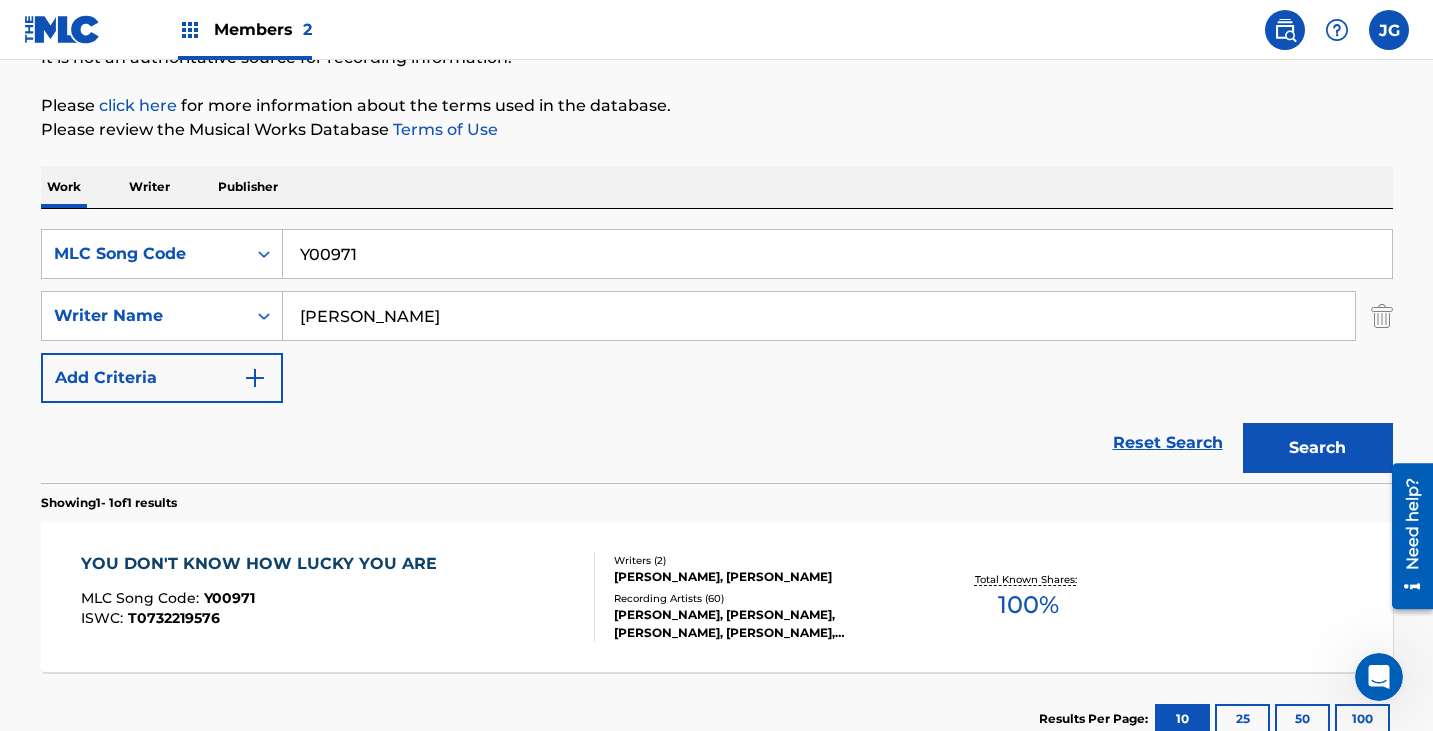scroll, scrollTop: 357, scrollLeft: 0, axis: vertical 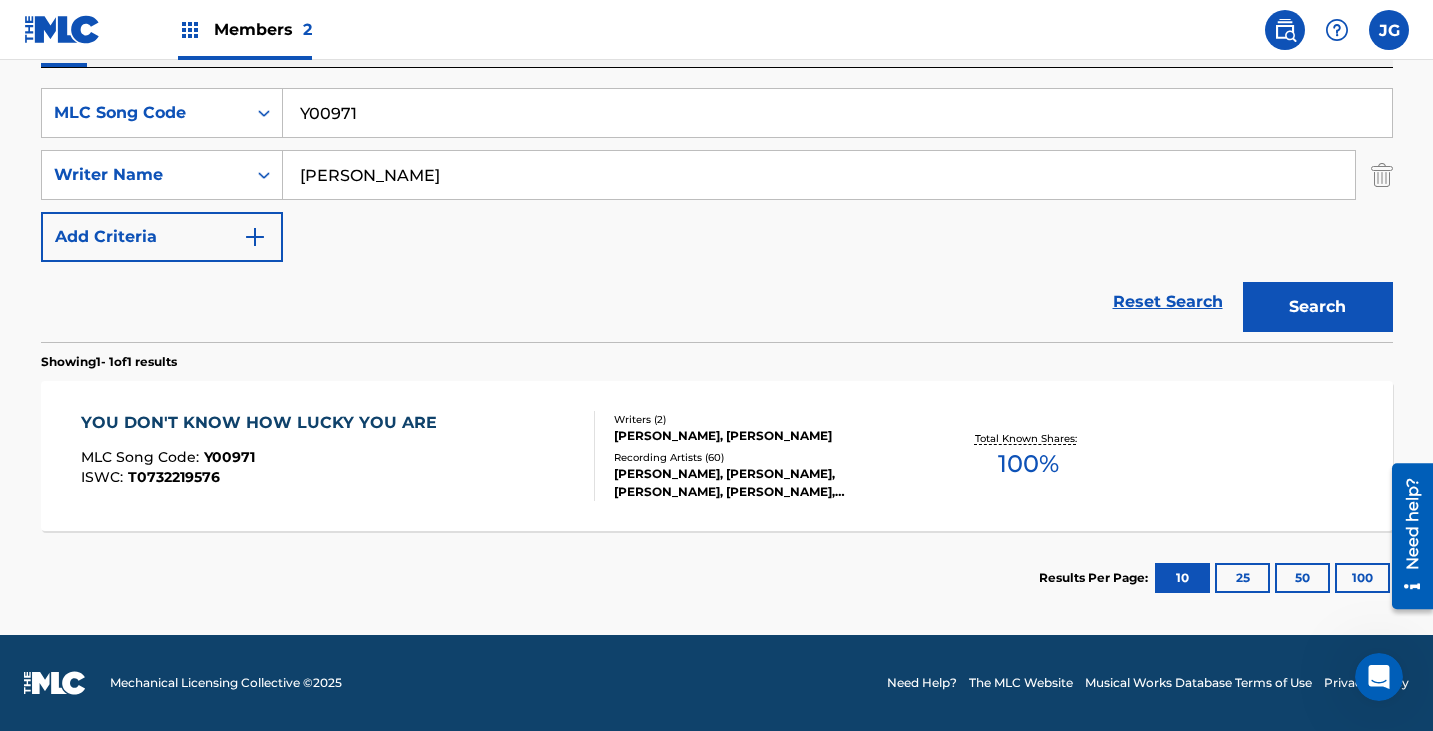 click on "YOU DON'T KNOW HOW LUCKY YOU ARE MLC Song Code : Y00971 ISWC : T0732219576 Writers ( 2 ) [PERSON_NAME], [PERSON_NAME] Recording Artists ( 60 ) [PERSON_NAME], [PERSON_NAME], [PERSON_NAME], [PERSON_NAME], [PERSON_NAME] Total Known Shares: 100 %" at bounding box center [717, 456] 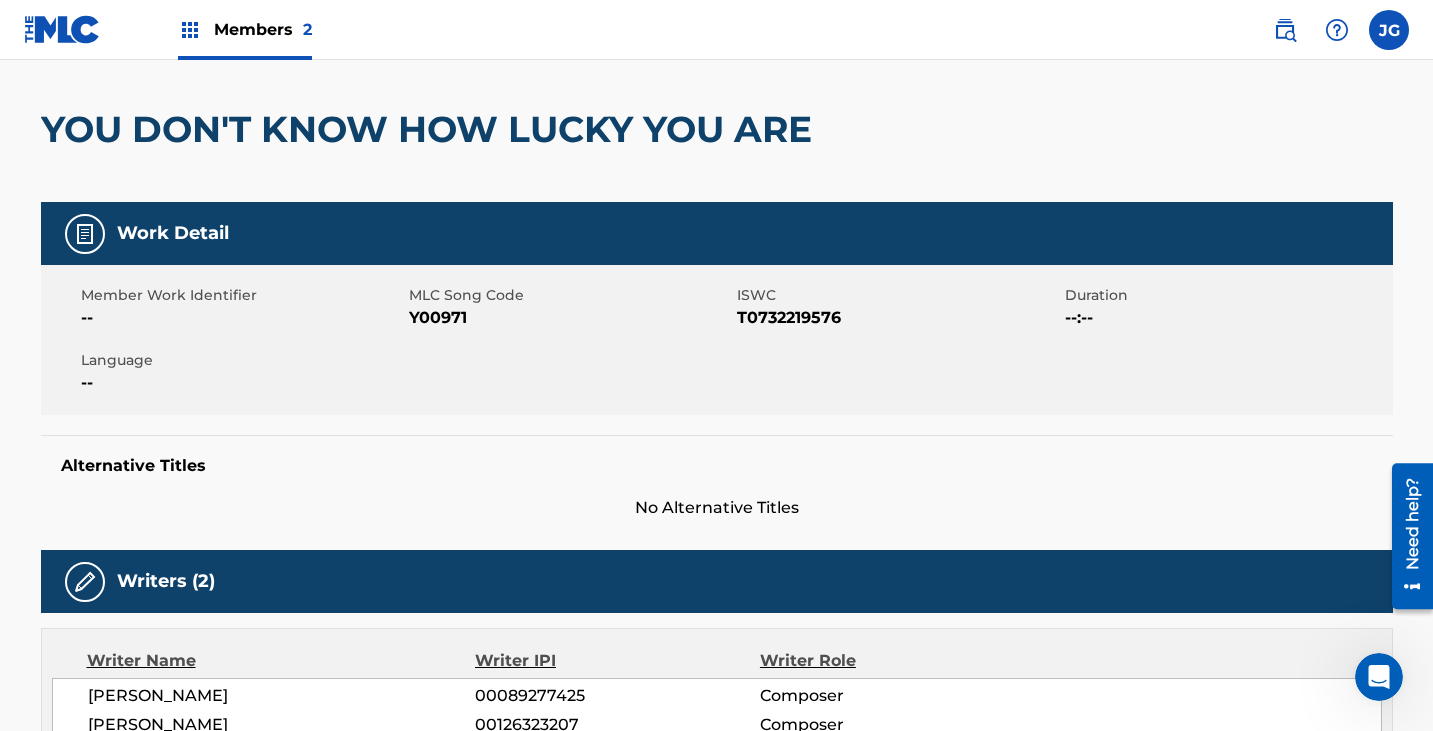 scroll, scrollTop: 0, scrollLeft: 0, axis: both 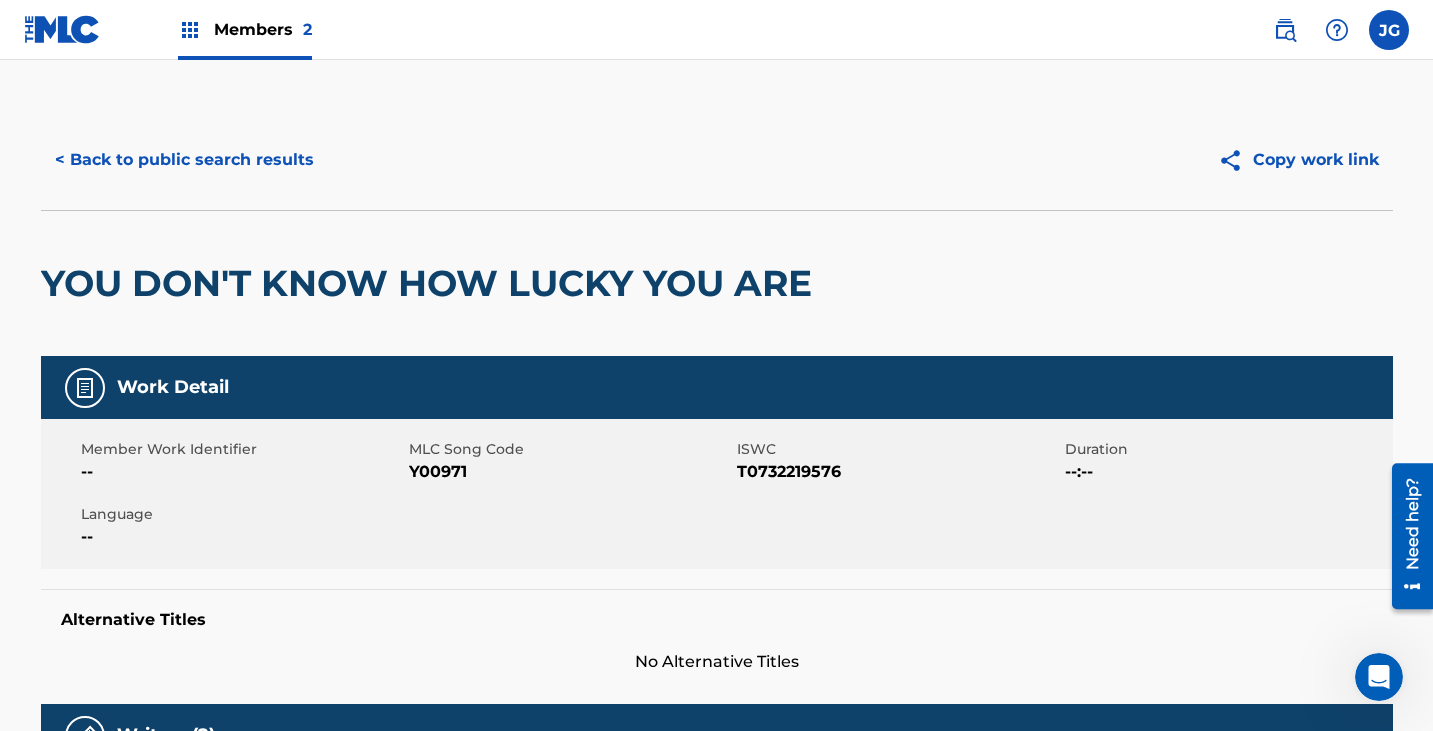 click on "< Back to public search results" at bounding box center [184, 160] 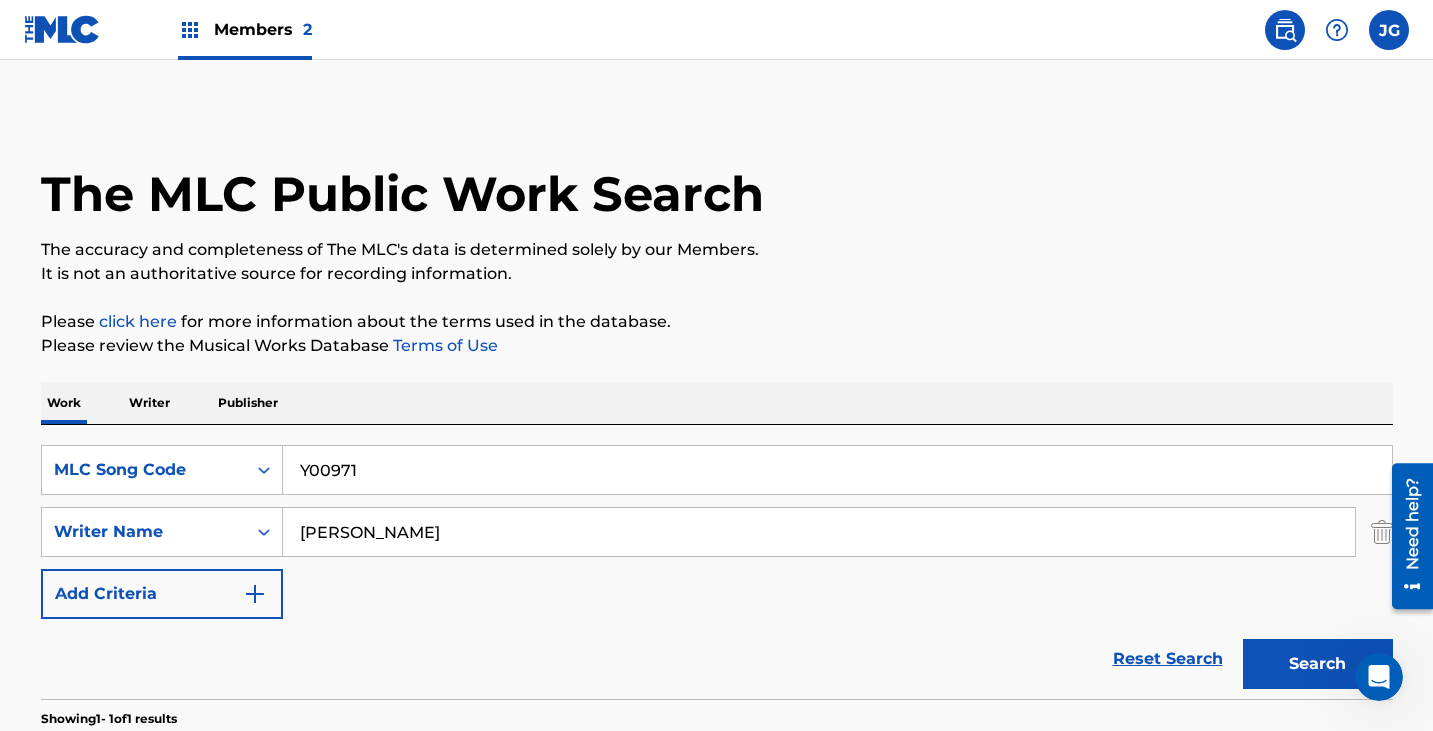 scroll, scrollTop: 243, scrollLeft: 0, axis: vertical 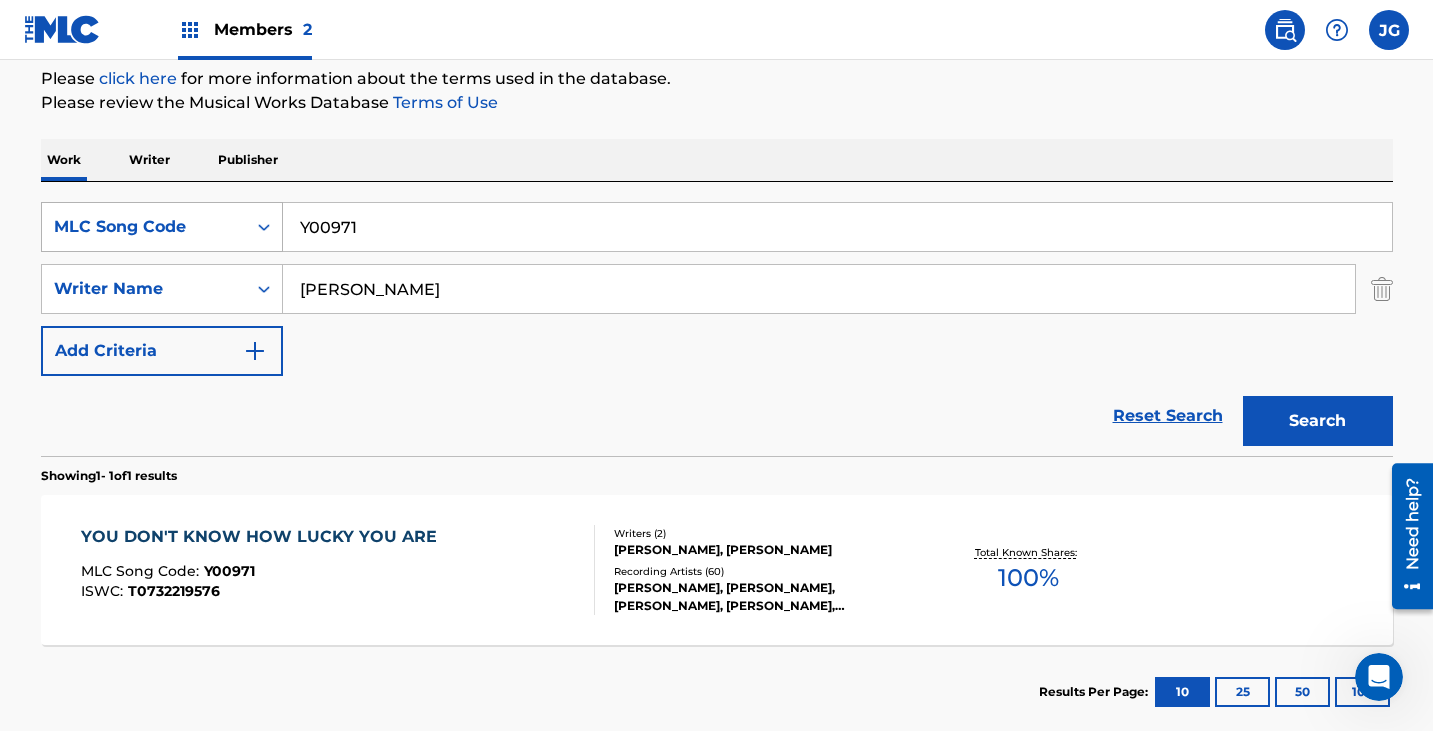 click at bounding box center (264, 227) 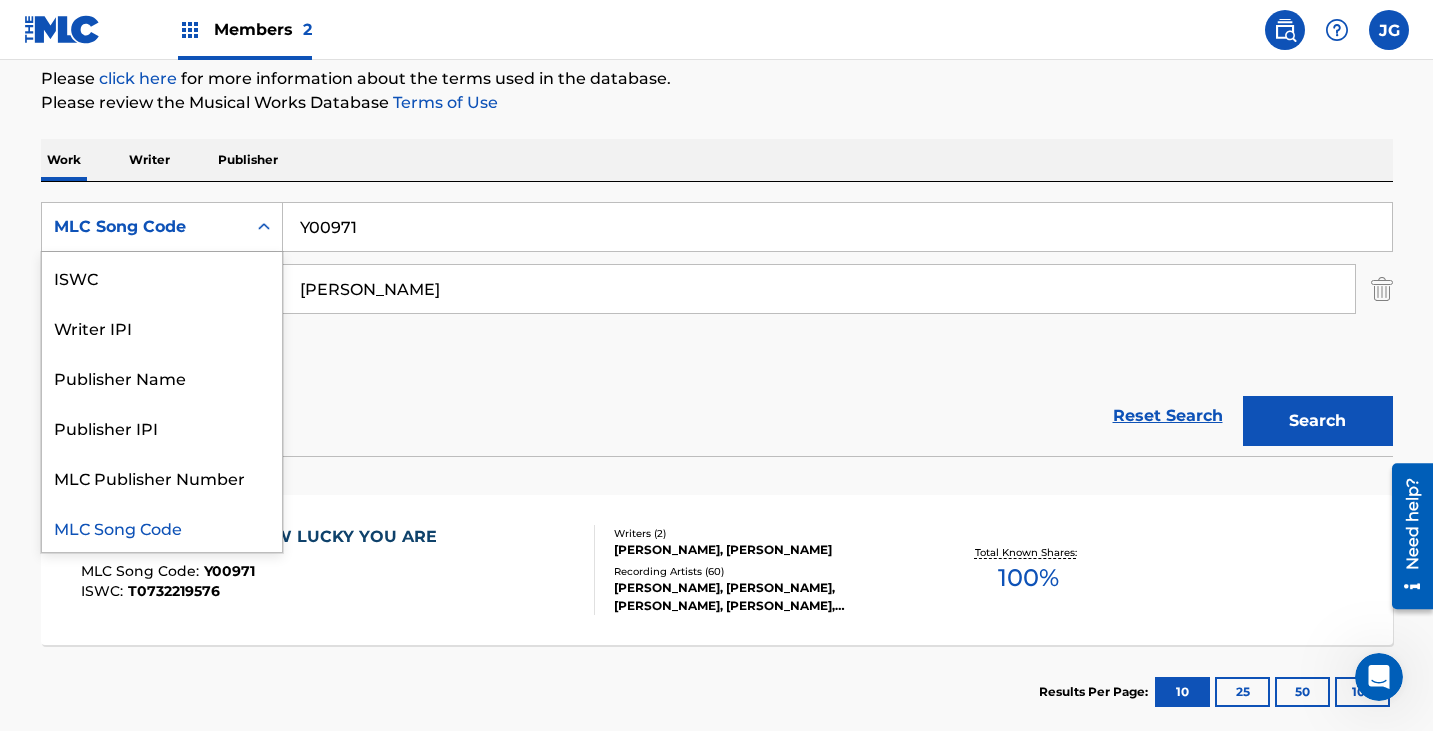 scroll, scrollTop: 0, scrollLeft: 0, axis: both 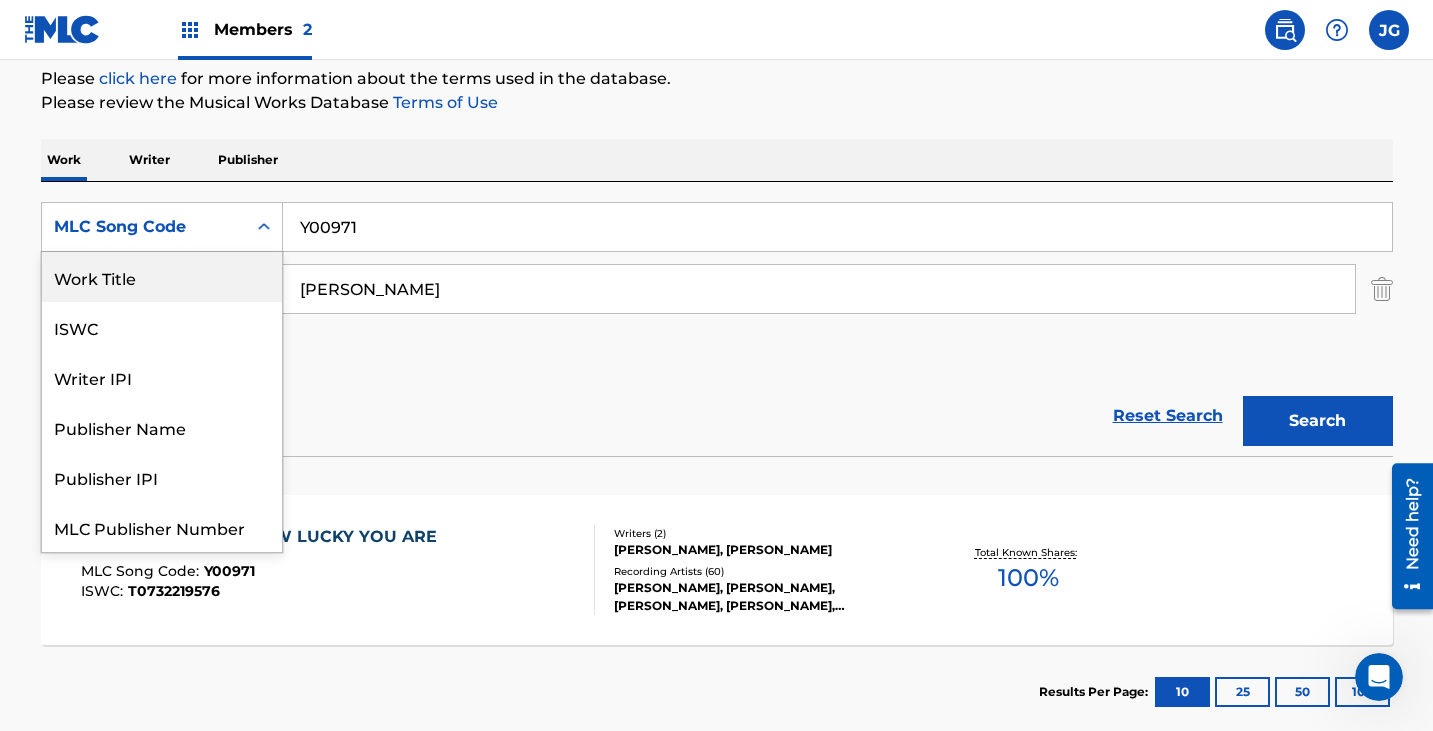 click on "Work Title" at bounding box center [162, 277] 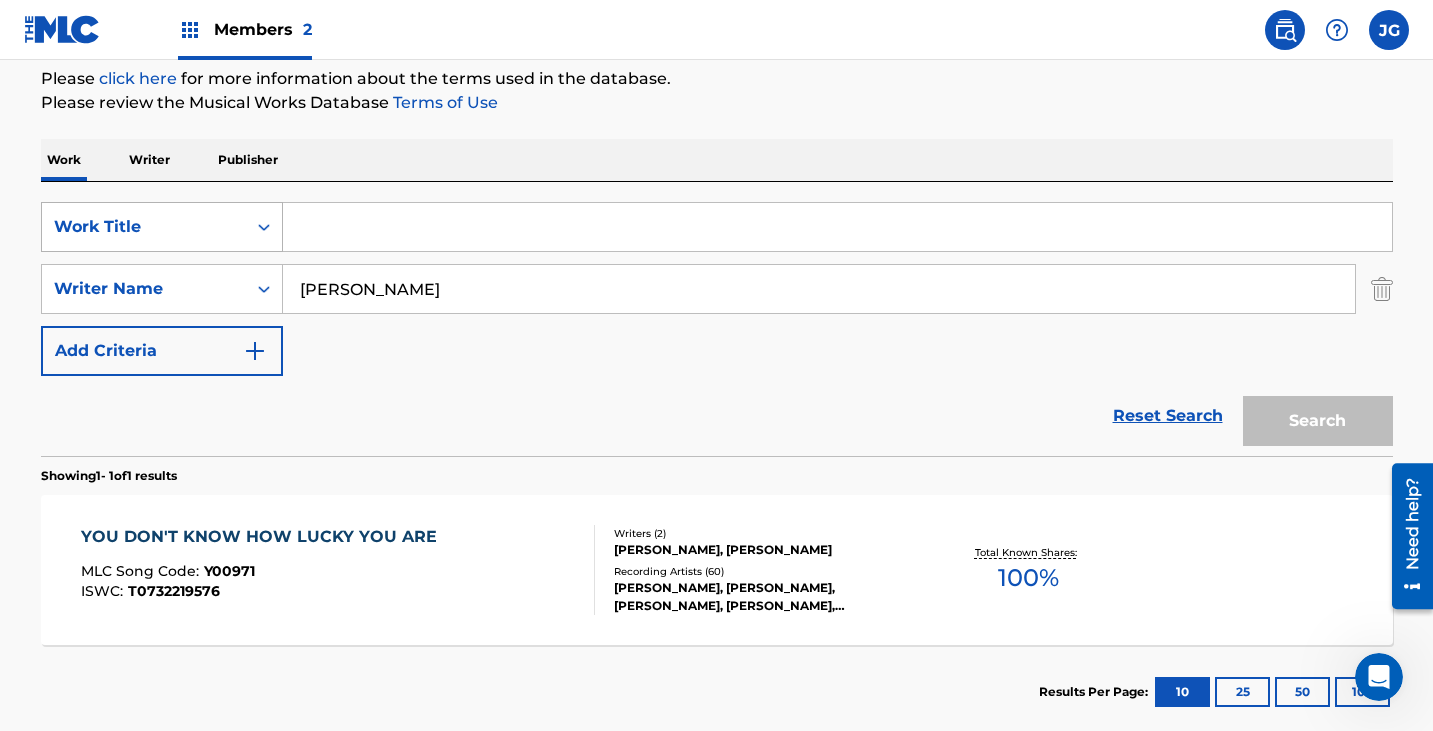 drag, startPoint x: 428, startPoint y: 236, endPoint x: 97, endPoint y: 236, distance: 331 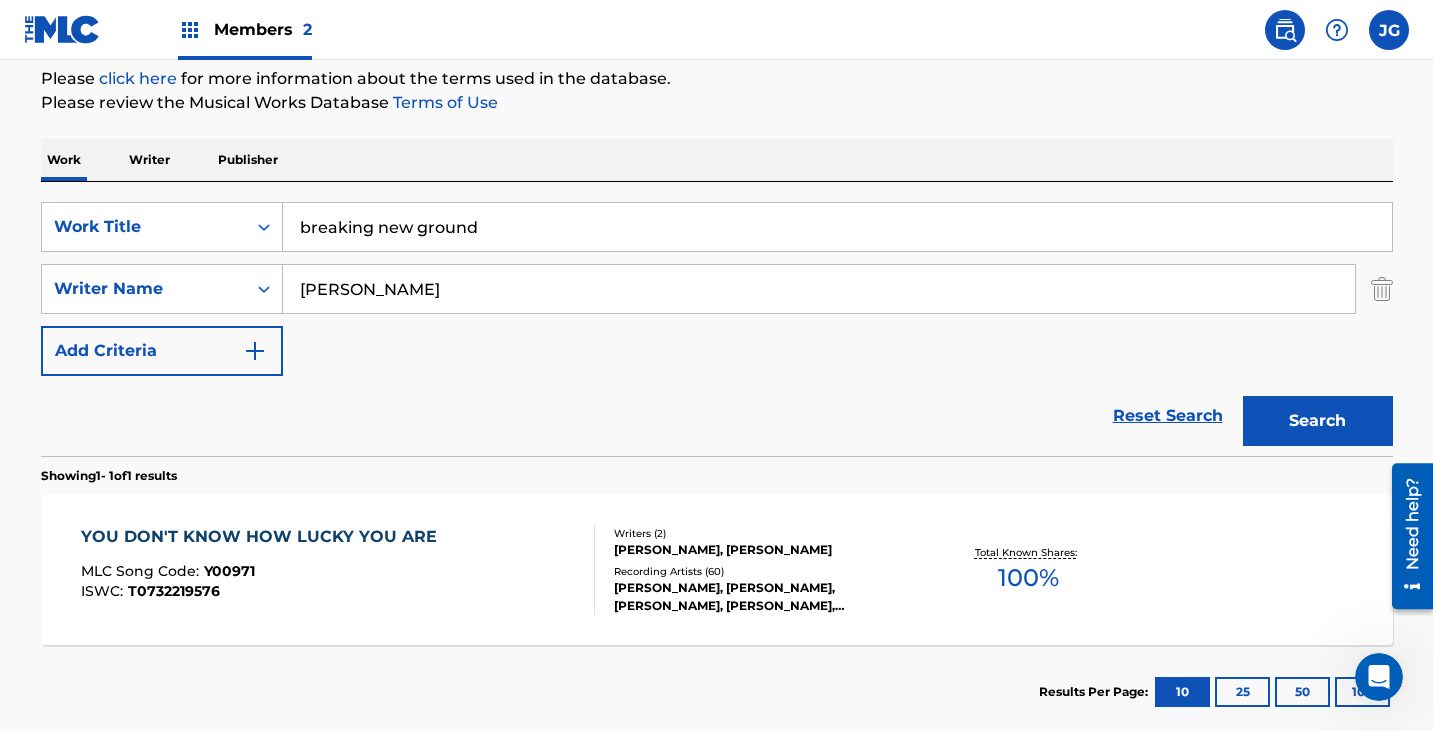 type on "breaking new ground" 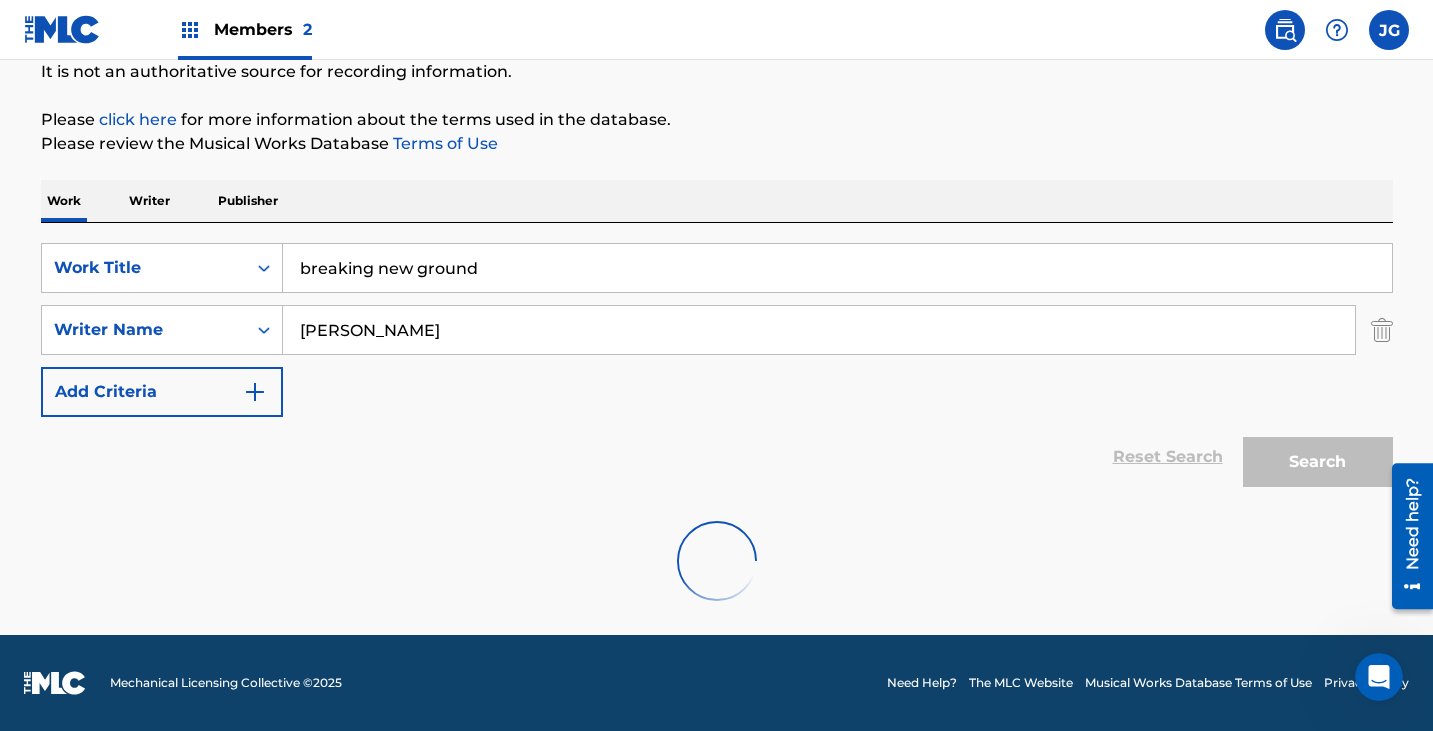 scroll, scrollTop: 243, scrollLeft: 0, axis: vertical 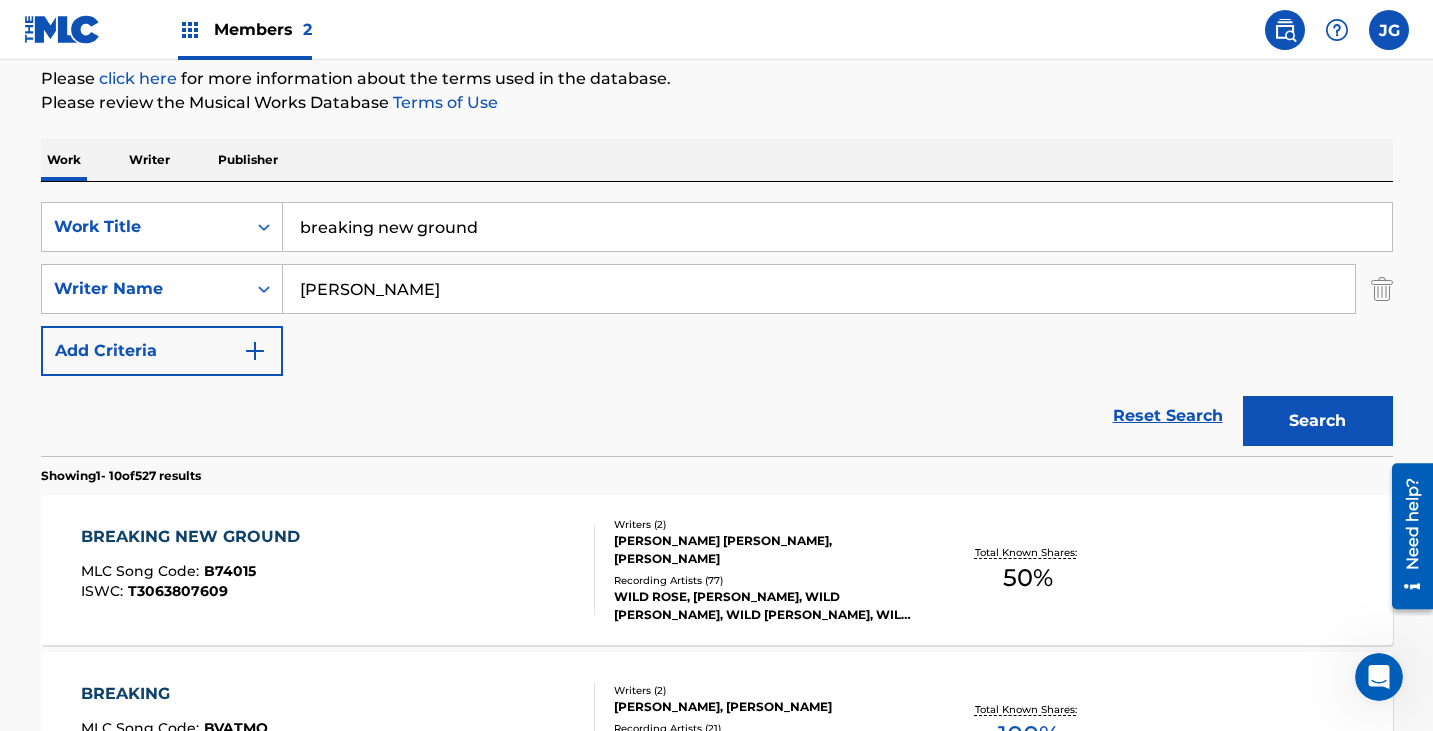 click on "BREAKING NEW GROUND MLC Song Code : B74015 ISWC : T3063807609 Writers ( 2 ) [PERSON_NAME] [PERSON_NAME], [PERSON_NAME] Recording Artists ( 77 ) WILD ROSE, [PERSON_NAME], WILD [PERSON_NAME], WILD [PERSON_NAME], WILD [PERSON_NAME] Total Known Shares: 50 %" at bounding box center (717, 570) 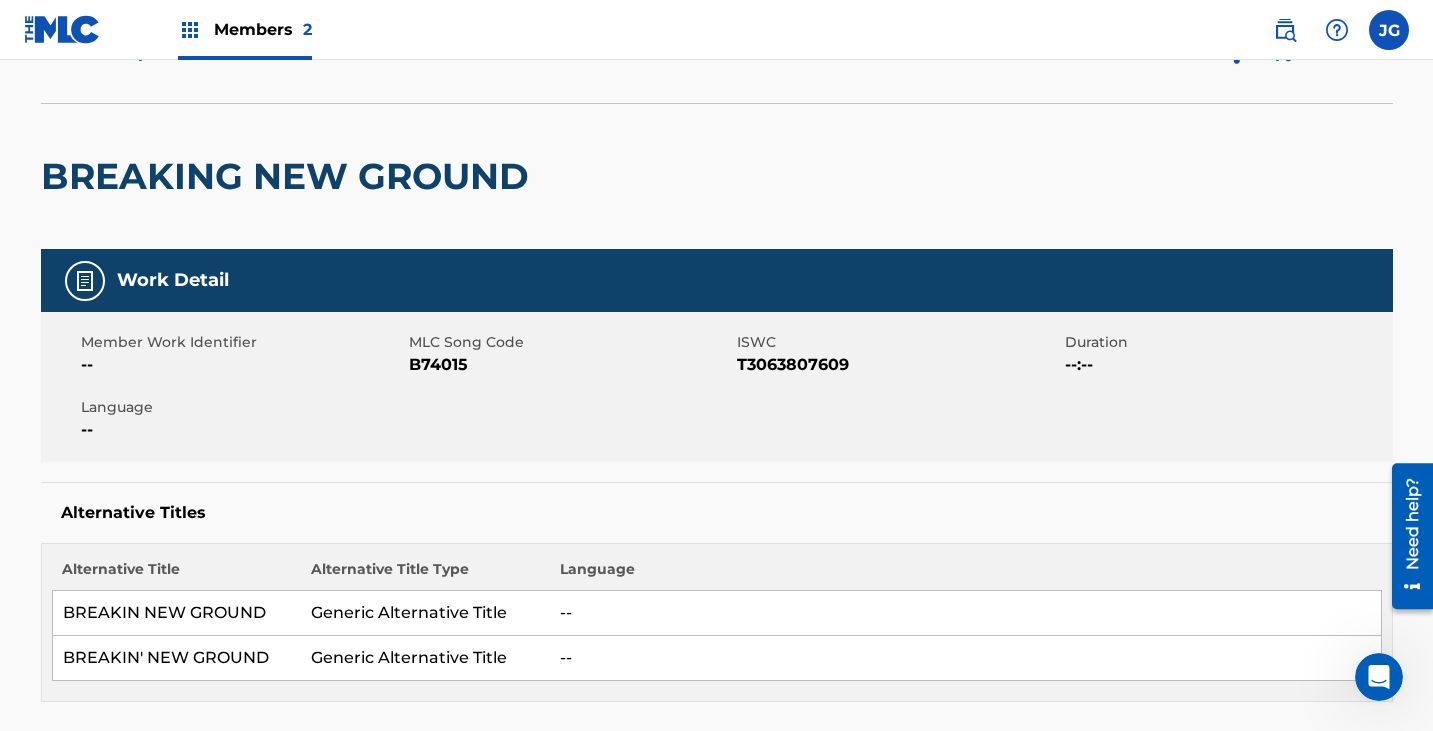 scroll, scrollTop: 100, scrollLeft: 0, axis: vertical 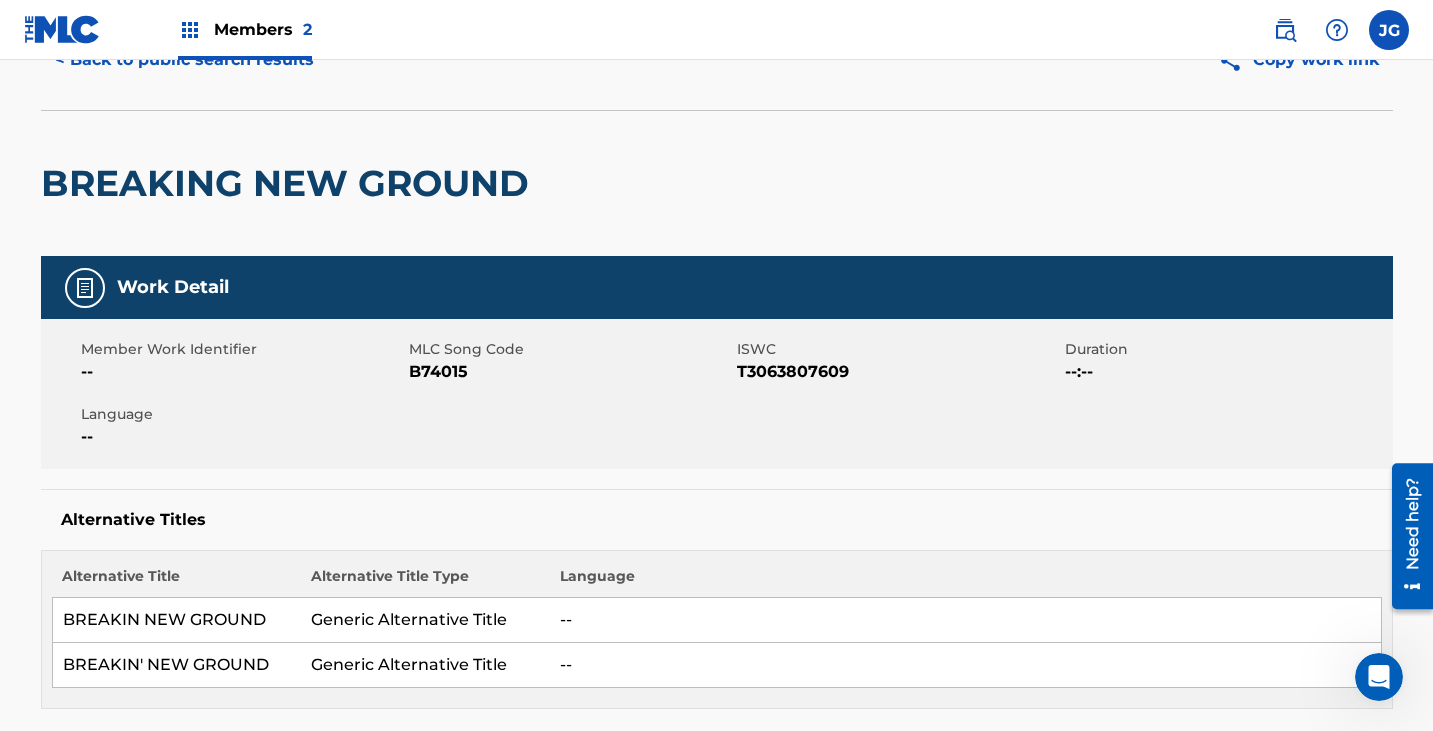 click on "B74015" at bounding box center [570, 372] 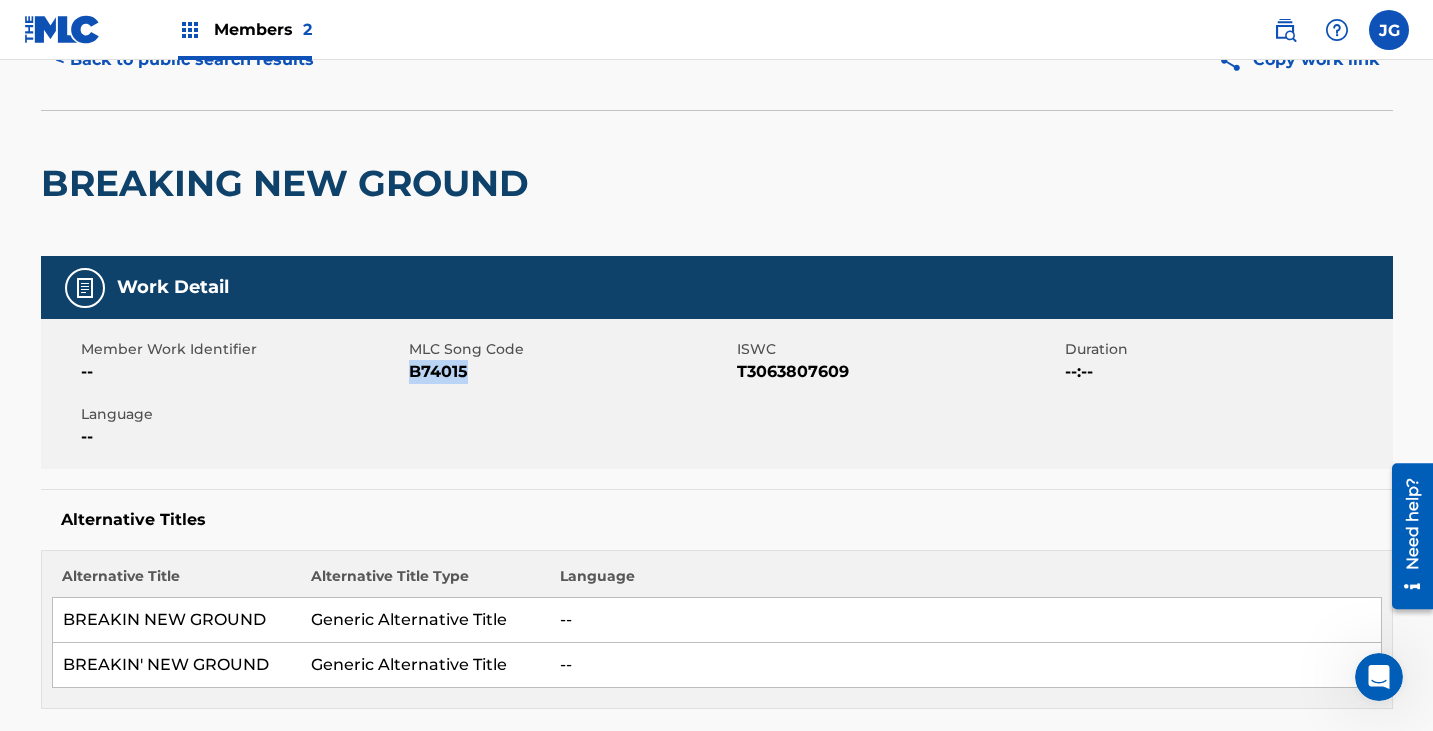 click on "B74015" at bounding box center (570, 372) 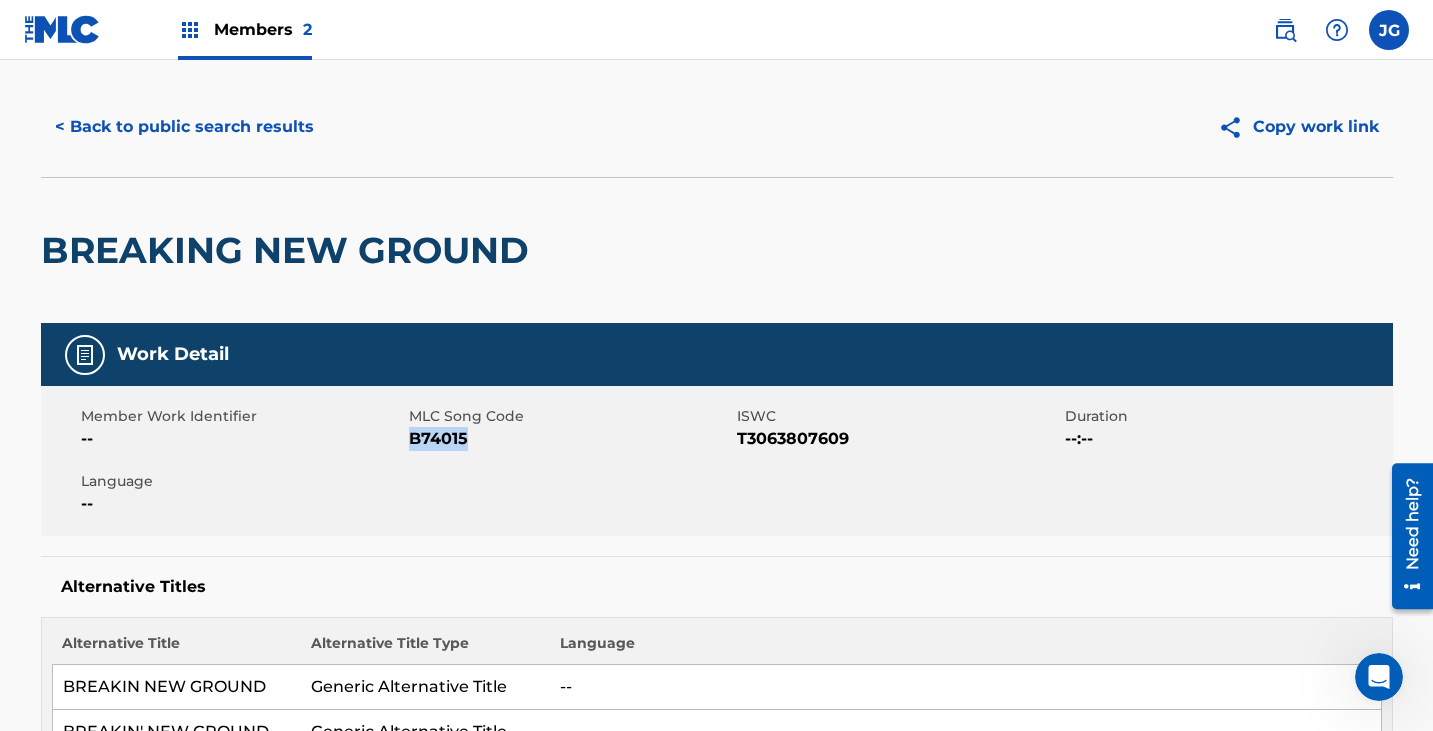 scroll, scrollTop: 0, scrollLeft: 0, axis: both 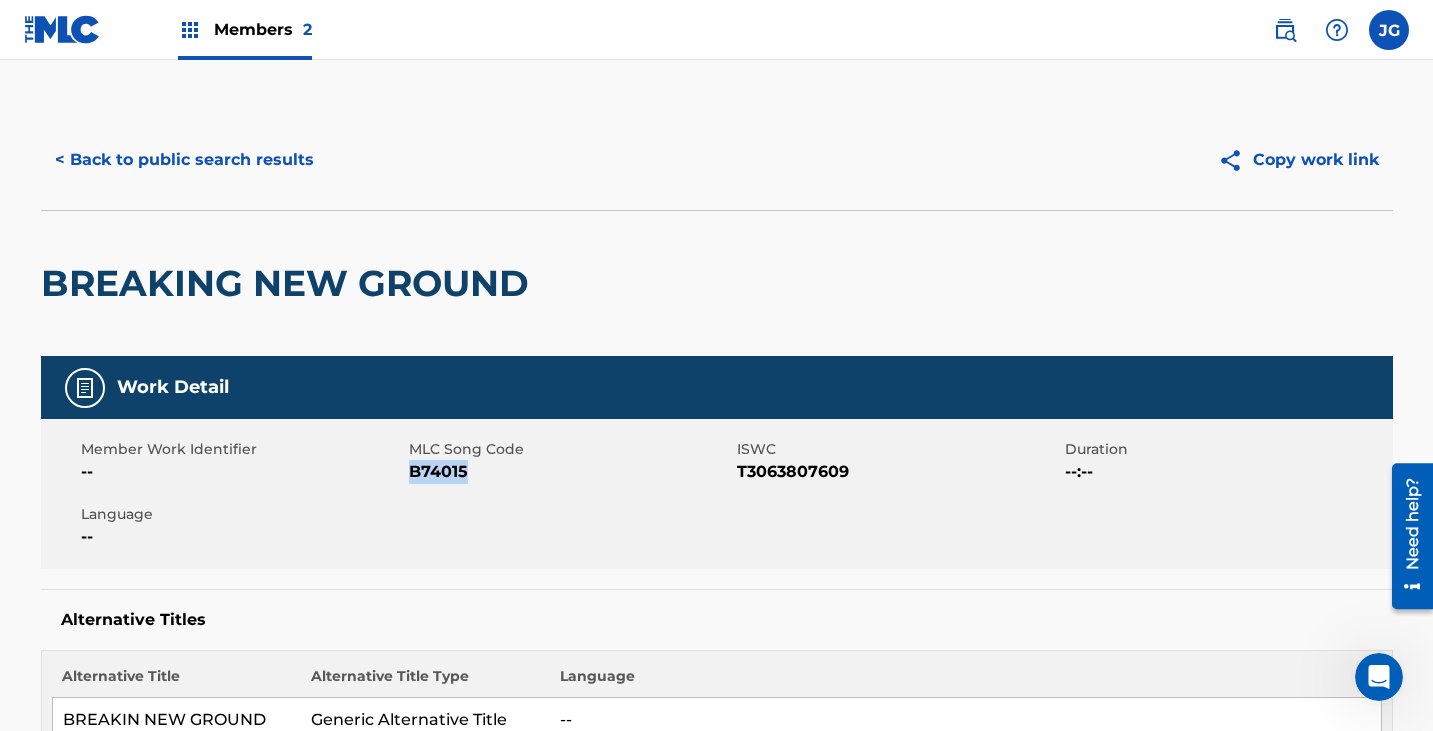 click on "< Back to public search results" at bounding box center [184, 160] 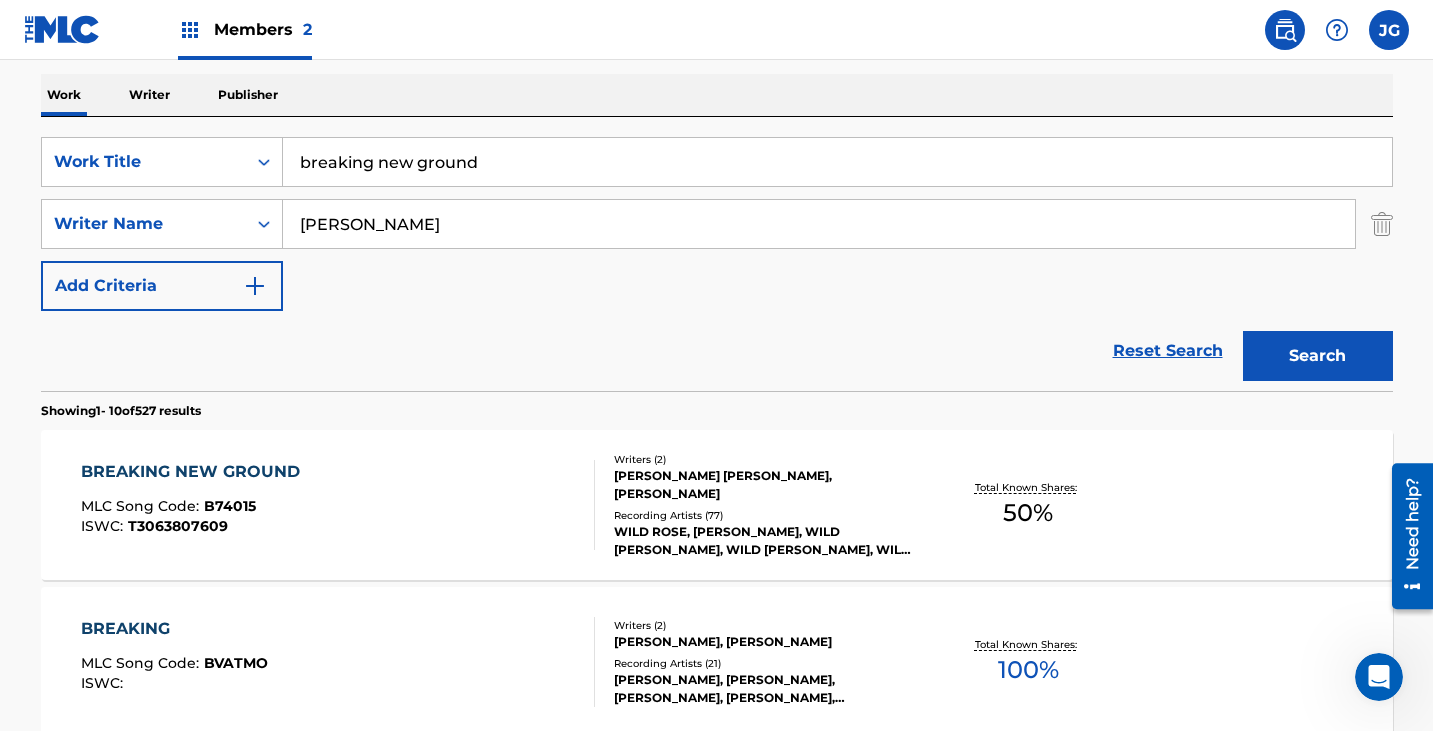 scroll, scrollTop: 343, scrollLeft: 0, axis: vertical 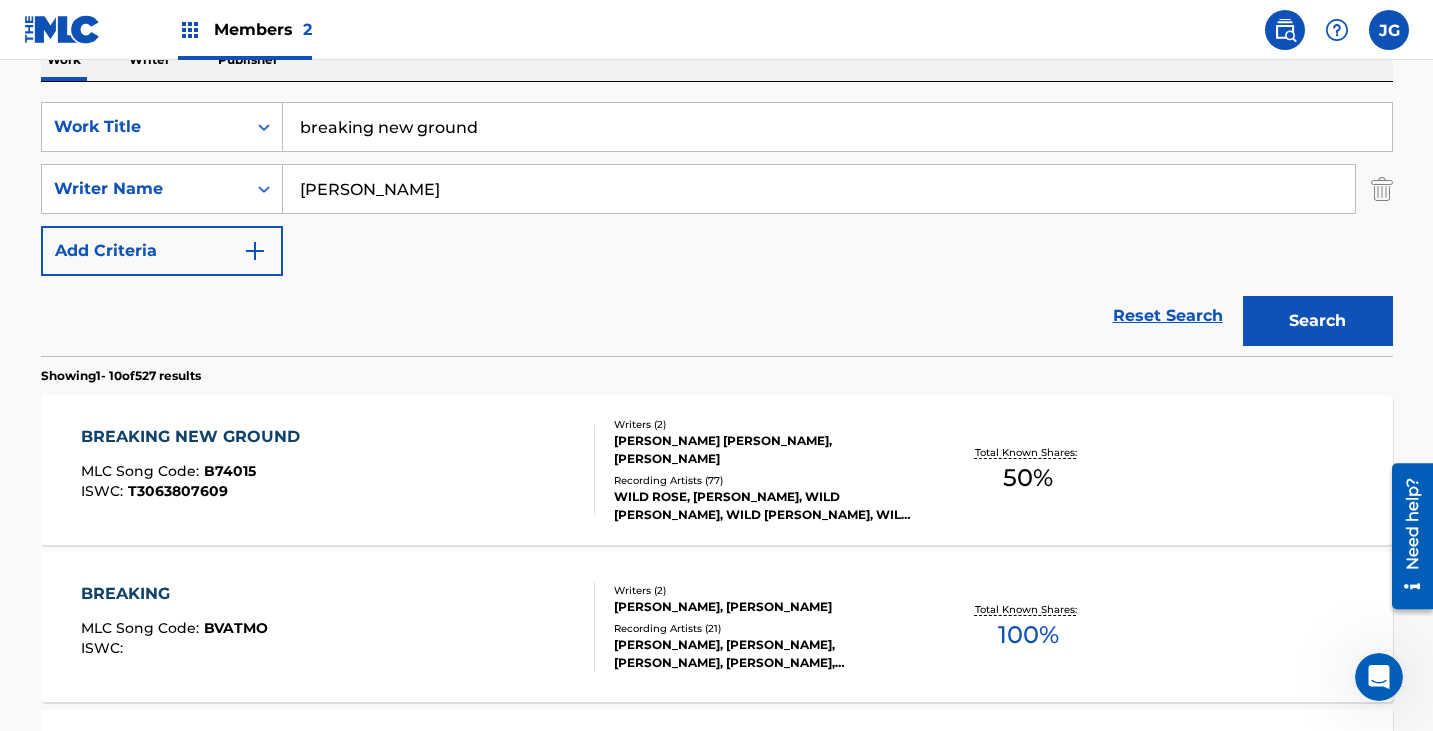 click on "BREAKING NEW GROUND MLC Song Code : B74015 ISWC : T3063807609 Writers ( 2 ) [PERSON_NAME] [PERSON_NAME], [PERSON_NAME] Recording Artists ( 77 ) WILD ROSE, [PERSON_NAME], WILD [PERSON_NAME], WILD [PERSON_NAME], WILD [PERSON_NAME] Total Known Shares: 50 %" at bounding box center [717, 470] 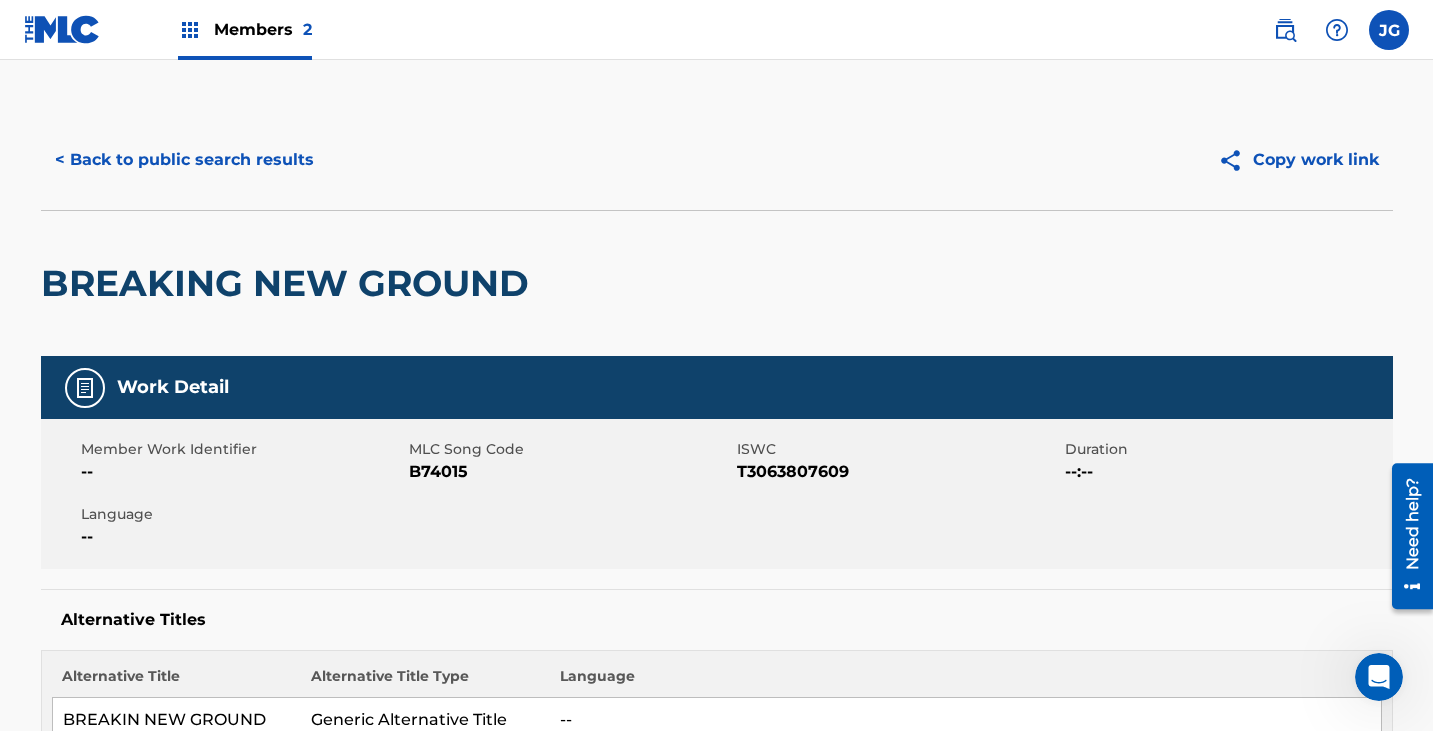 click on "Work Detail" at bounding box center (717, 387) 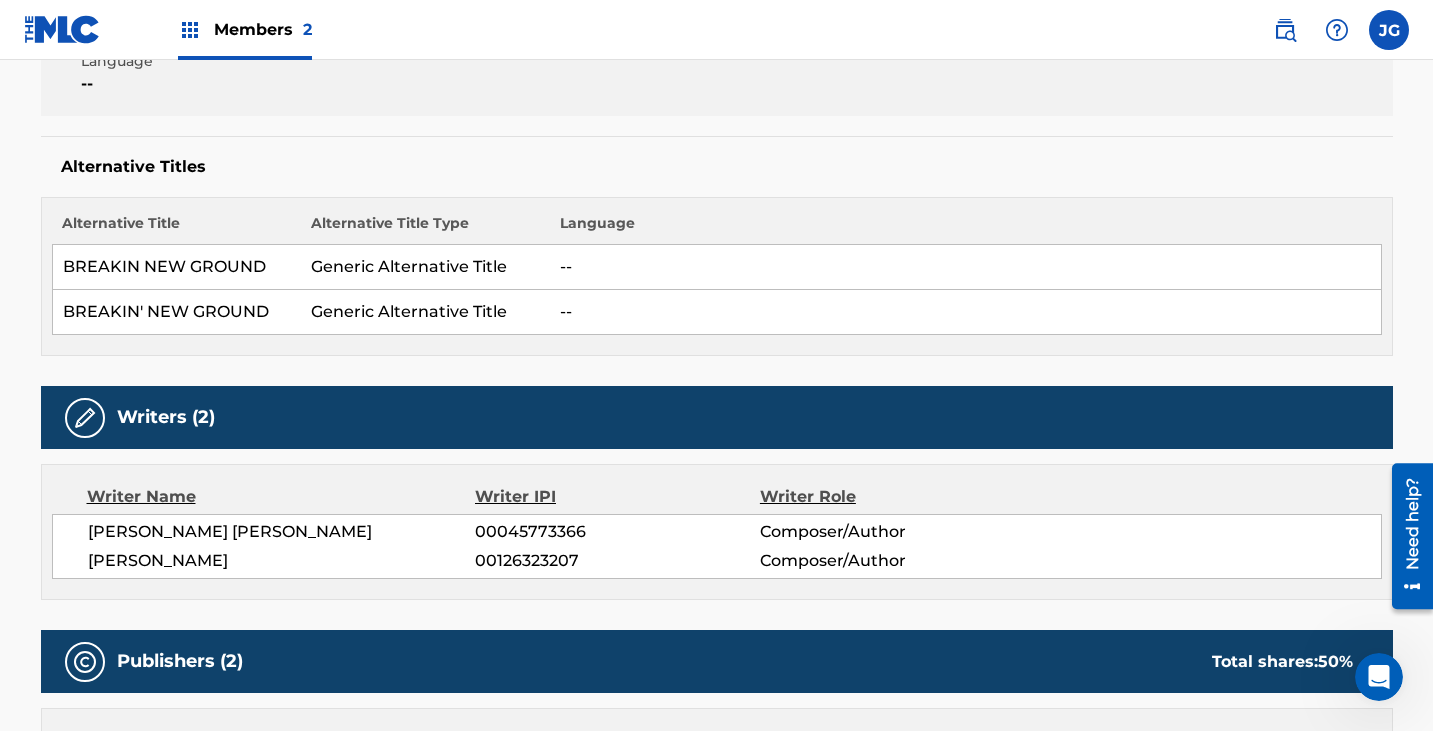 scroll, scrollTop: 200, scrollLeft: 0, axis: vertical 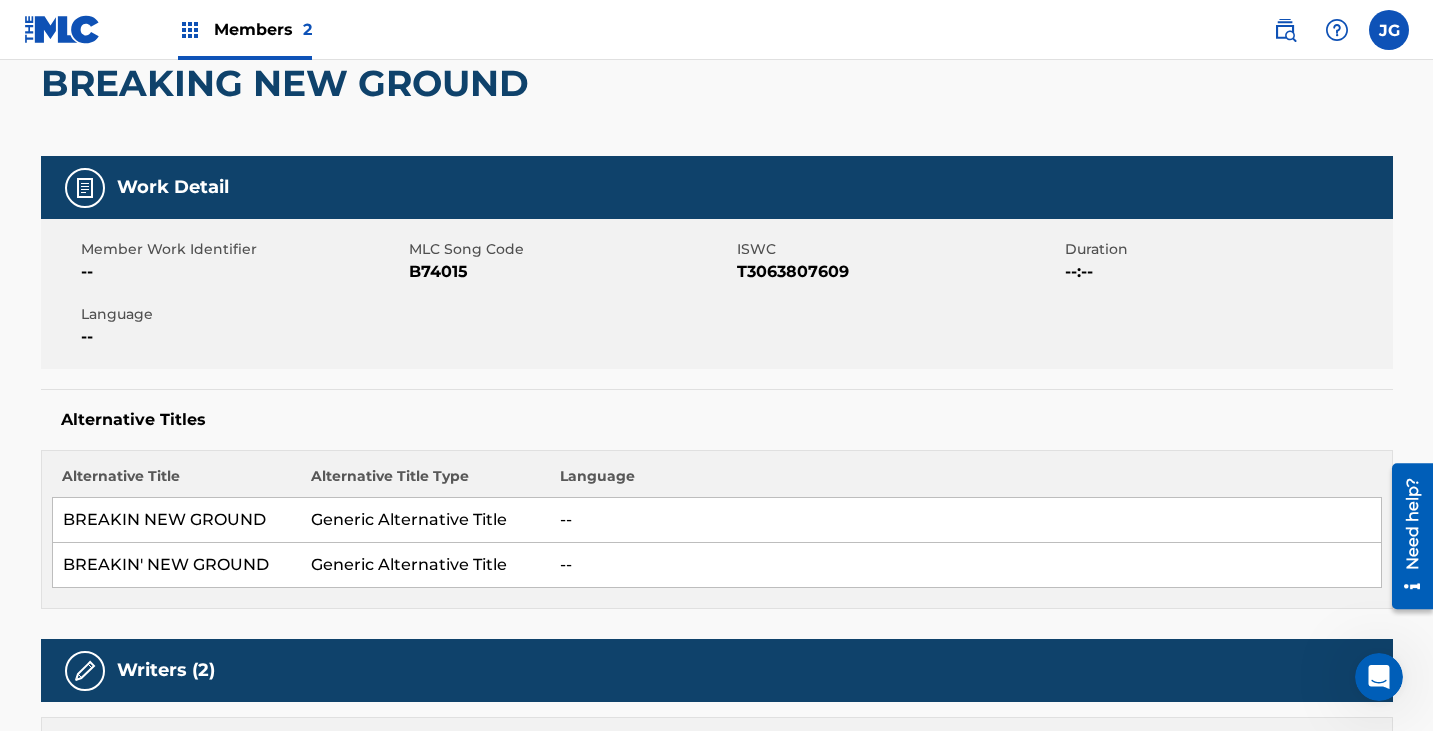 click on "B74015" at bounding box center (570, 272) 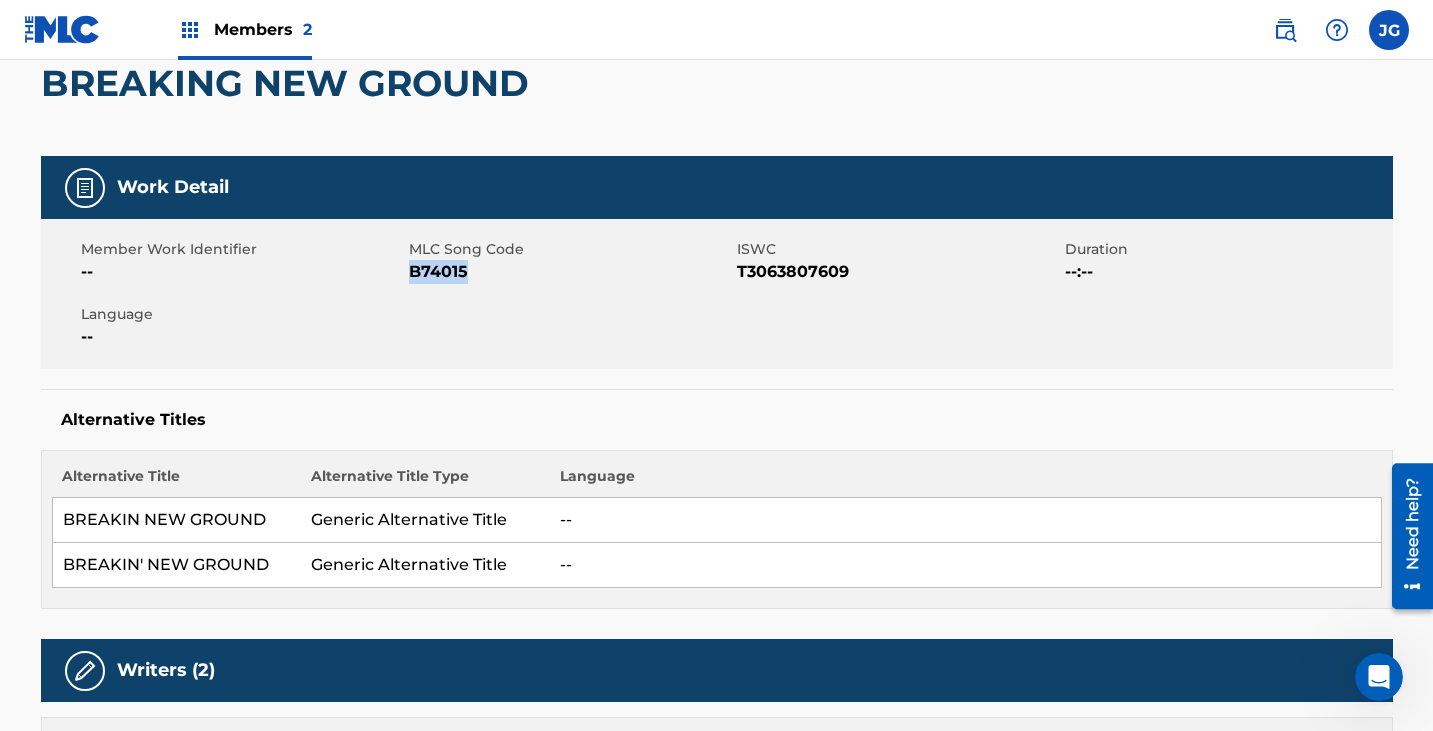 click on "B74015" at bounding box center (570, 272) 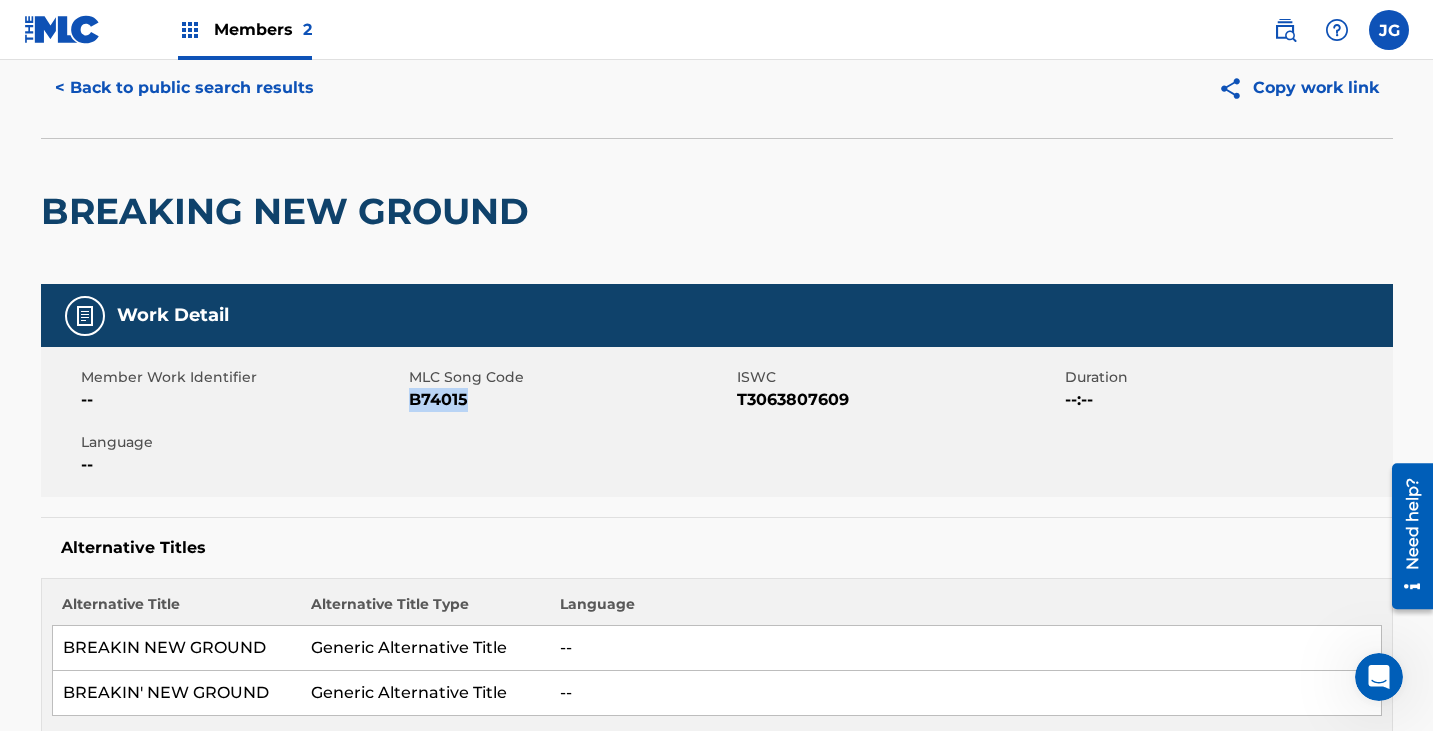 scroll, scrollTop: 0, scrollLeft: 0, axis: both 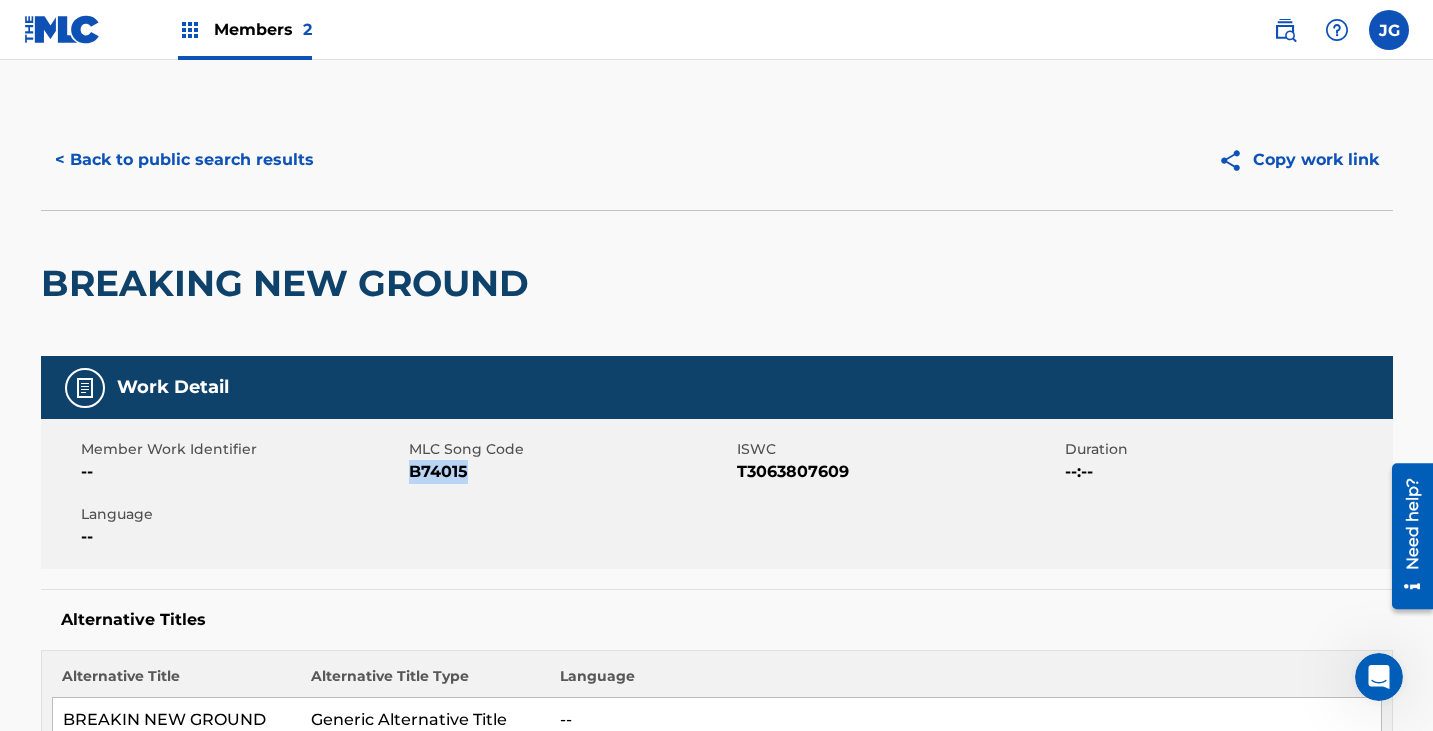 click at bounding box center (62, 29) 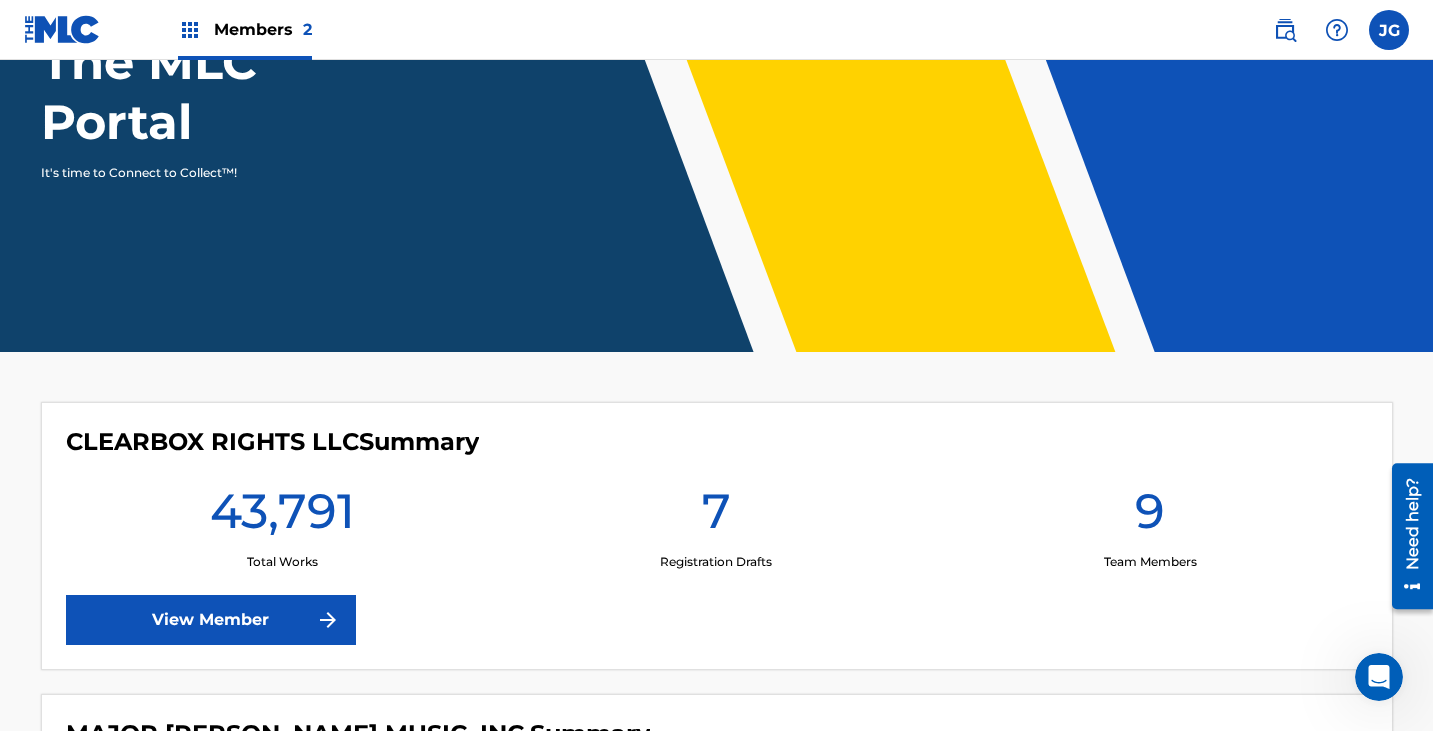 scroll, scrollTop: 400, scrollLeft: 0, axis: vertical 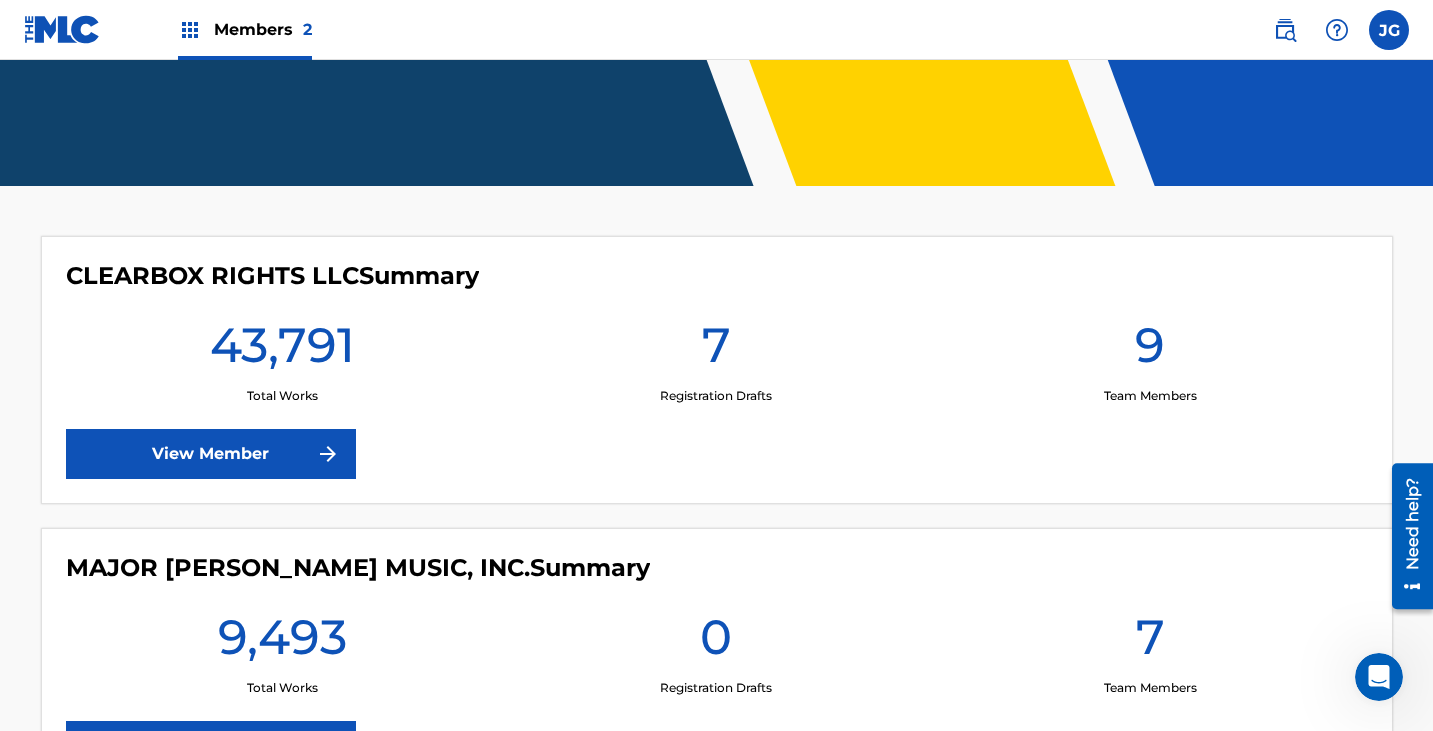 click on "View Member" at bounding box center (211, 454) 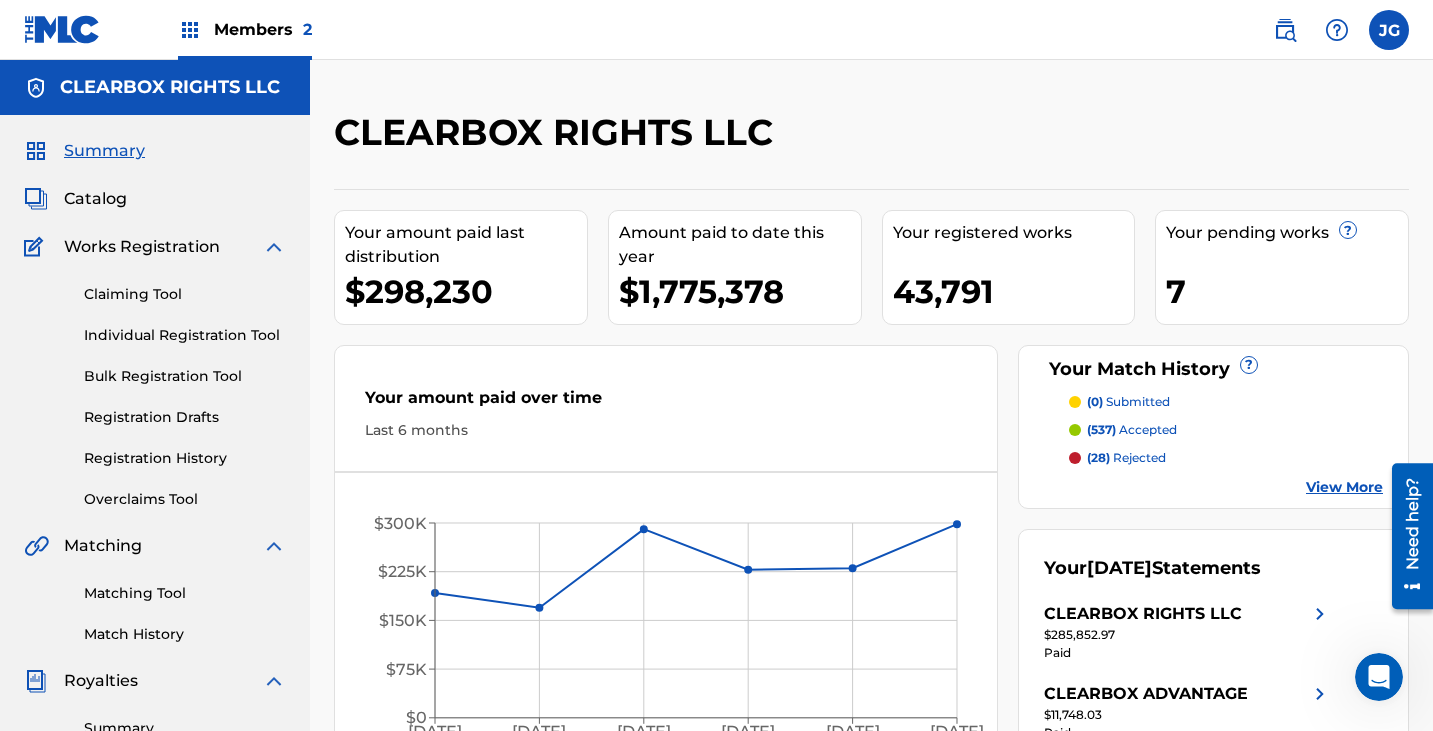 click on "Claiming Tool Individual Registration Tool Bulk Registration Tool Registration Drafts Registration History Overclaims Tool" at bounding box center (155, 384) 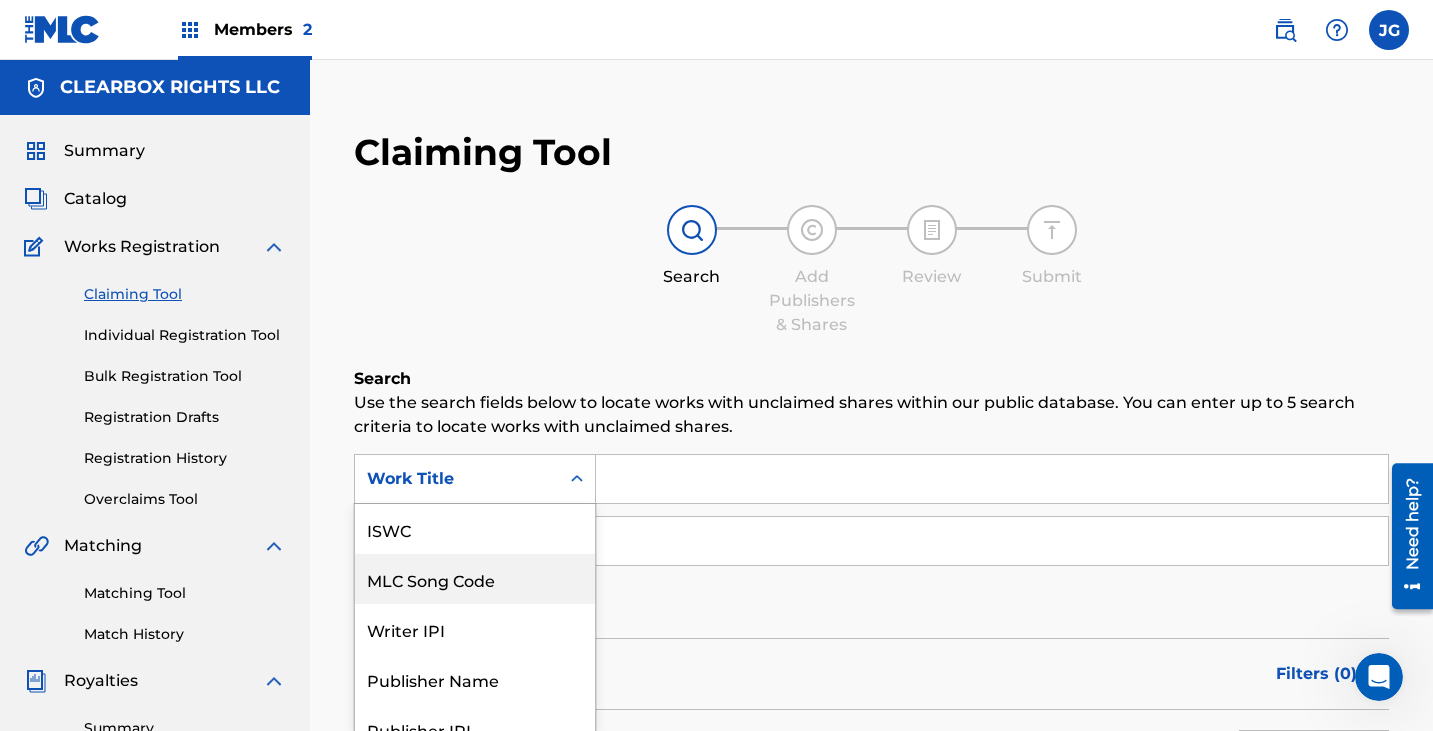 click on "7 results available. Use Up and Down to choose options, press Enter to select the currently focused option, press Escape to exit the menu, press Tab to select the option and exit the menu. Work Title ISWC MLC Song Code Writer IPI Publisher Name Publisher IPI MLC Publisher Number Work Title" at bounding box center [475, 479] 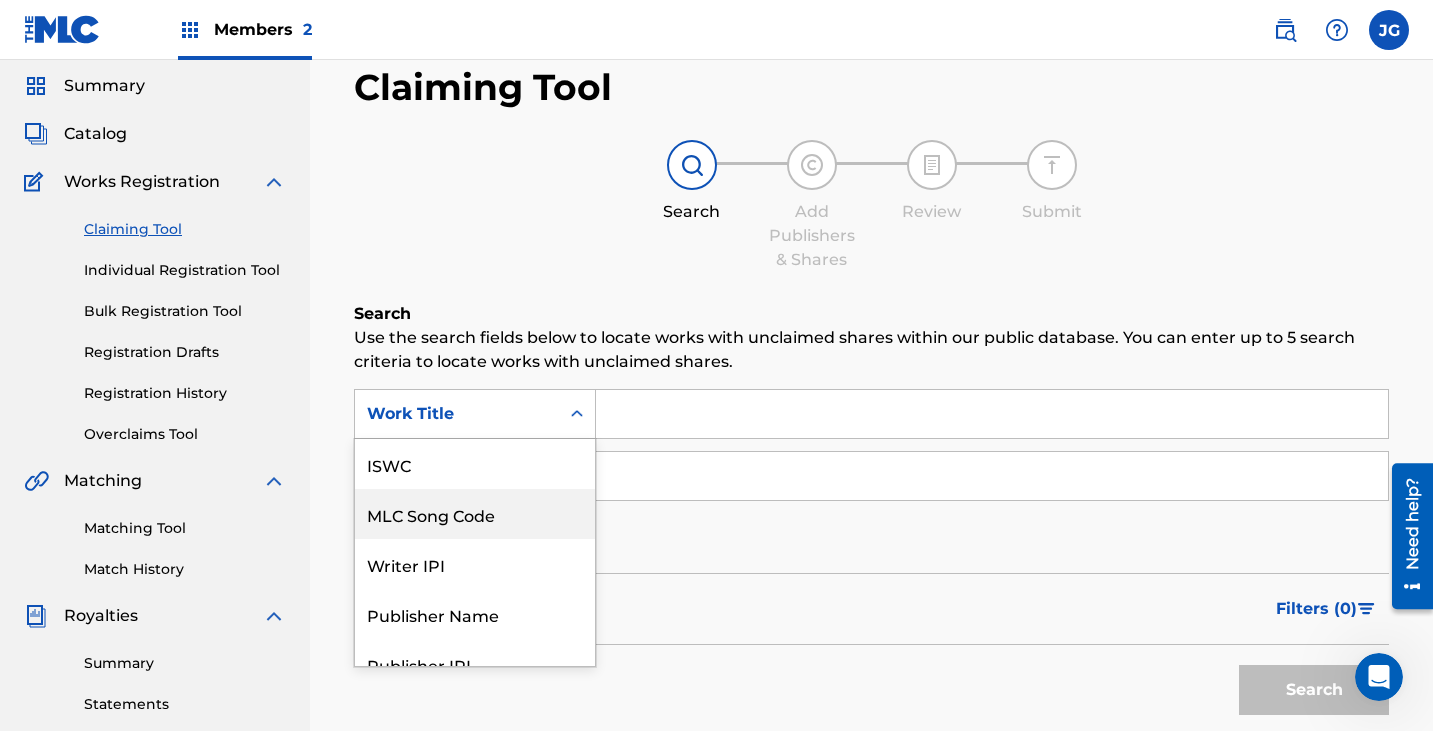 scroll, scrollTop: 50, scrollLeft: 0, axis: vertical 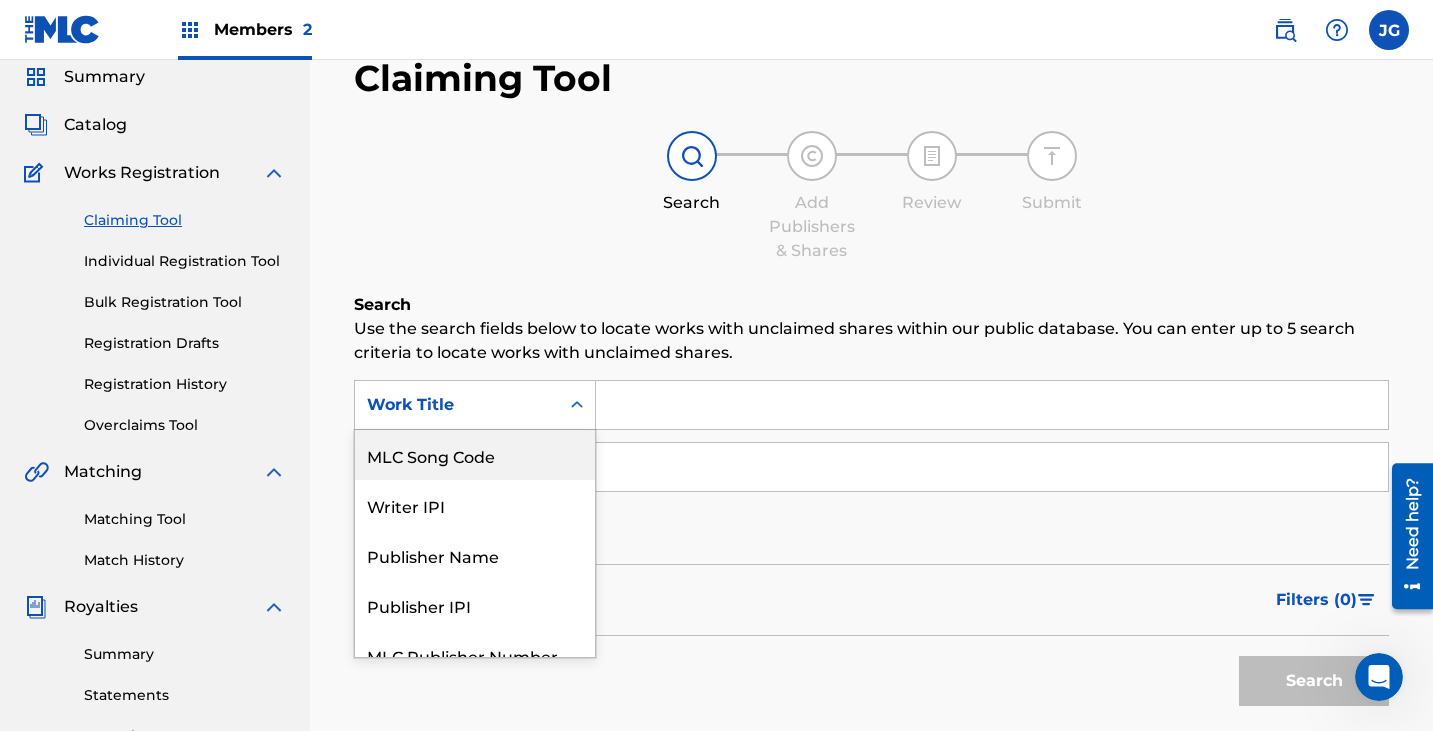 drag, startPoint x: 501, startPoint y: 461, endPoint x: 541, endPoint y: 431, distance: 50 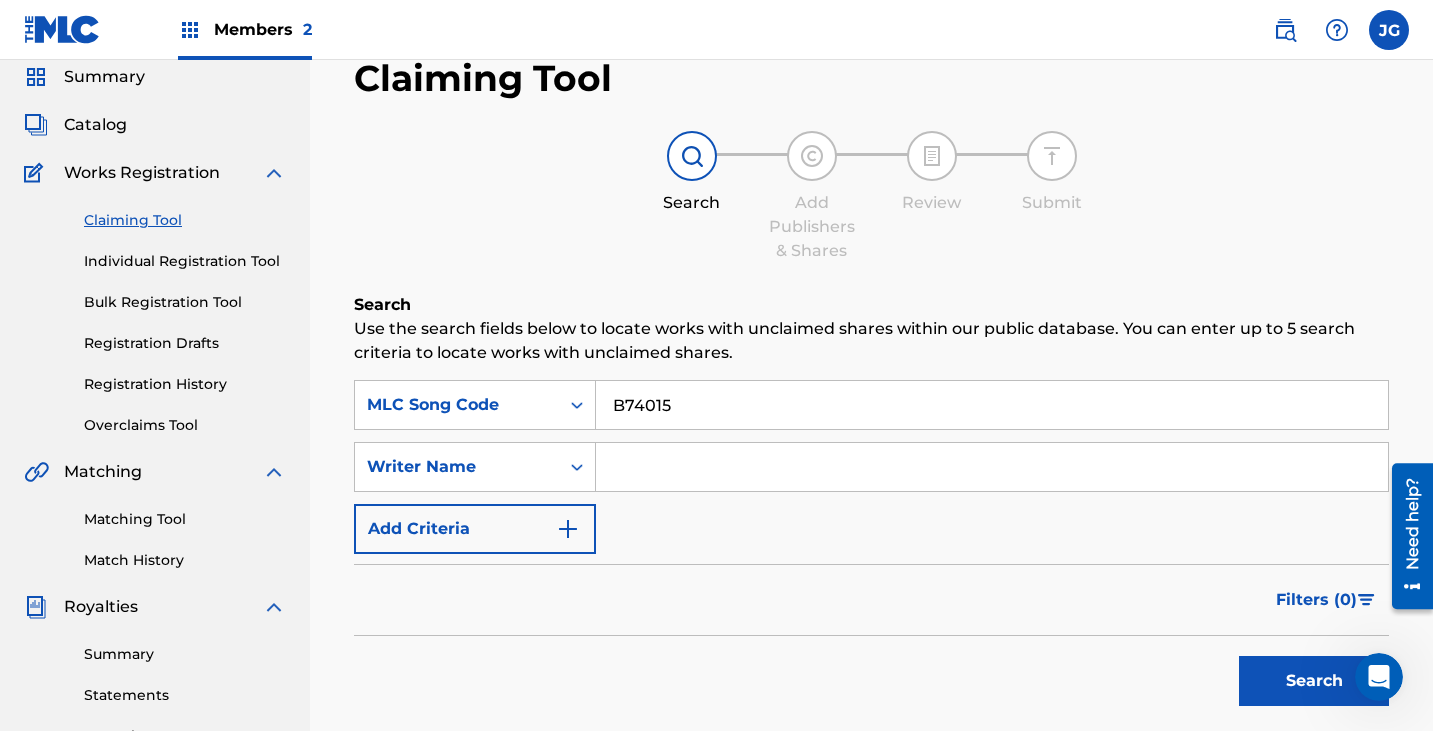 type on "B74015" 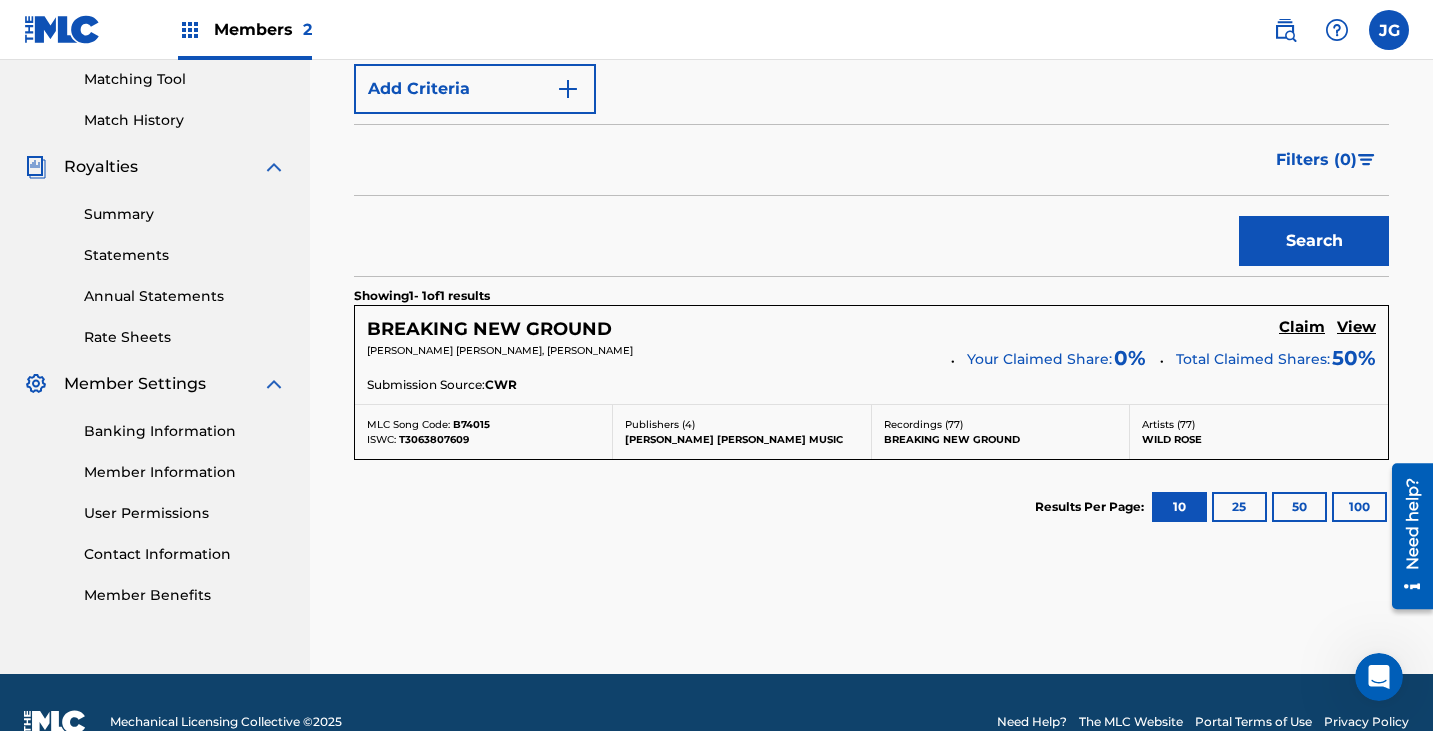 scroll, scrollTop: 553, scrollLeft: 0, axis: vertical 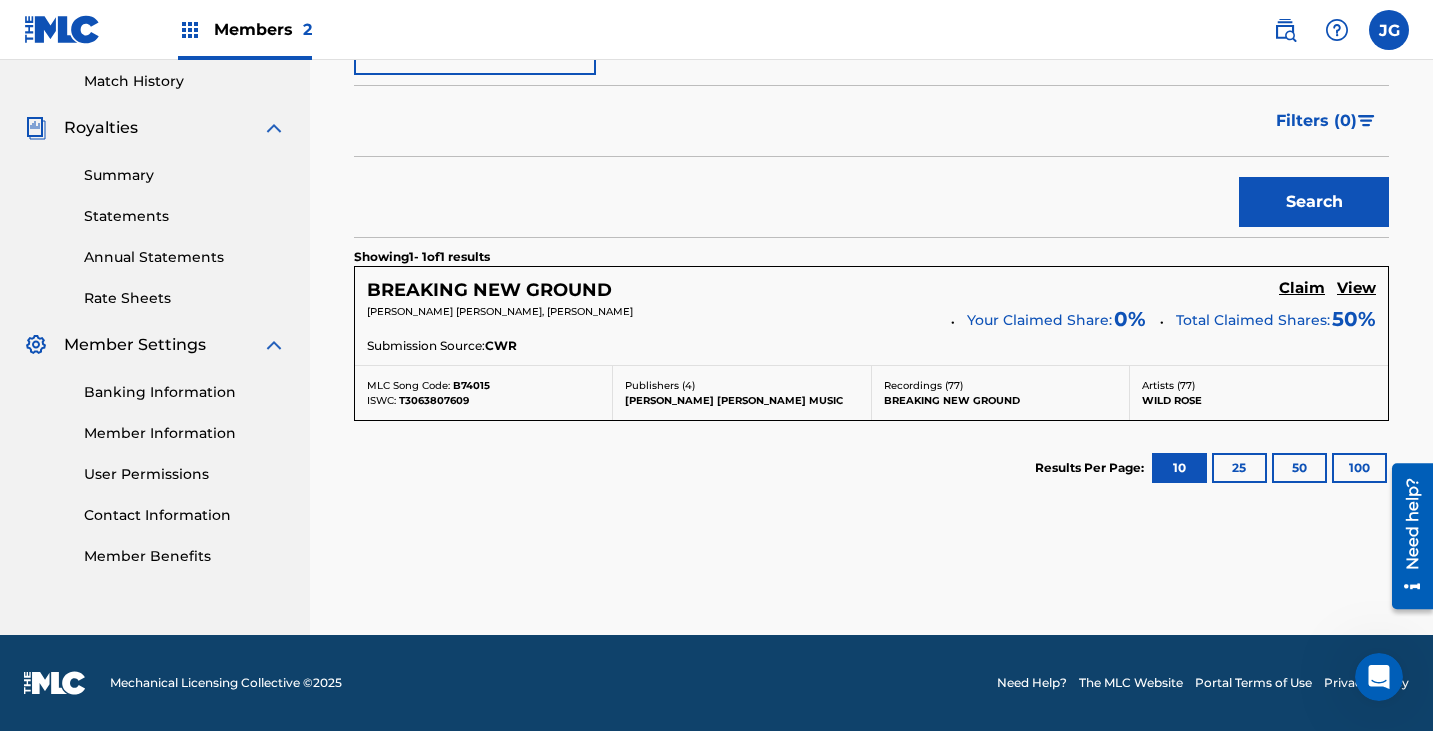 click on "Claim" at bounding box center (1302, 288) 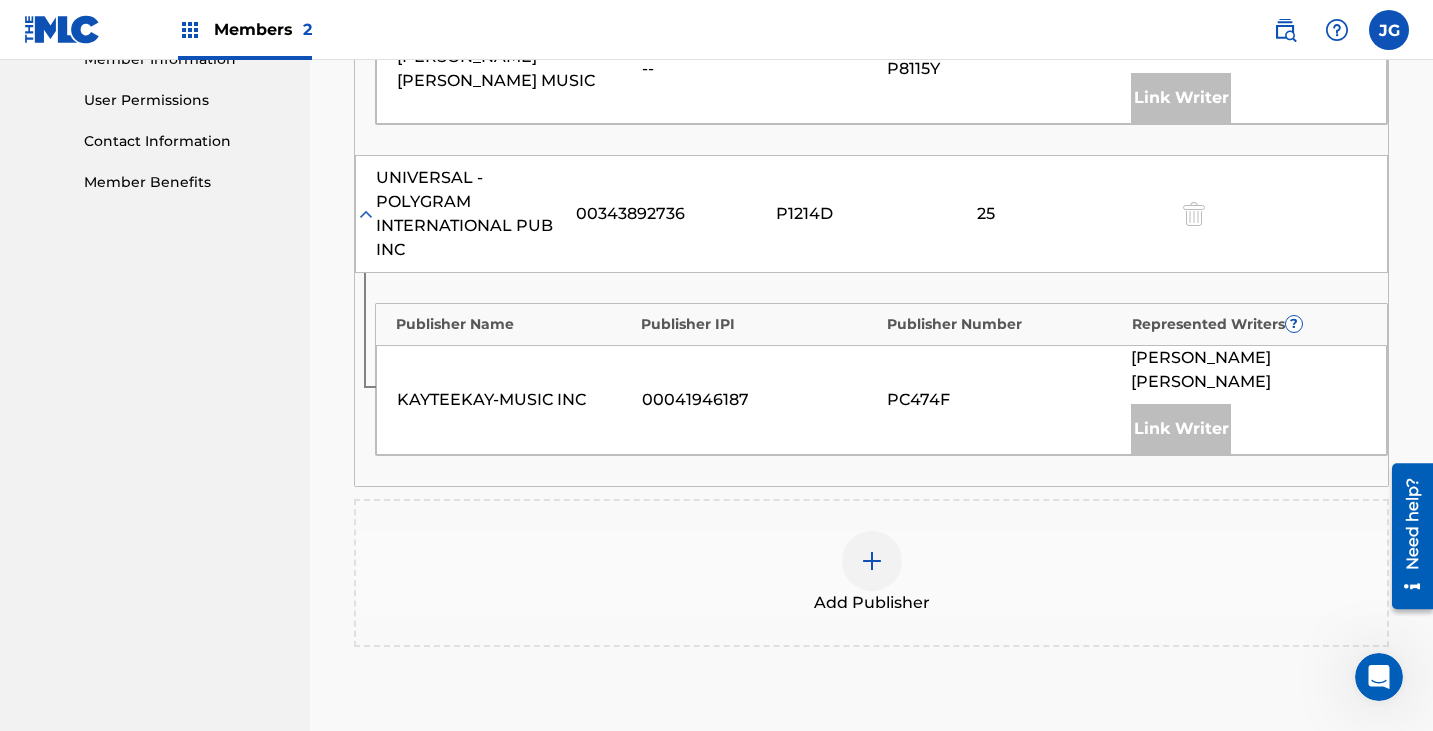 scroll, scrollTop: 953, scrollLeft: 0, axis: vertical 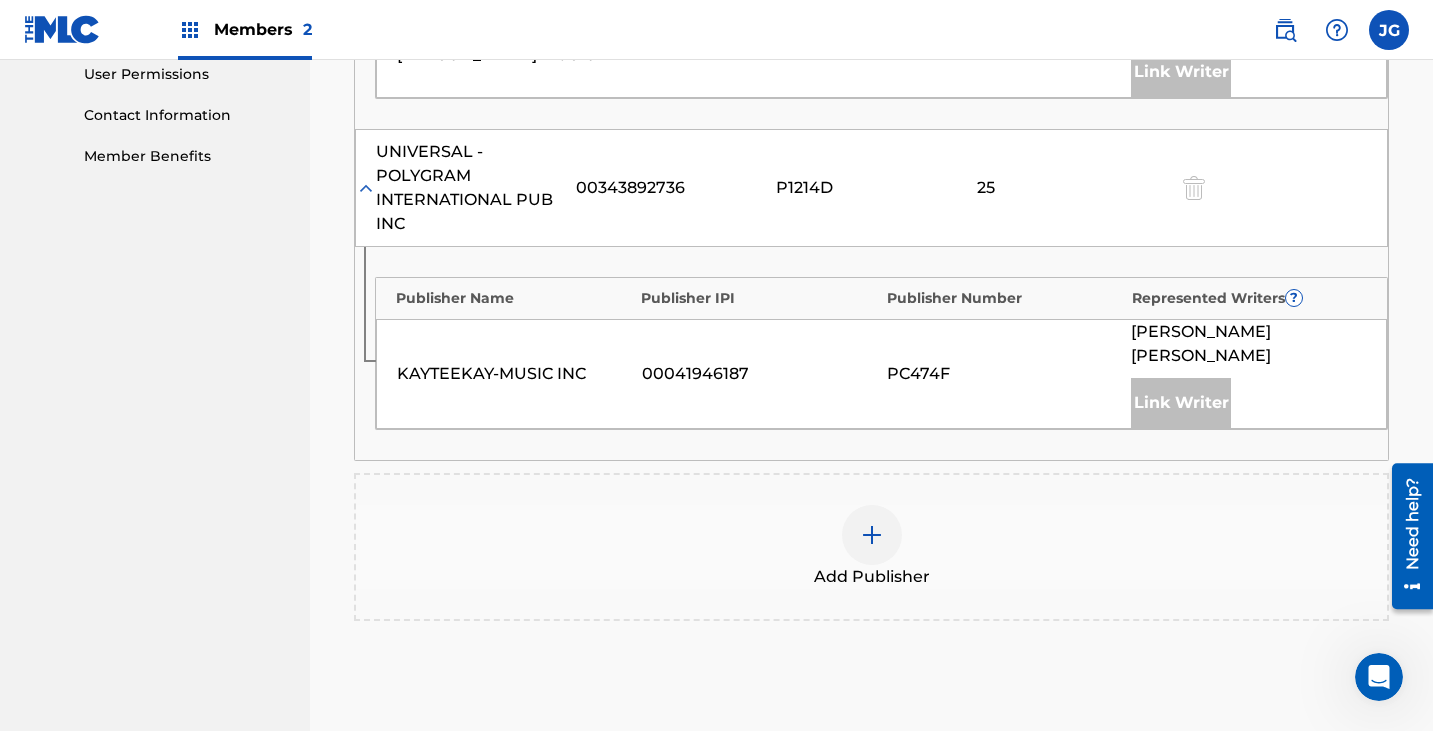 click on "Add Publisher" at bounding box center (871, 547) 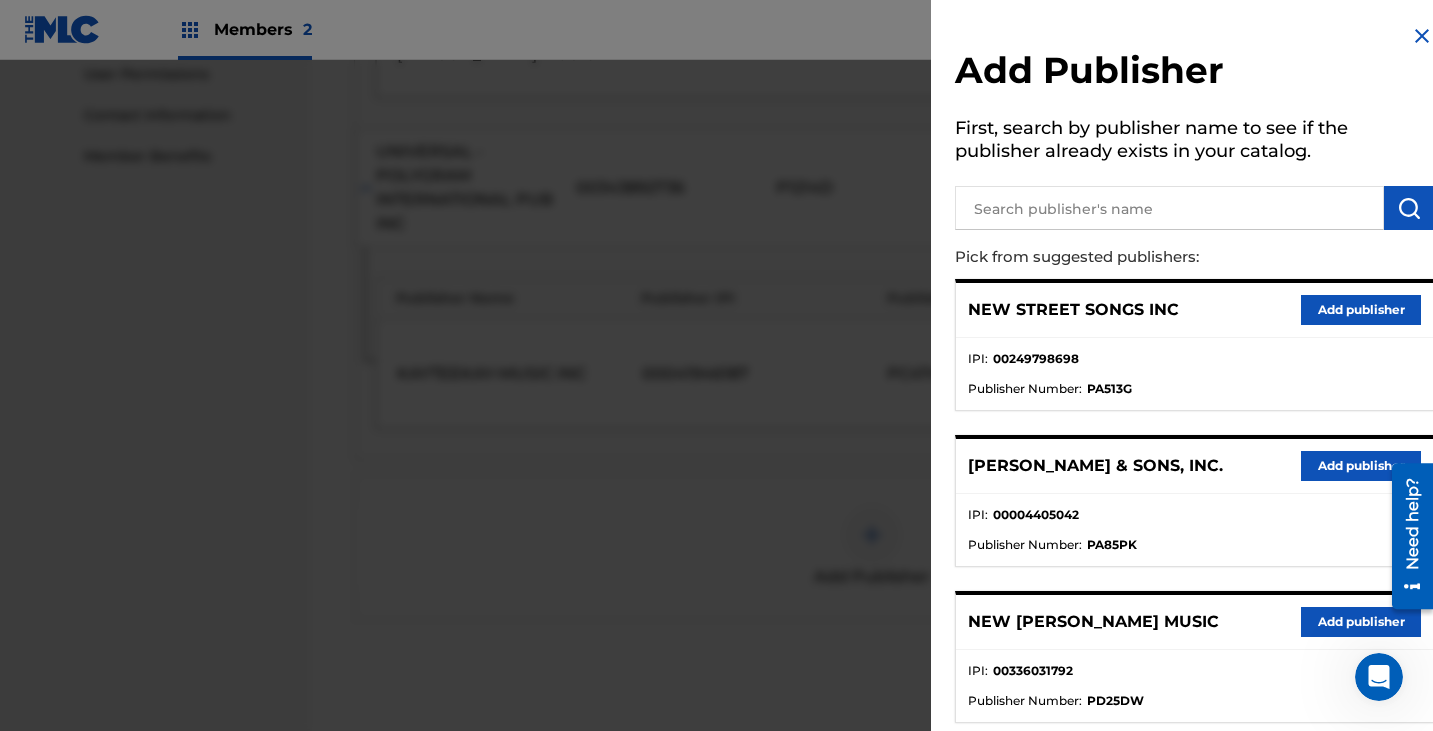 click at bounding box center [1169, 208] 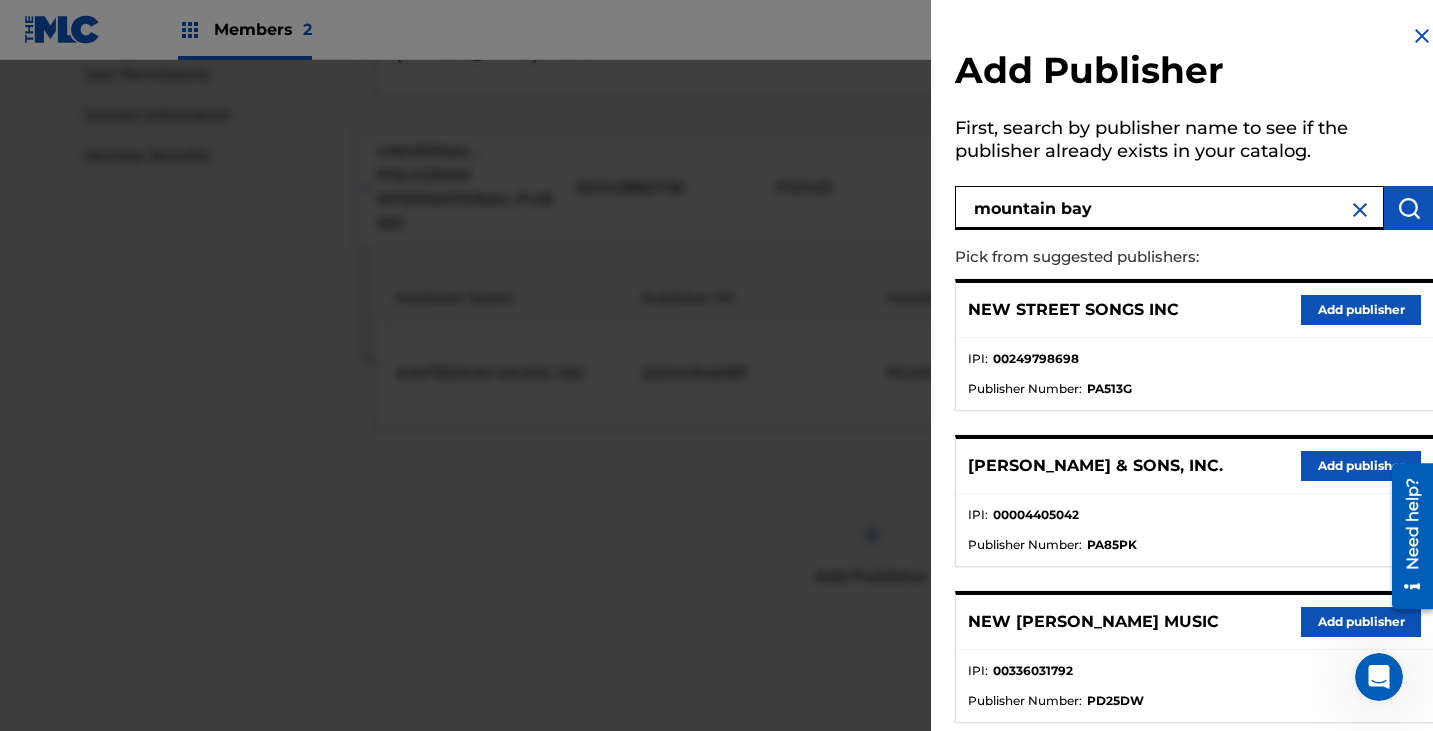 type on "mountain bay" 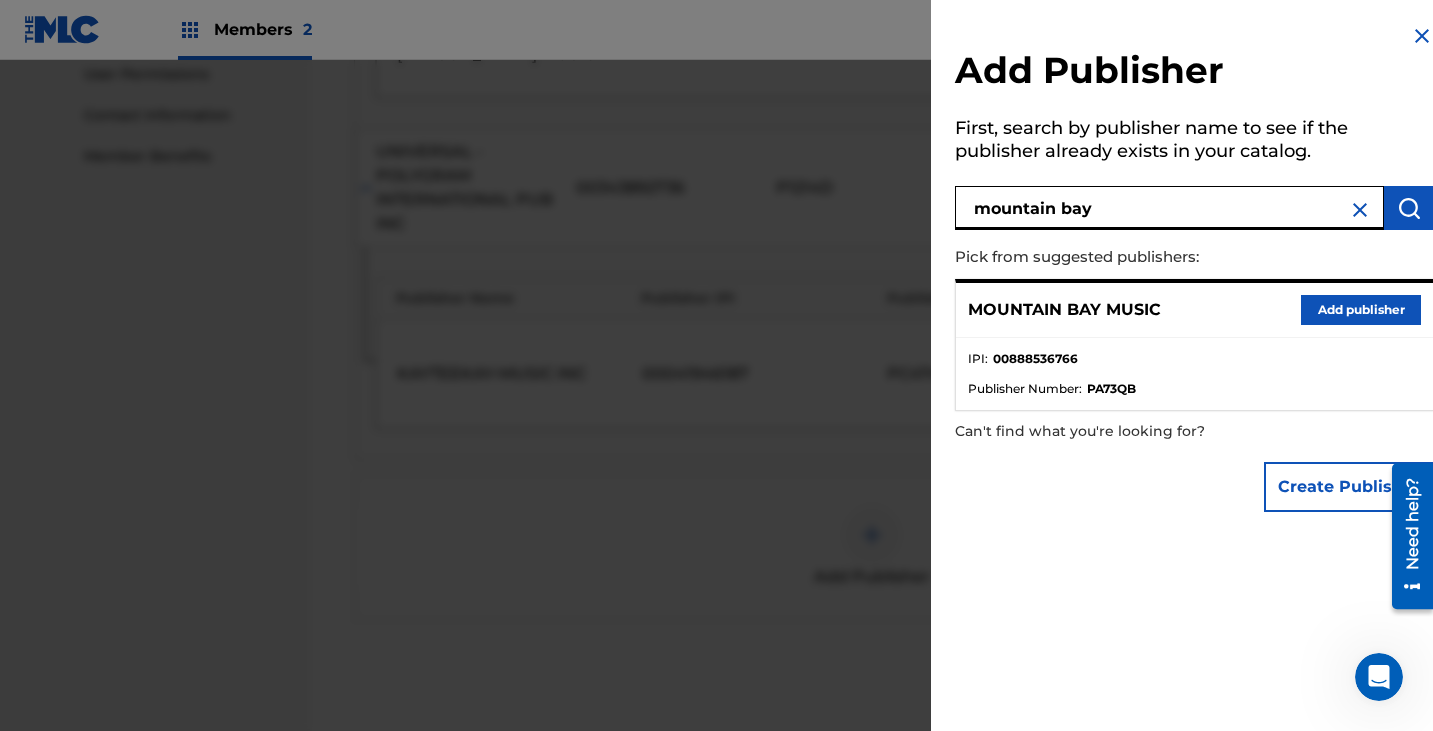 click on "Add publisher" at bounding box center (1361, 310) 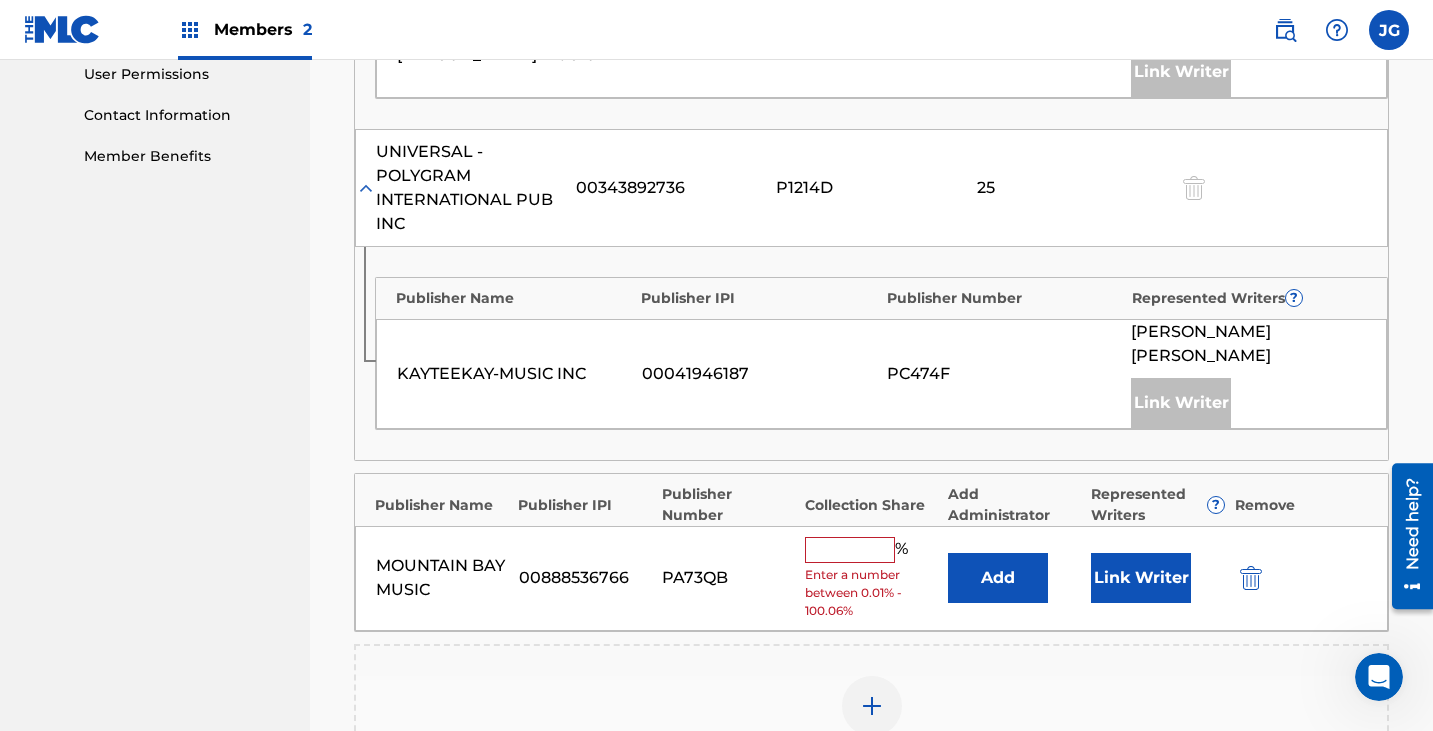 click at bounding box center [850, 550] 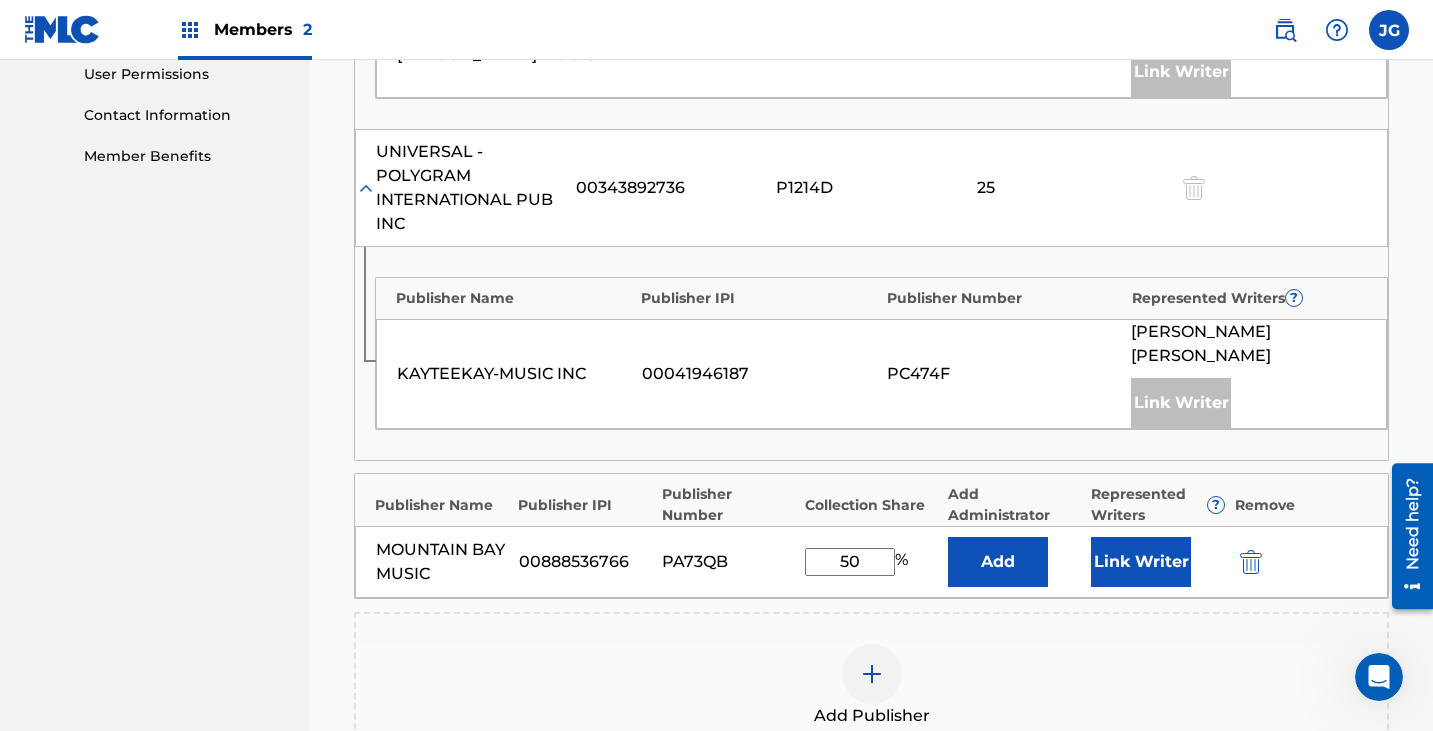 type on "50" 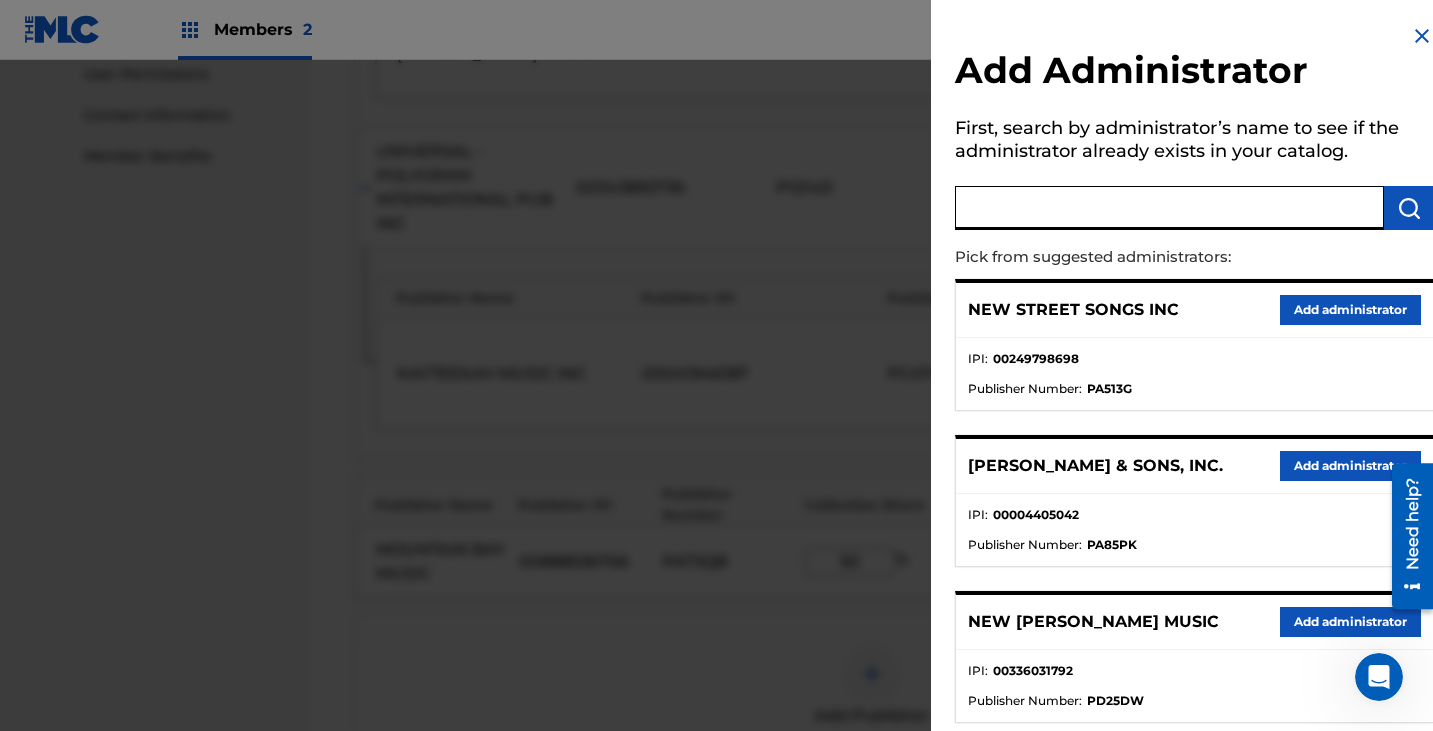 click at bounding box center (1169, 208) 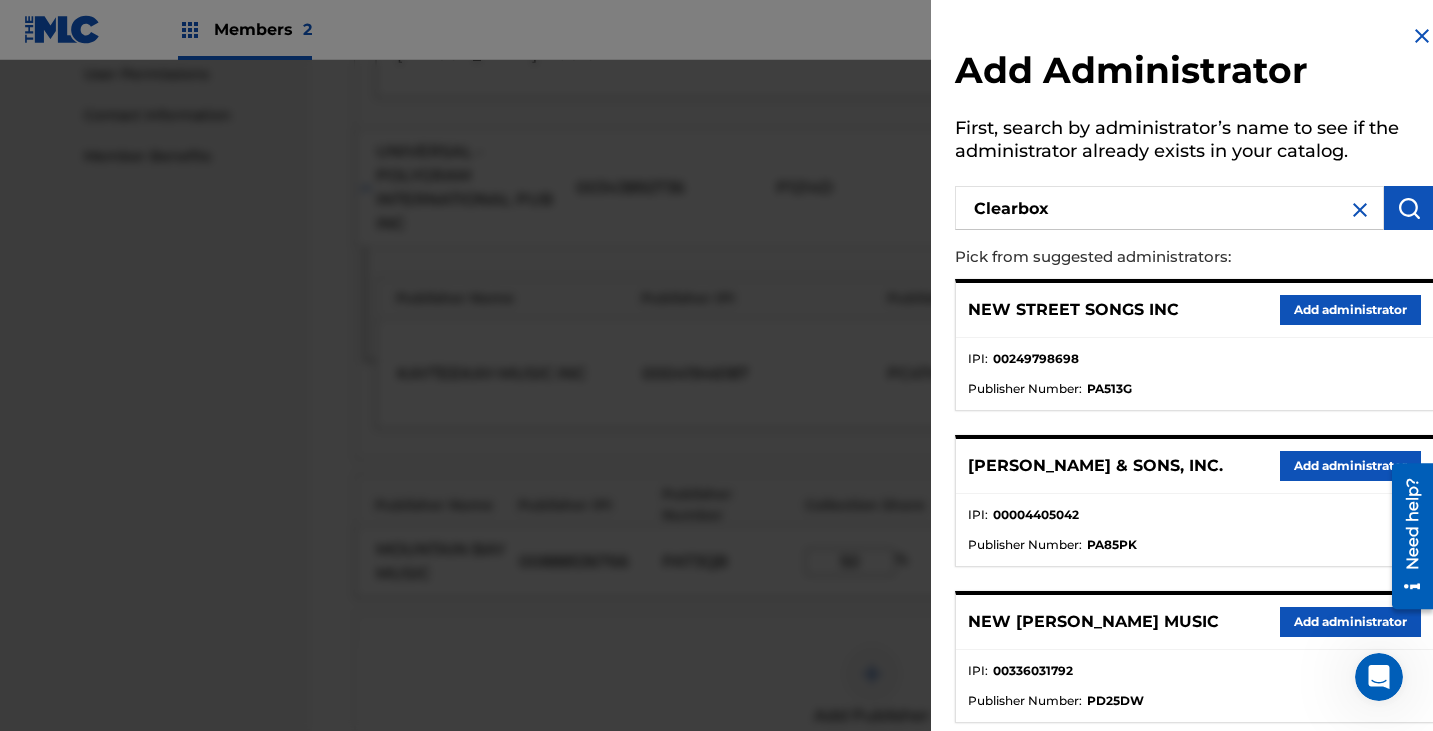 click on "Clearbox" at bounding box center (1169, 208) 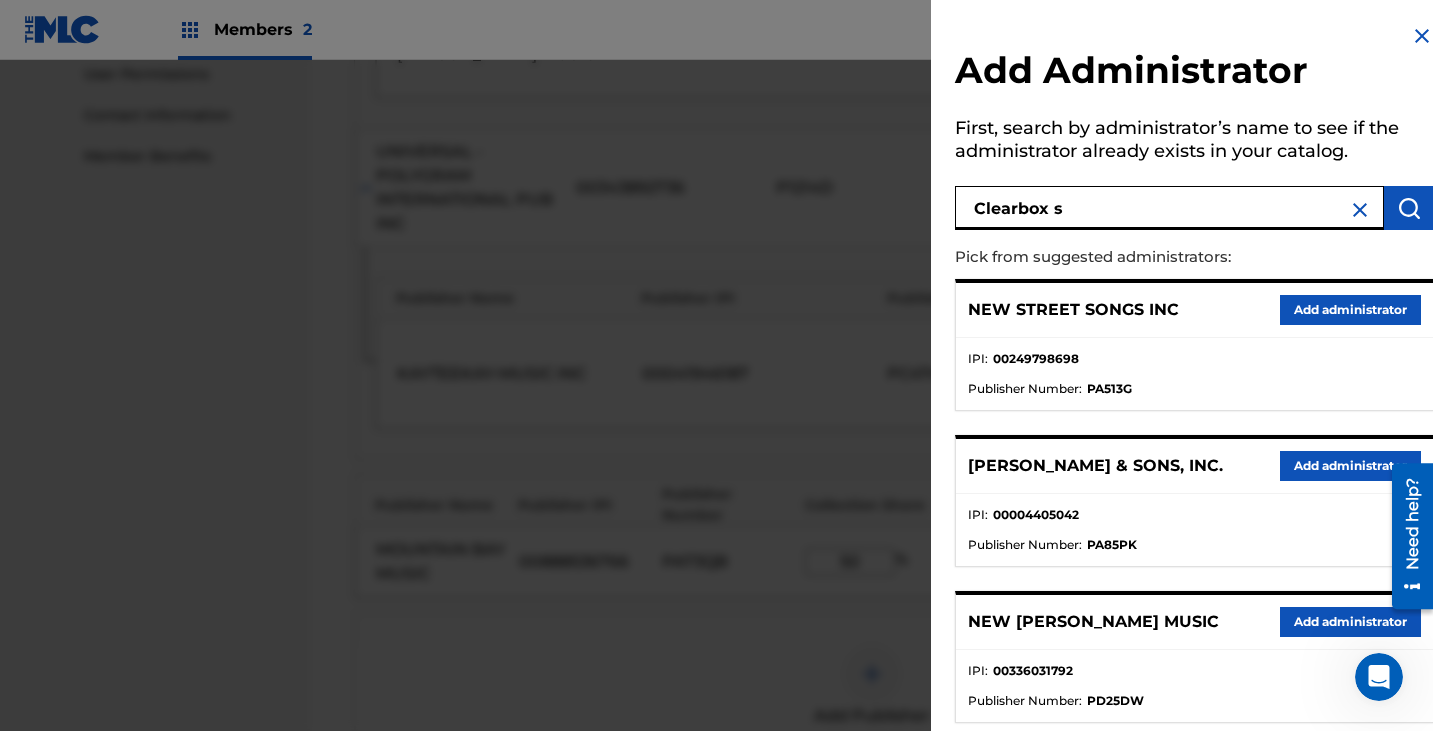 type on "Clearbox s" 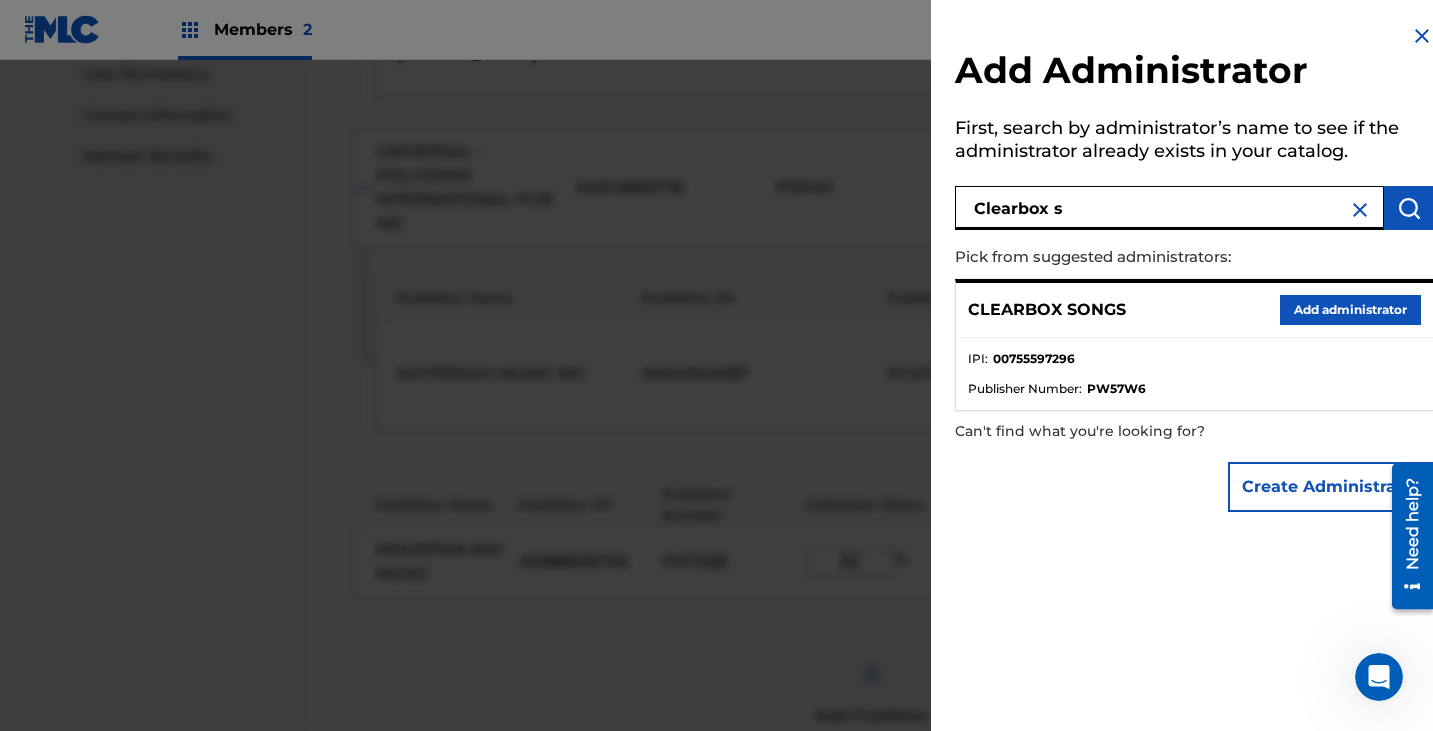 click on "Add administrator" at bounding box center [1350, 310] 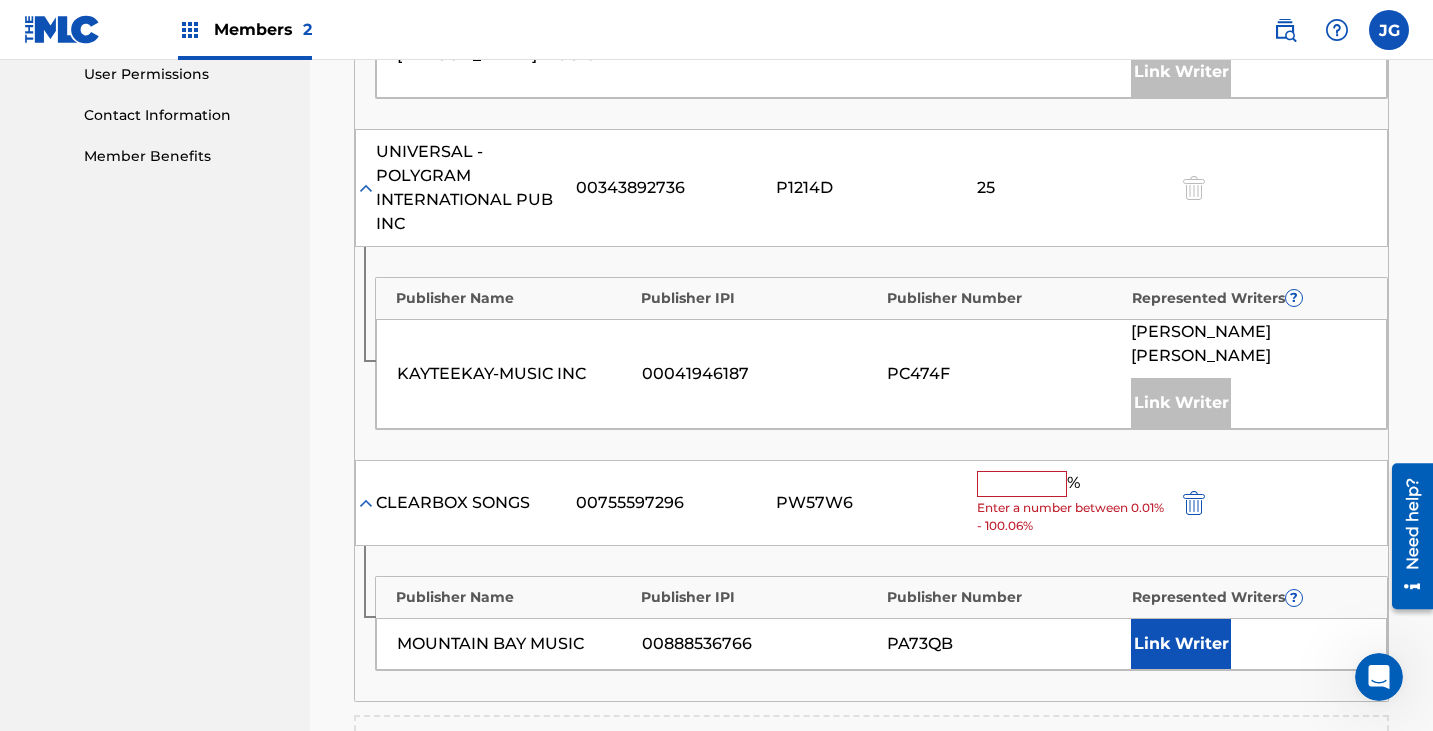 click on "Enter a number between 0.01% - 100.06%" at bounding box center [1072, 517] 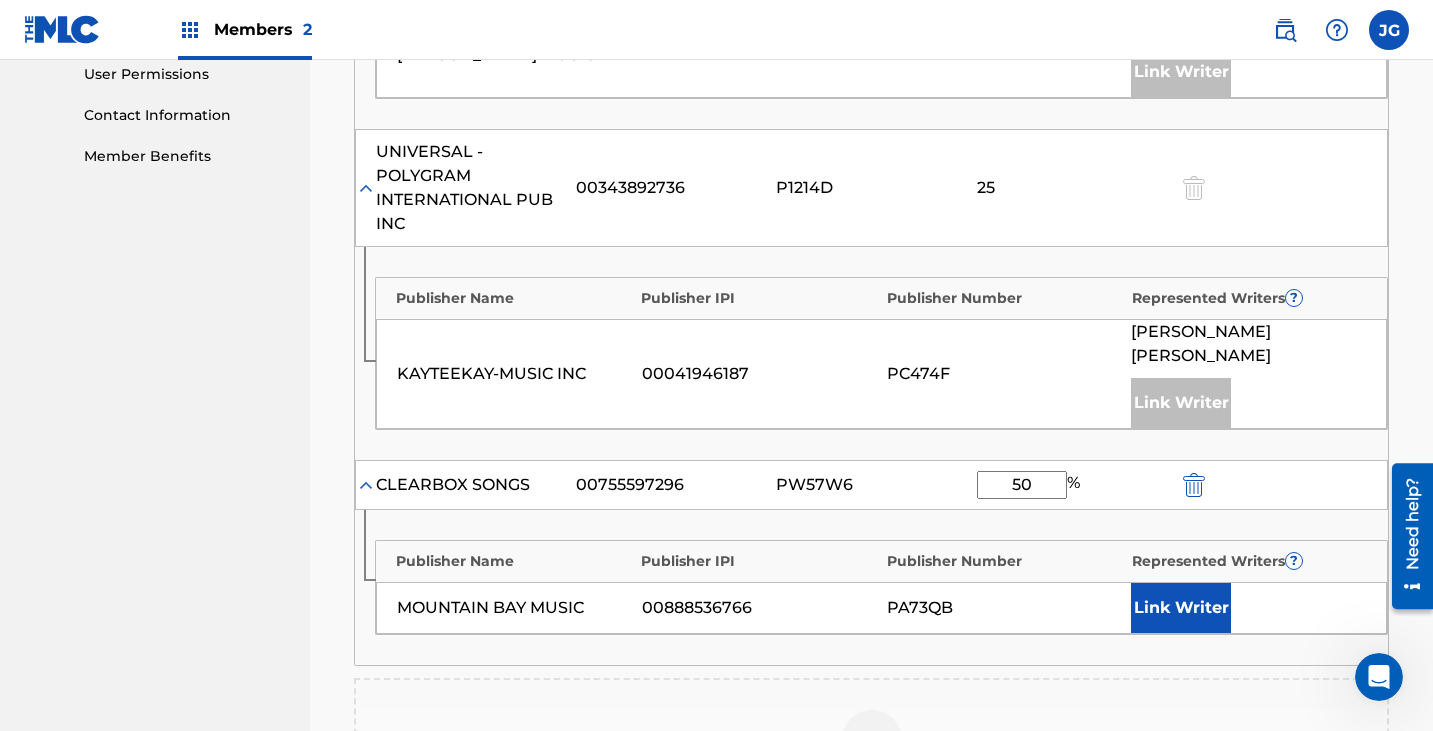 type on "50" 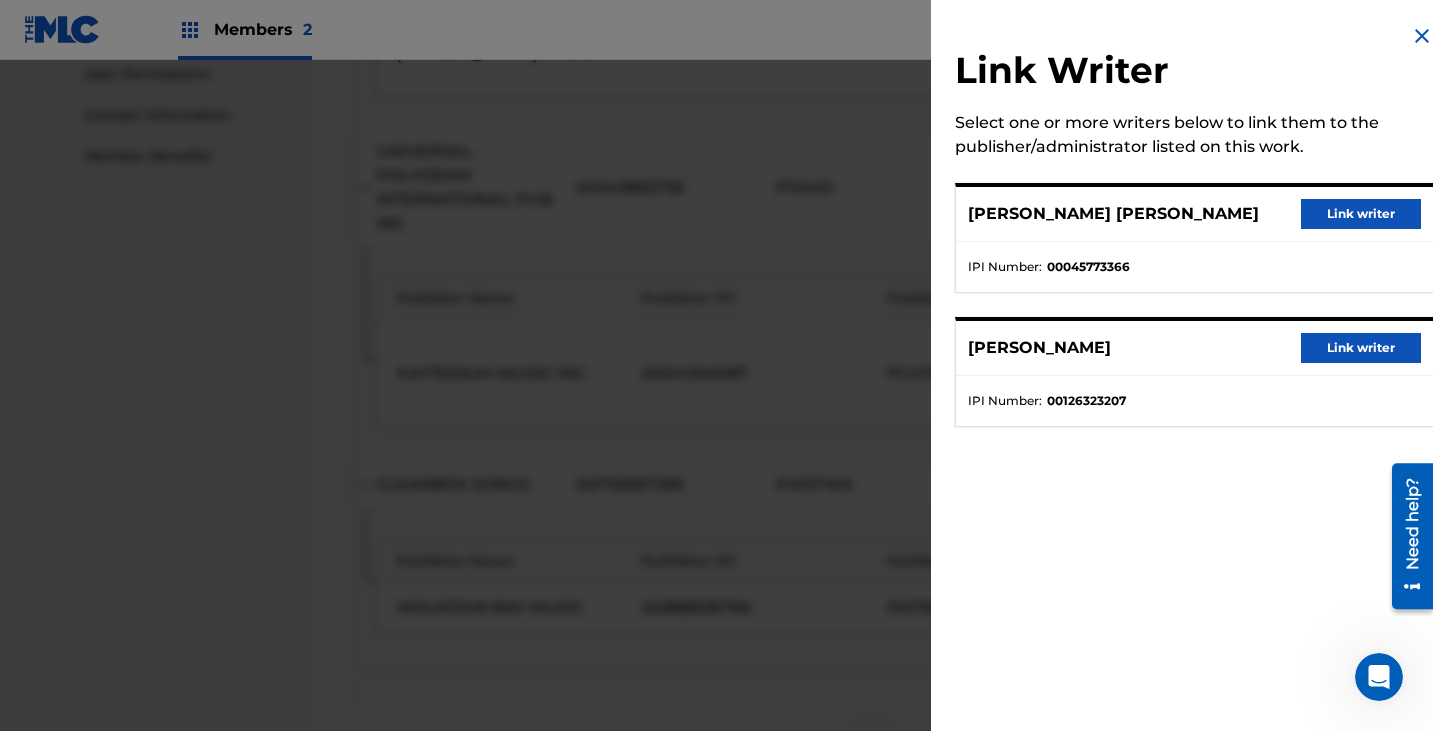 click on "Link writer" at bounding box center [1361, 214] 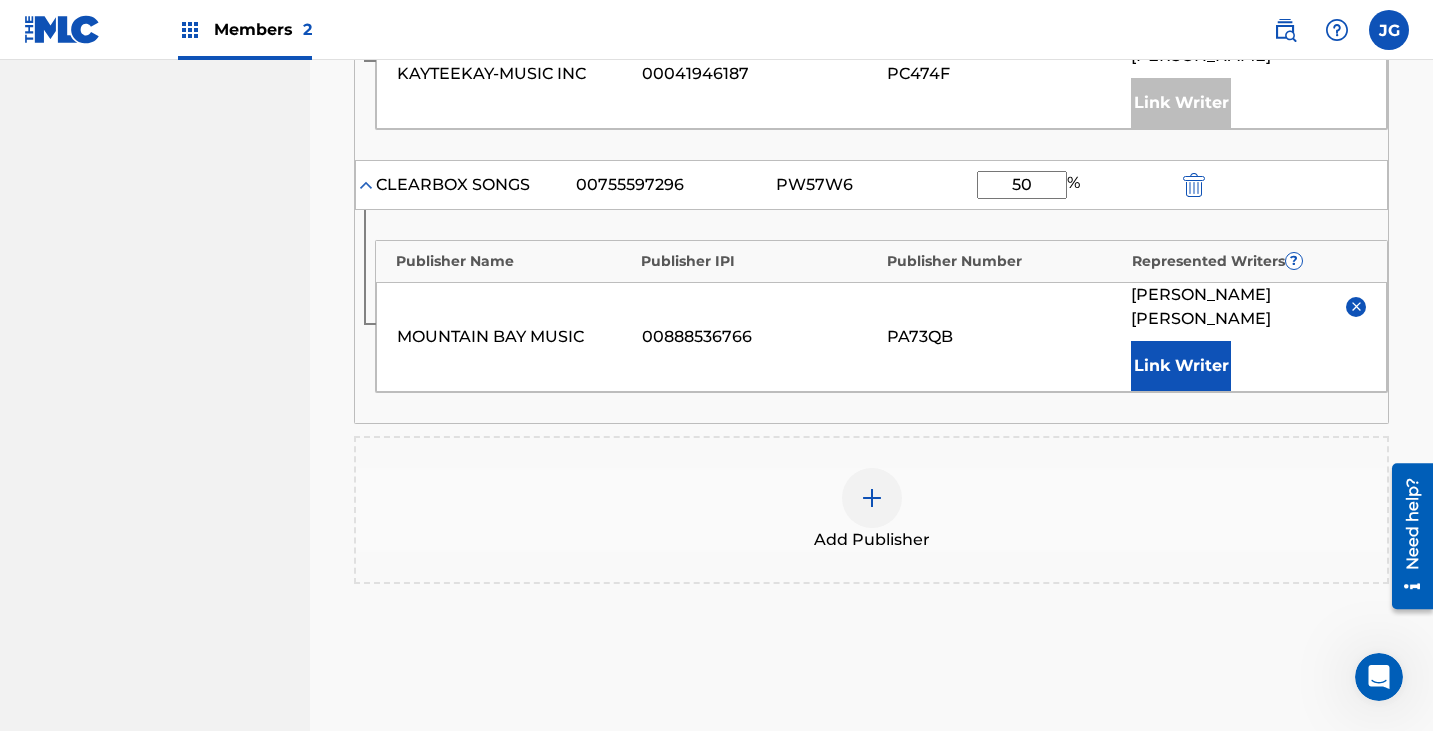 click on "Next" at bounding box center [1329, 786] 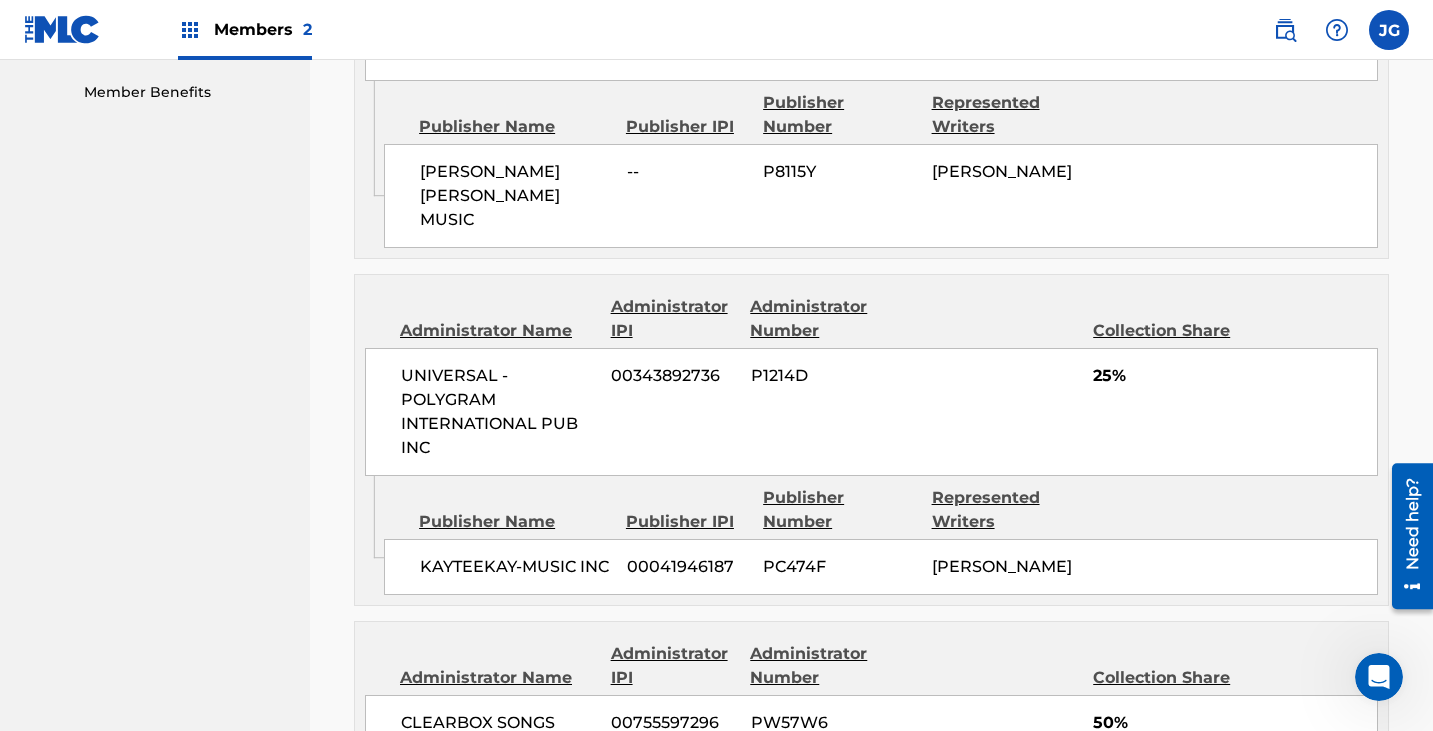 scroll, scrollTop: 1364, scrollLeft: 0, axis: vertical 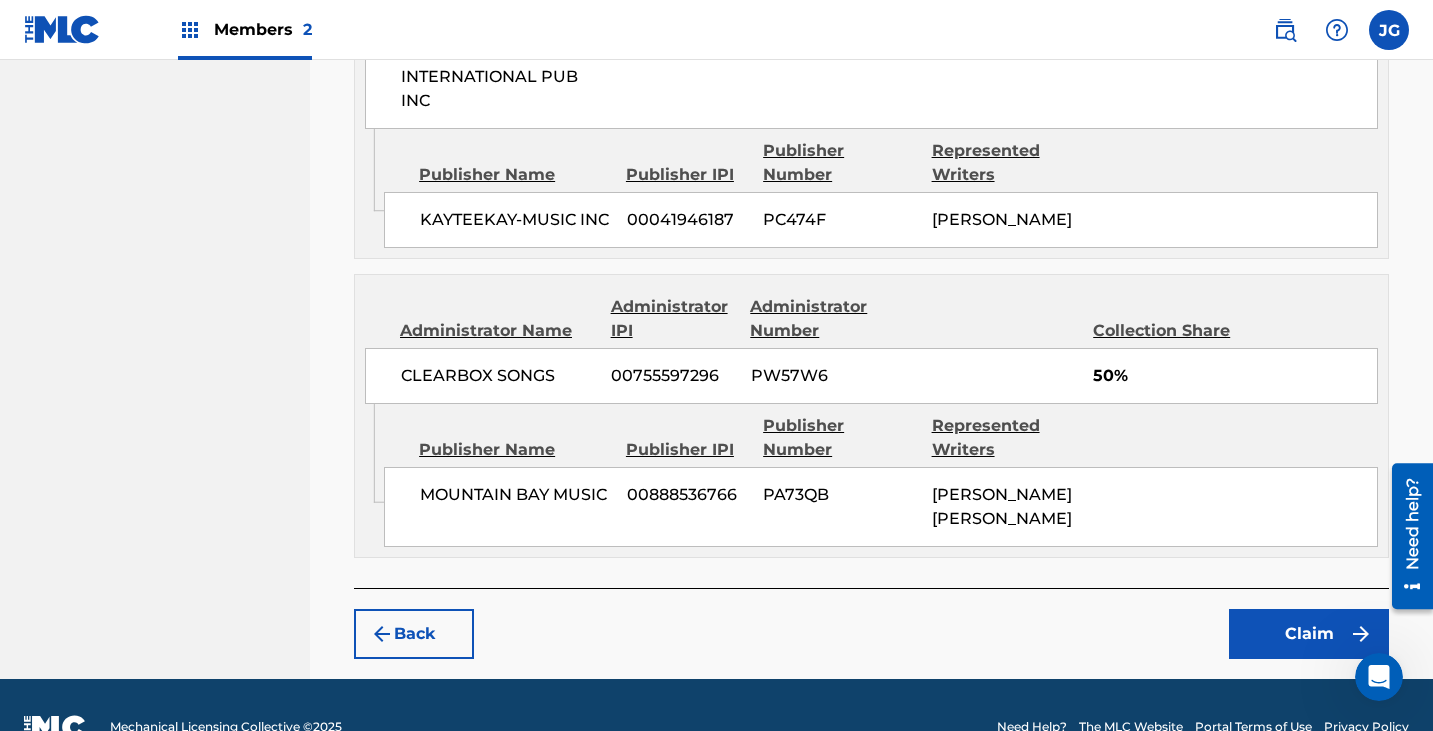 click on "Claim" at bounding box center [1309, 634] 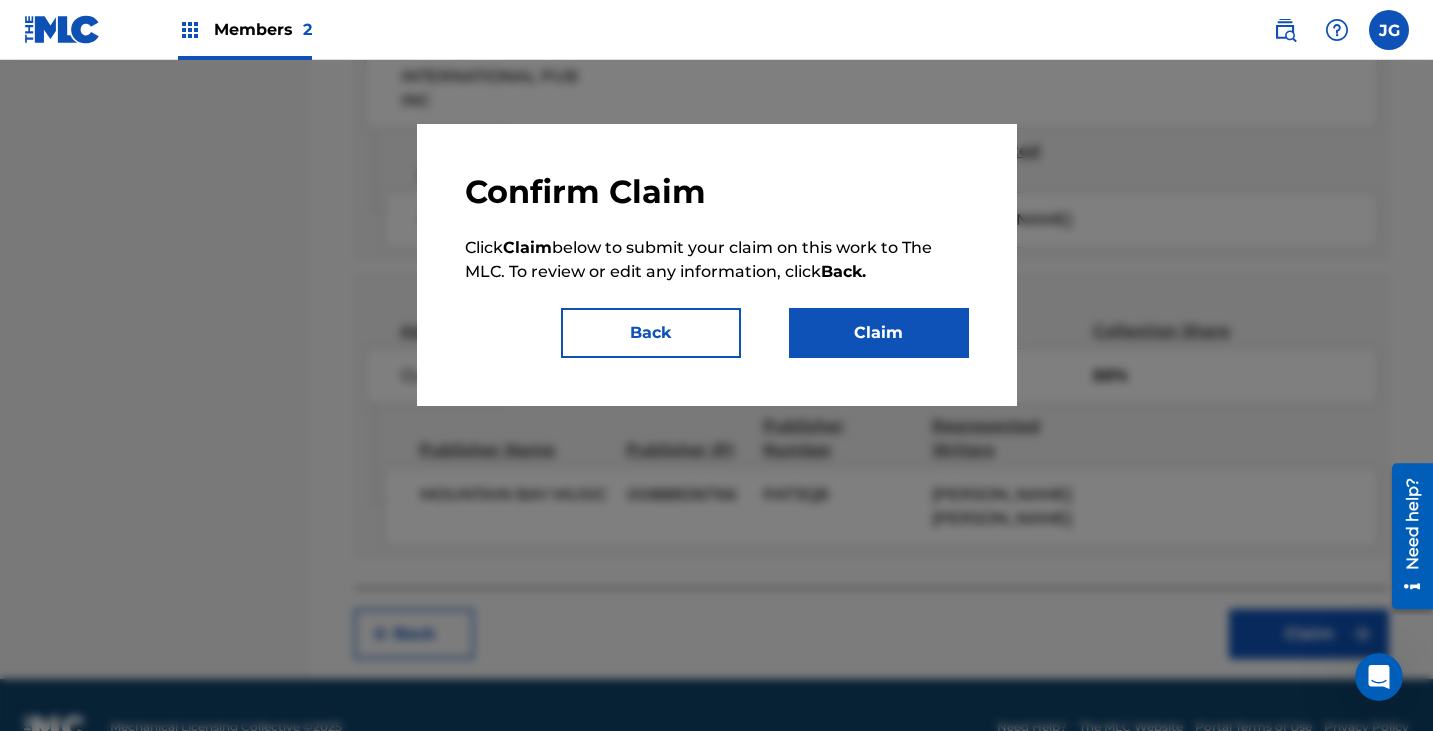 click on "Claim" at bounding box center (879, 333) 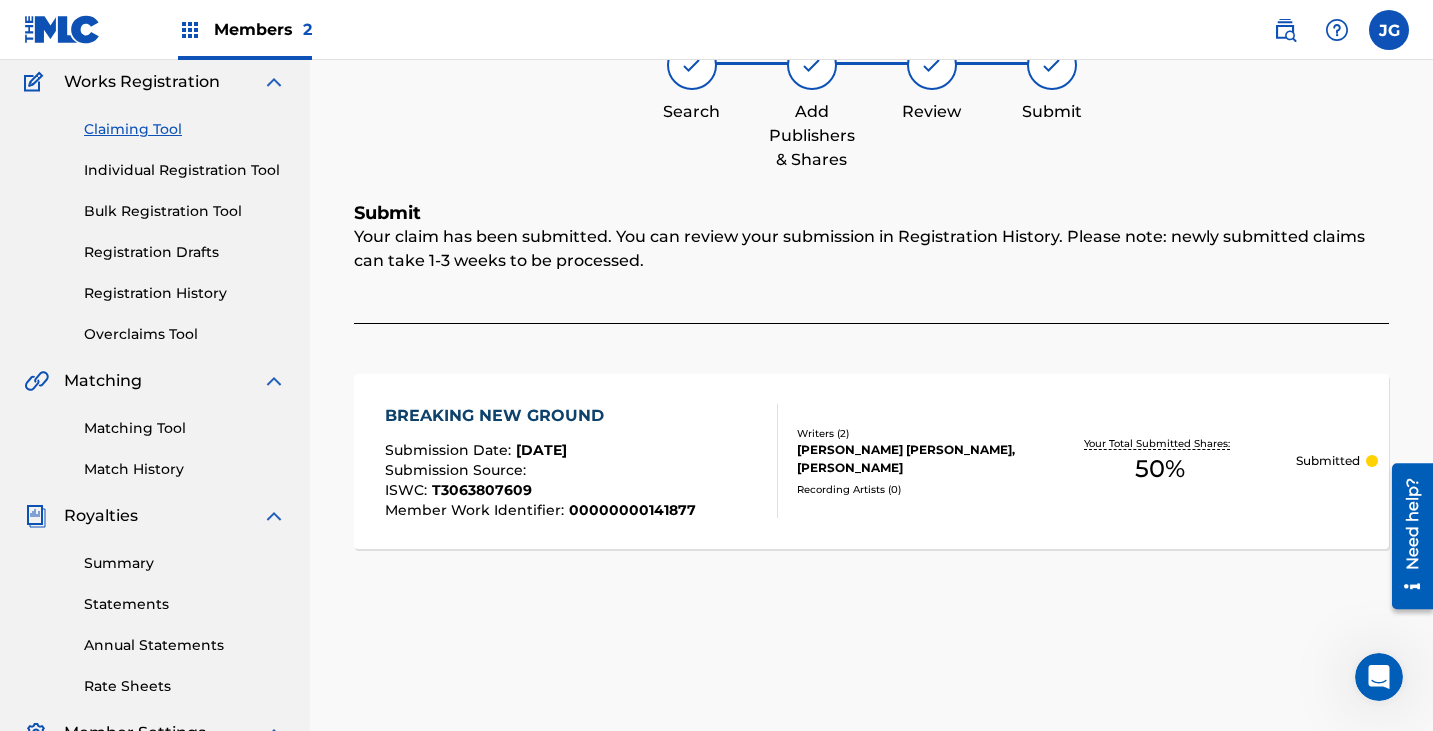 scroll, scrollTop: 0, scrollLeft: 0, axis: both 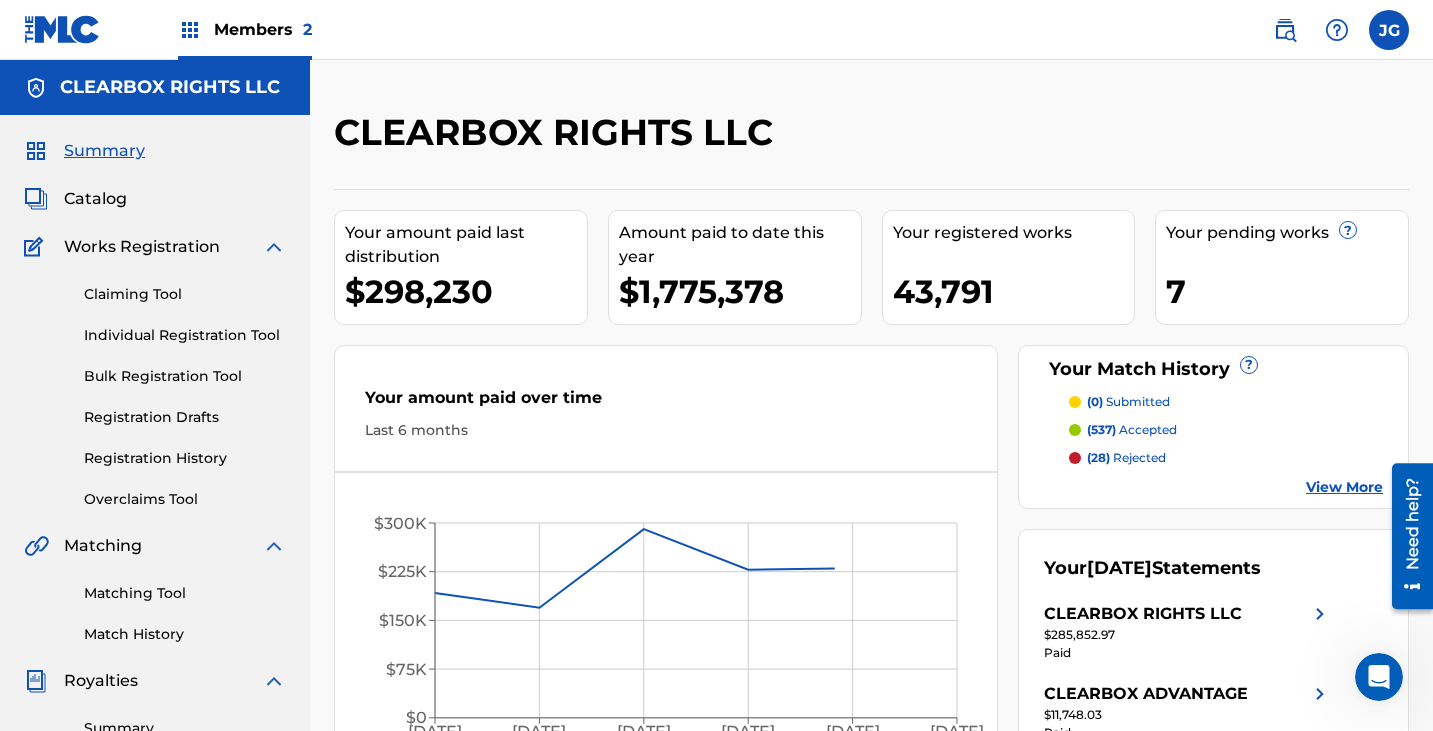 click on "Catalog" at bounding box center [95, 199] 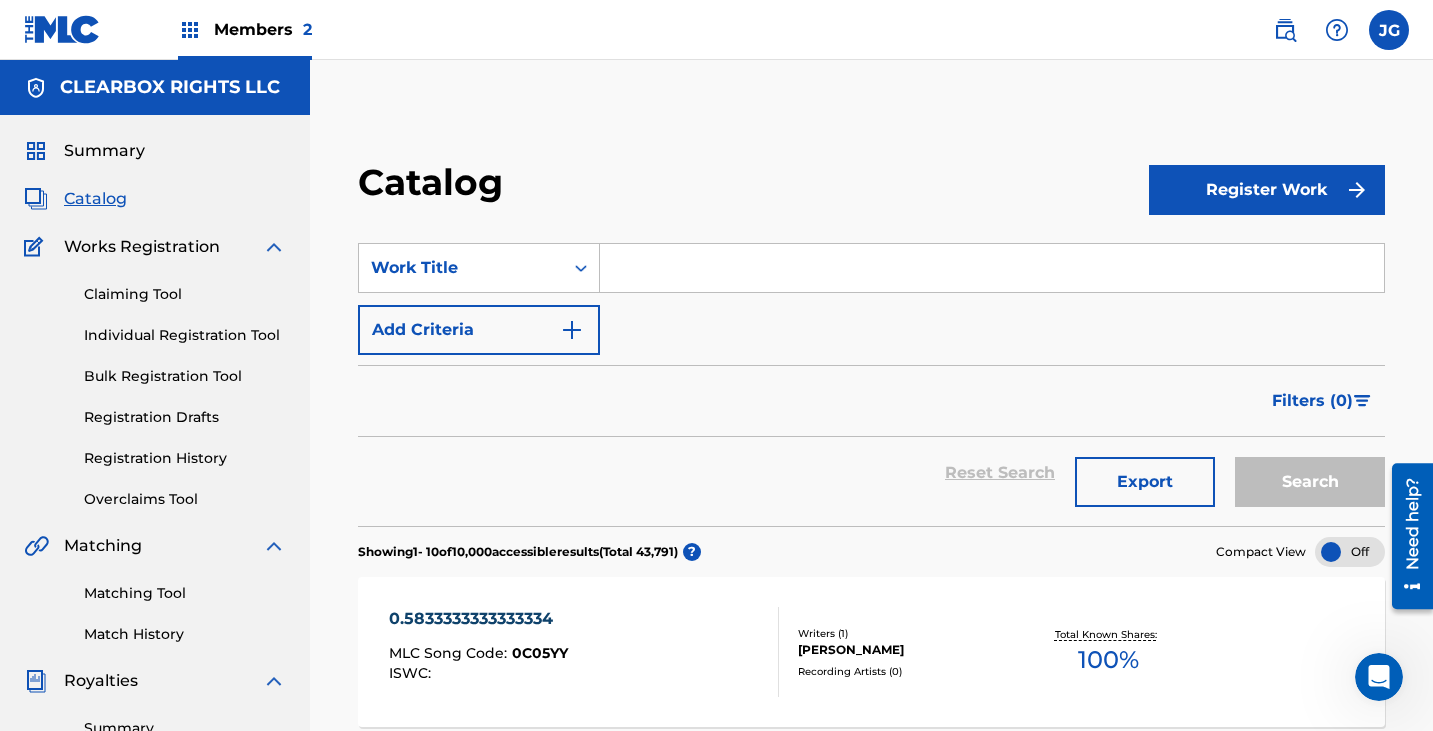click at bounding box center [992, 268] 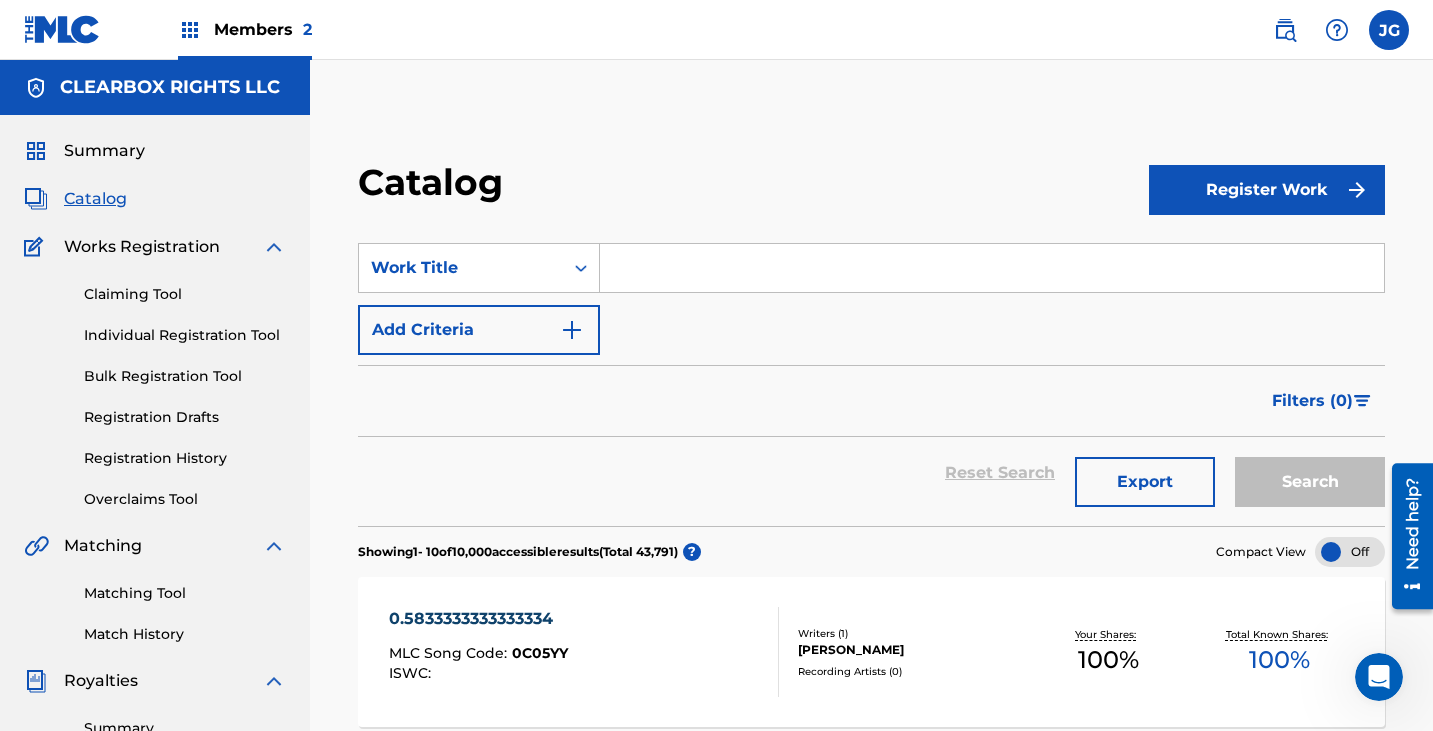 click at bounding box center [1285, 30] 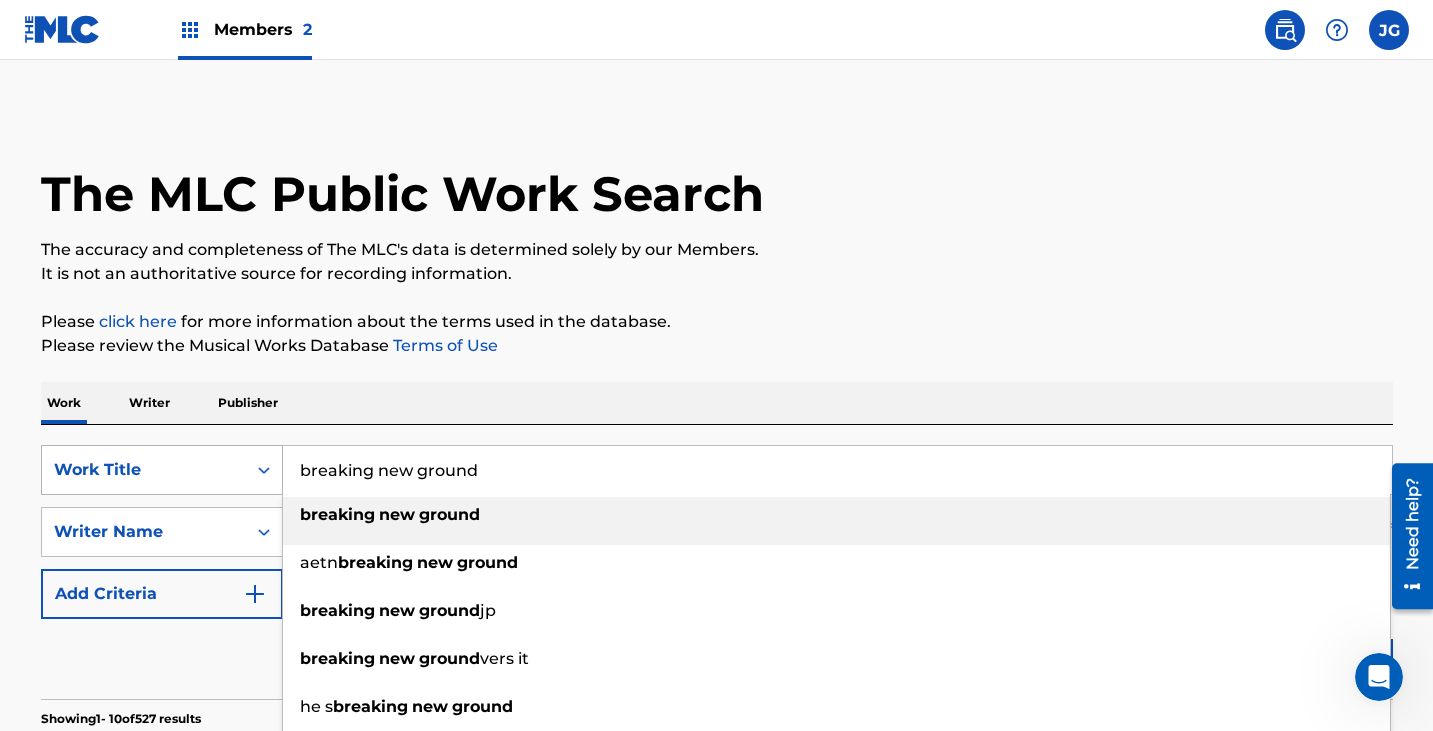 drag, startPoint x: 543, startPoint y: 461, endPoint x: 149, endPoint y: 477, distance: 394.32474 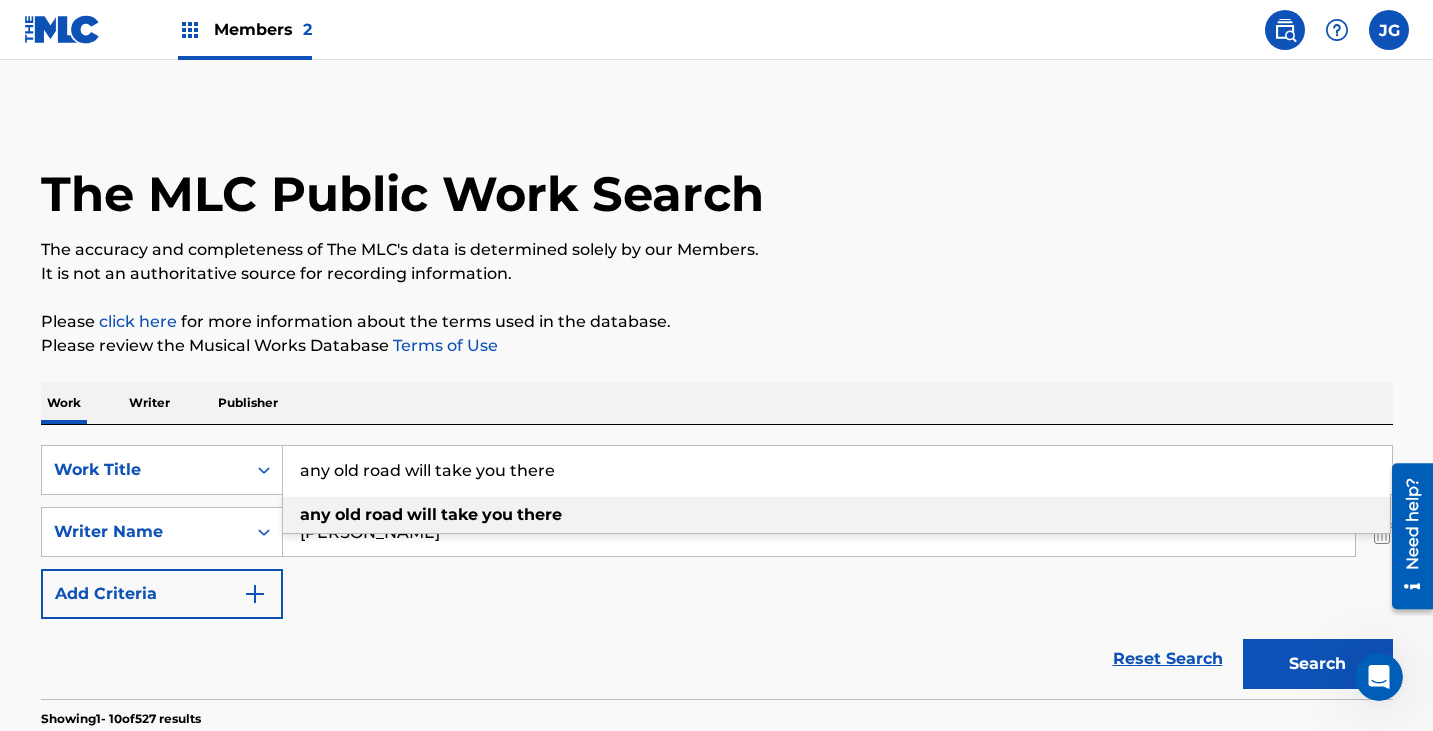 type on "any old road will take you there" 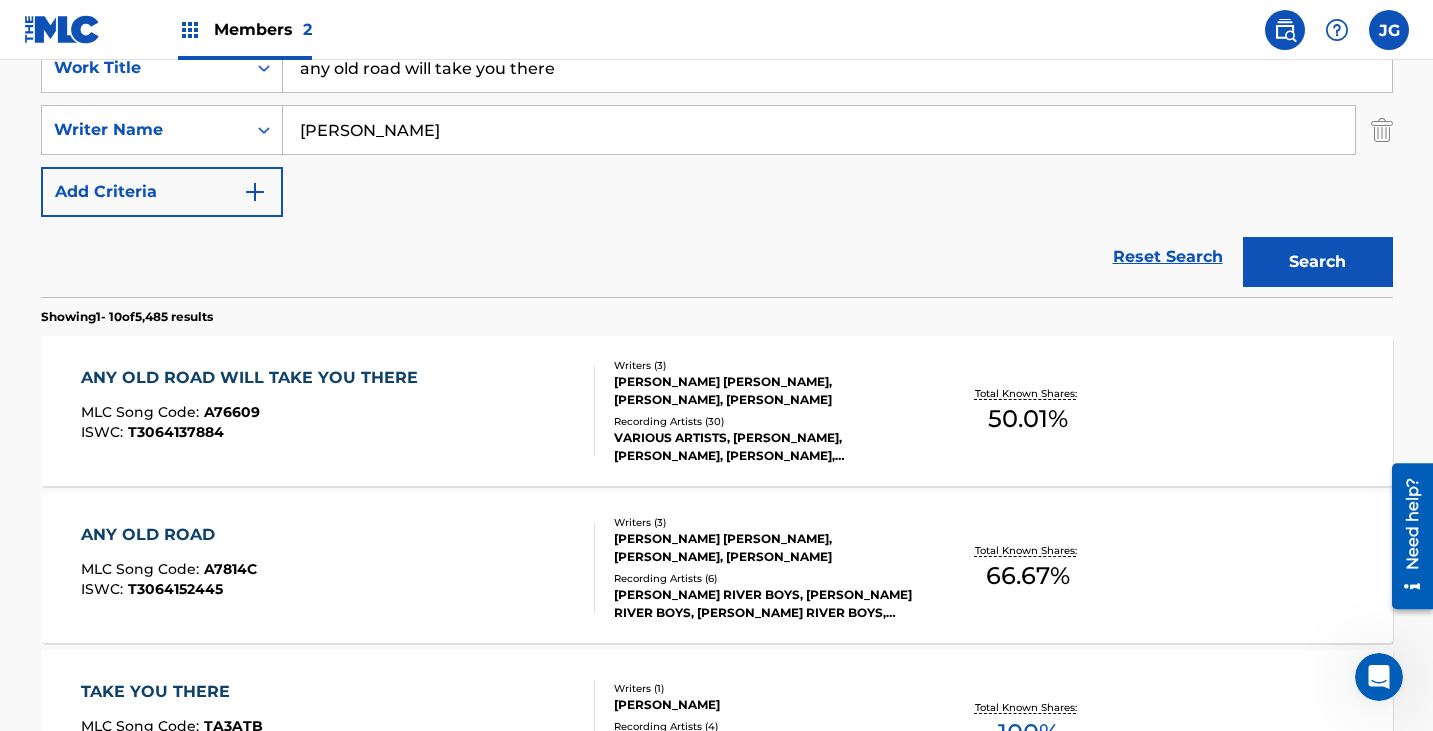 scroll, scrollTop: 502, scrollLeft: 0, axis: vertical 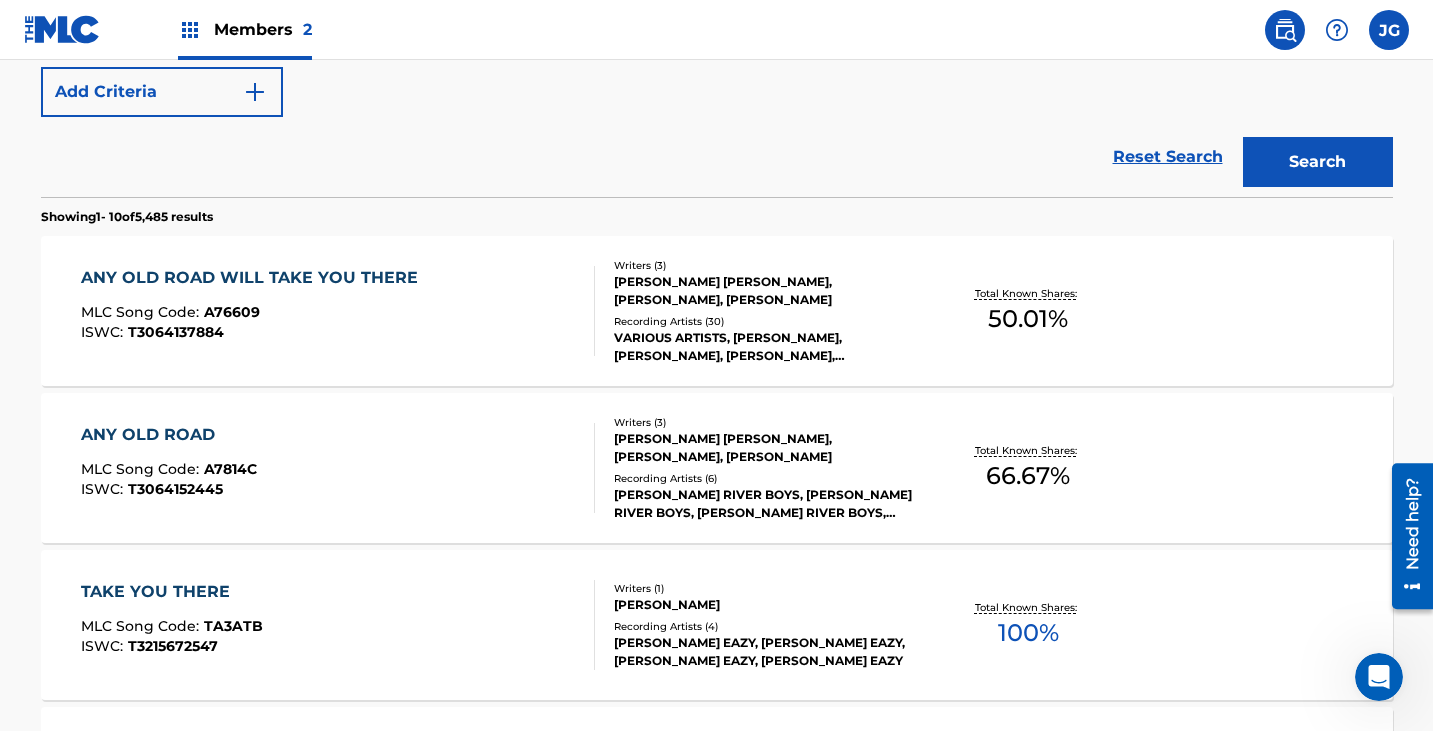 click on "Writers ( 3 )" at bounding box center (765, 422) 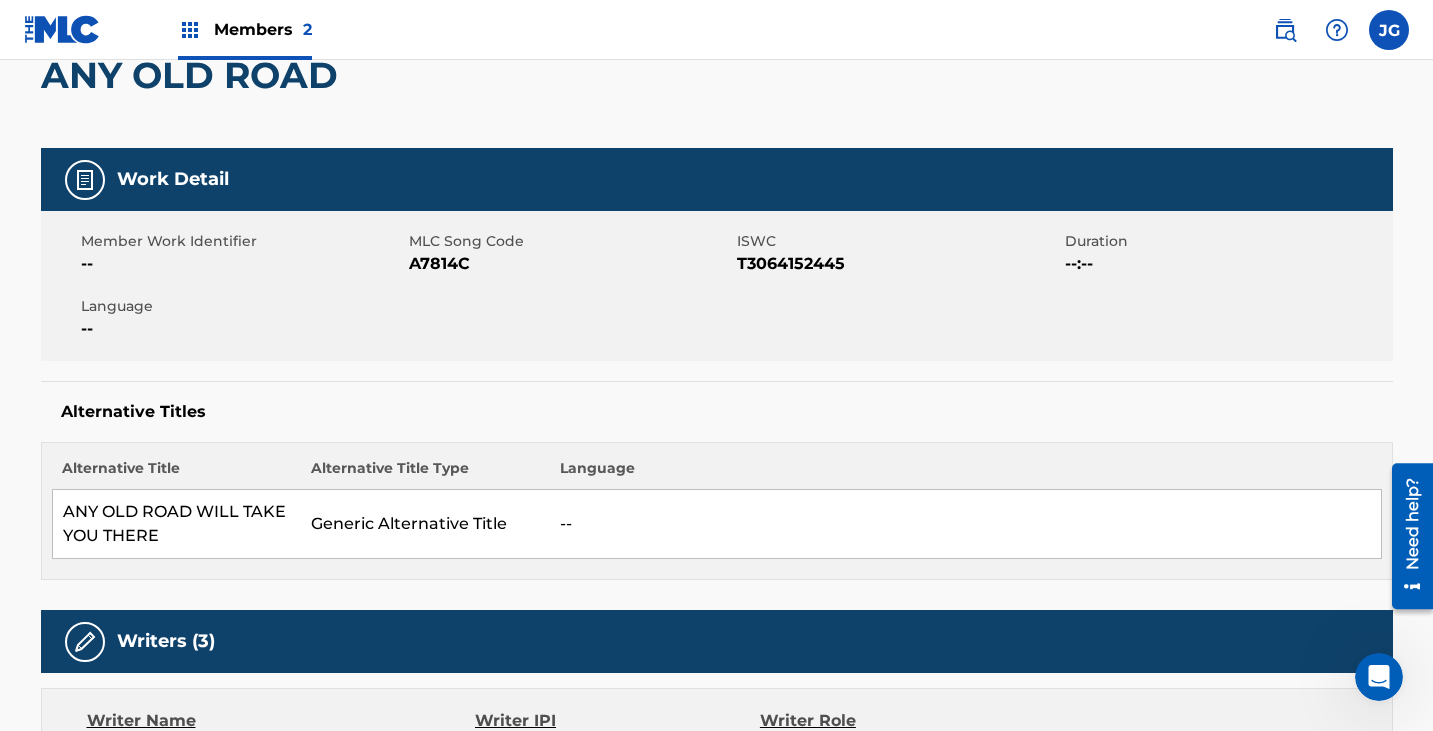 scroll, scrollTop: 200, scrollLeft: 0, axis: vertical 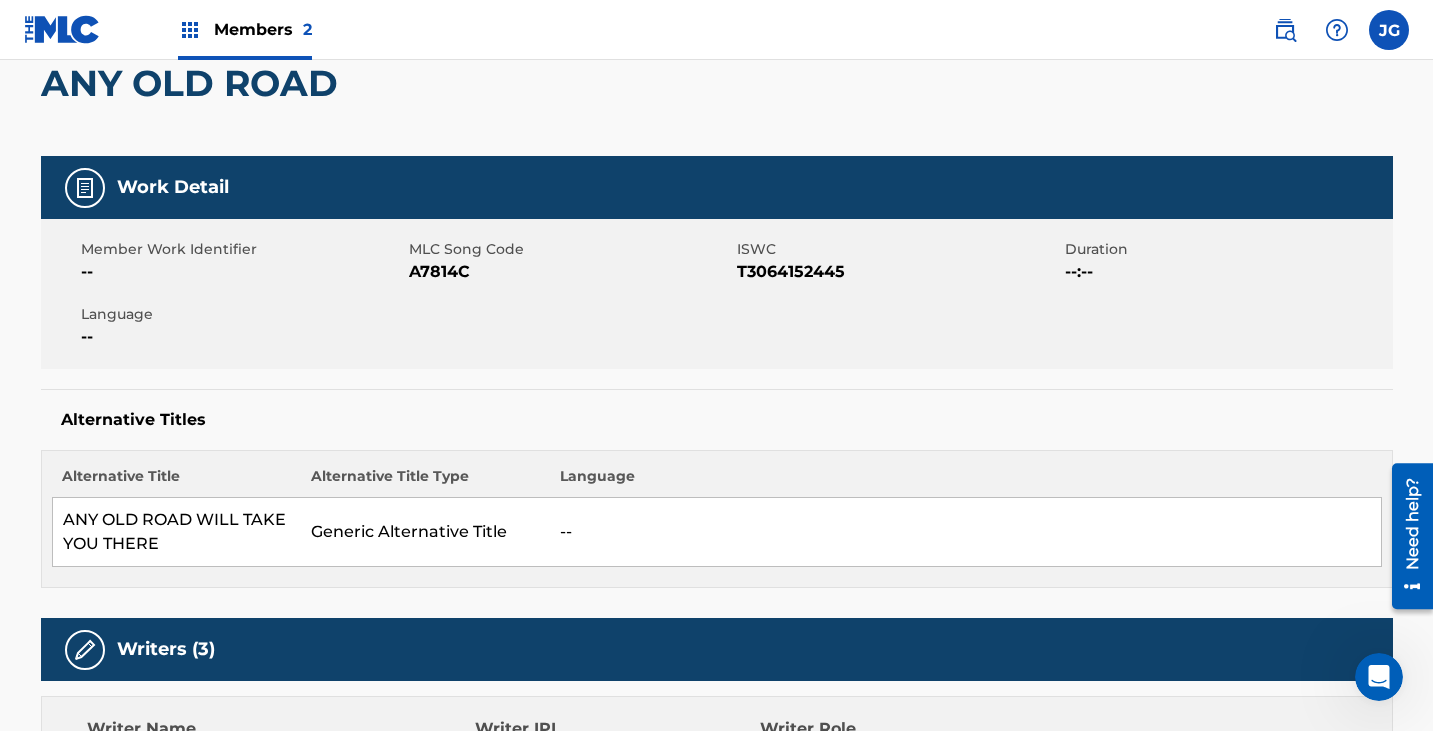 click on "A7814C" at bounding box center (570, 272) 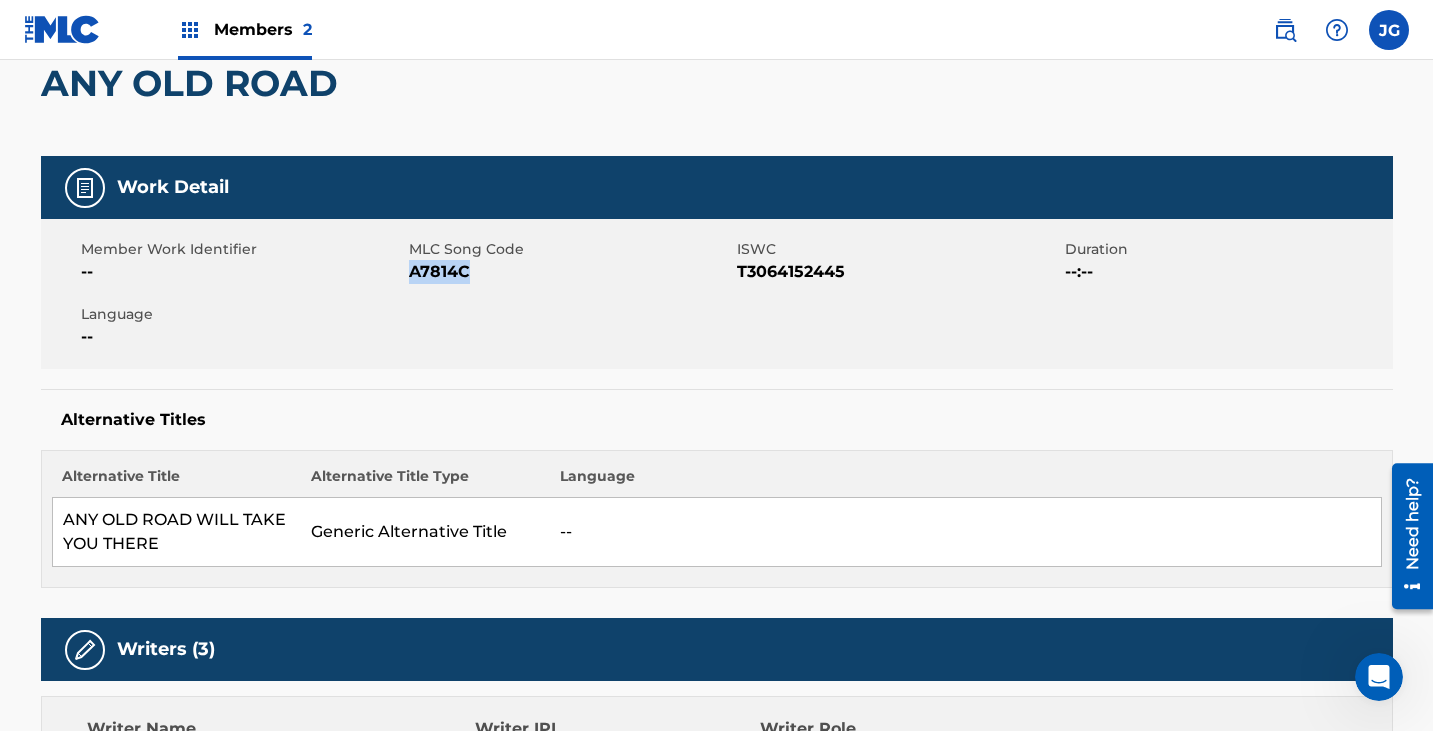 click on "A7814C" at bounding box center (570, 272) 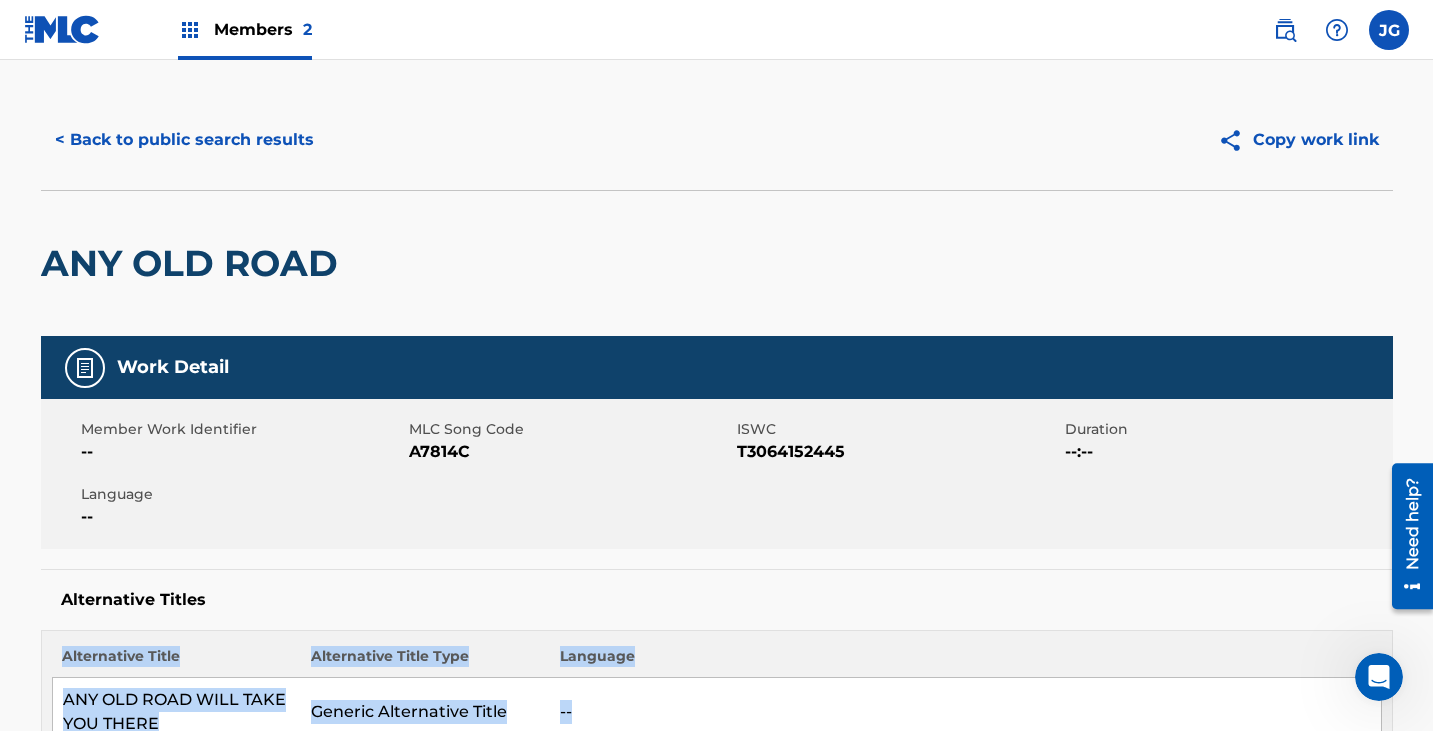 scroll, scrollTop: 0, scrollLeft: 0, axis: both 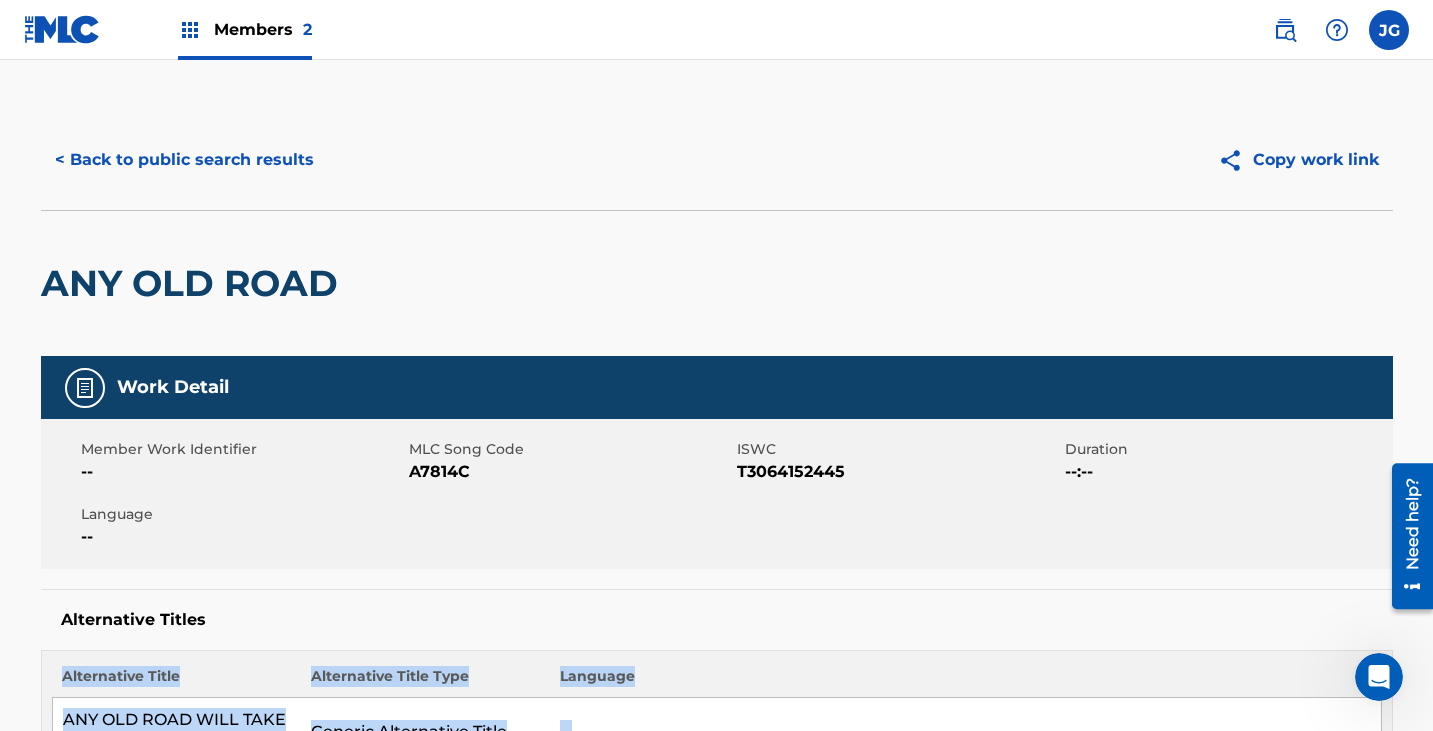 click on "< Back to public search results" at bounding box center (184, 160) 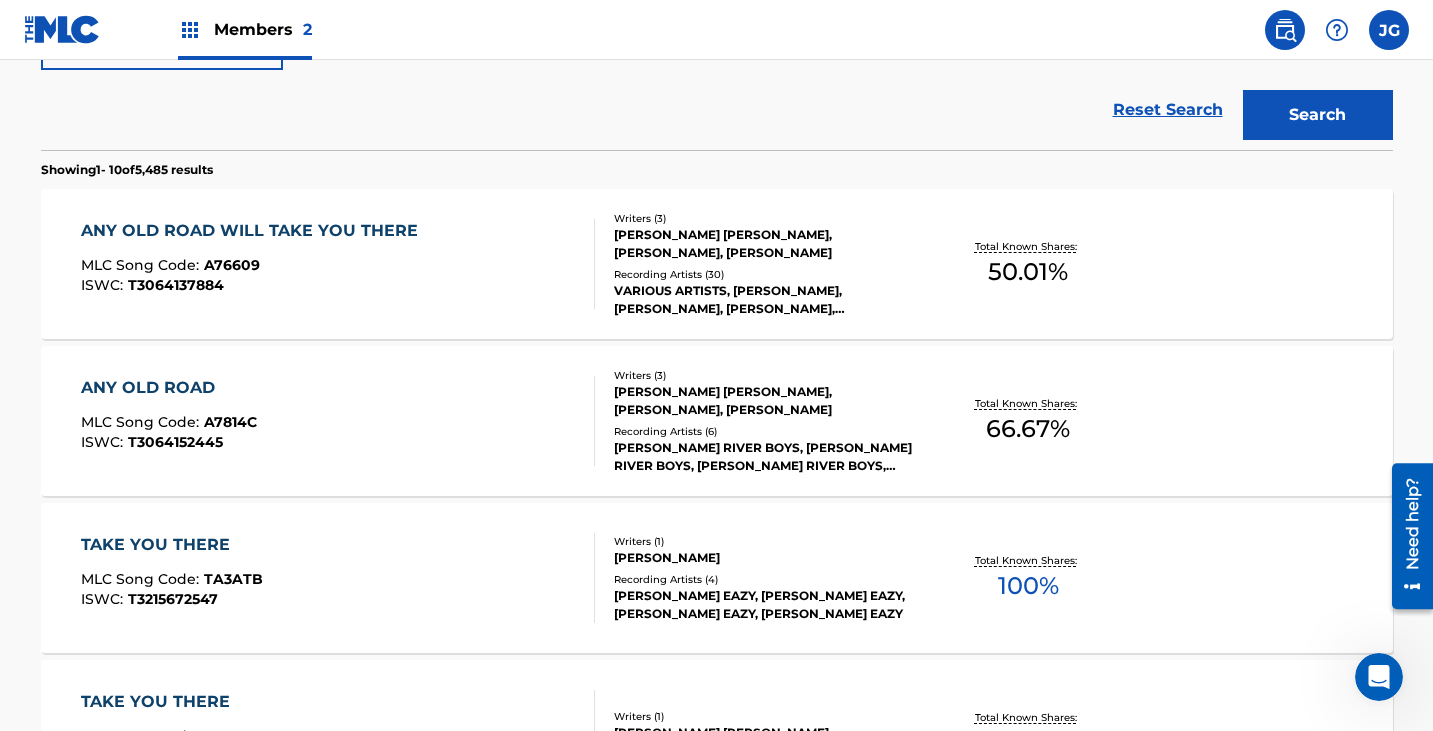 scroll, scrollTop: 516, scrollLeft: 0, axis: vertical 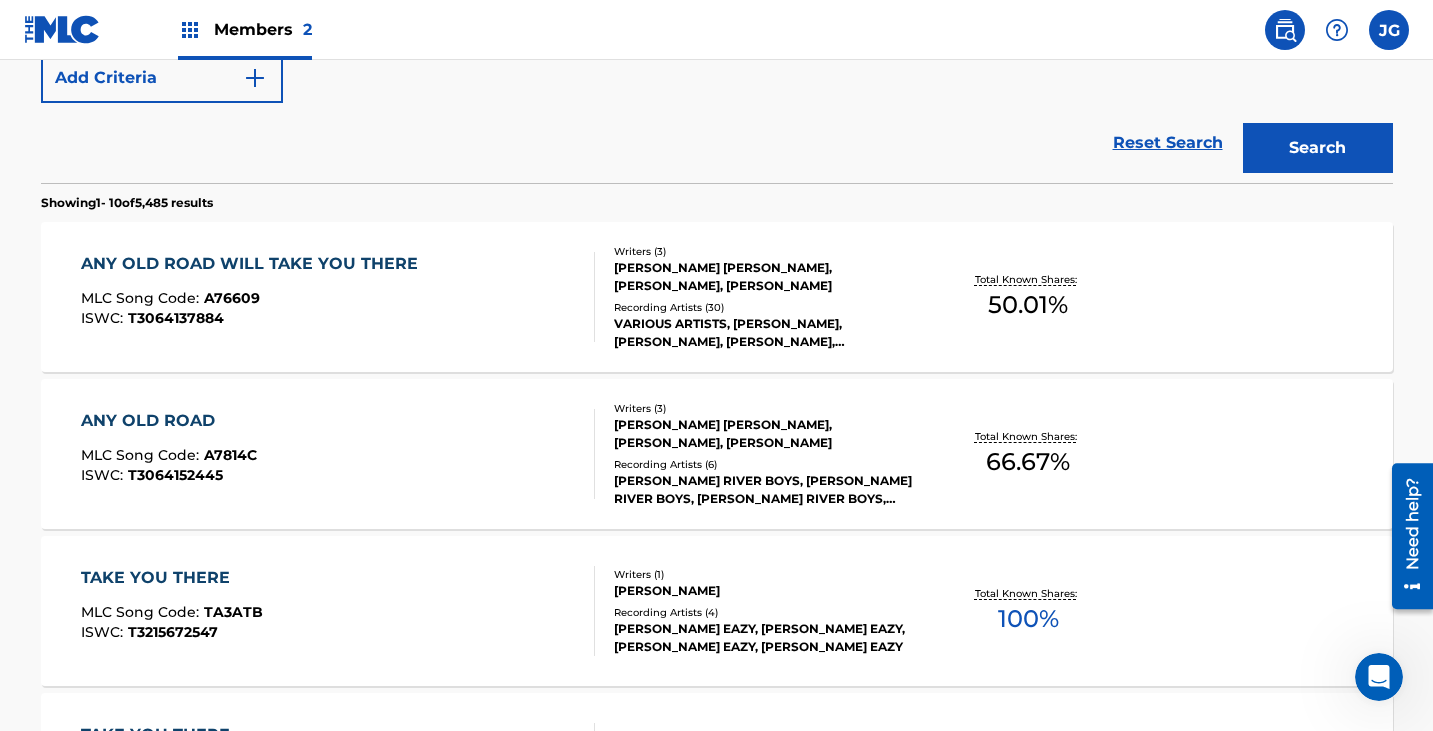 click on "MLC Song Code : A76609" at bounding box center (254, 301) 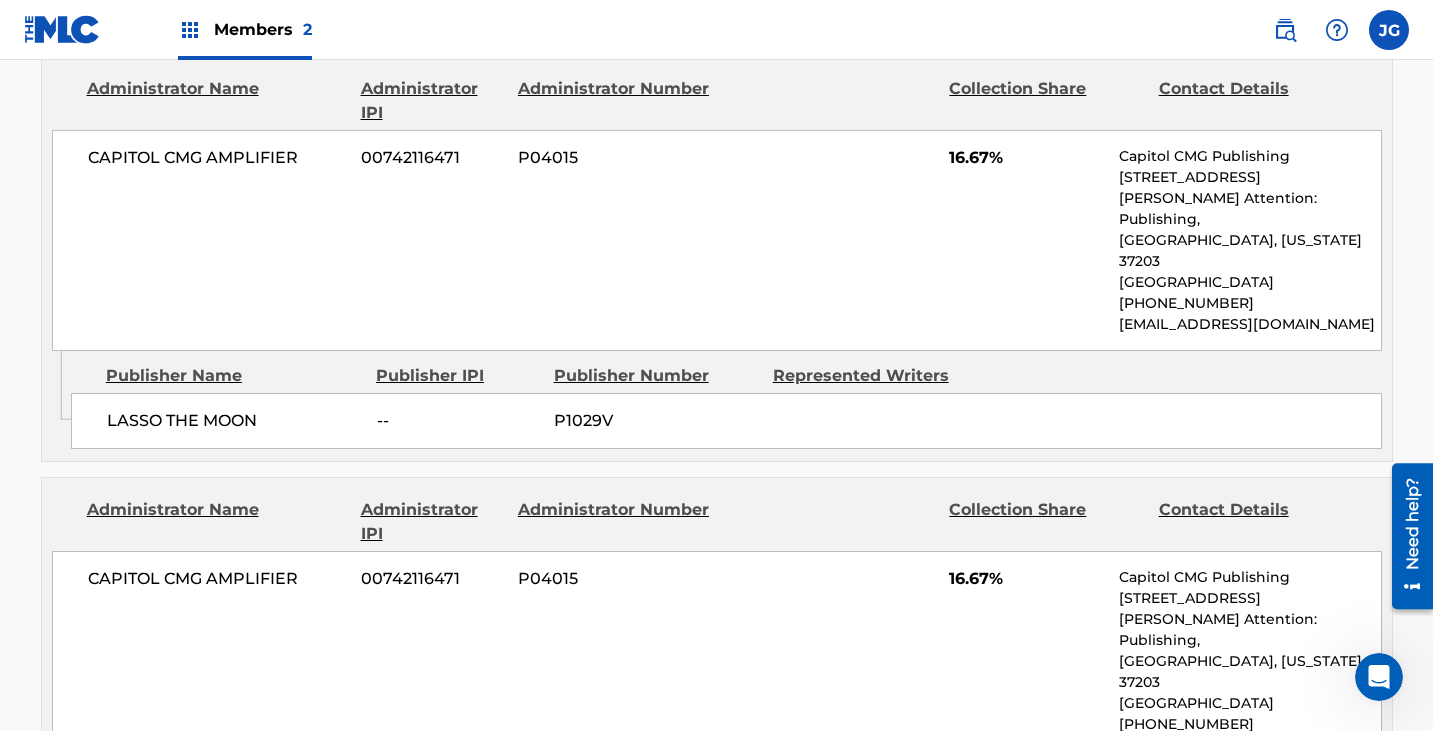 scroll, scrollTop: 1000, scrollLeft: 0, axis: vertical 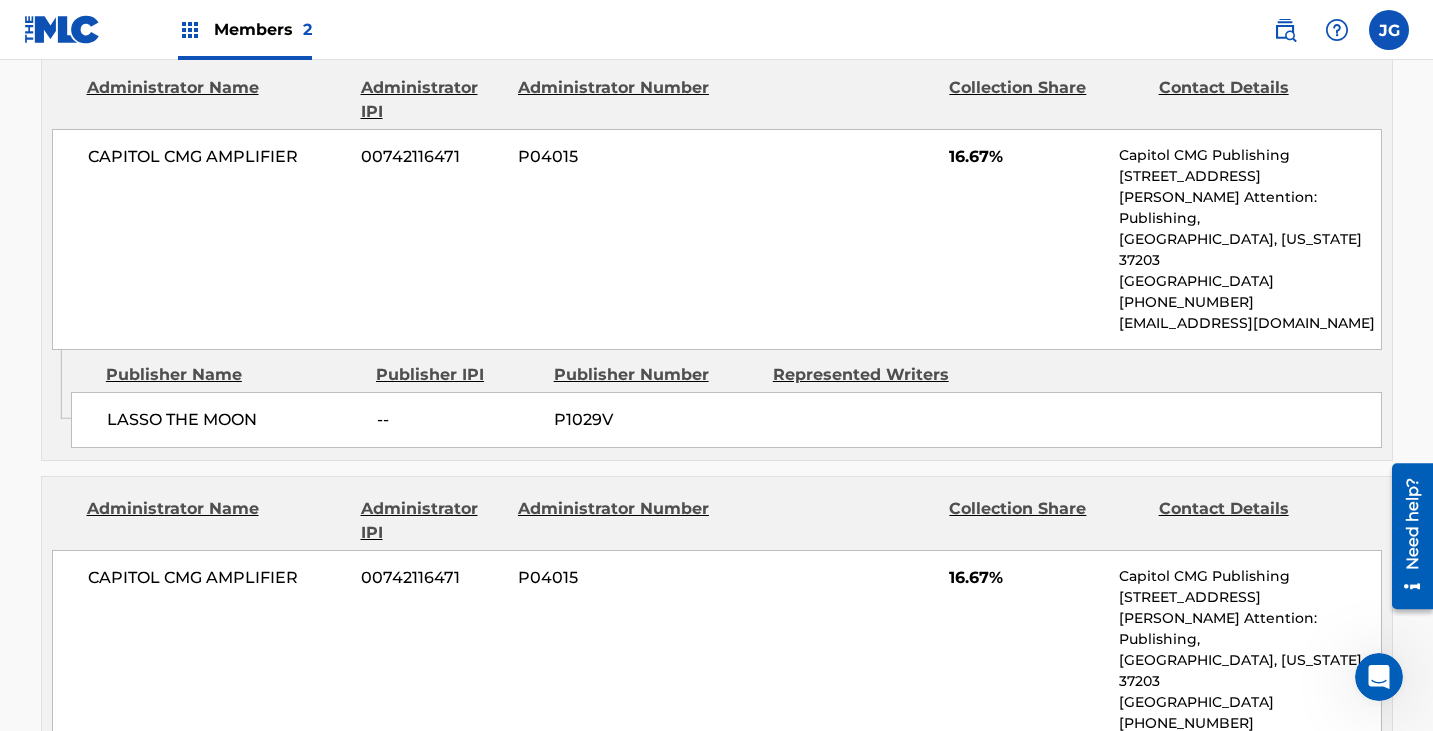 click on "CAPITOL CMG AMPLIFIER 00742116471 P04015 16.67% Capitol CMG Publishing [STREET_ADDRESS][PERSON_NAME] Attention: Publishing[GEOGRAPHIC_DATA][US_STATE] [GEOGRAPHIC_DATA] [PHONE_NUMBER] [EMAIL_ADDRESS][DOMAIN_NAME]" at bounding box center [717, 239] 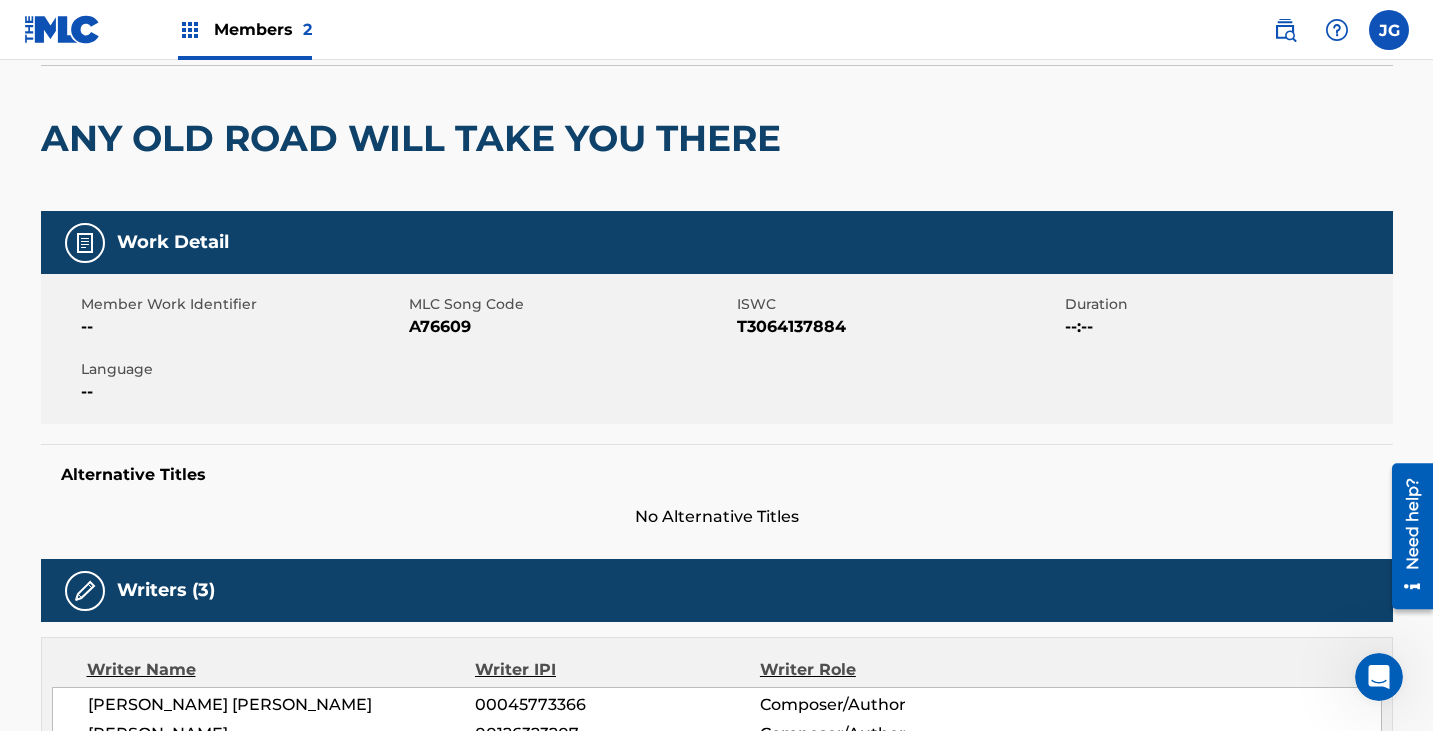 scroll, scrollTop: 0, scrollLeft: 0, axis: both 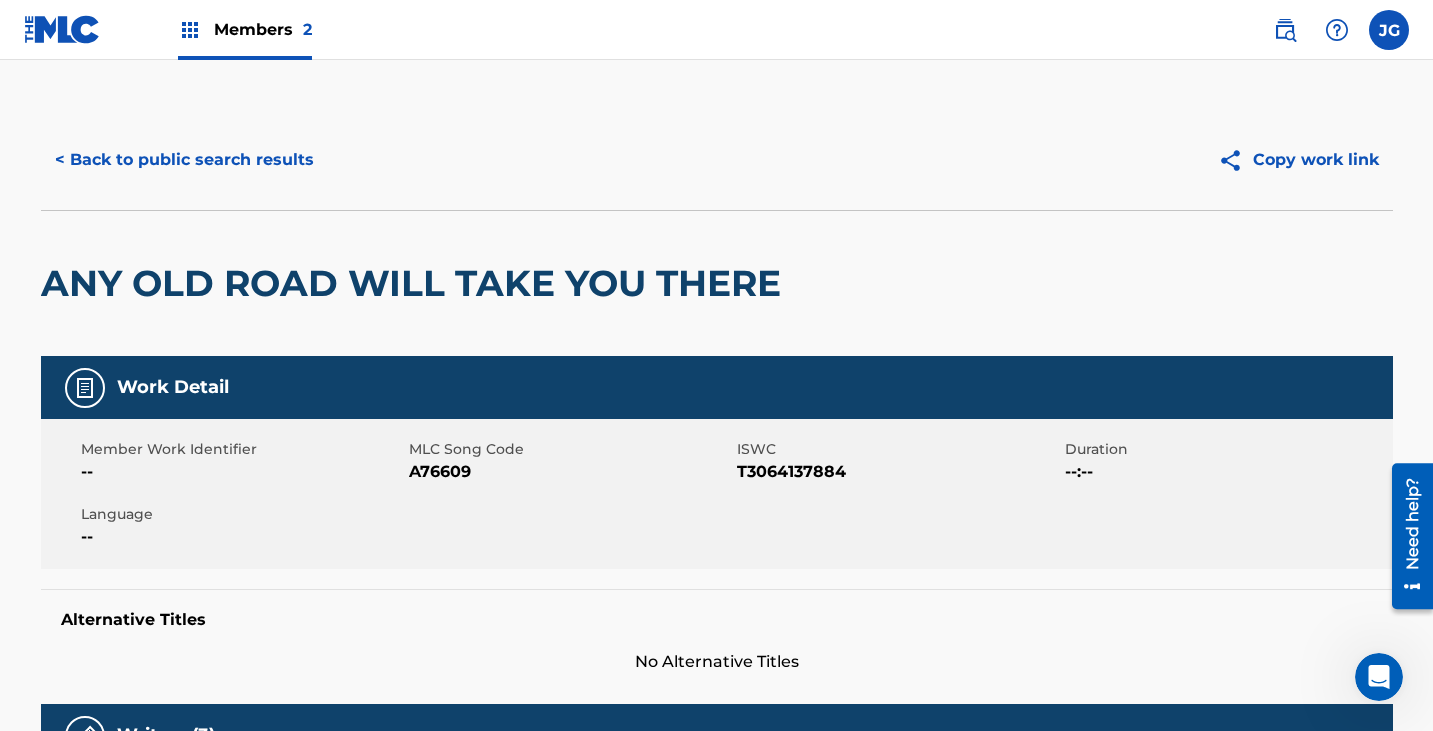 click on "A76609" at bounding box center [570, 472] 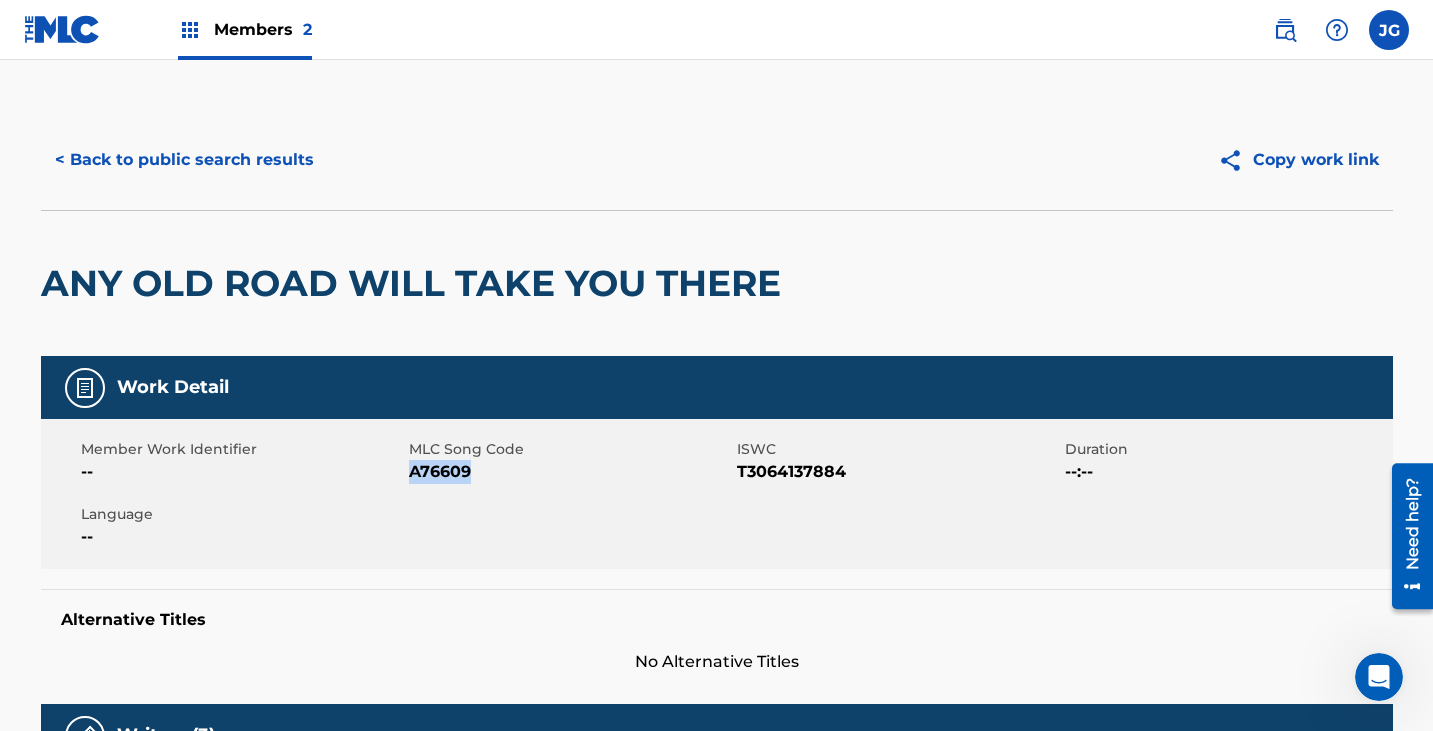 click on "A76609" at bounding box center (570, 472) 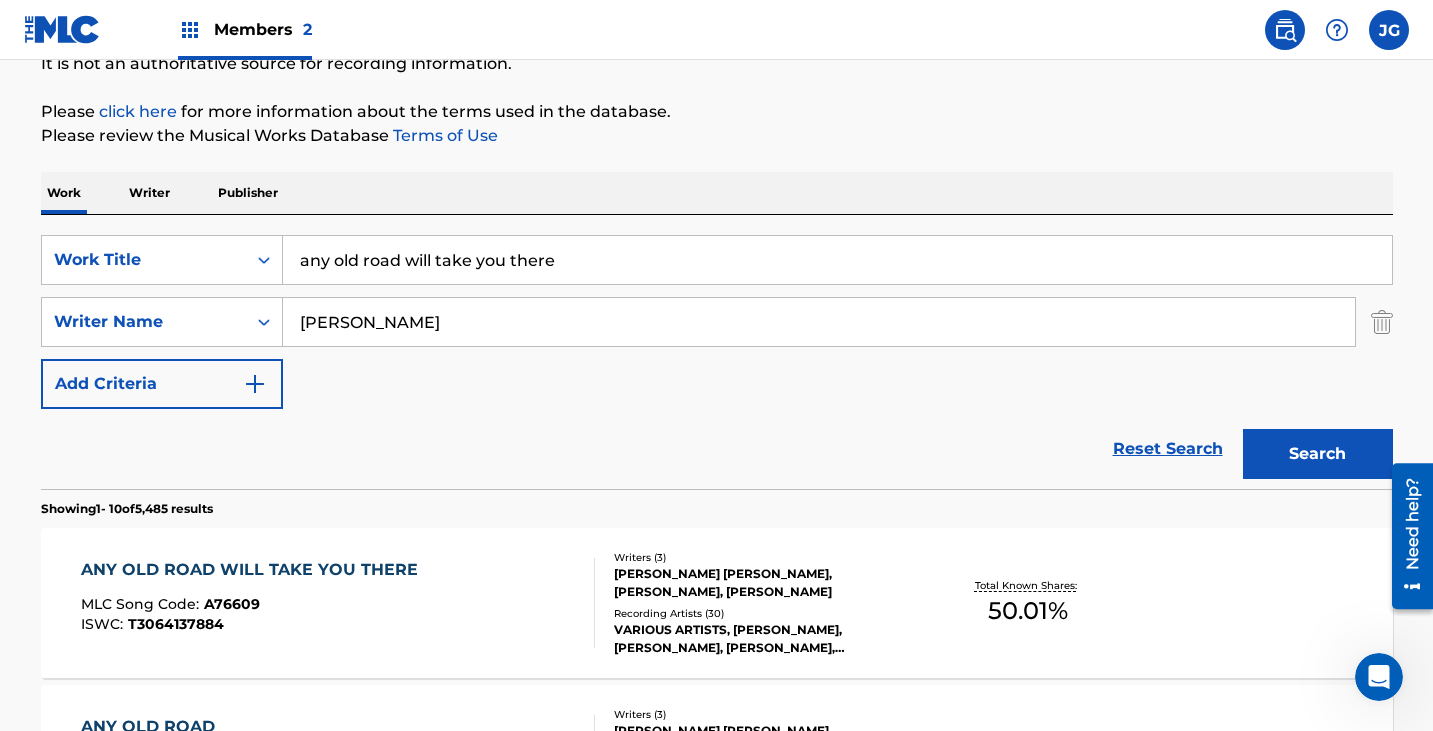 scroll, scrollTop: 30, scrollLeft: 0, axis: vertical 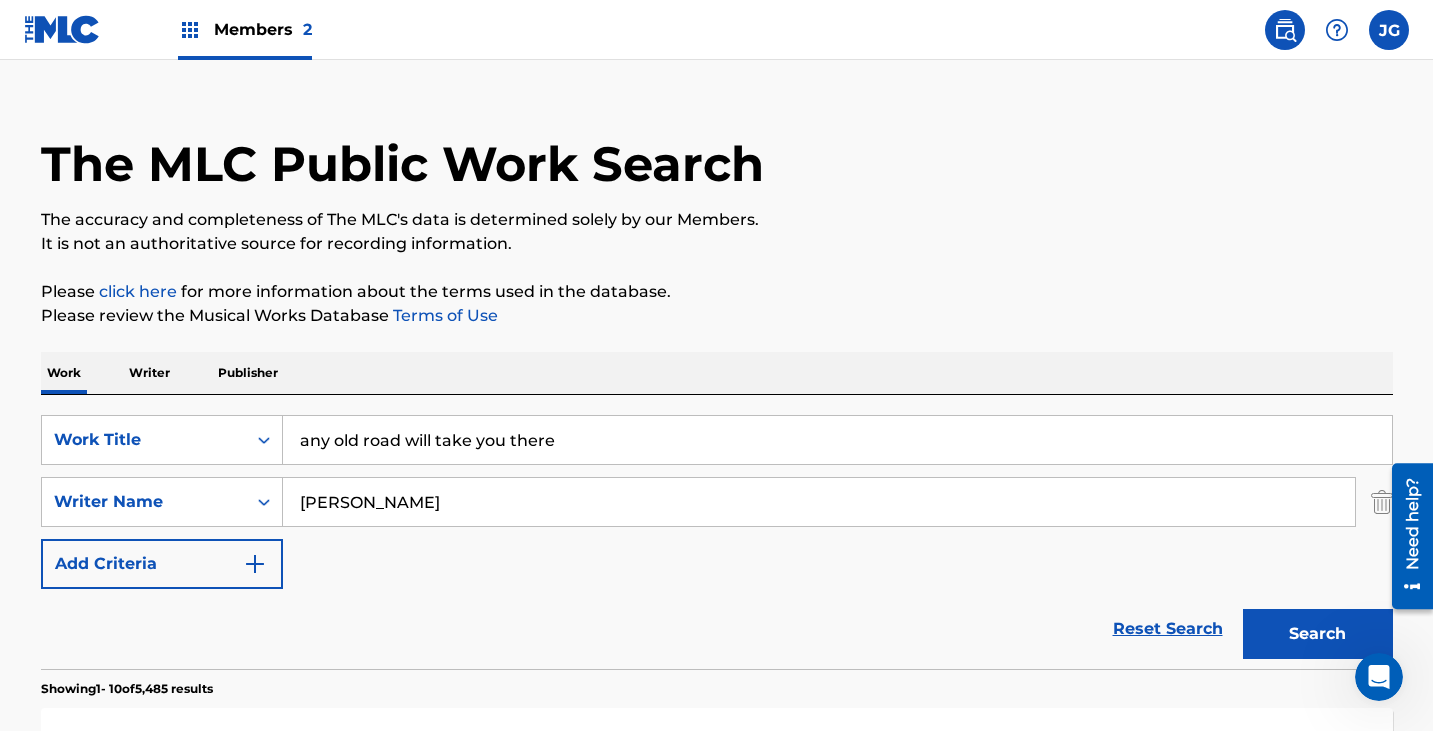 drag, startPoint x: 607, startPoint y: 432, endPoint x: 239, endPoint y: 466, distance: 369.56732 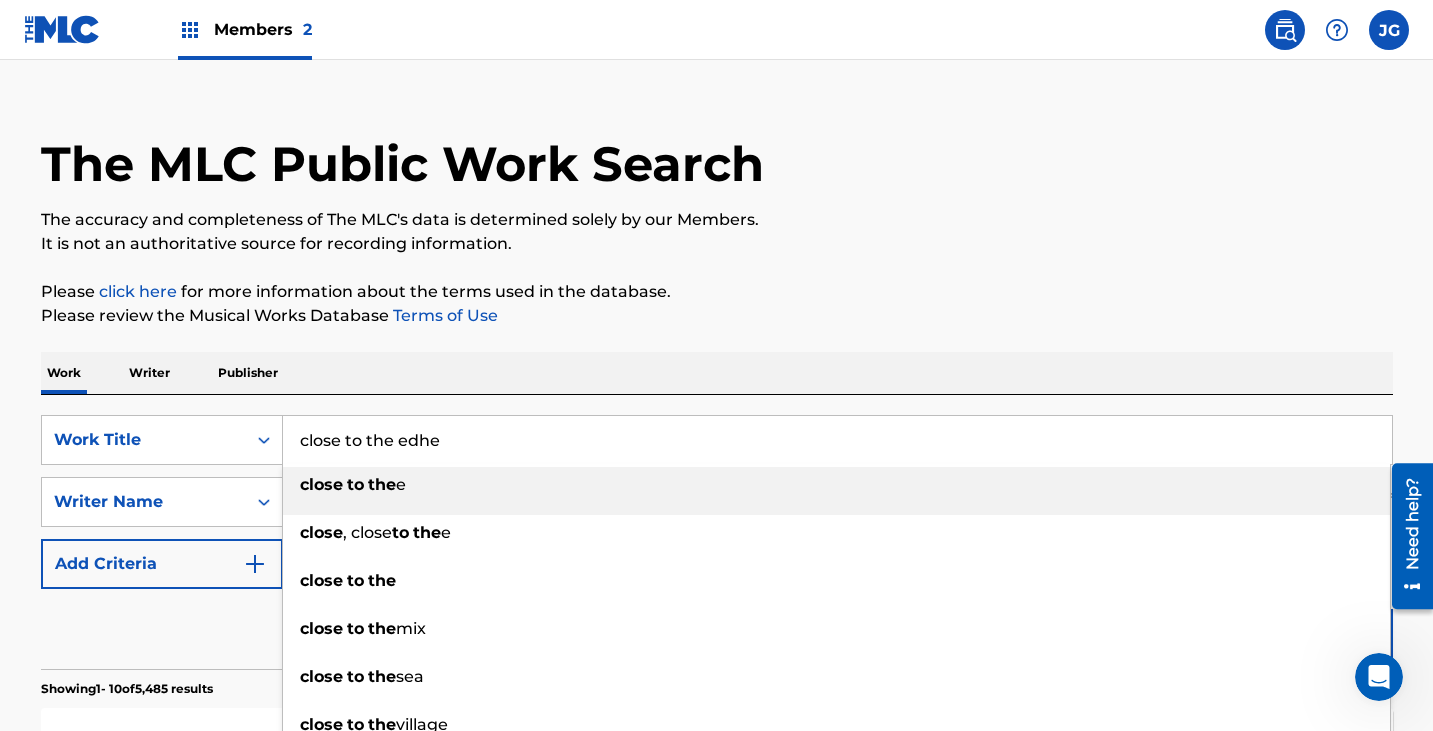 click on "Search" at bounding box center [1318, 634] 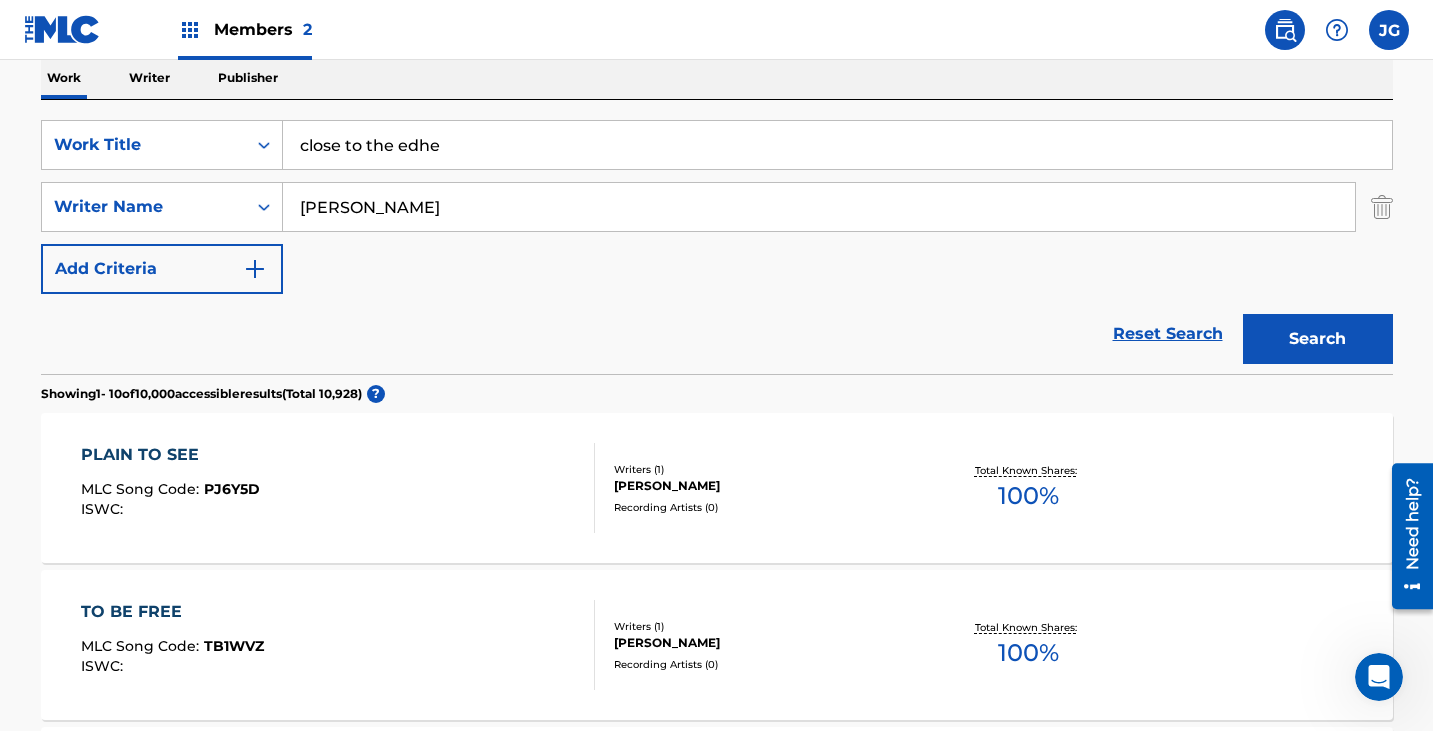 scroll, scrollTop: 330, scrollLeft: 0, axis: vertical 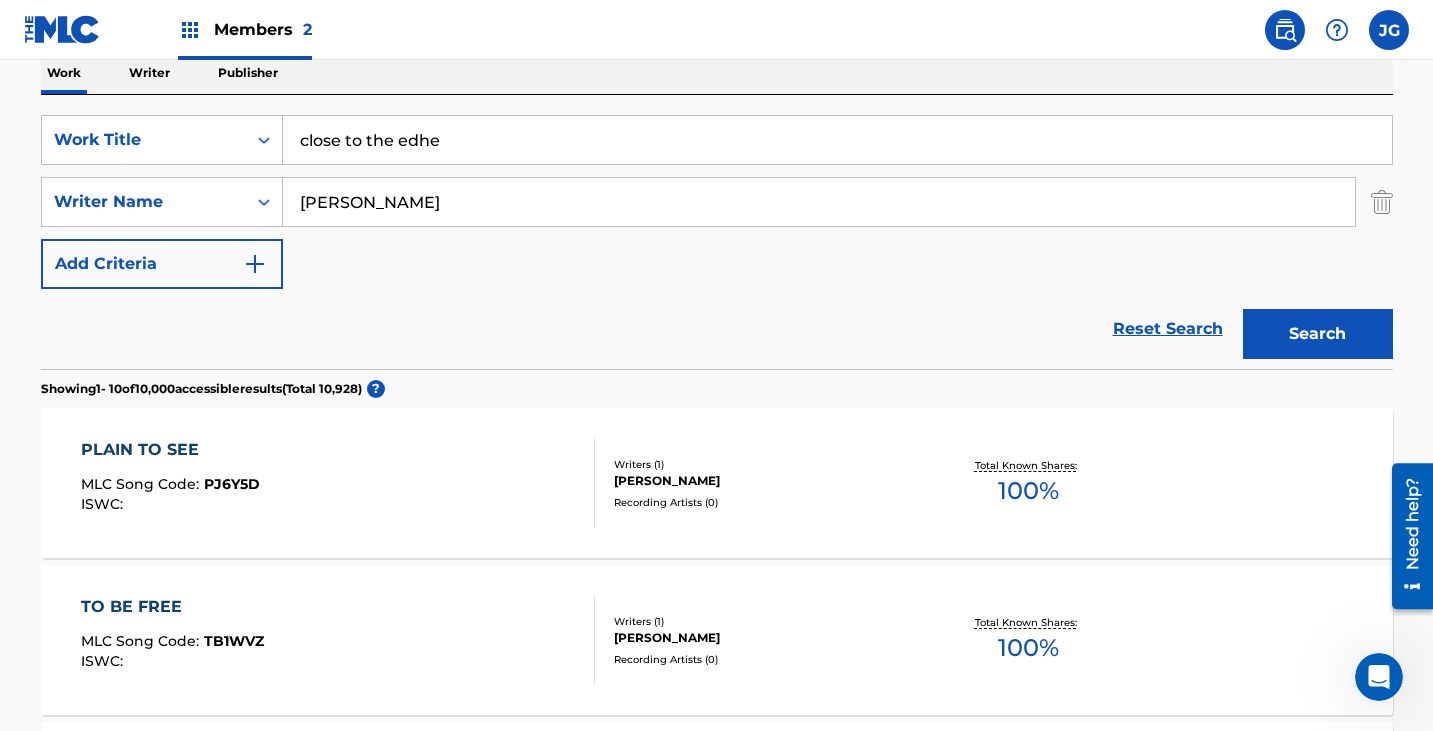 click on "close to the edhe" at bounding box center [837, 140] 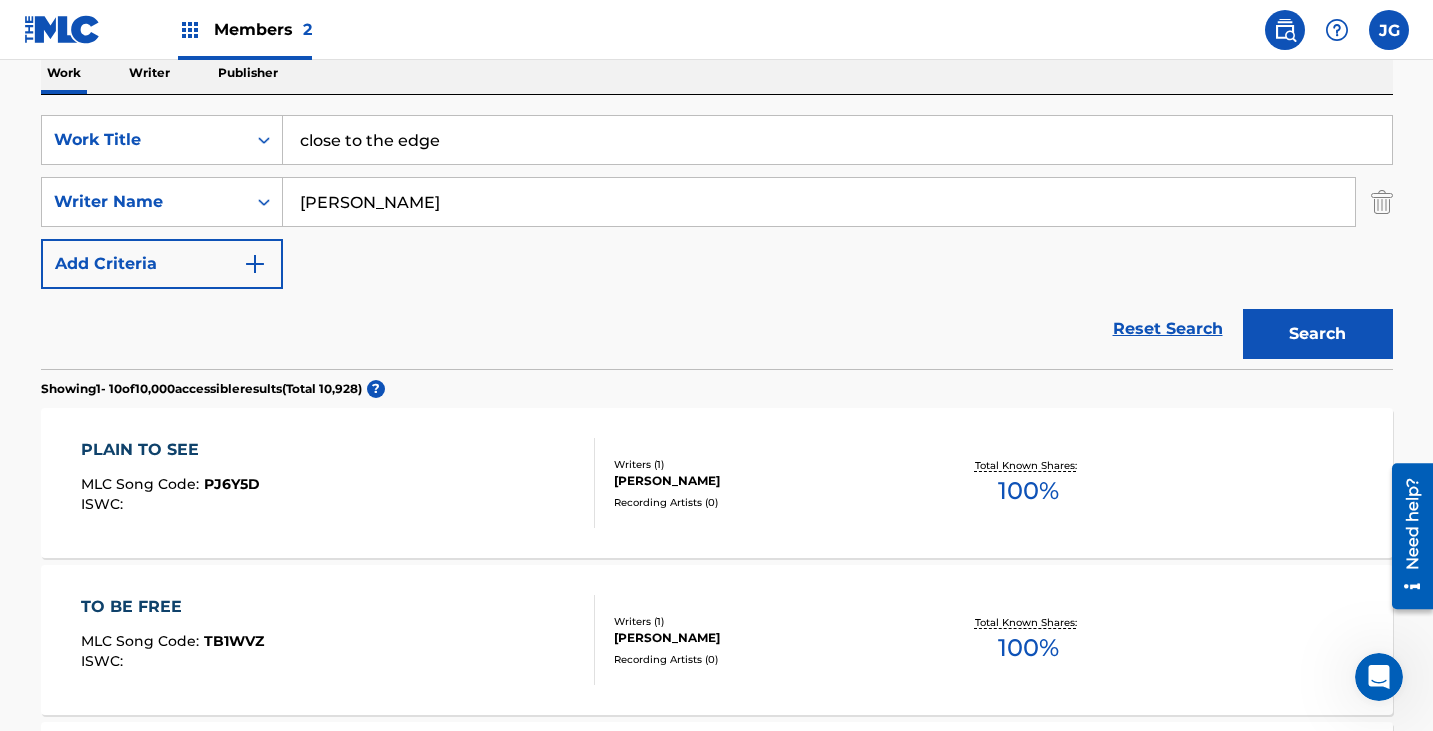 type on "close to the edge" 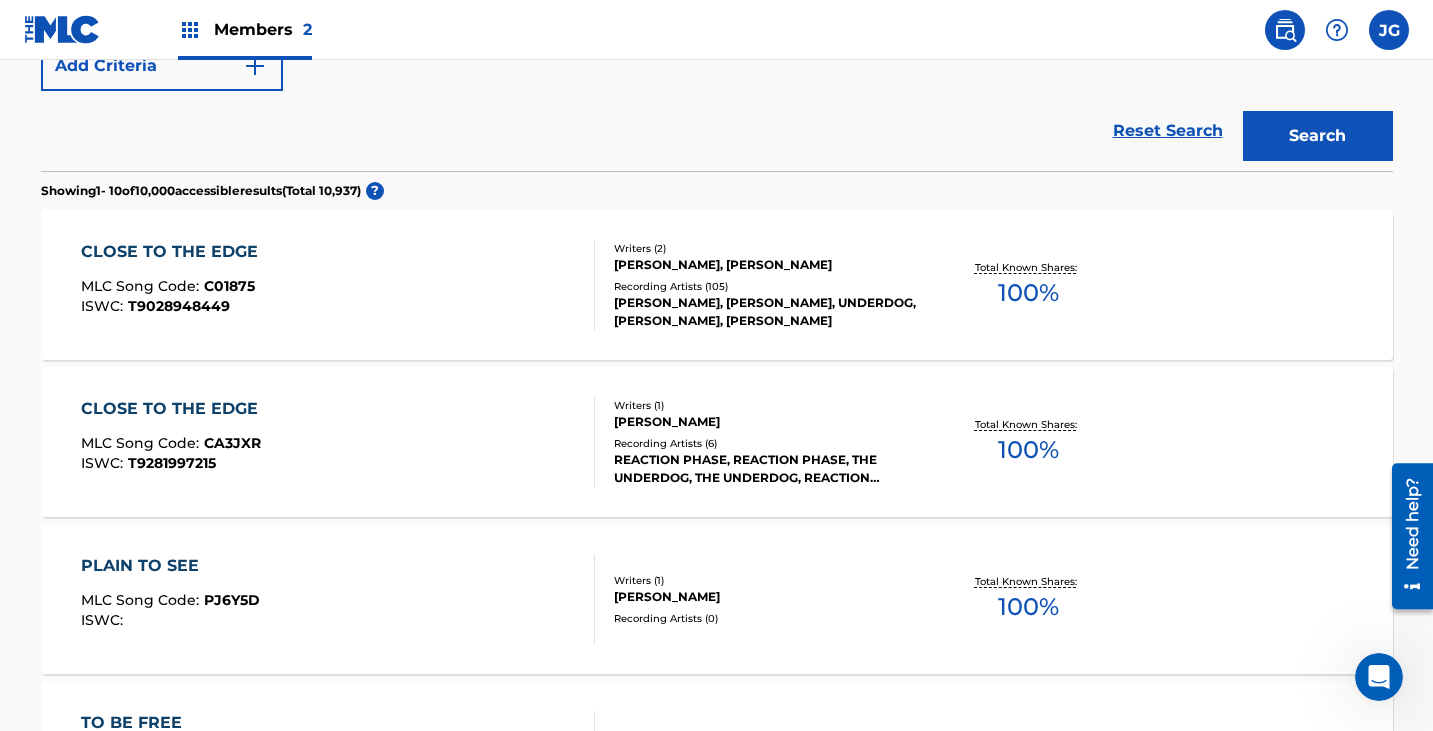 scroll, scrollTop: 530, scrollLeft: 0, axis: vertical 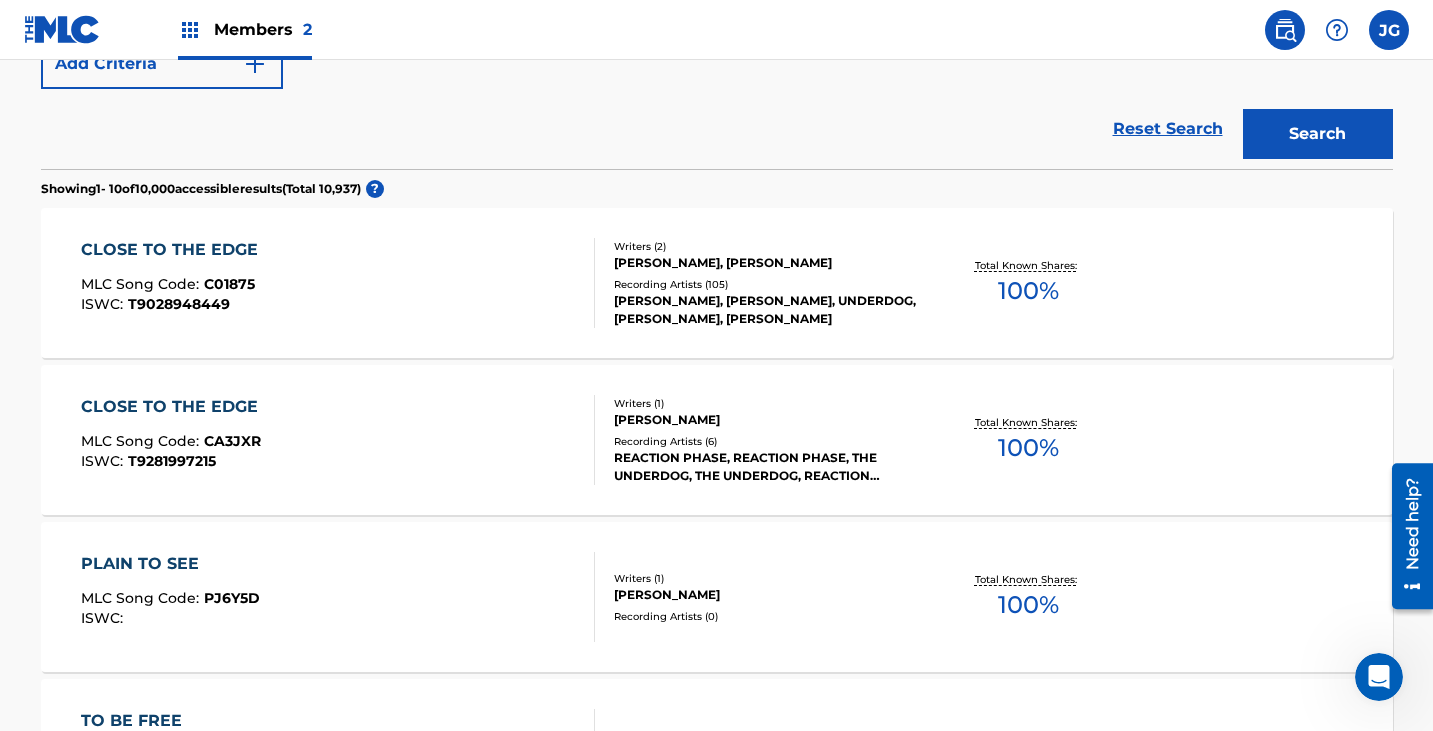 click on "CLOSE TO THE EDGE MLC Song Code : C01875 ISWC : T9028948449" at bounding box center [338, 283] 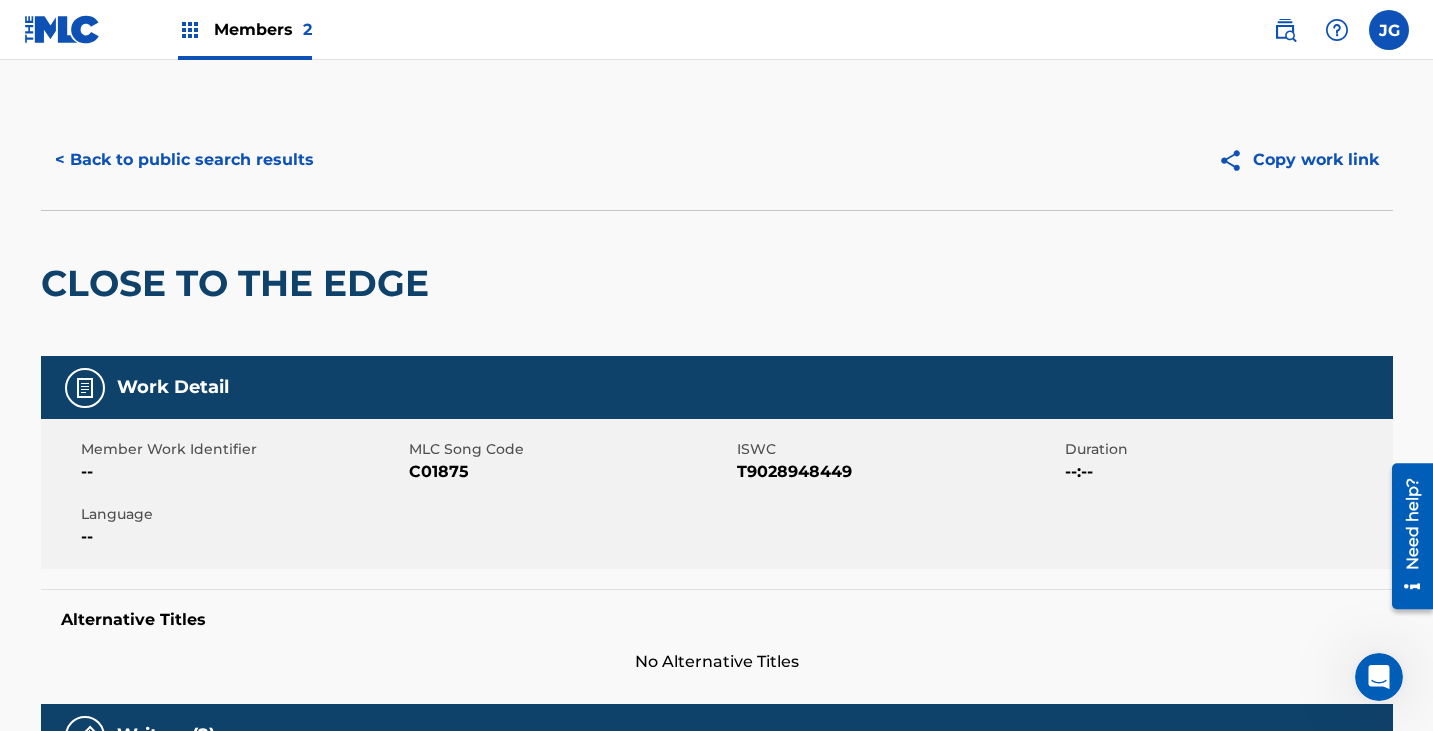 click on "C01875" at bounding box center (570, 472) 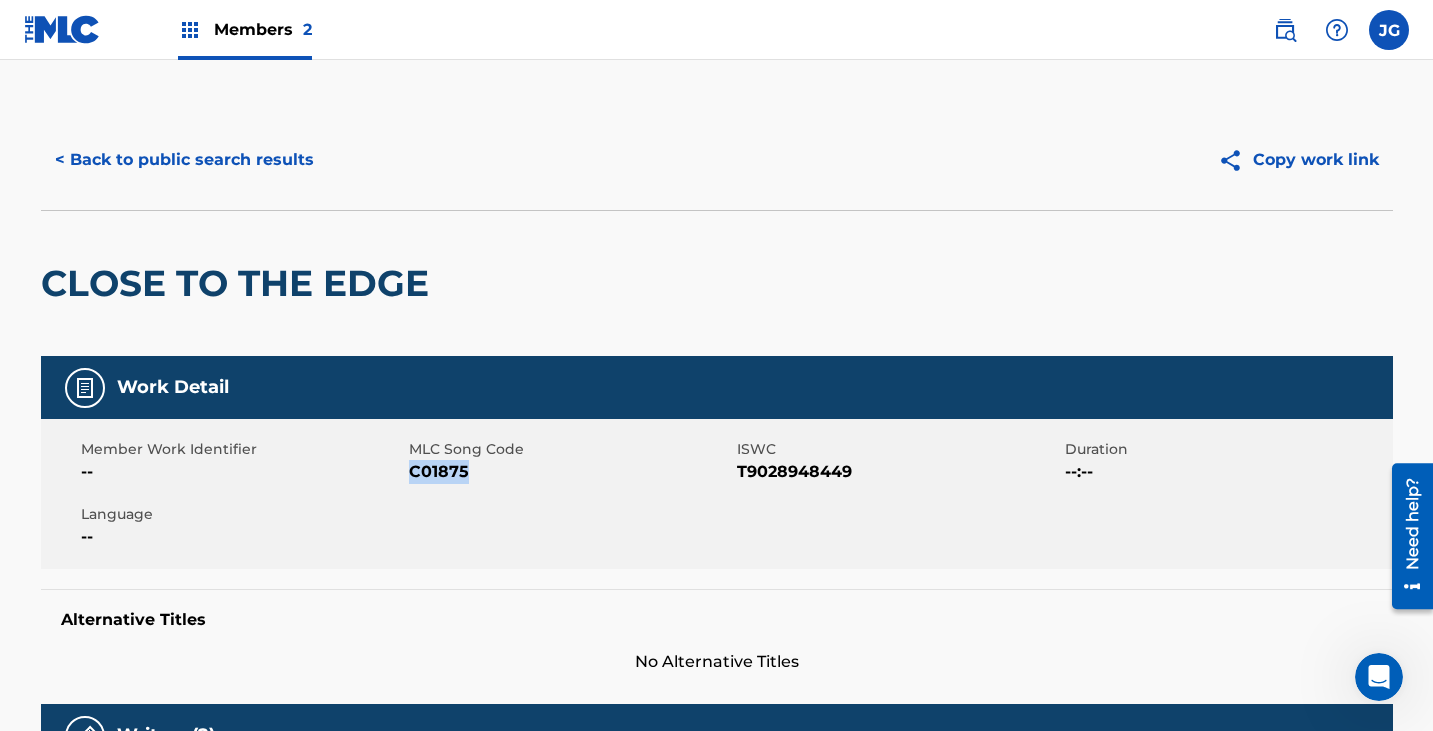 click on "C01875" at bounding box center [570, 472] 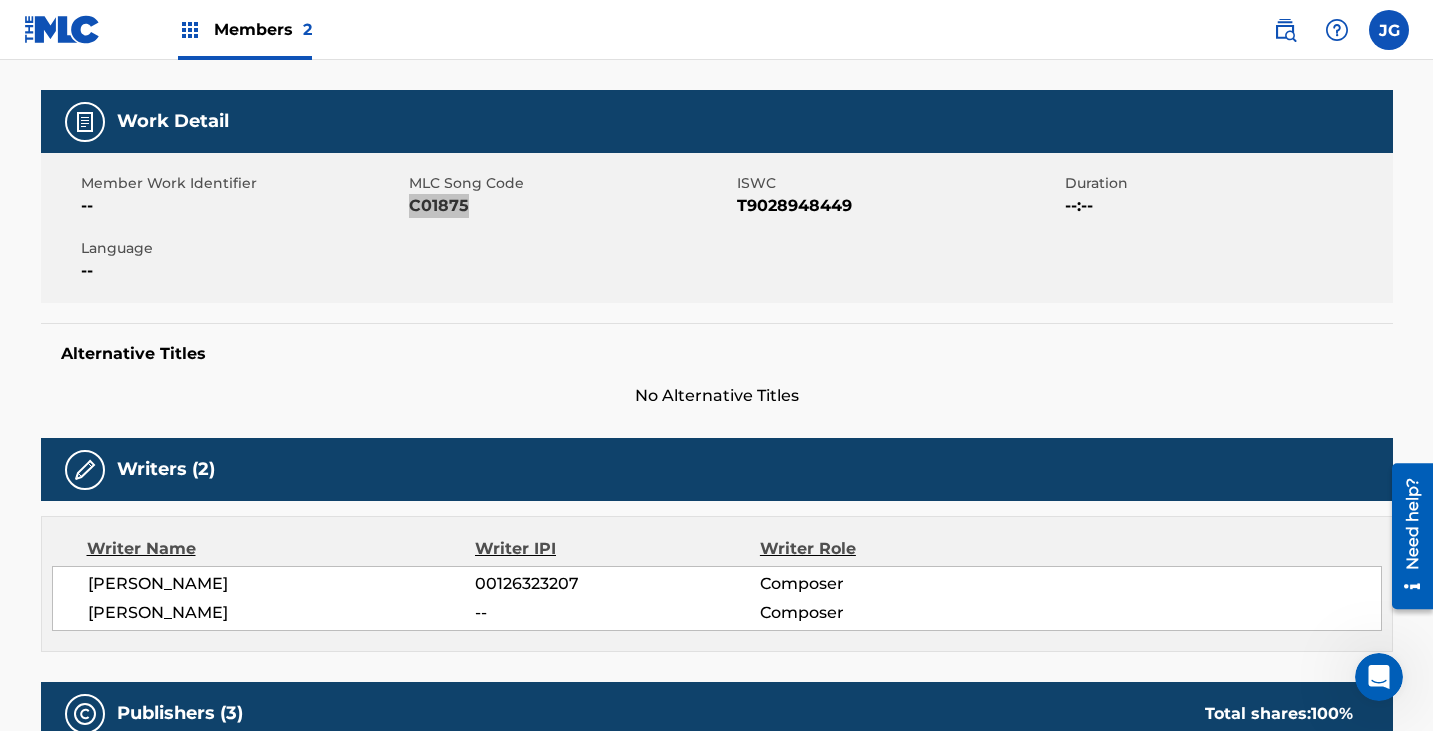 scroll, scrollTop: 300, scrollLeft: 0, axis: vertical 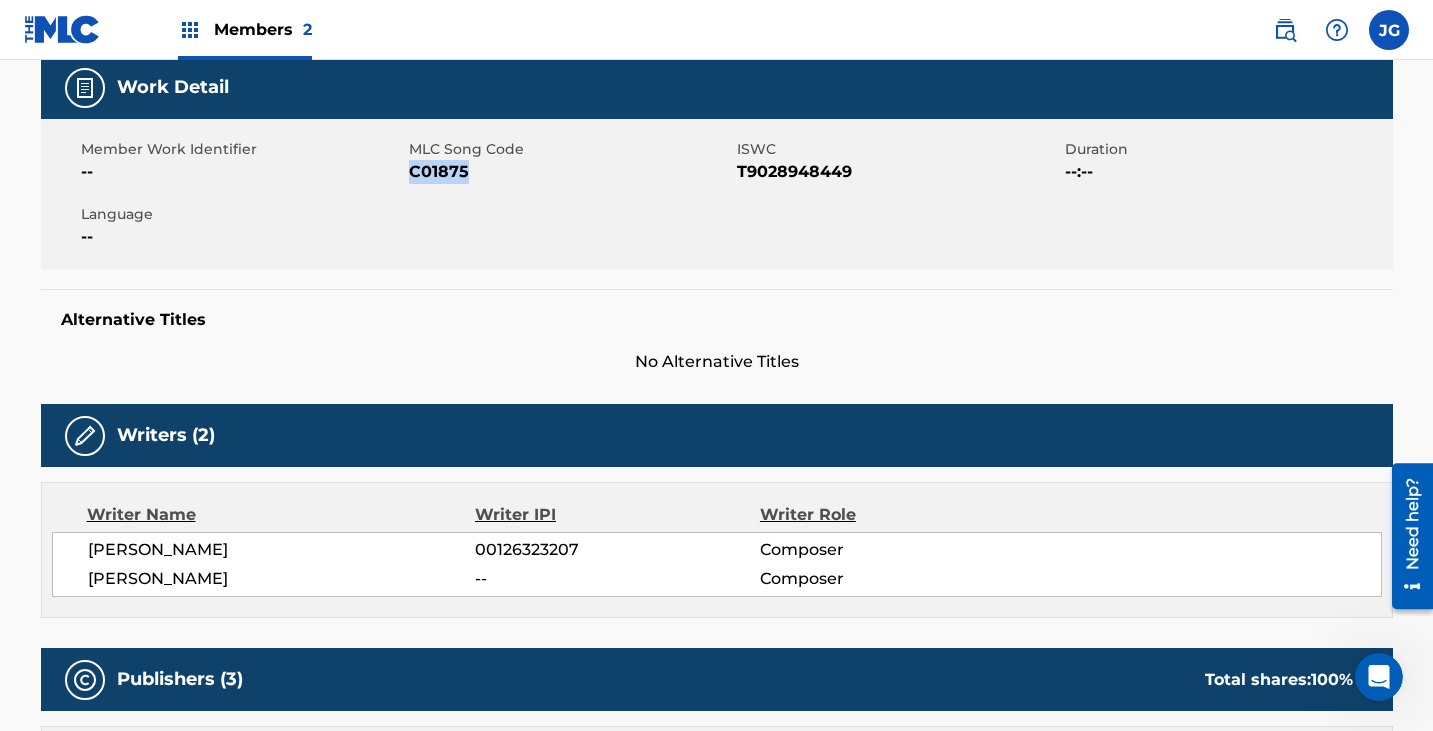 drag, startPoint x: 749, startPoint y: 441, endPoint x: 723, endPoint y: 452, distance: 28.231188 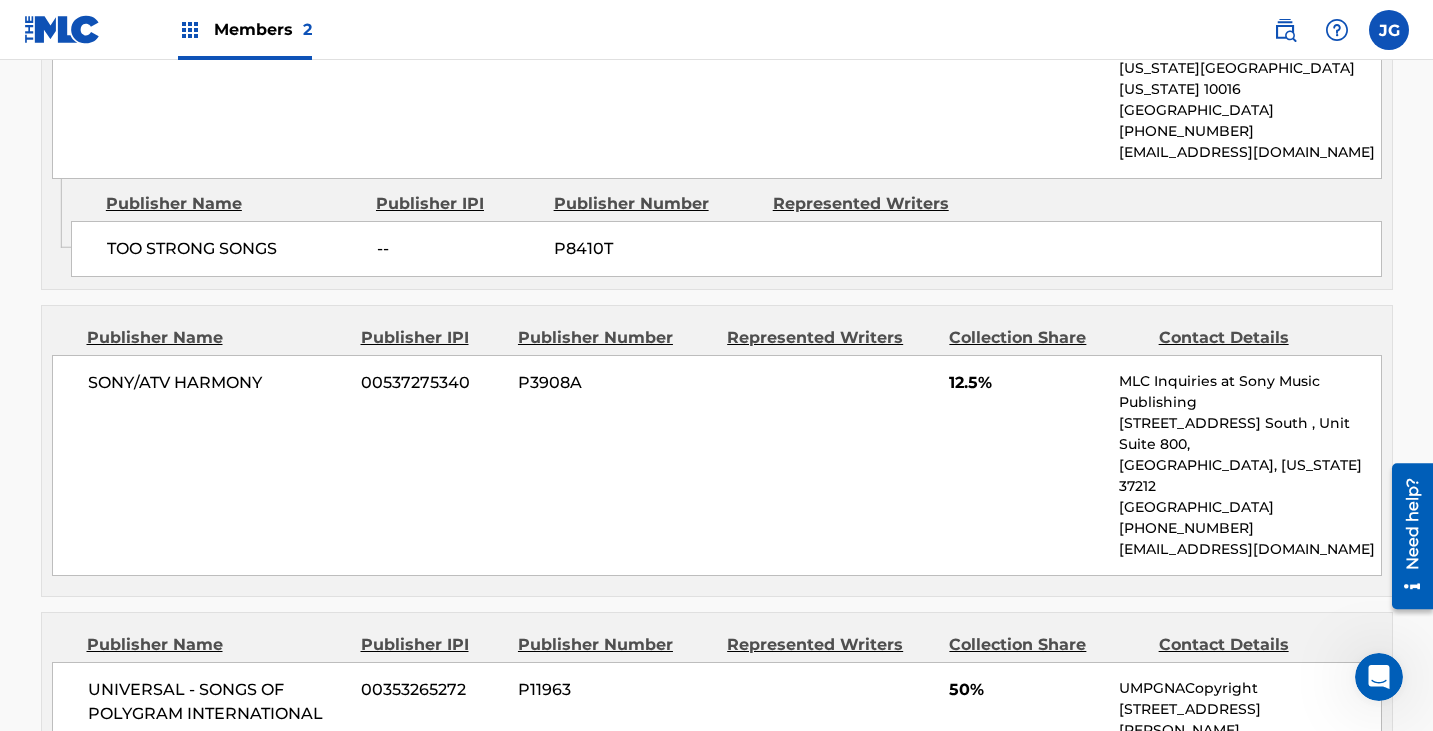 scroll, scrollTop: 1000, scrollLeft: 0, axis: vertical 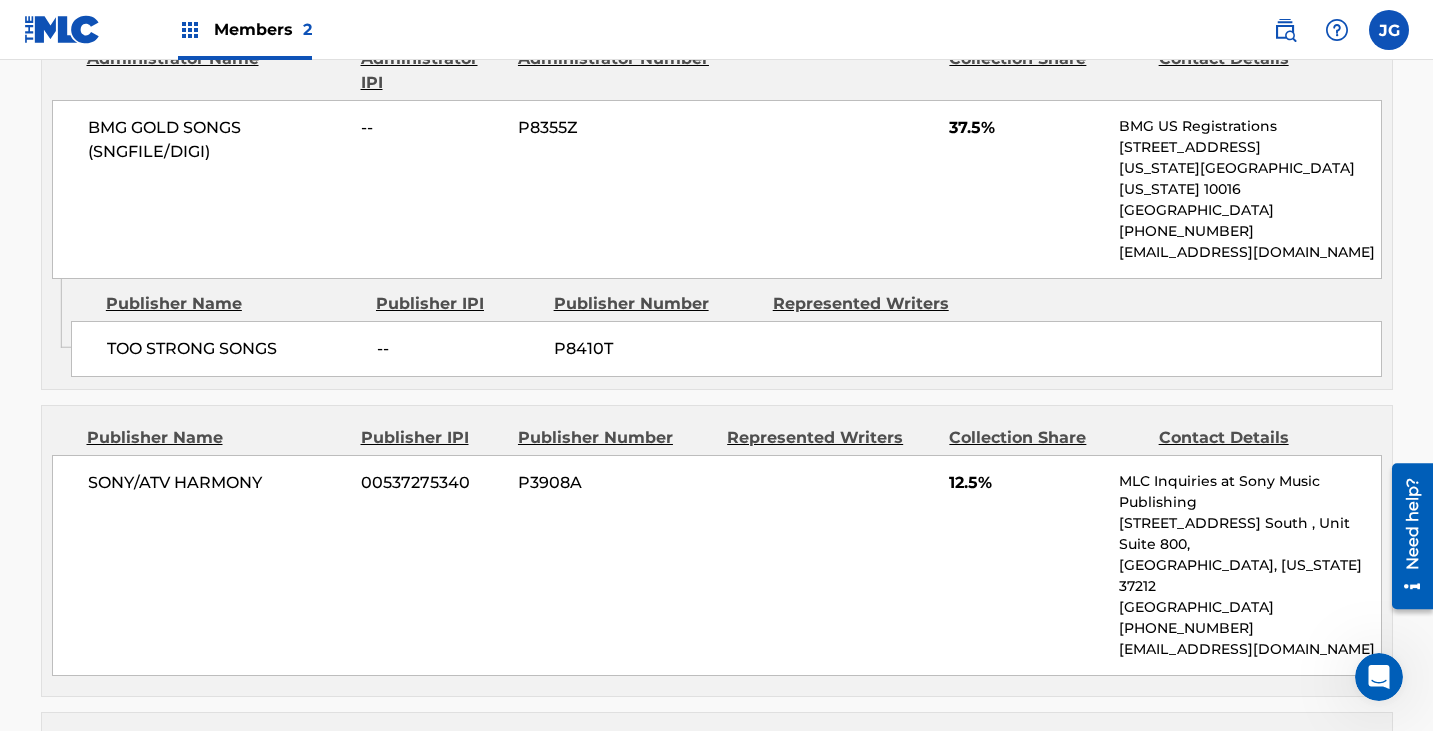click at bounding box center (830, 71) 